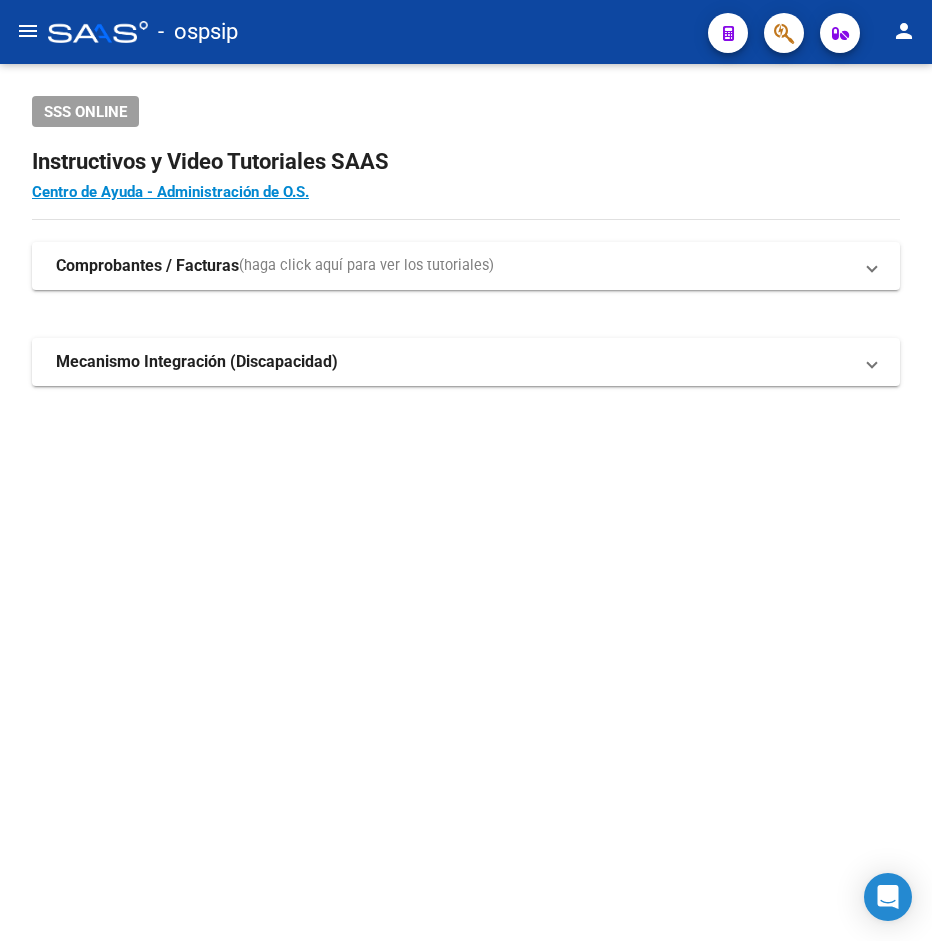 scroll, scrollTop: 0, scrollLeft: 0, axis: both 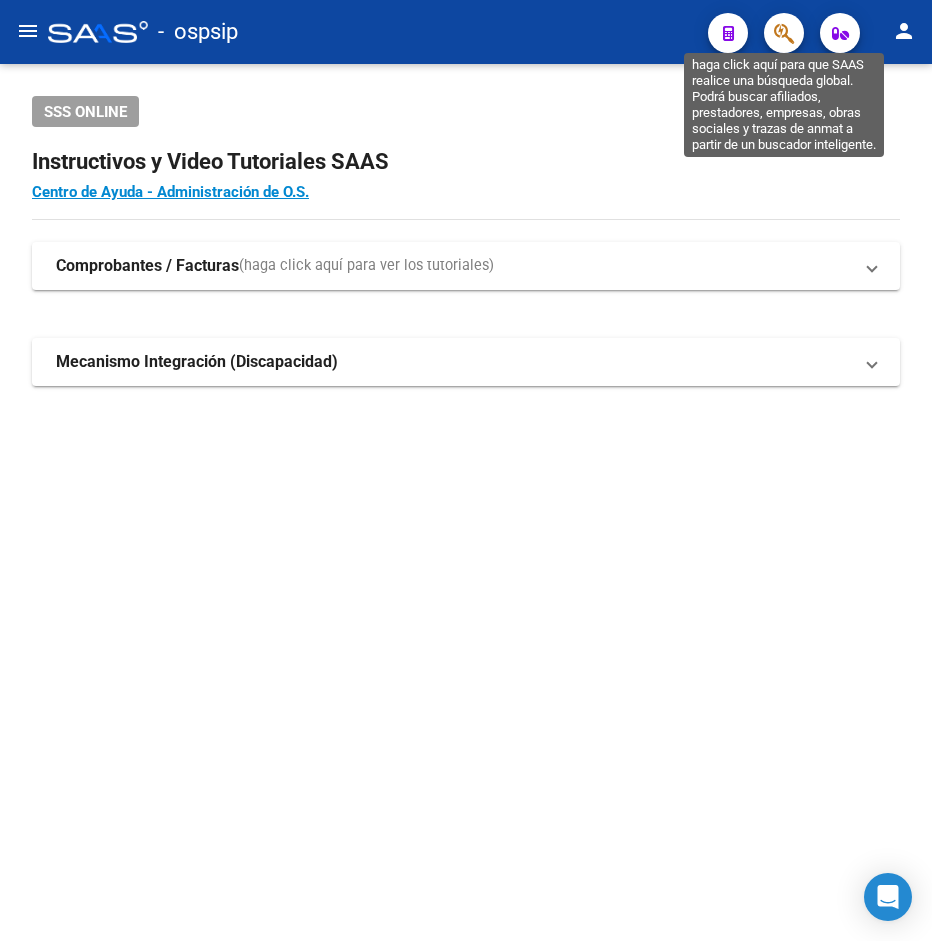 click 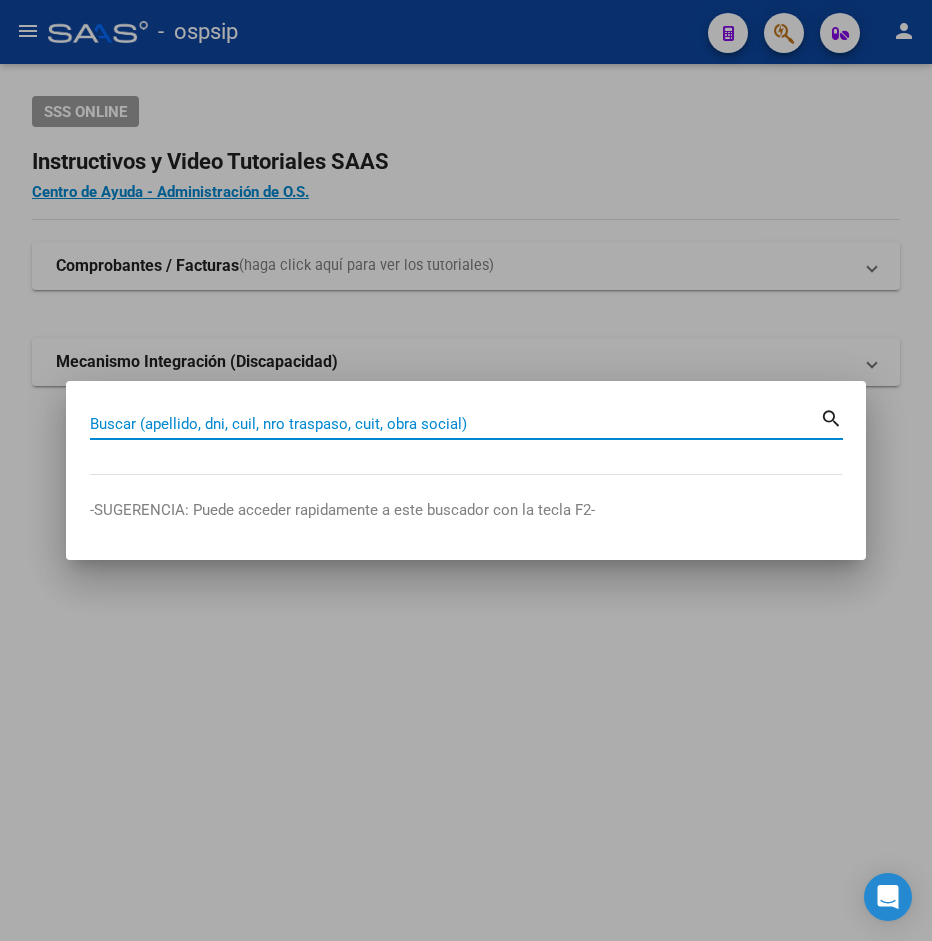 click on "Buscar (apellido, dni, cuil, nro traspaso, cuit, obra social)" at bounding box center [455, 424] 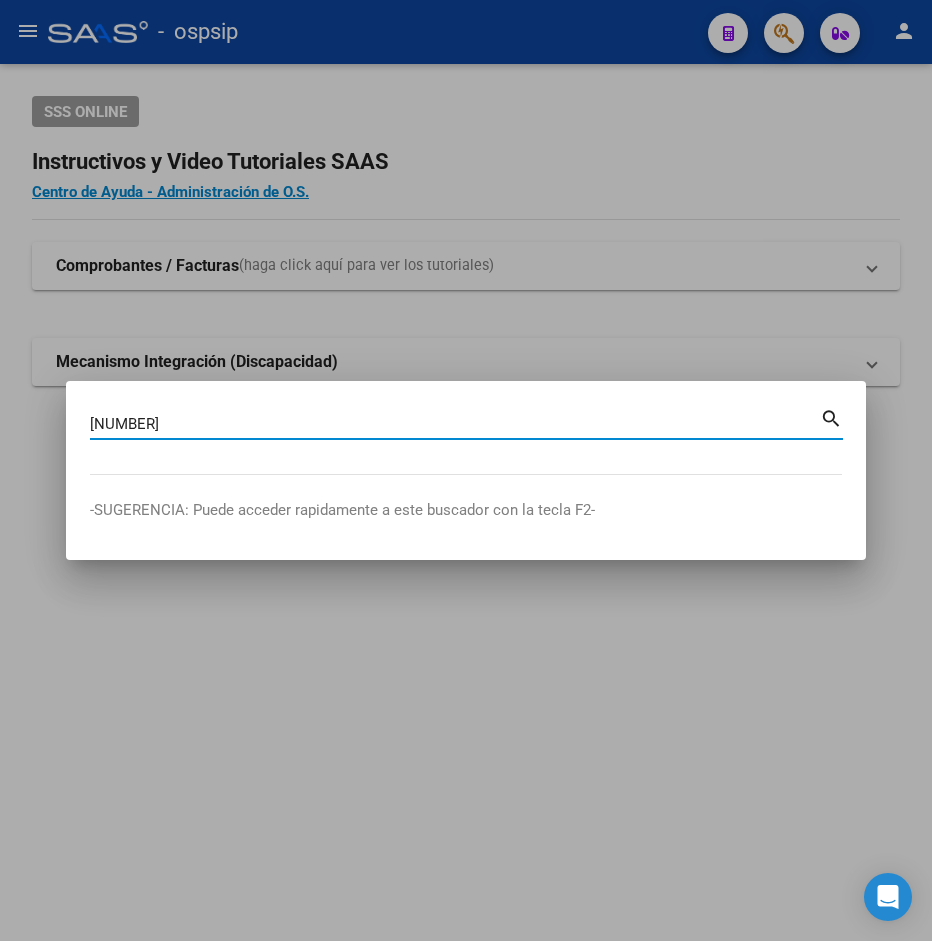 type on "[NUMBER]" 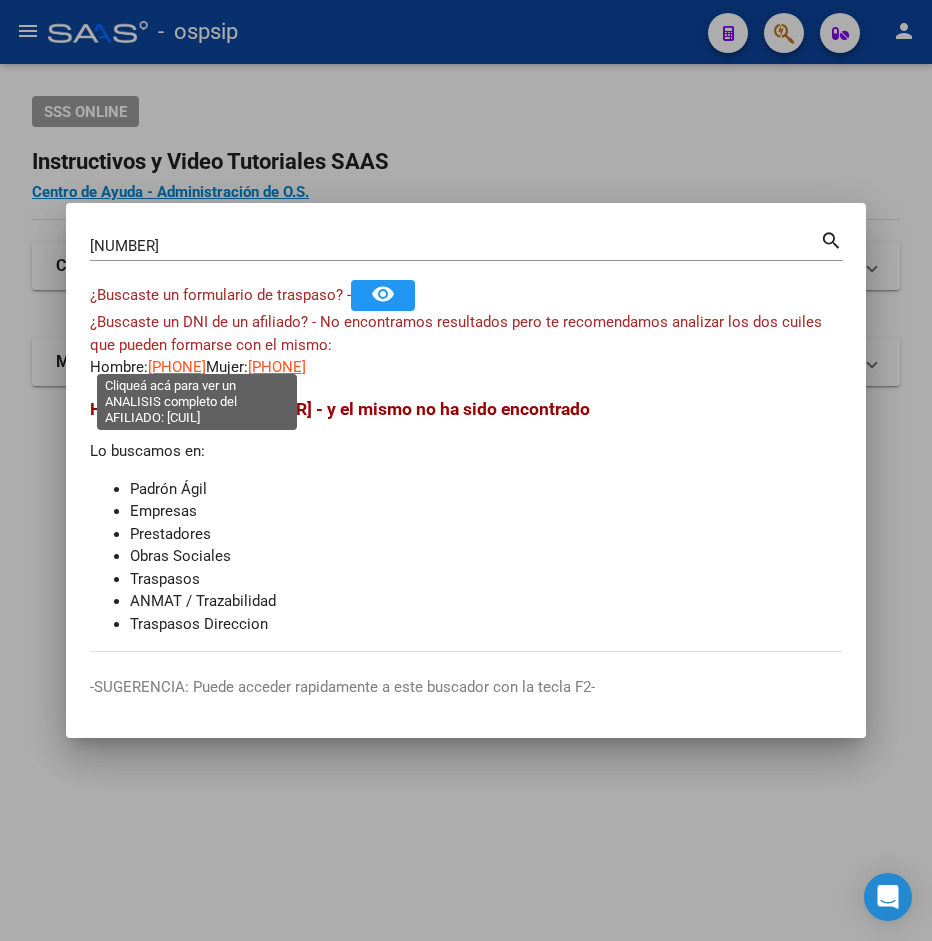 click on "[PHONE]" at bounding box center (177, 367) 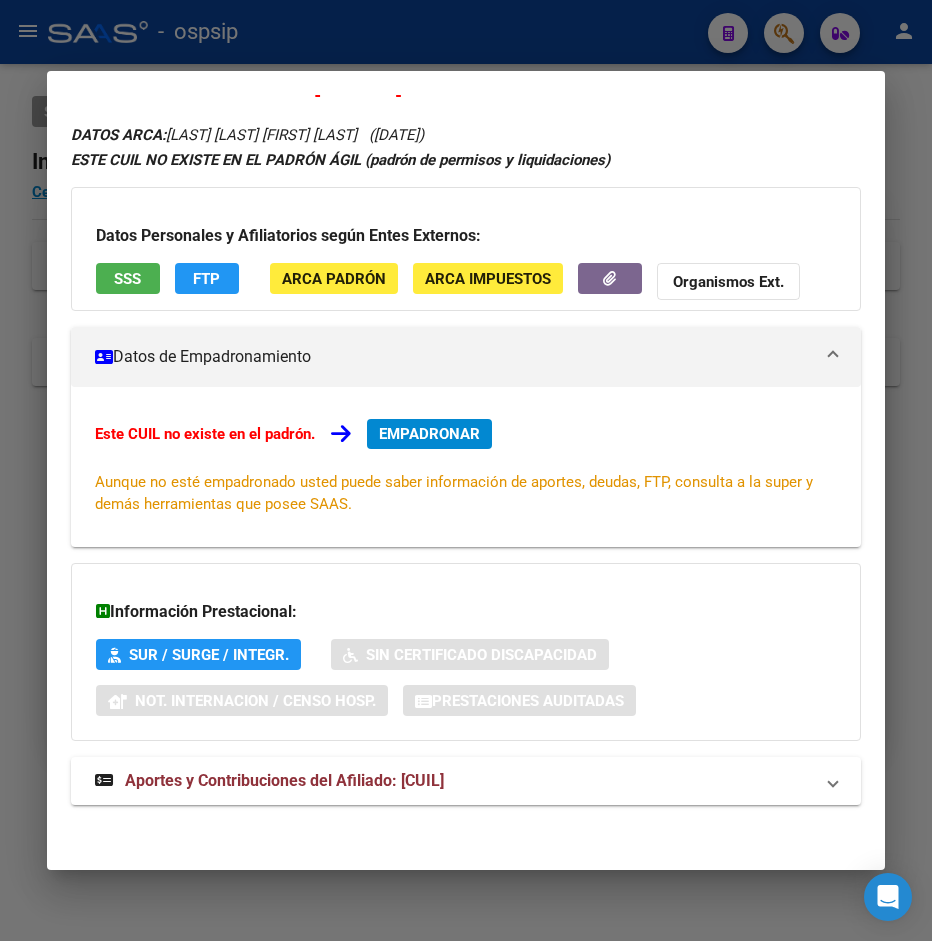 scroll, scrollTop: 49, scrollLeft: 0, axis: vertical 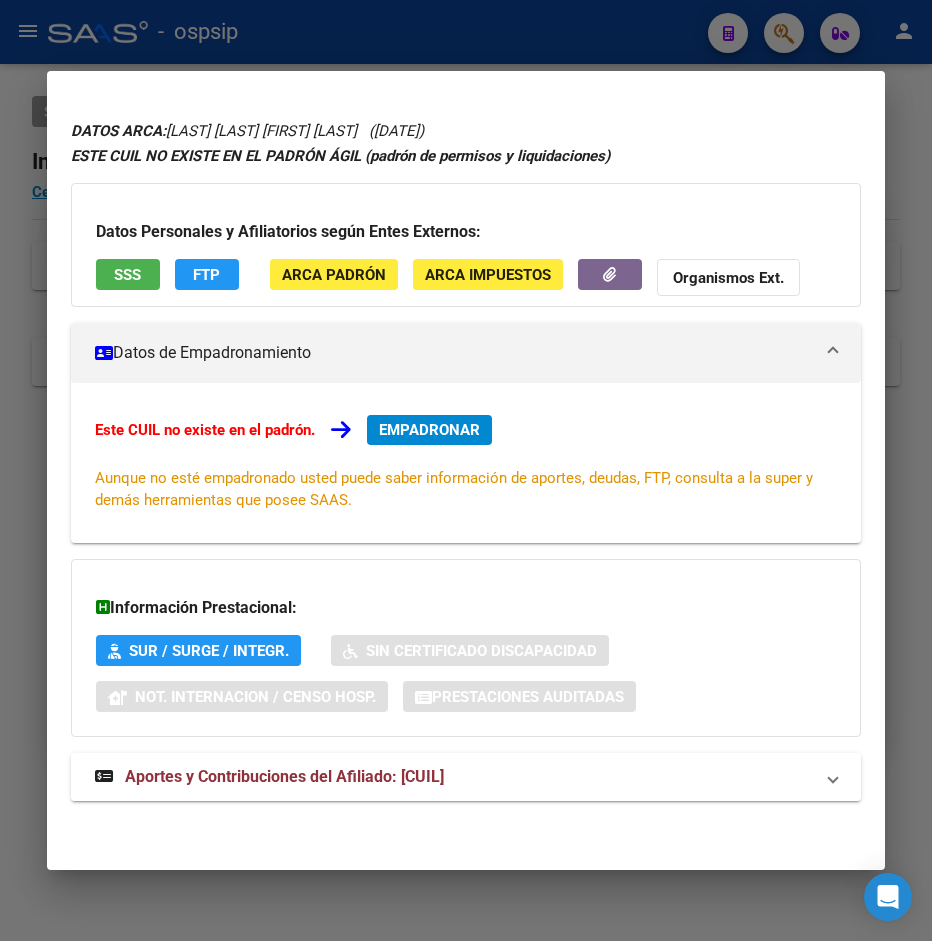 click on "Aportes y Contribuciones del Afiliado: [CUIL]" at bounding box center [284, 776] 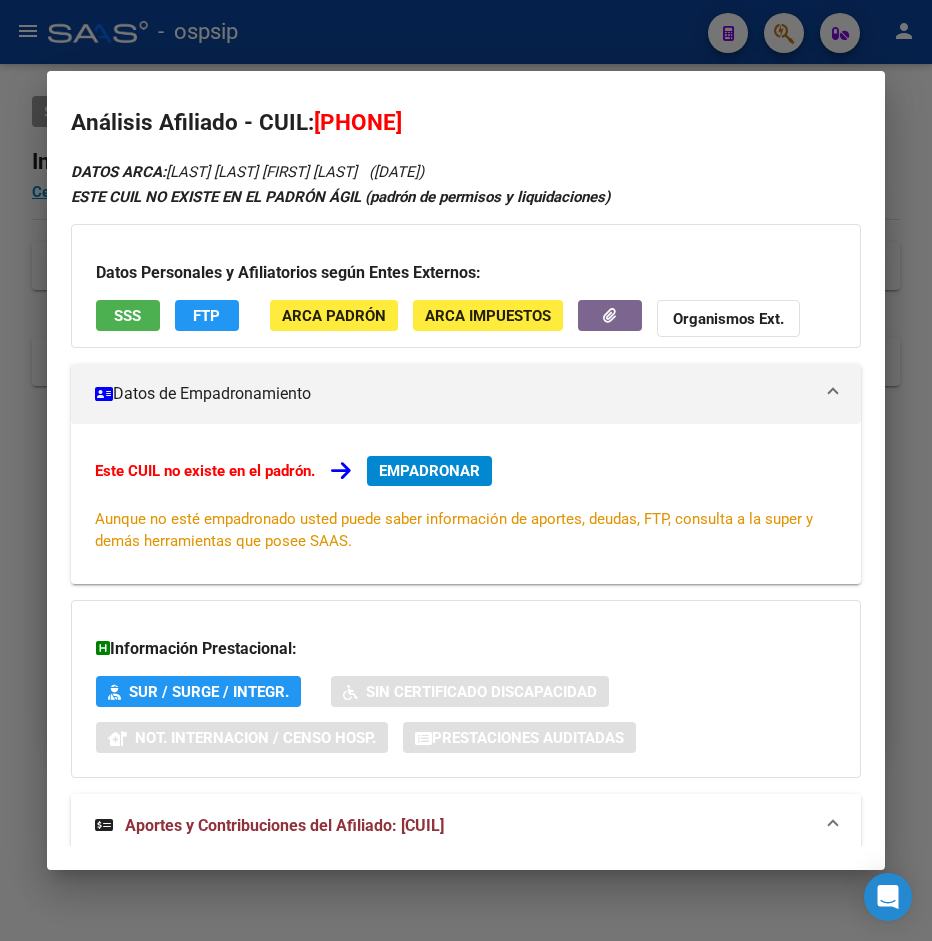 scroll, scrollTop: 0, scrollLeft: 0, axis: both 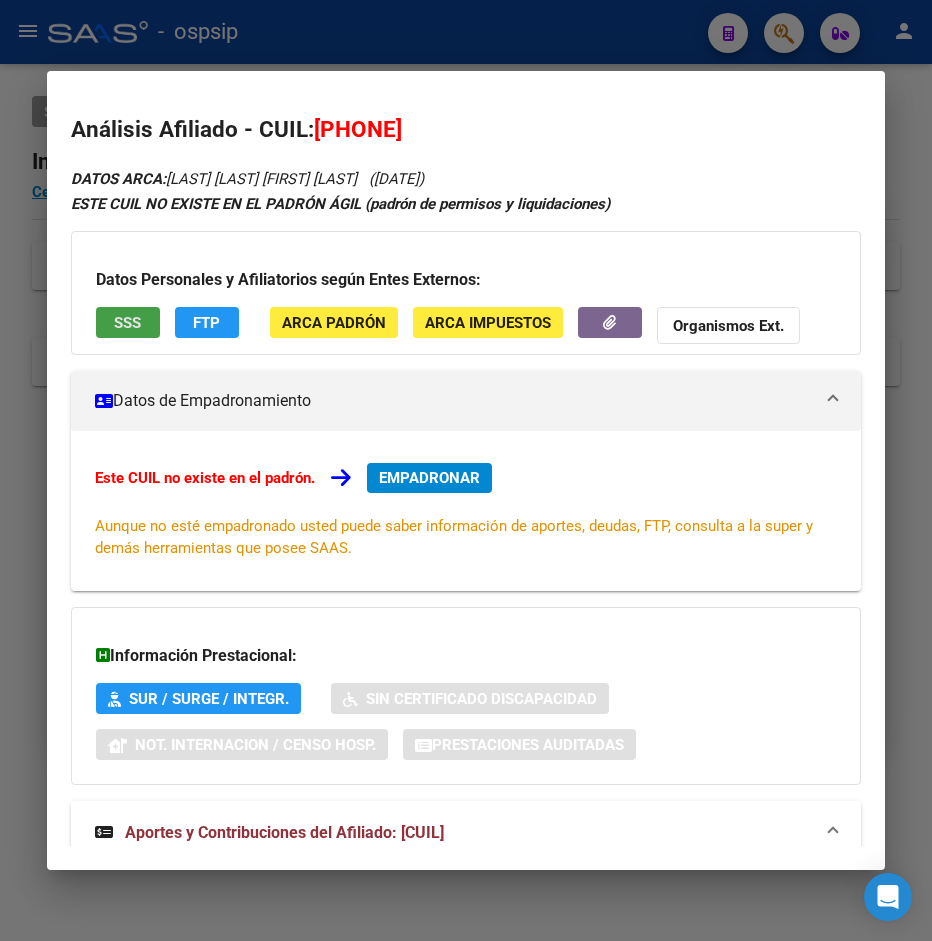 click on "SSS" at bounding box center [128, 322] 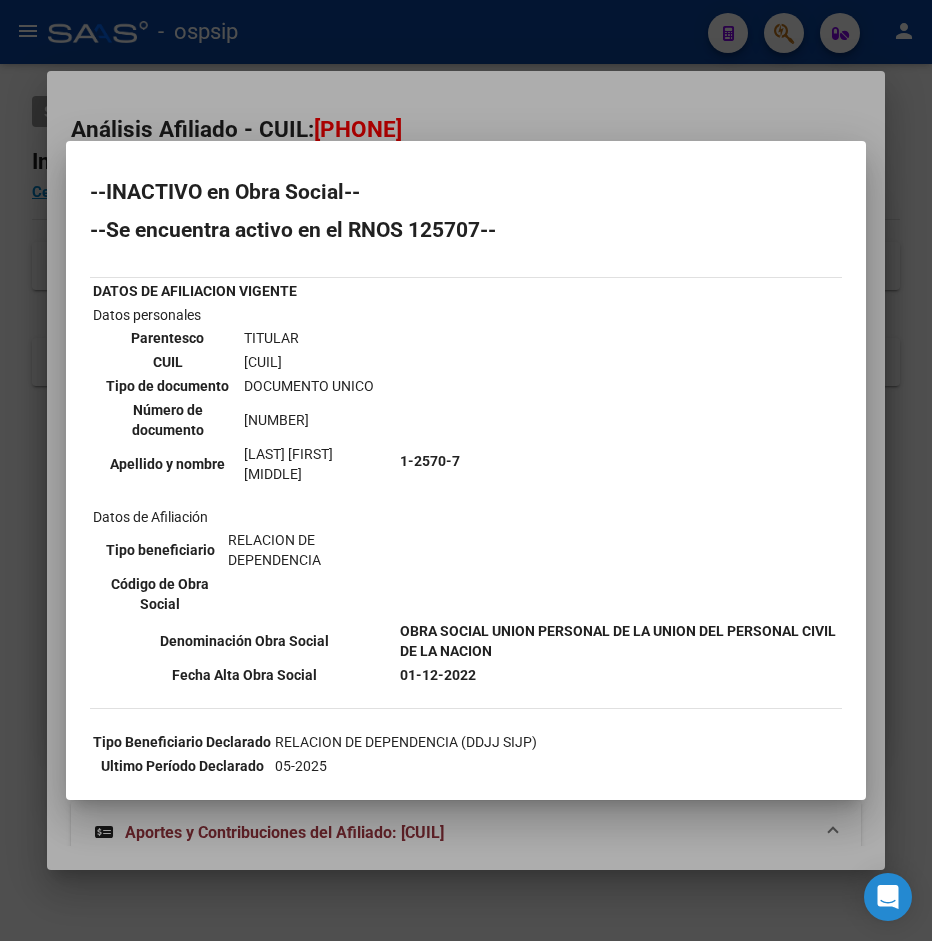 scroll, scrollTop: 44, scrollLeft: 0, axis: vertical 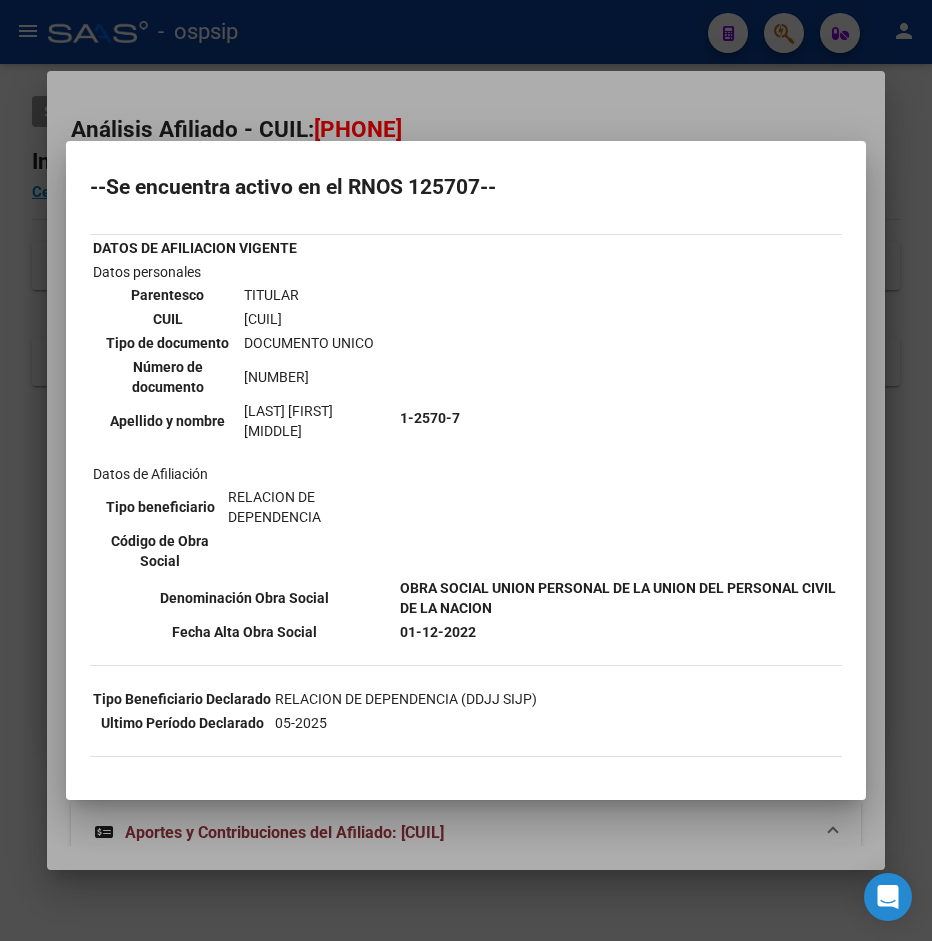 drag, startPoint x: 224, startPoint y: 315, endPoint x: 339, endPoint y: 310, distance: 115.10864 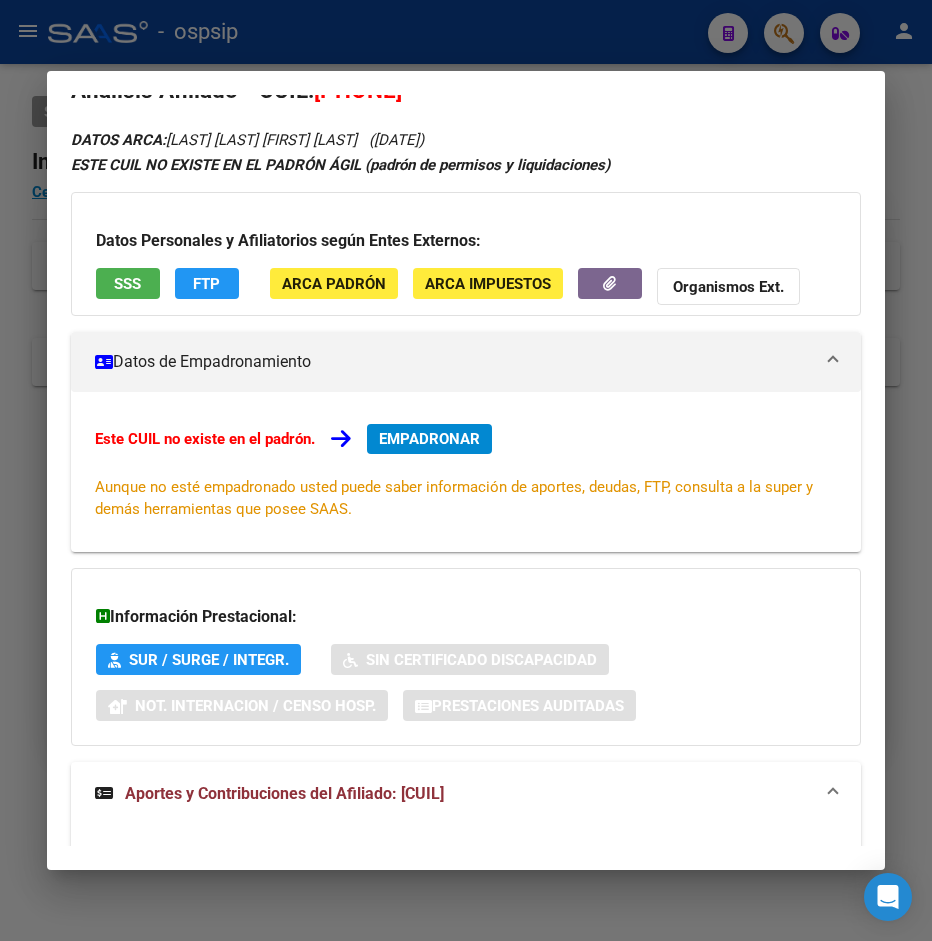 scroll, scrollTop: 0, scrollLeft: 0, axis: both 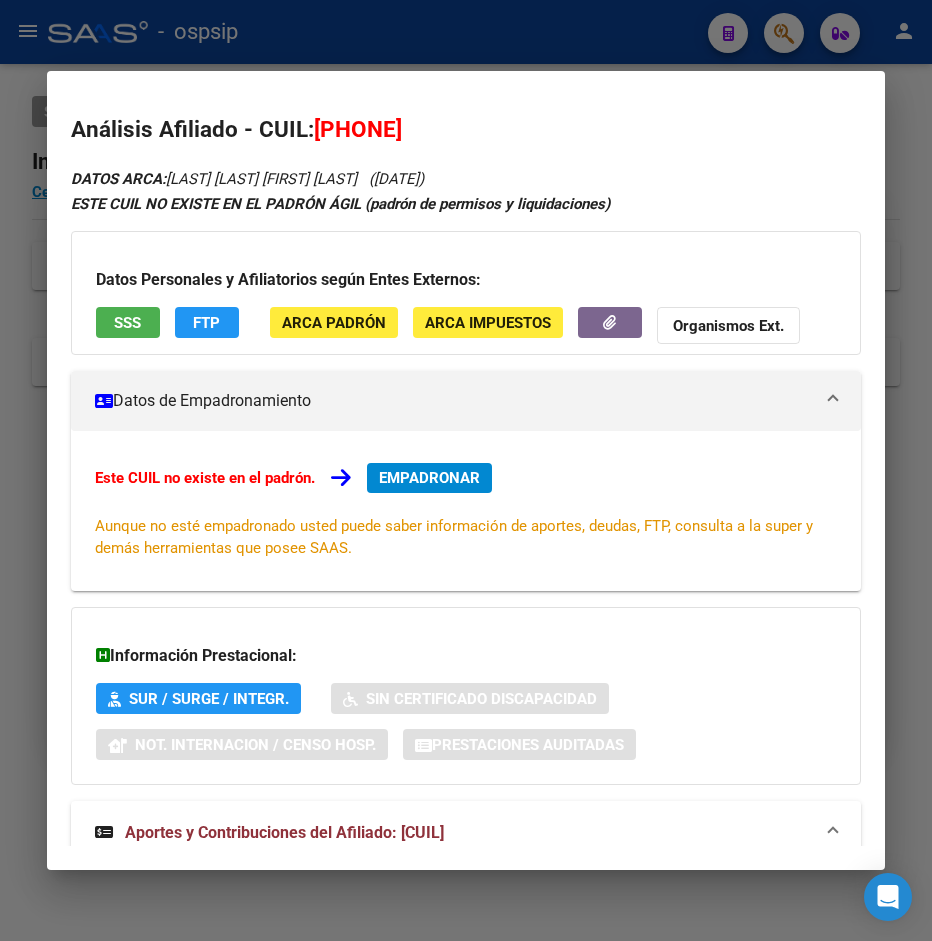 click on "EMPADRONAR" at bounding box center (429, 478) 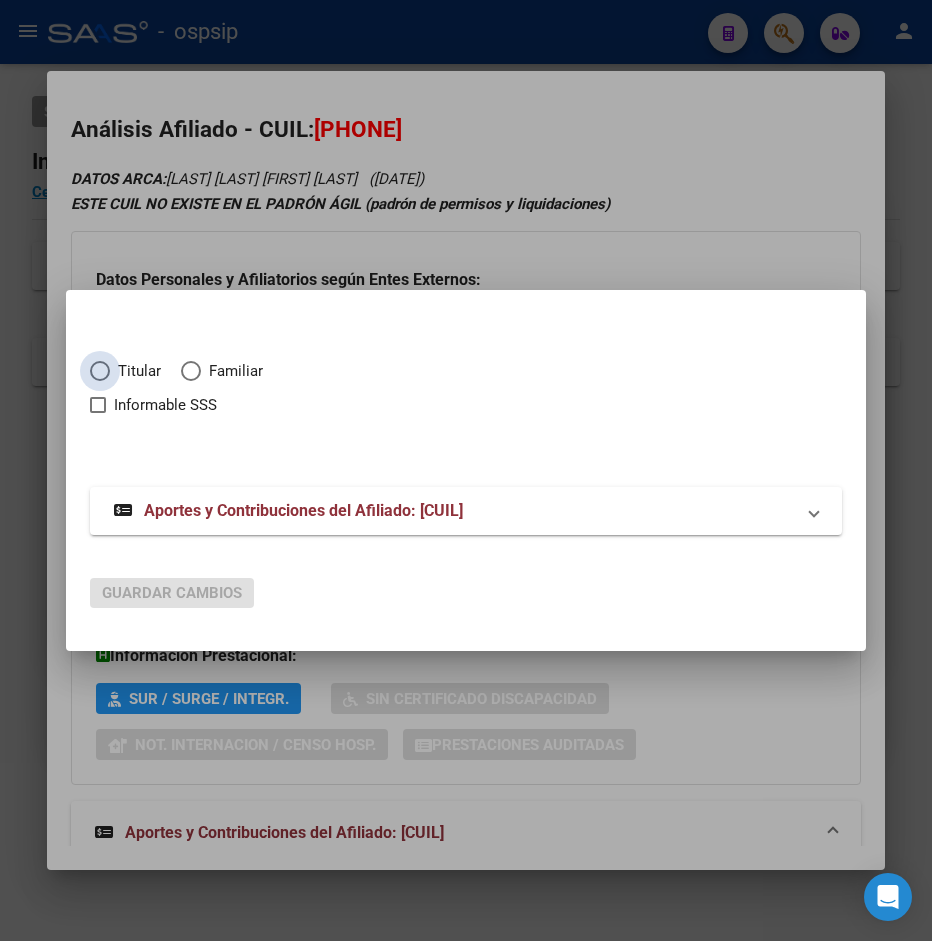 click at bounding box center [100, 371] 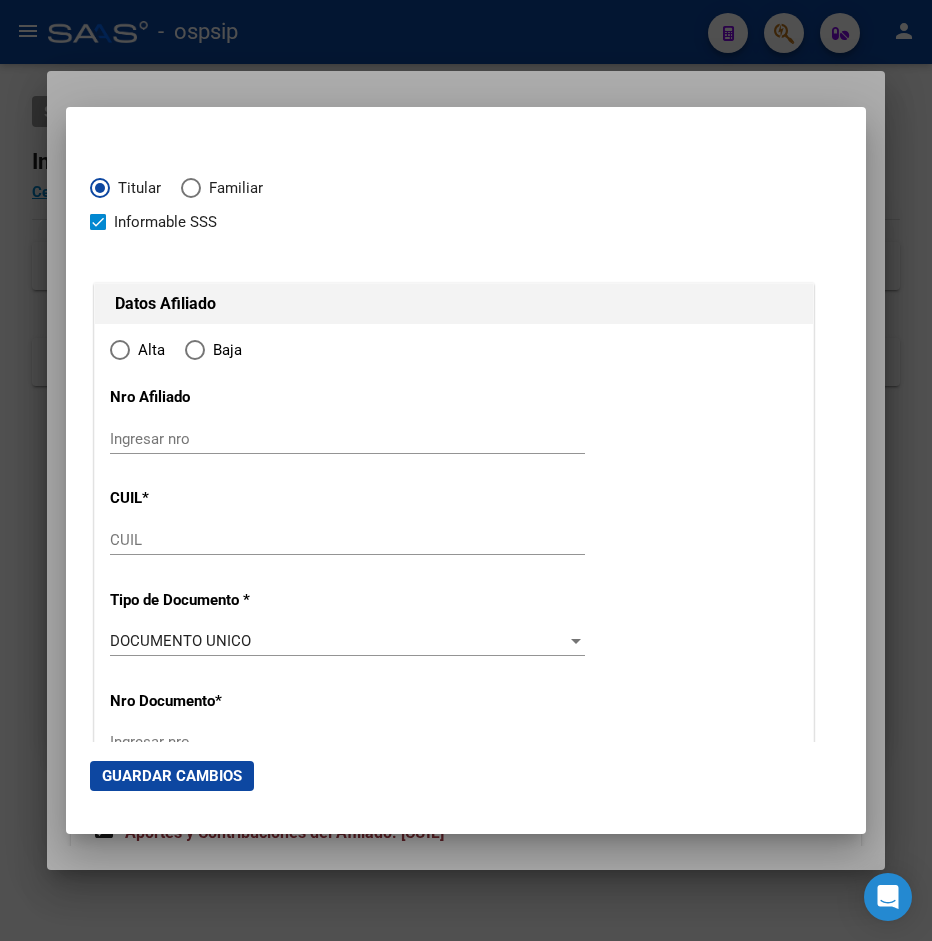 type on "[CUIL]" 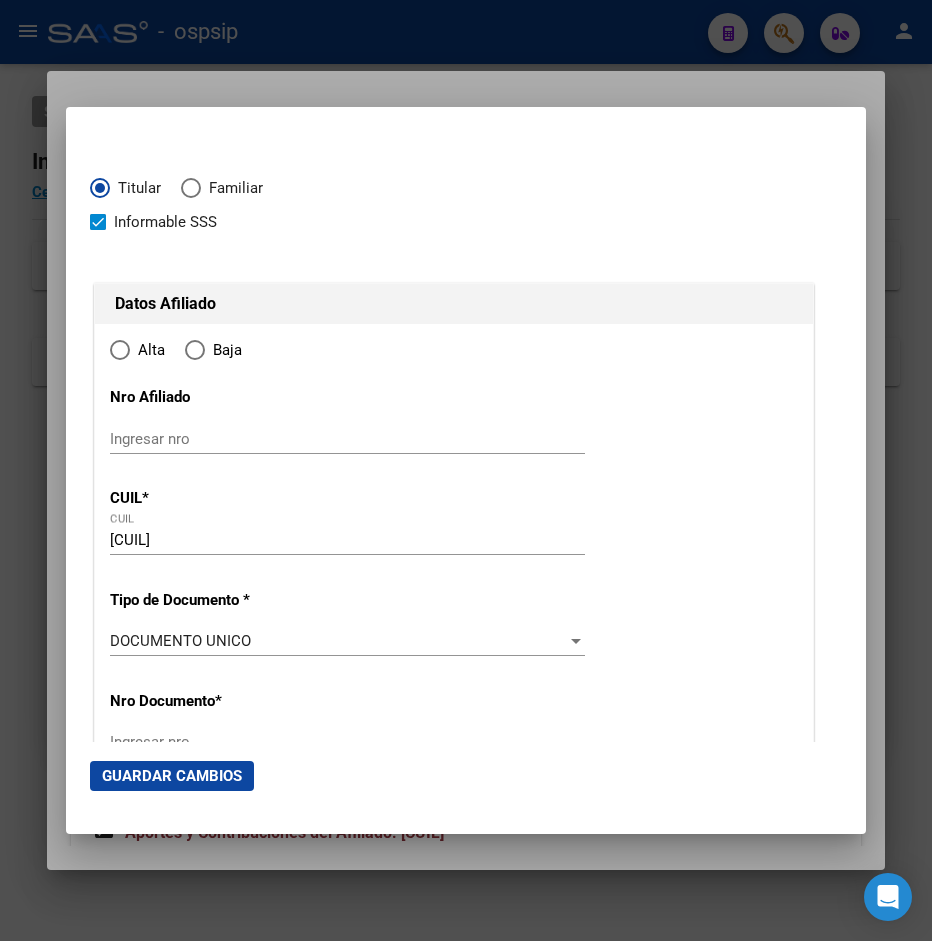 type on "[NUMBER]" 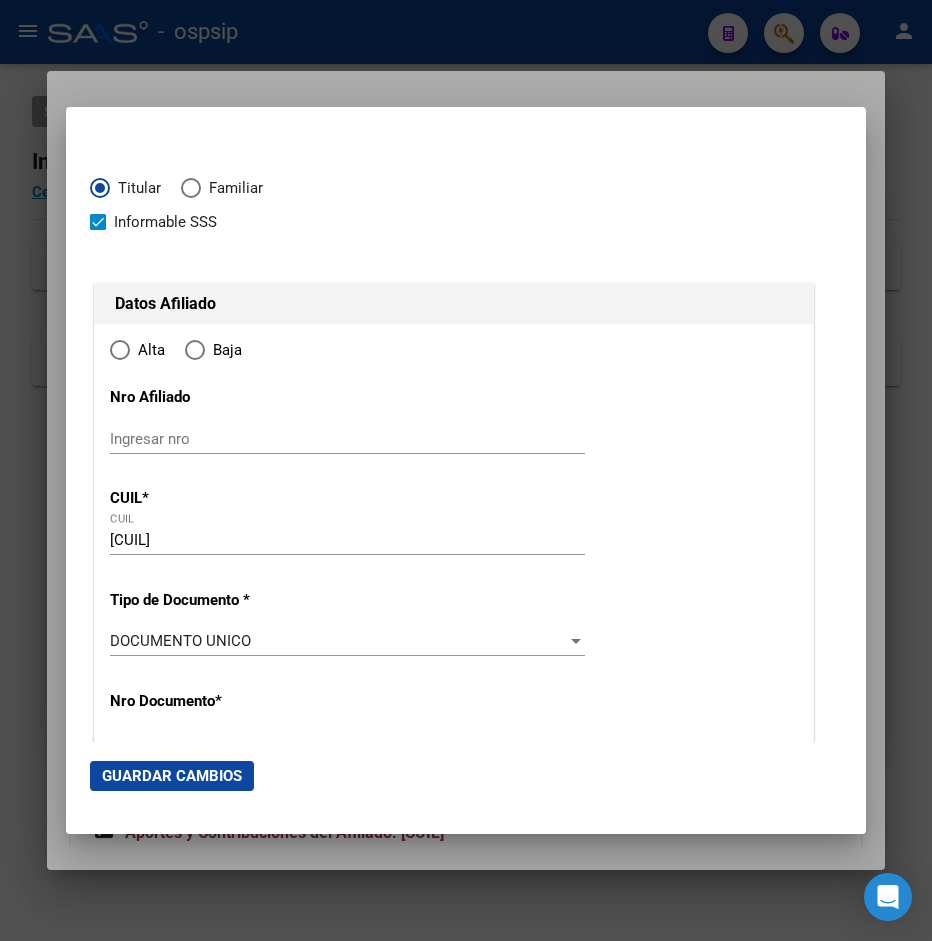 radio on "true" 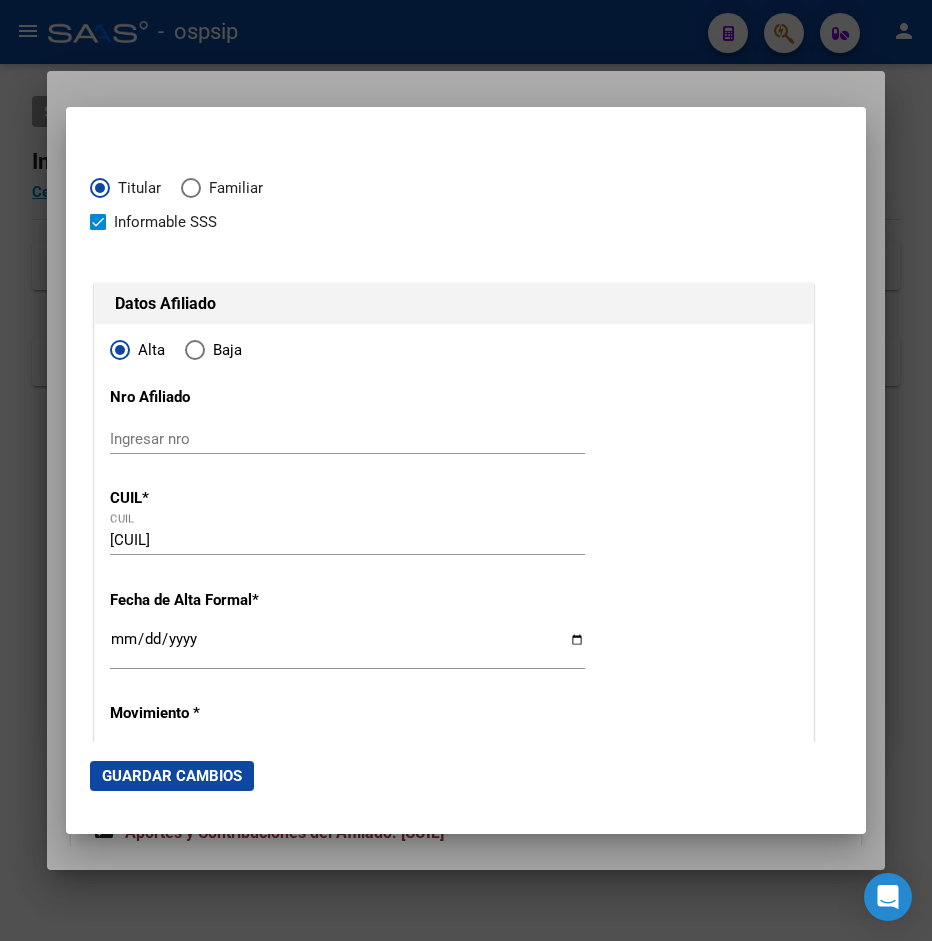 scroll, scrollTop: 216, scrollLeft: 0, axis: vertical 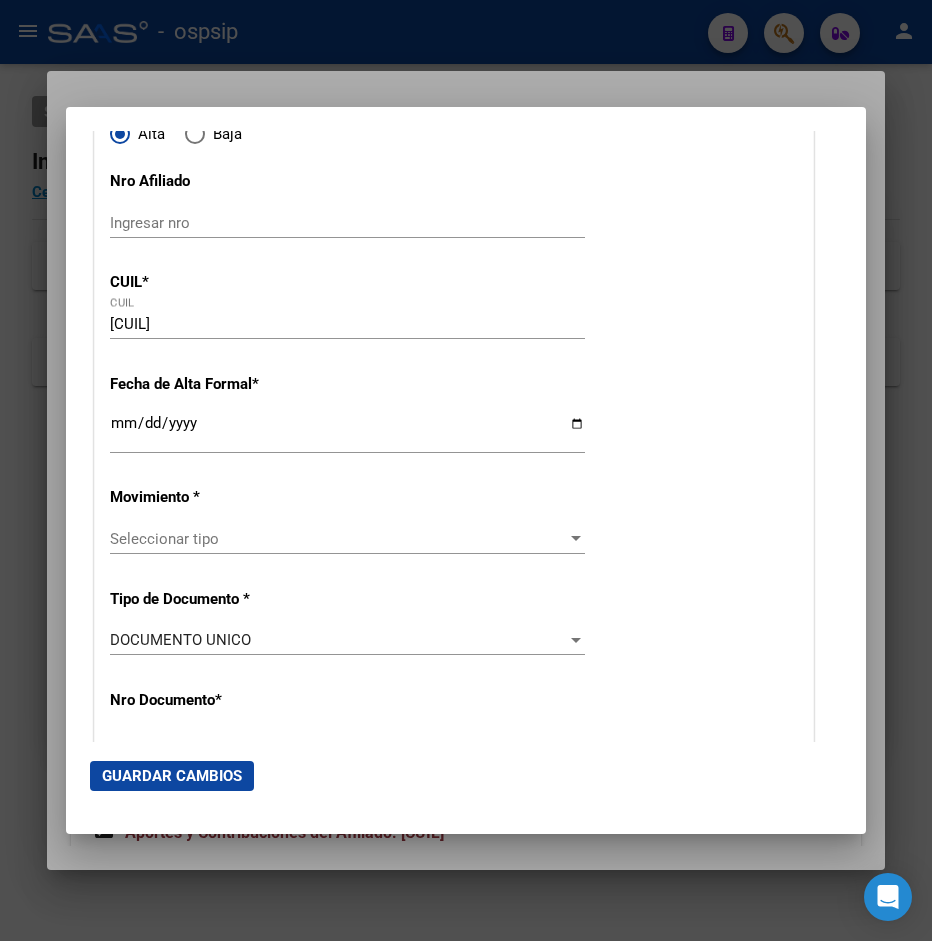click on "Ingresar fecha" at bounding box center [347, 431] 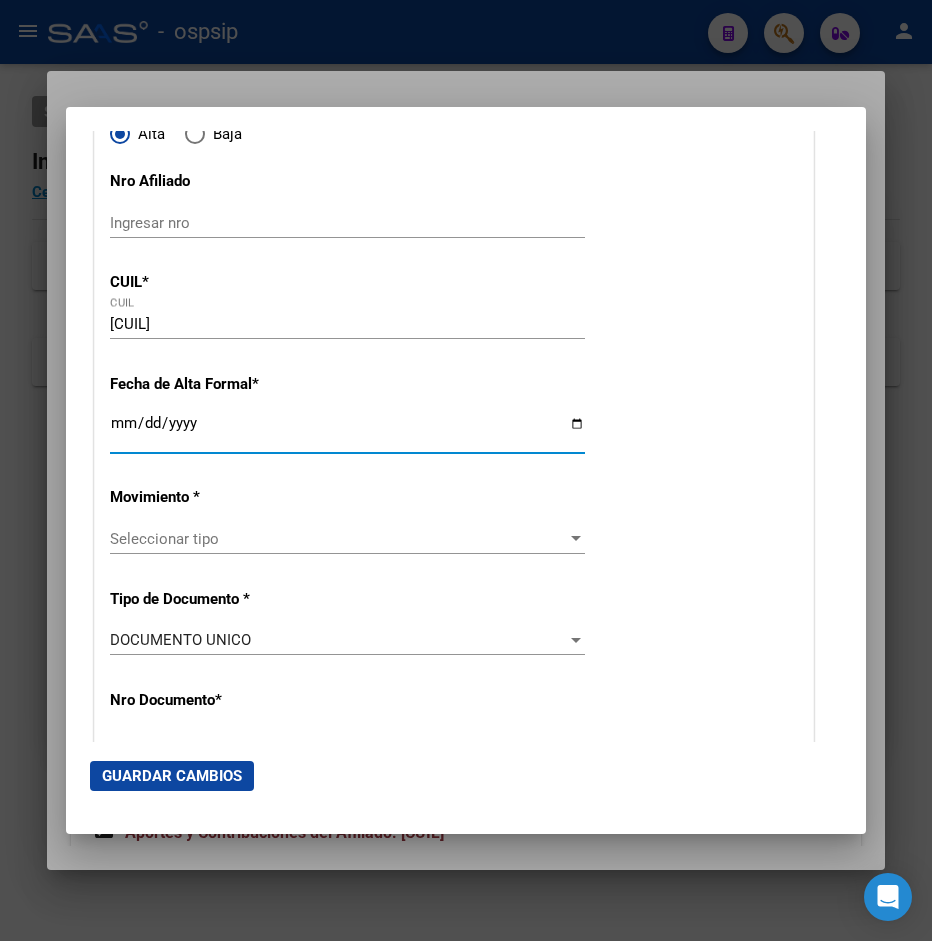 type on "2025-08-04" 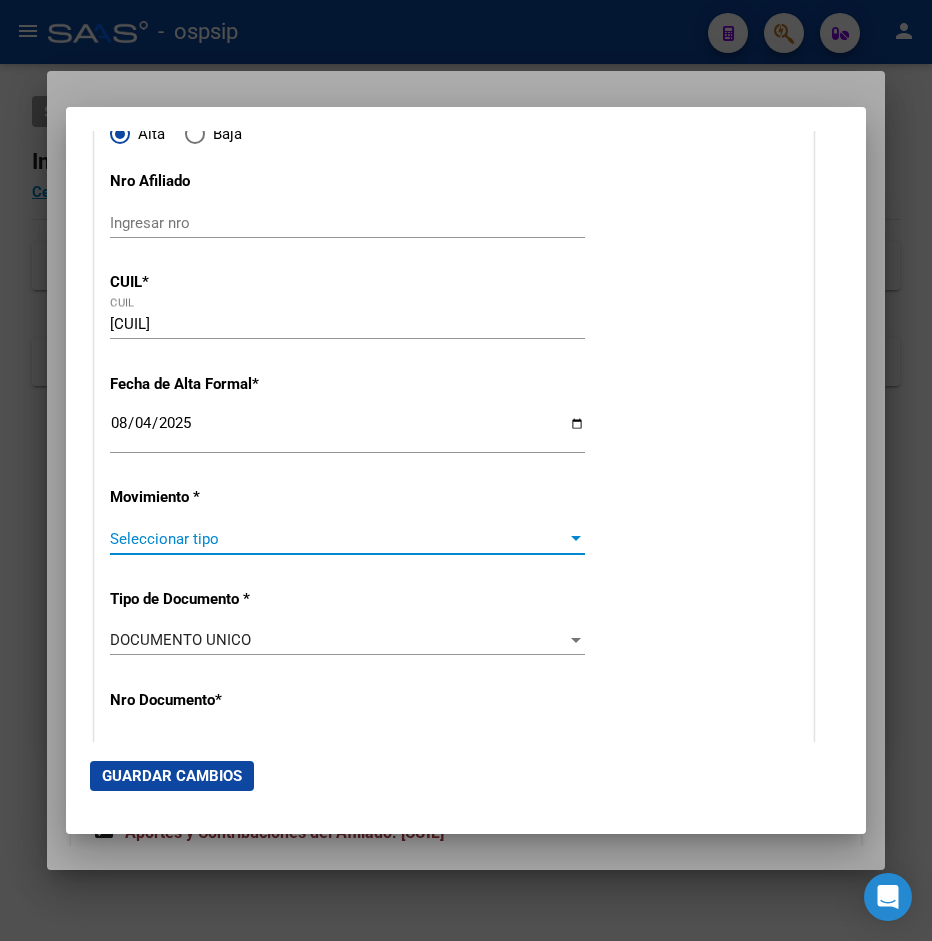 click on "Seleccionar tipo" at bounding box center [338, 539] 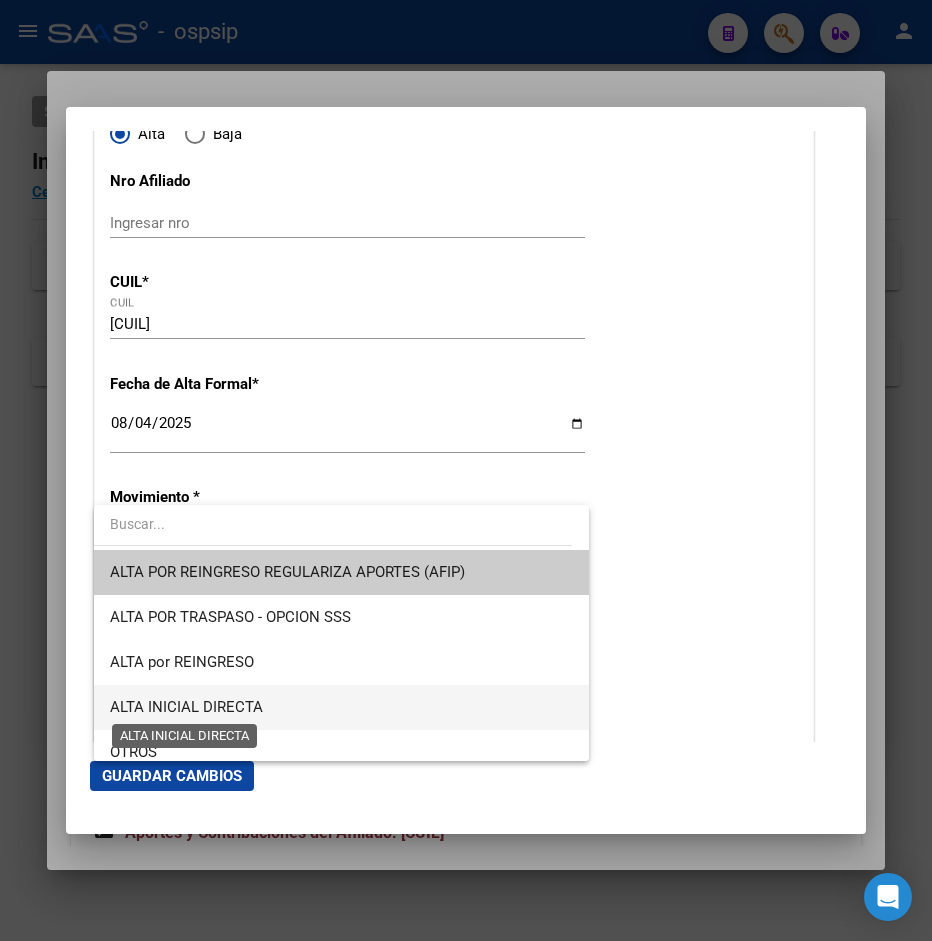 click on "ALTA INICIAL DIRECTA" at bounding box center [186, 707] 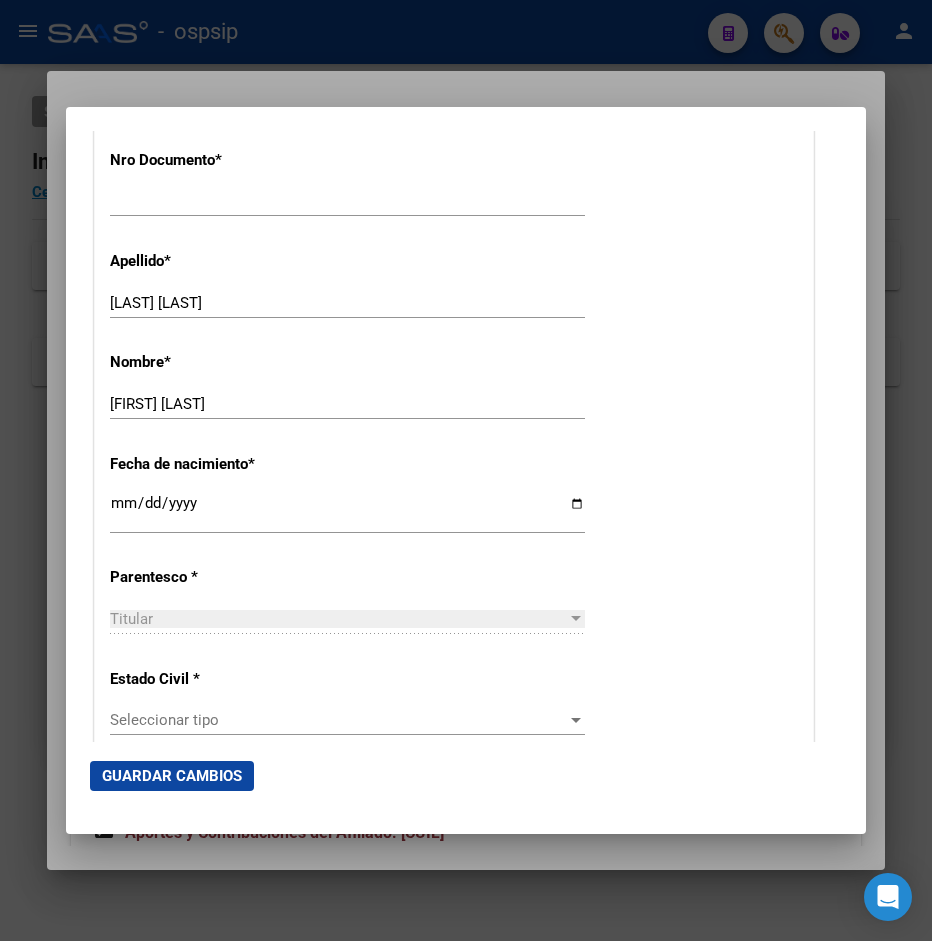 scroll, scrollTop: 972, scrollLeft: 0, axis: vertical 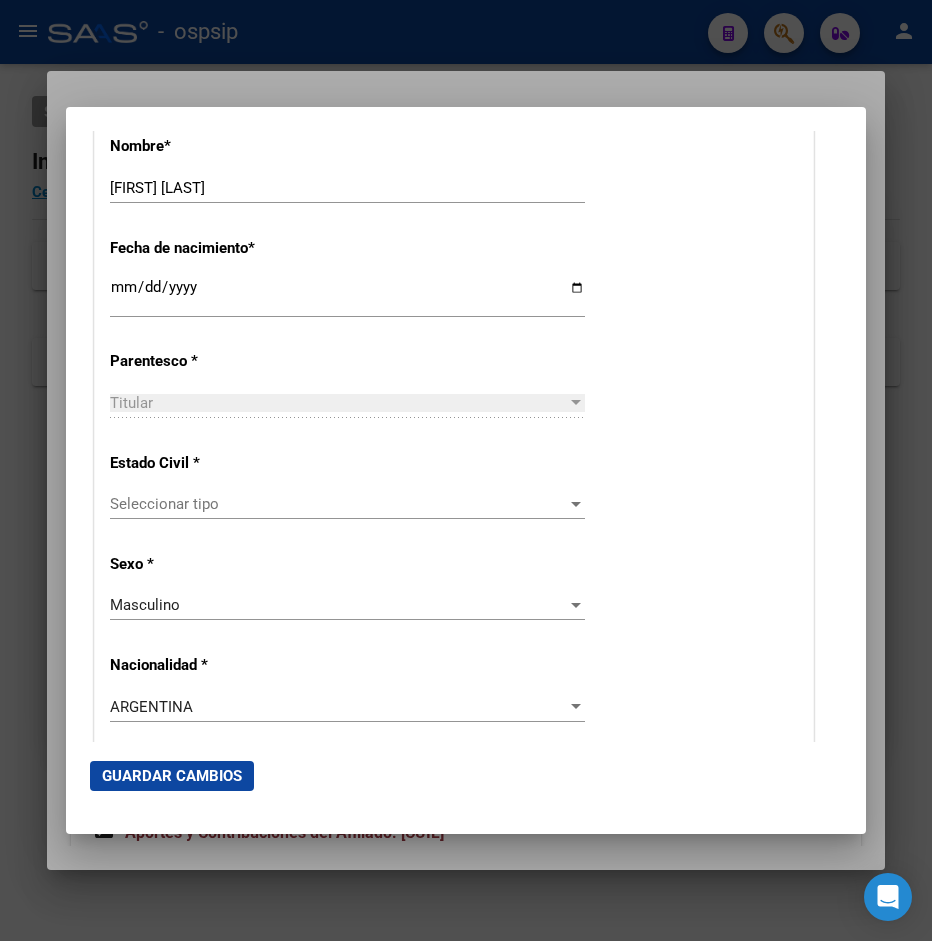 click on "Seleccionar tipo" at bounding box center (338, 504) 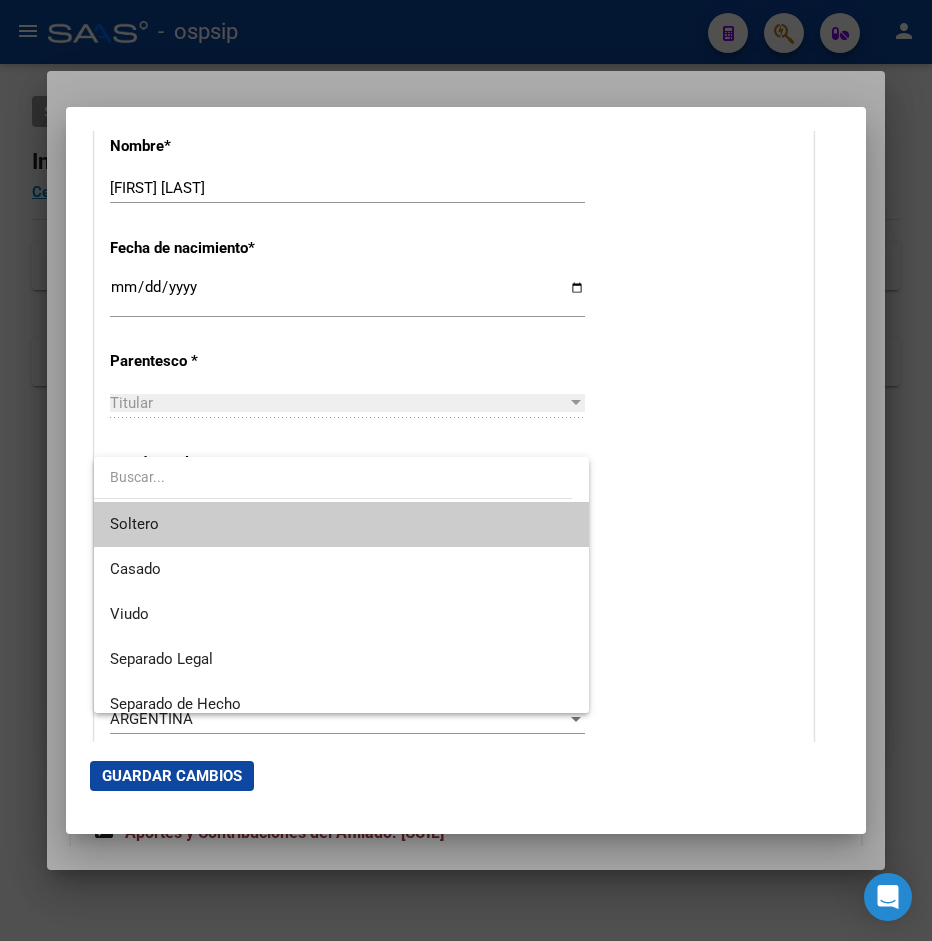 click on "Soltero" at bounding box center (341, 524) 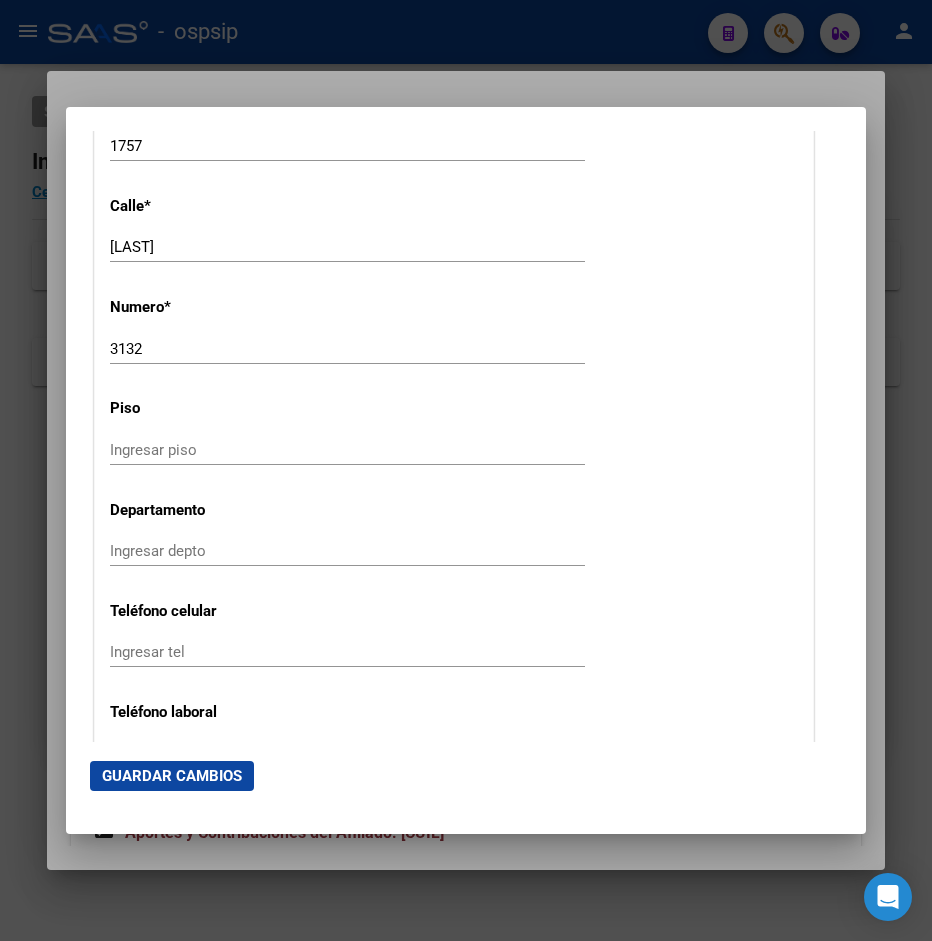 scroll, scrollTop: 2268, scrollLeft: 0, axis: vertical 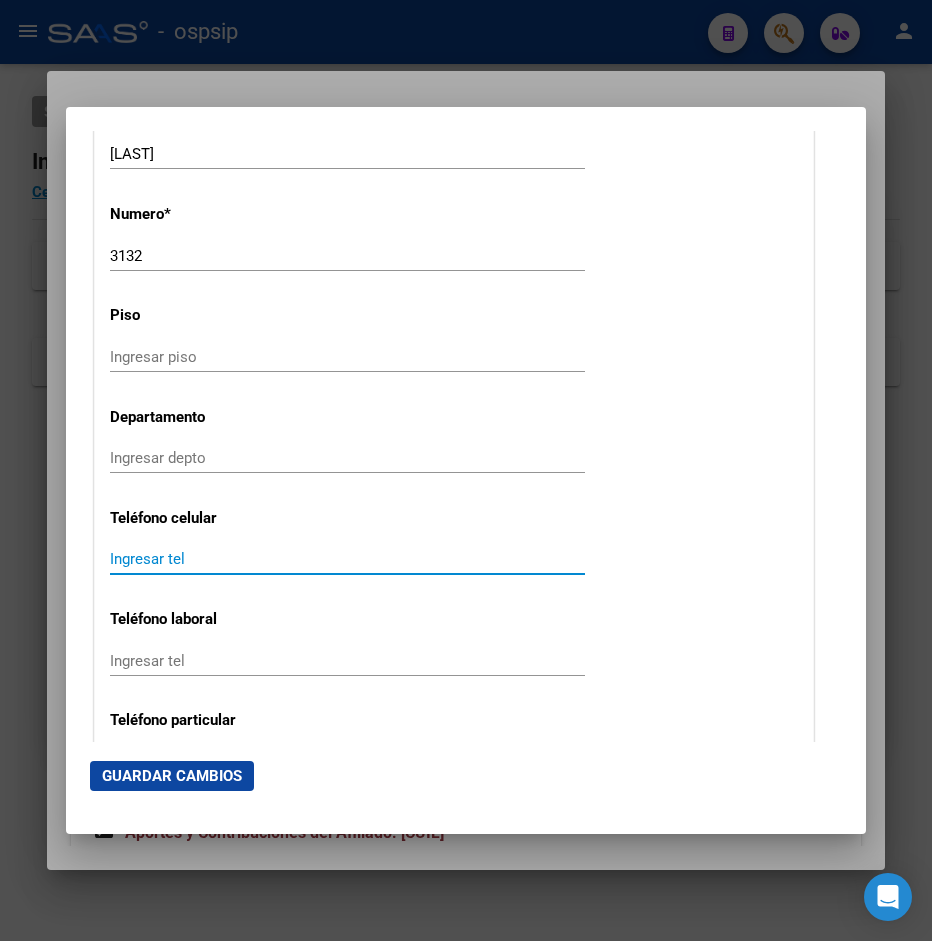 click on "Ingresar tel" at bounding box center (347, 559) 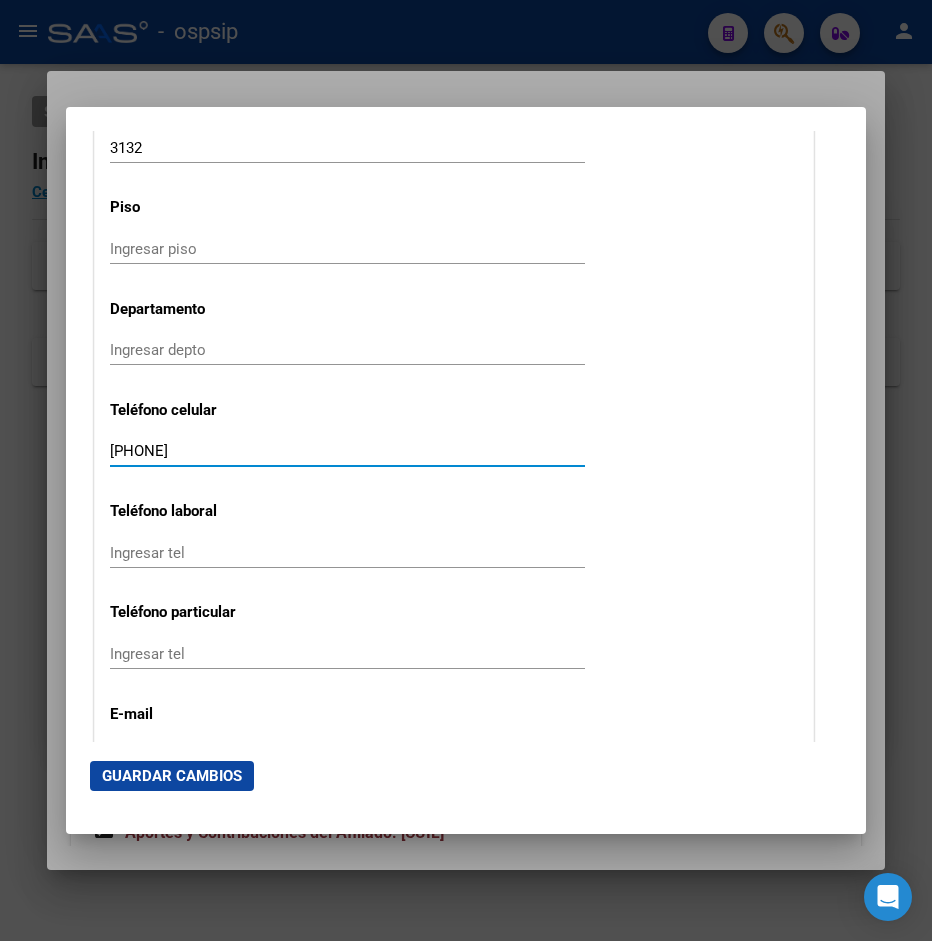 scroll, scrollTop: 2484, scrollLeft: 0, axis: vertical 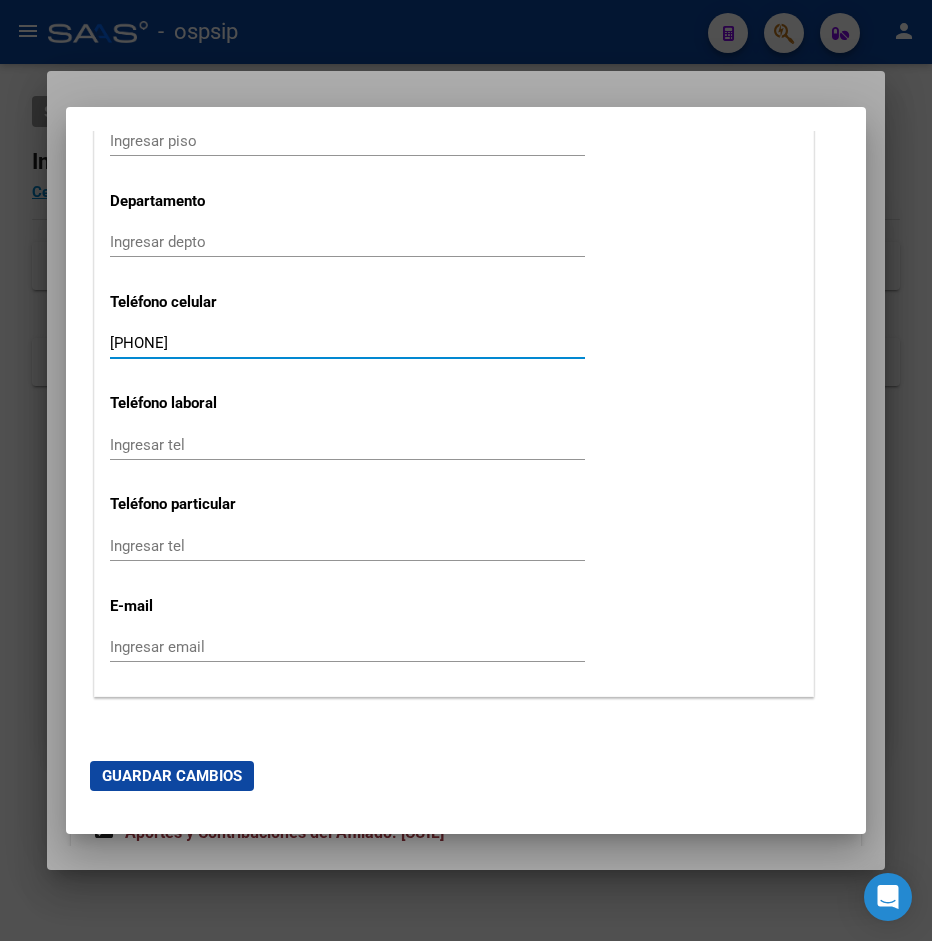 type on "[PHONE]" 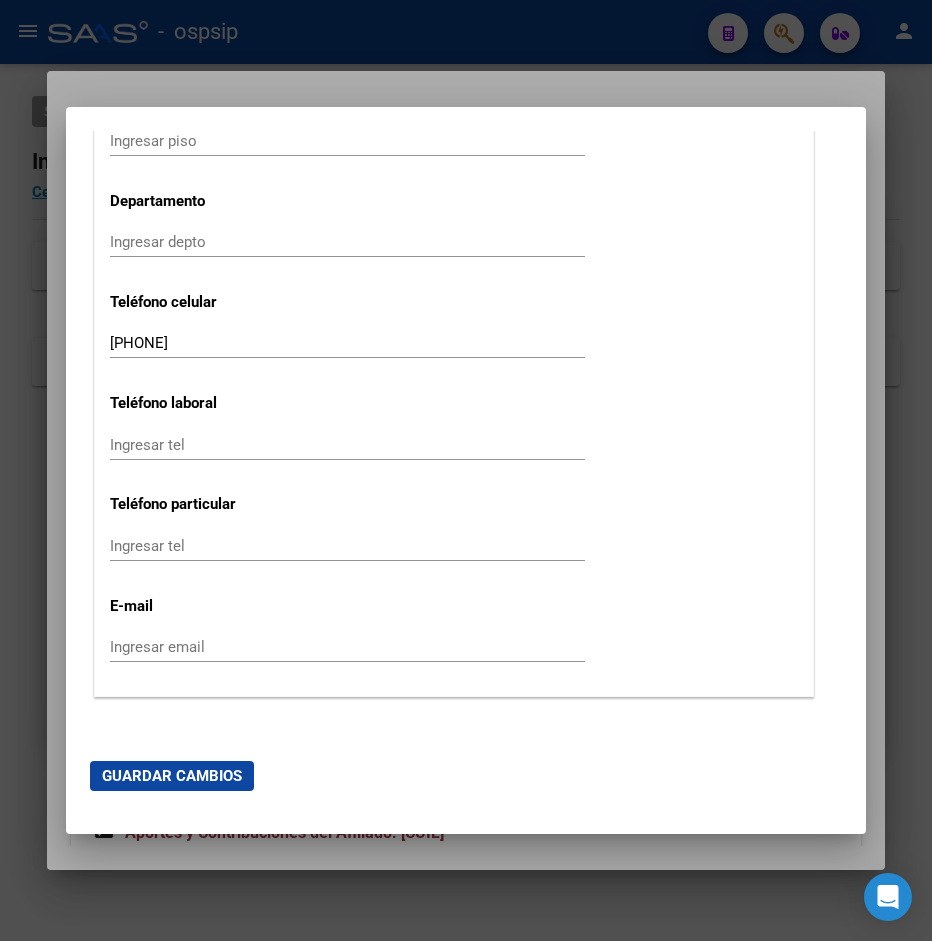 click on "Ingresar email" 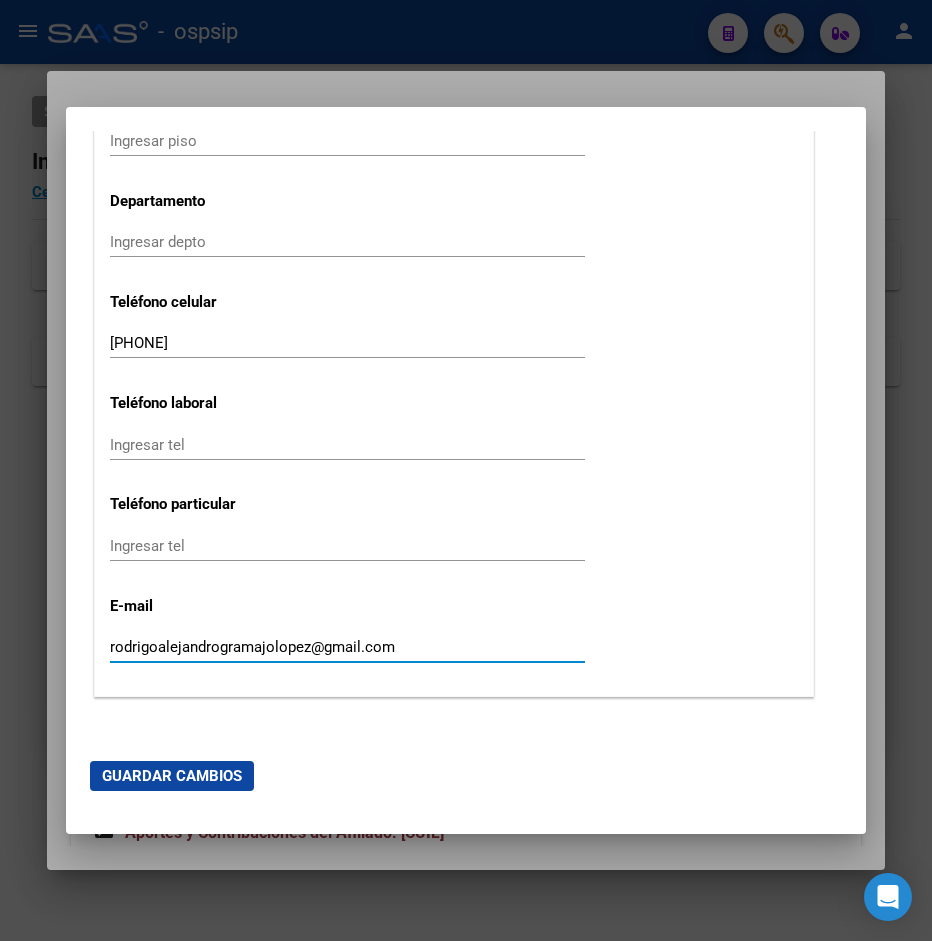 type on "rodrigoalejandrogramajolopez@gmail.com" 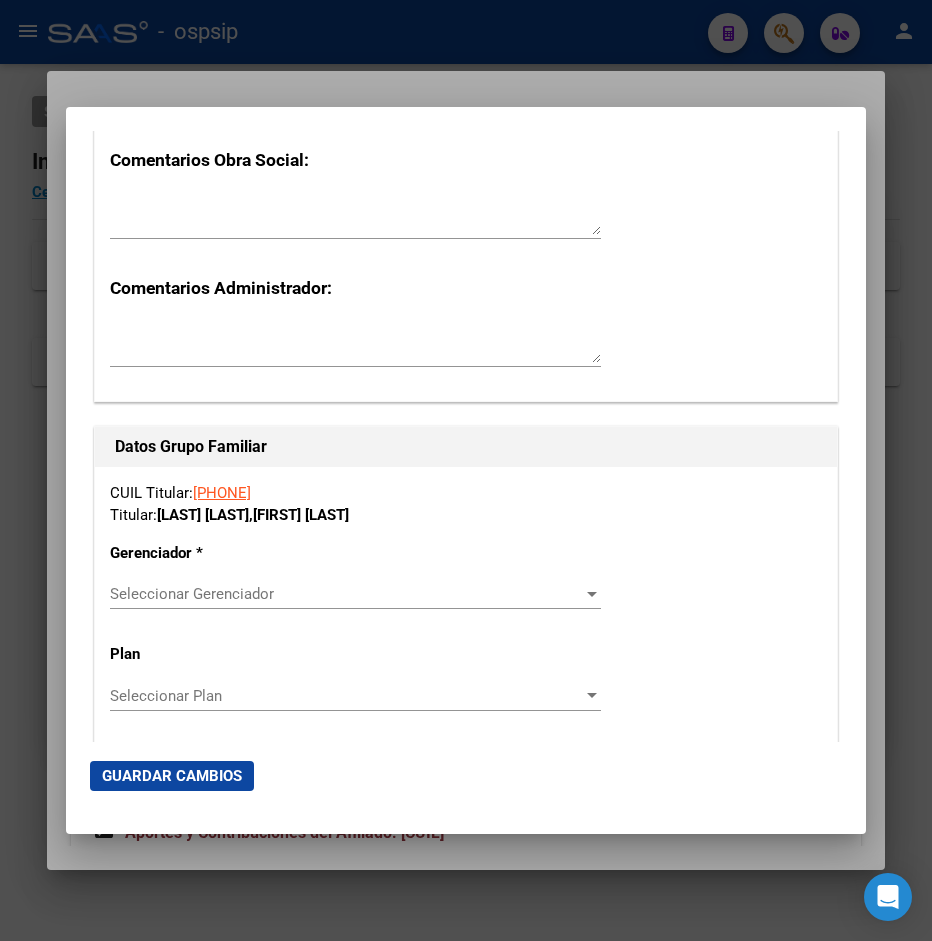scroll, scrollTop: 3240, scrollLeft: 0, axis: vertical 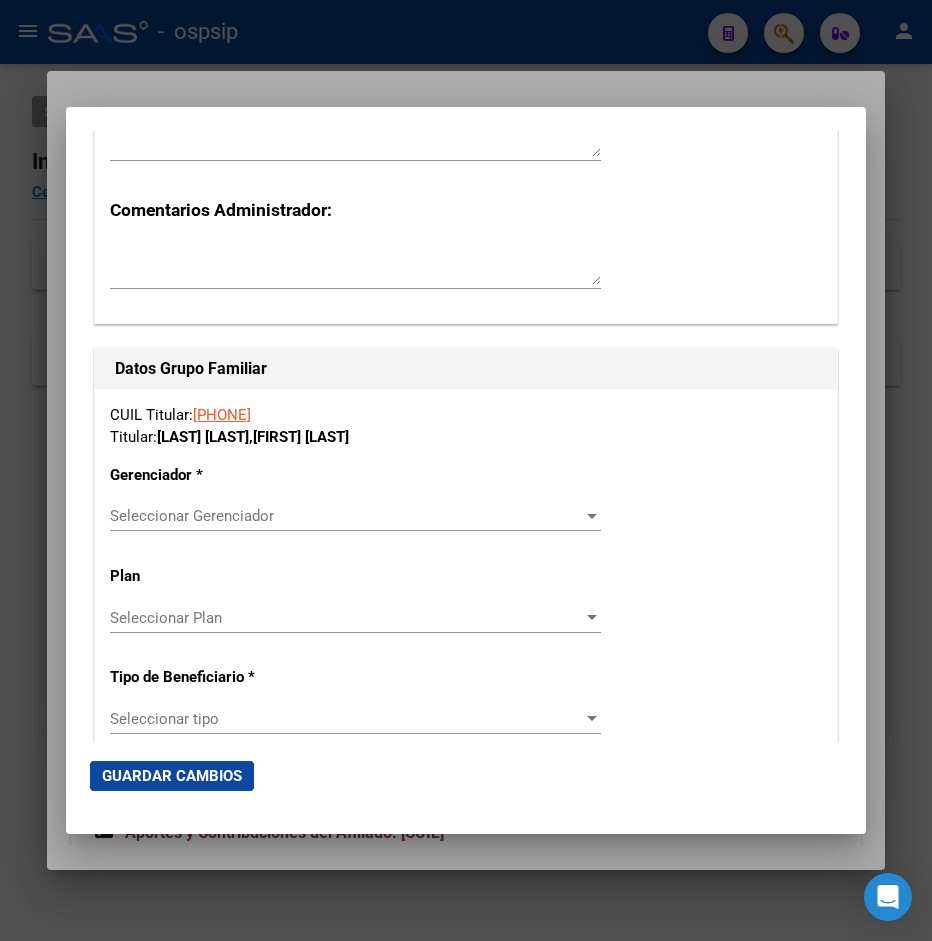 click on "Seleccionar Gerenciador" at bounding box center (346, 516) 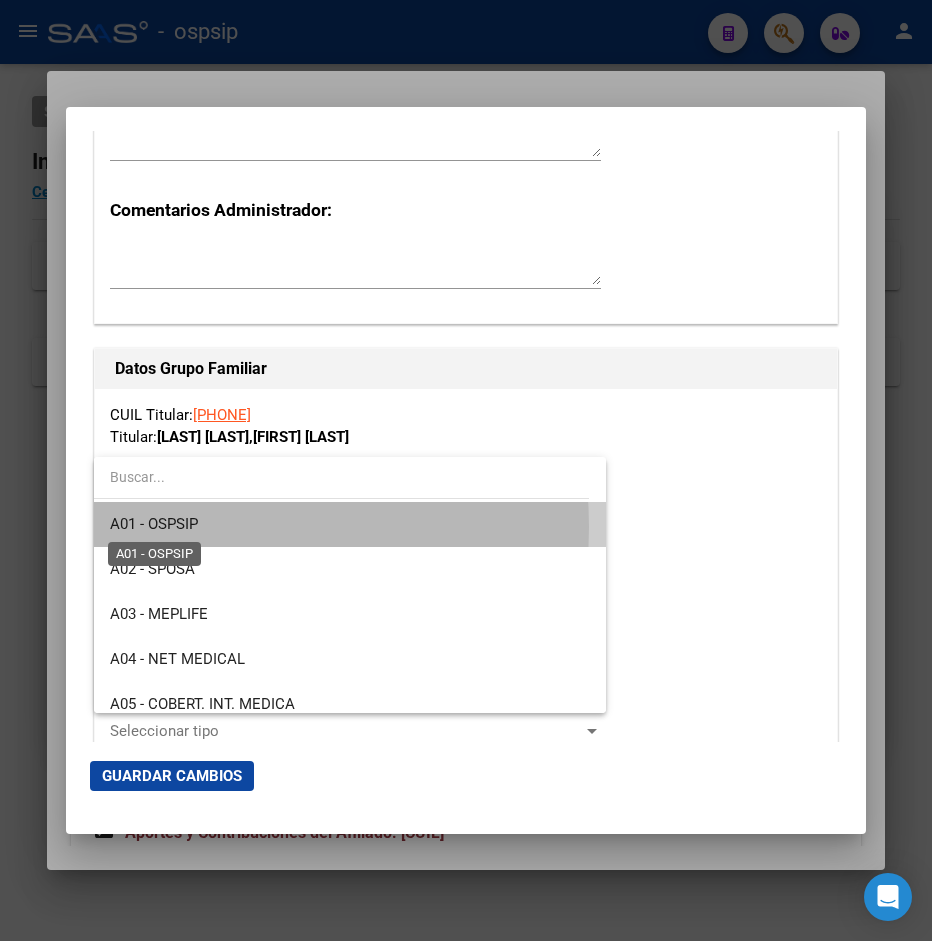 click on "A01 - OSPSIP" at bounding box center (154, 524) 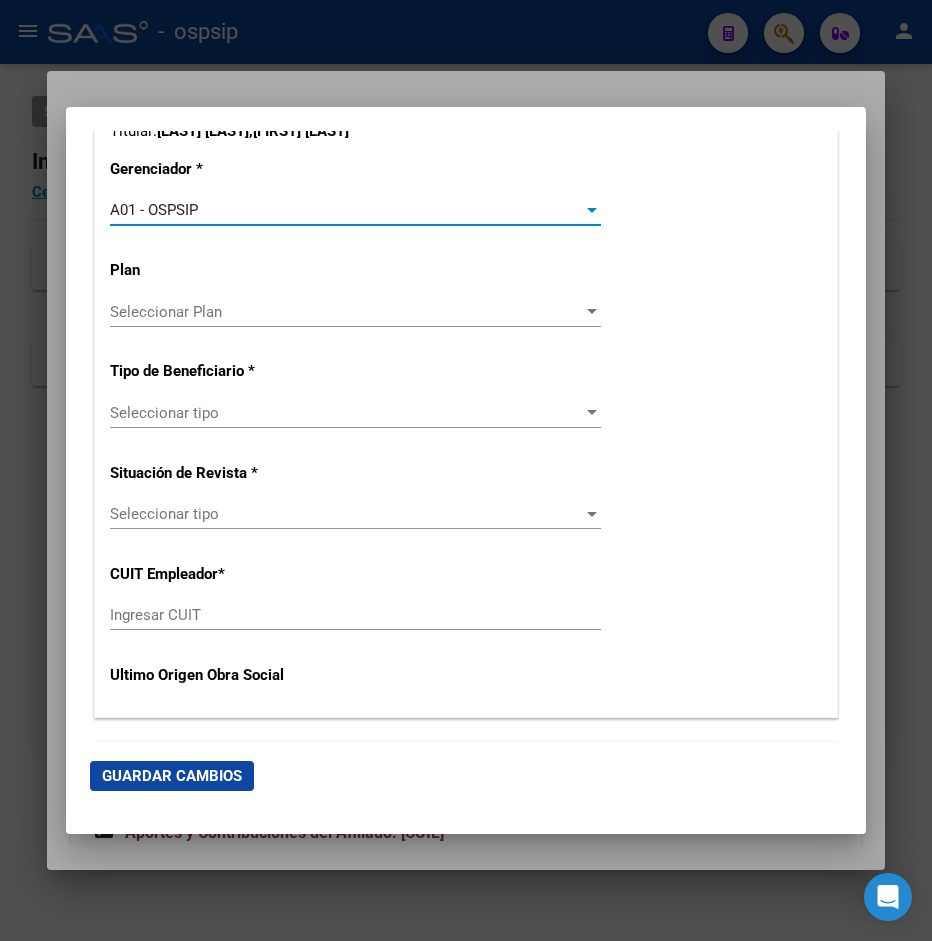 scroll, scrollTop: 3564, scrollLeft: 0, axis: vertical 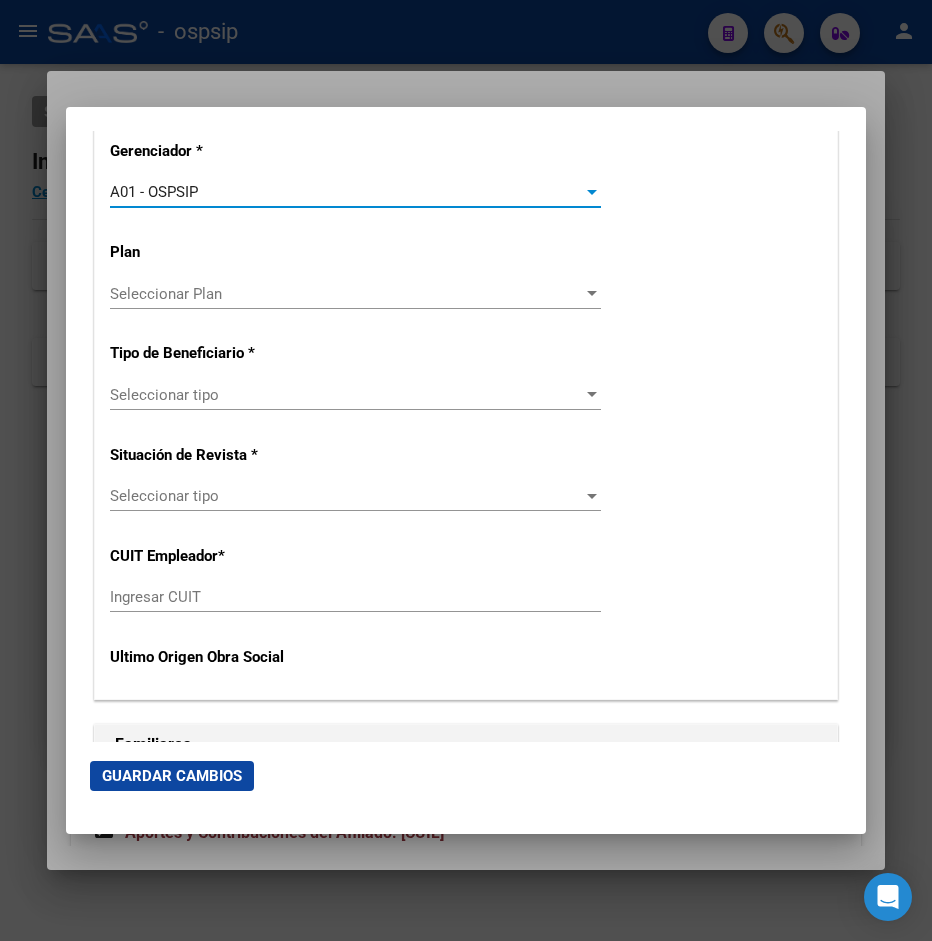 click on "Seleccionar tipo" at bounding box center (346, 395) 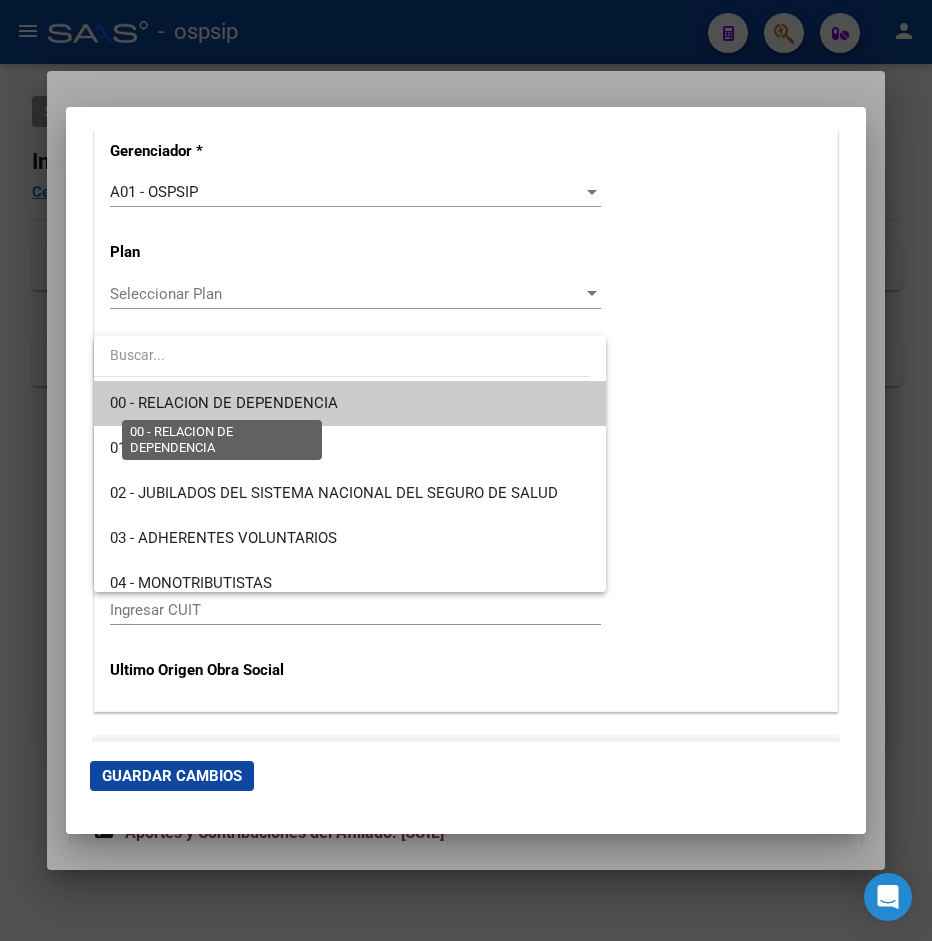 click on "00 - RELACION DE DEPENDENCIA" at bounding box center [224, 403] 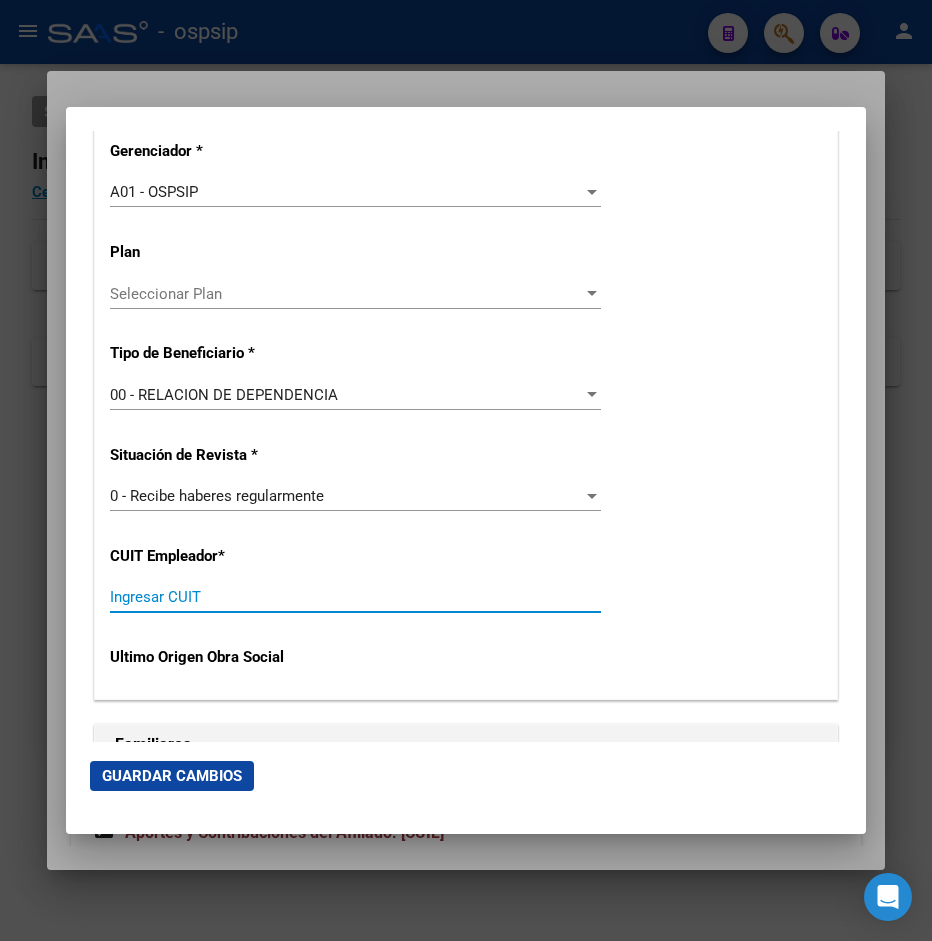 click on "Ingresar CUIT" at bounding box center [355, 597] 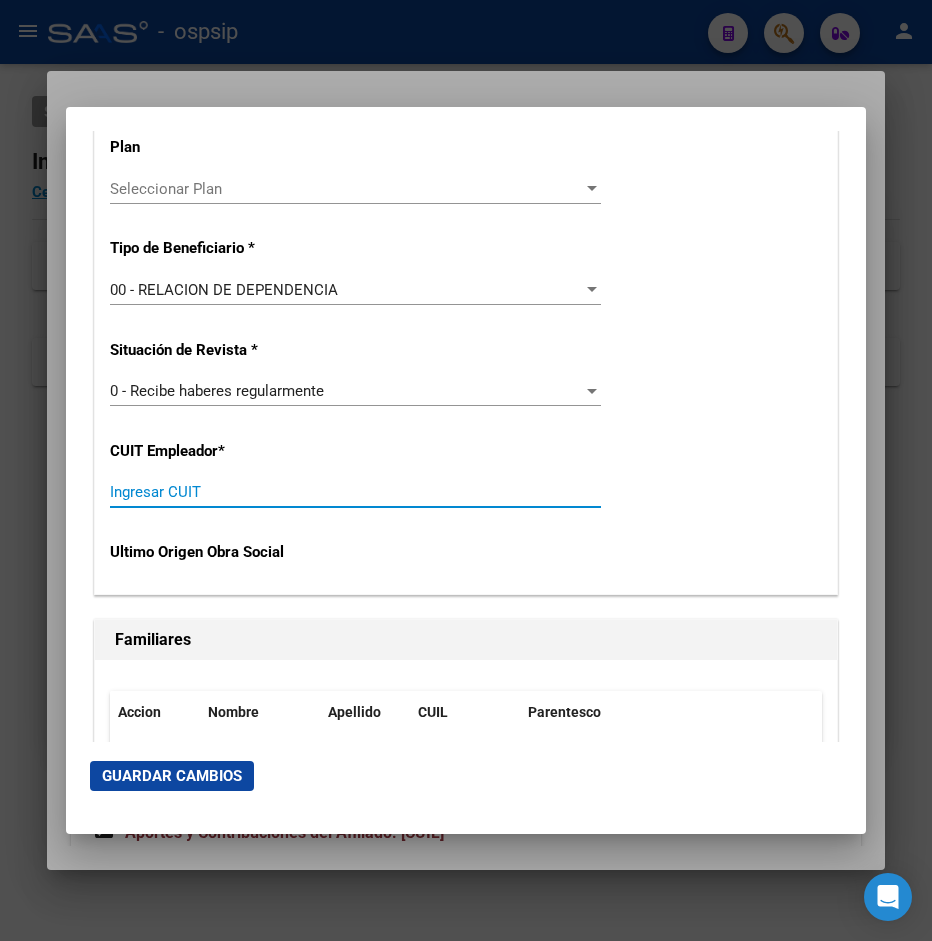 scroll, scrollTop: 3672, scrollLeft: 0, axis: vertical 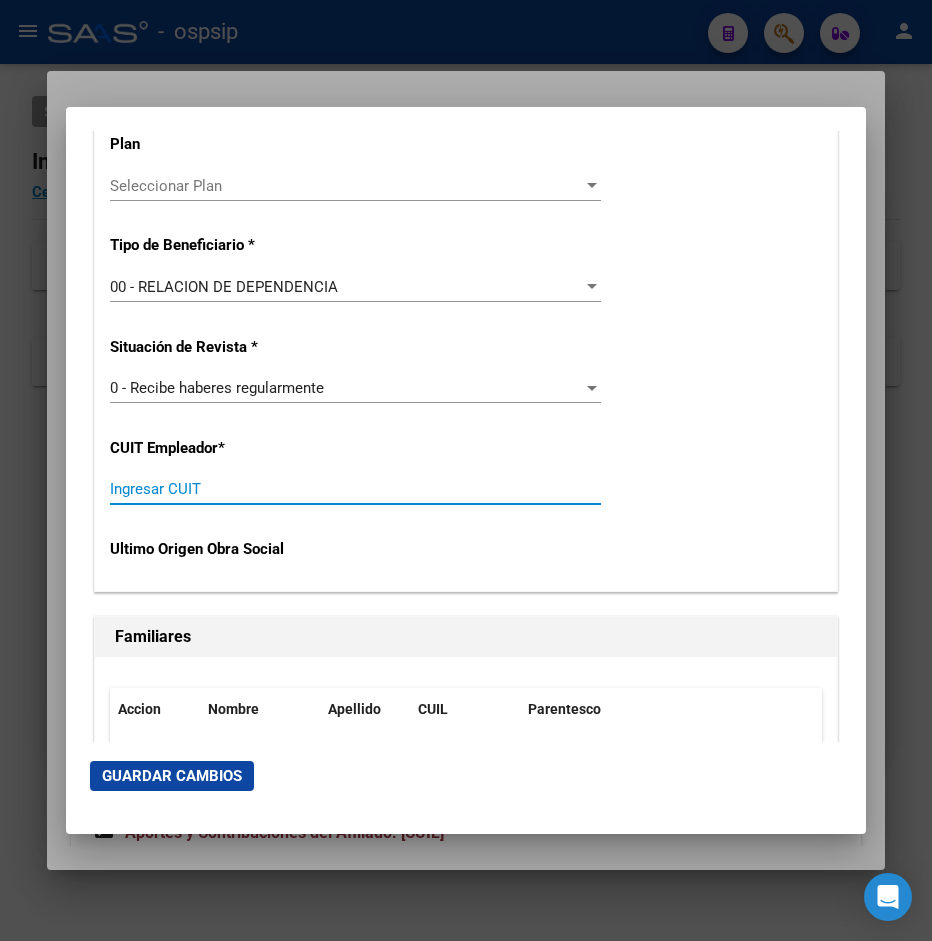 click on "Ingresar CUIT" at bounding box center (355, 489) 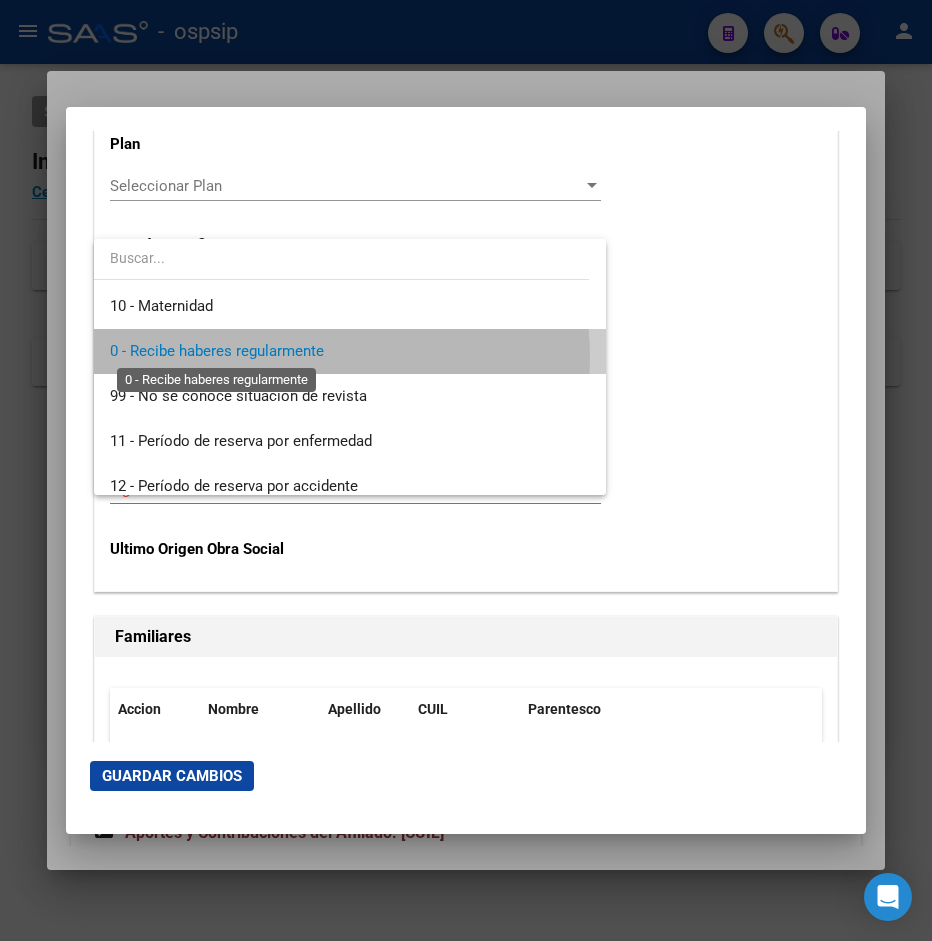 click on "0 - Recibe haberes regularmente" at bounding box center (217, 351) 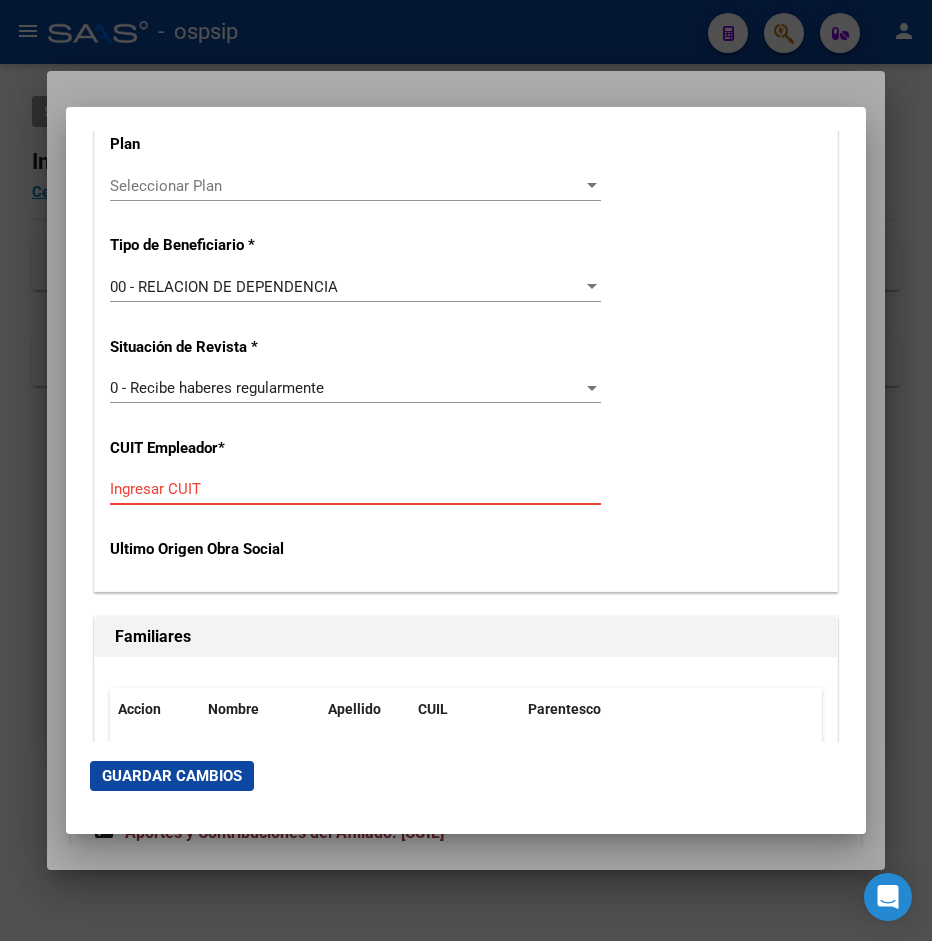 click on "Ingresar CUIT" at bounding box center (355, 489) 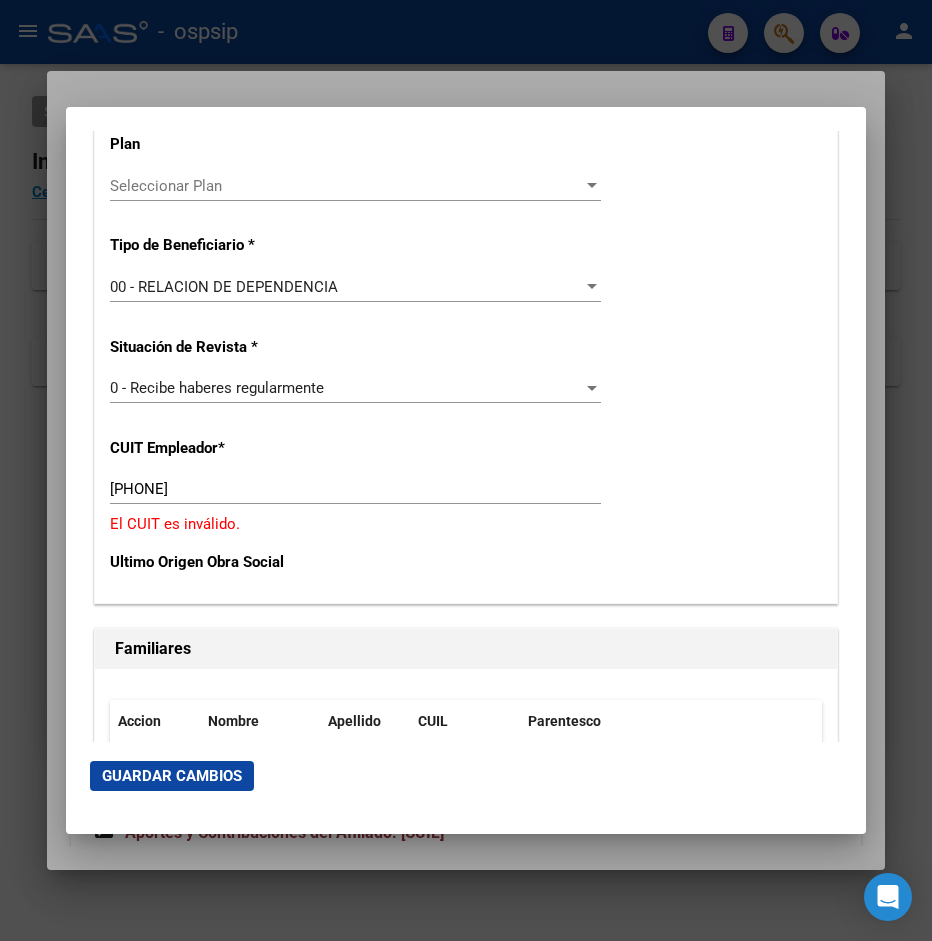 click on "Ultimo Origen Obra Social" at bounding box center (466, 562) 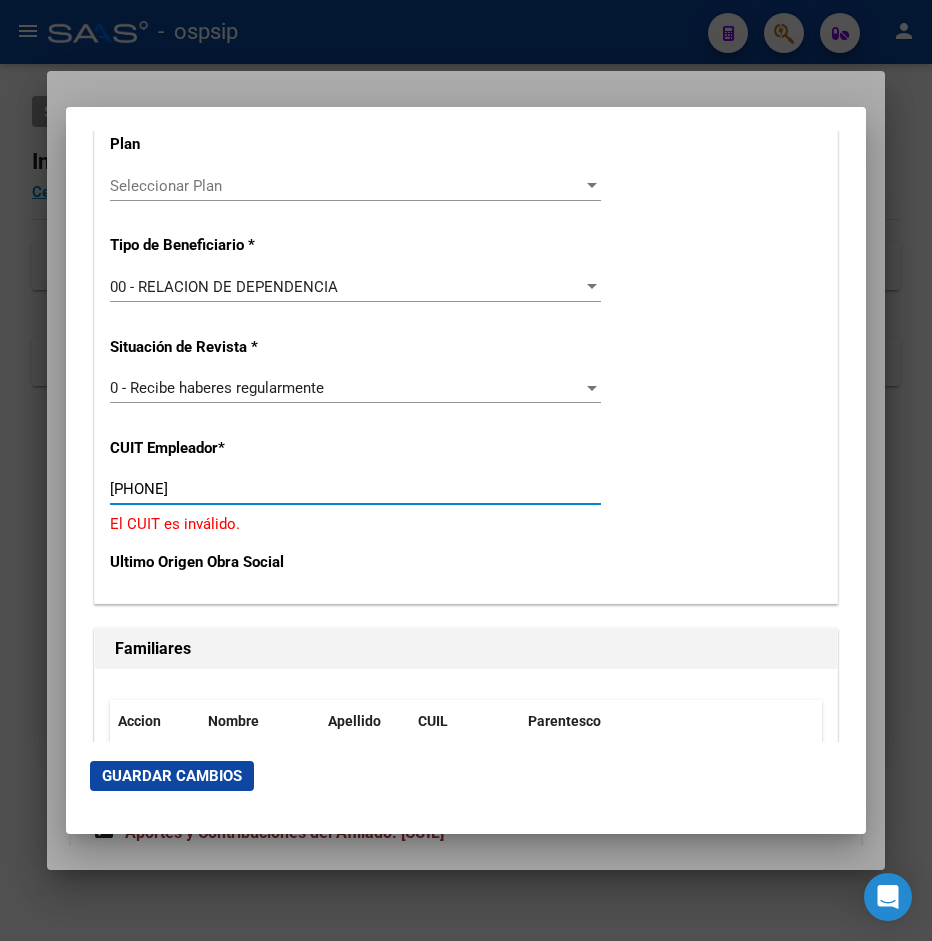 click on "[PHONE]" at bounding box center (355, 489) 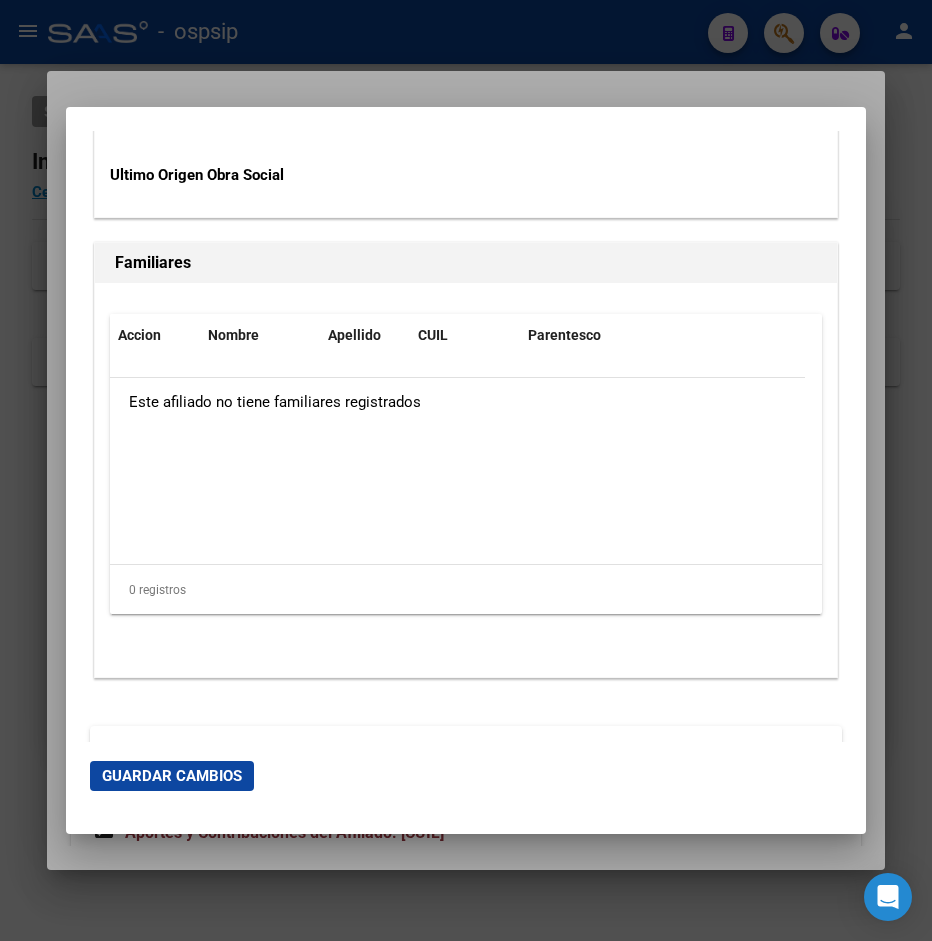 scroll, scrollTop: 4064, scrollLeft: 0, axis: vertical 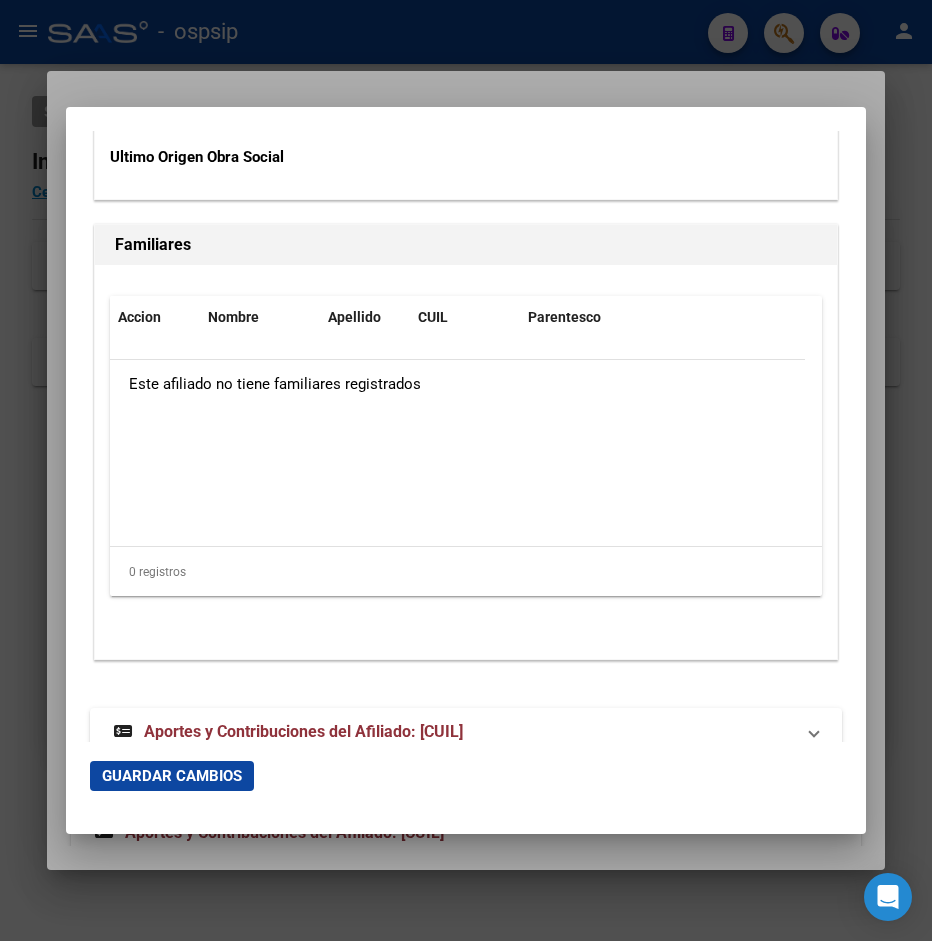 type on "[CUIT]" 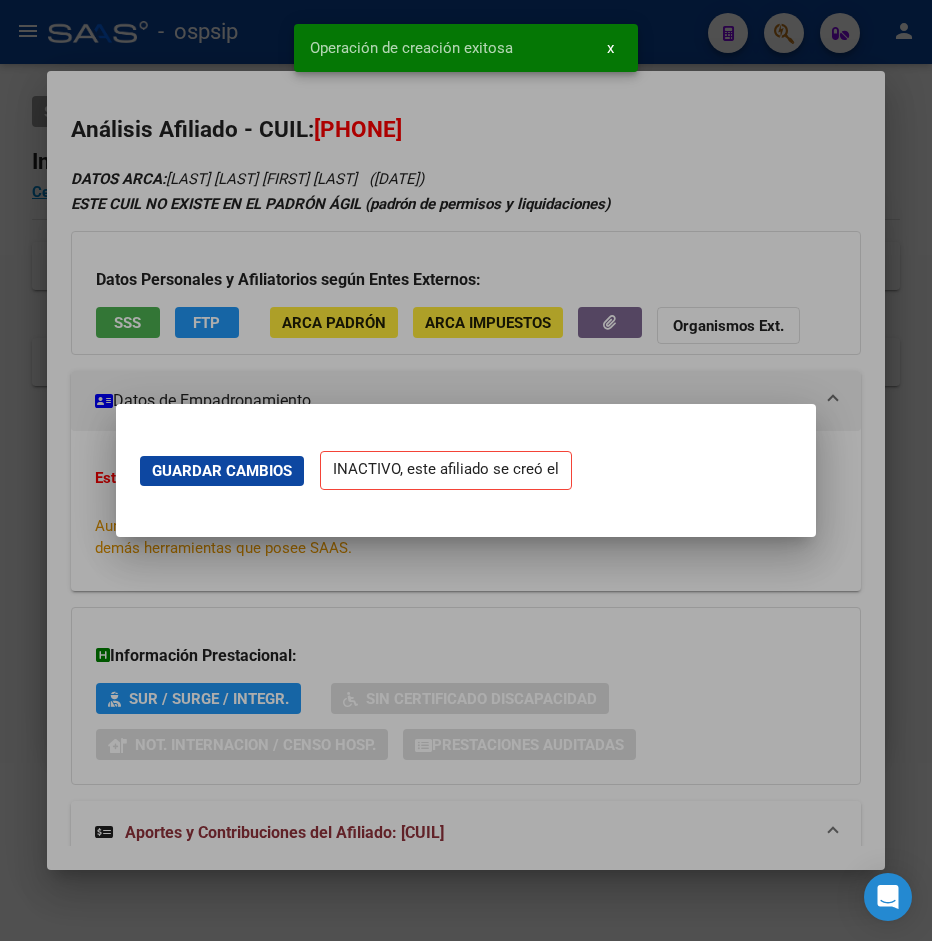 scroll, scrollTop: 0, scrollLeft: 0, axis: both 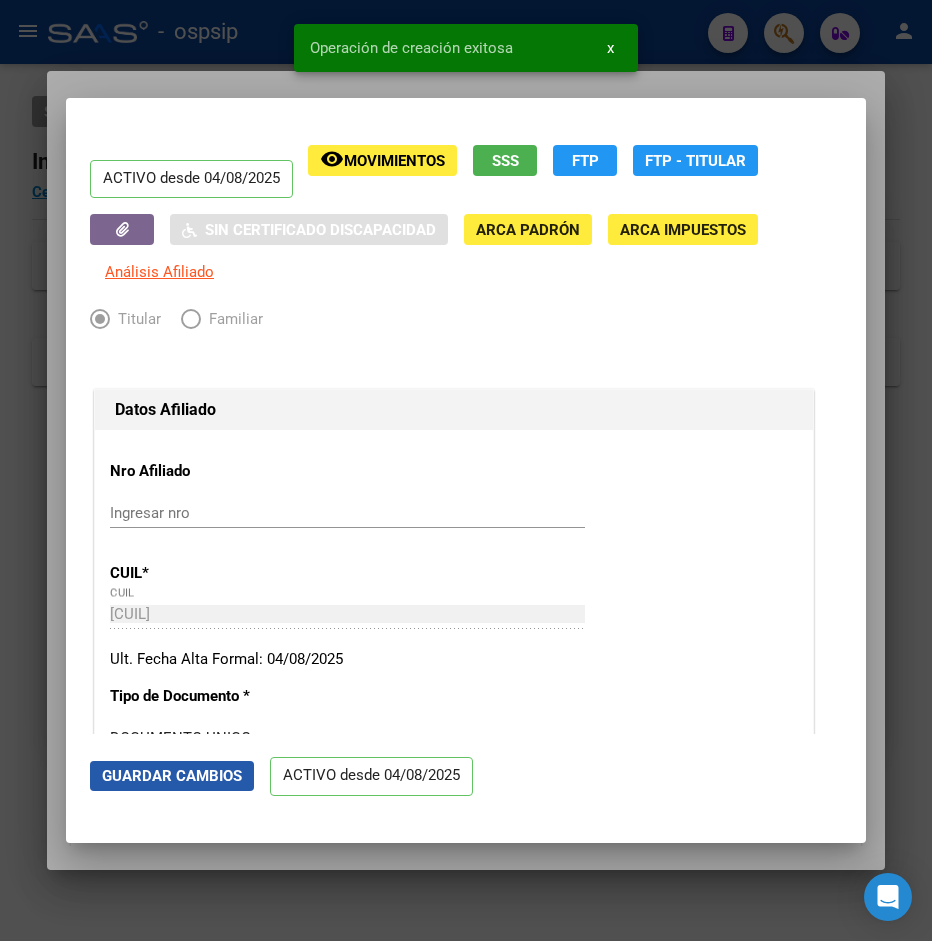 click on "Guardar Cambios" 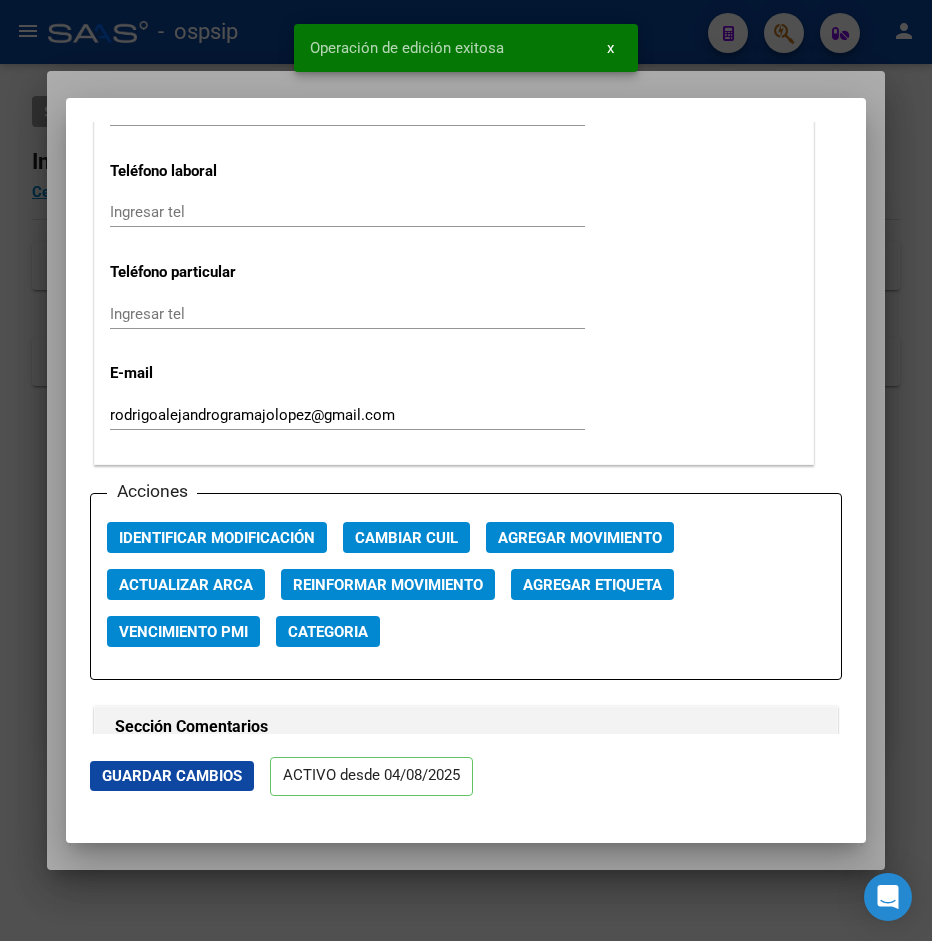 scroll, scrollTop: 2700, scrollLeft: 0, axis: vertical 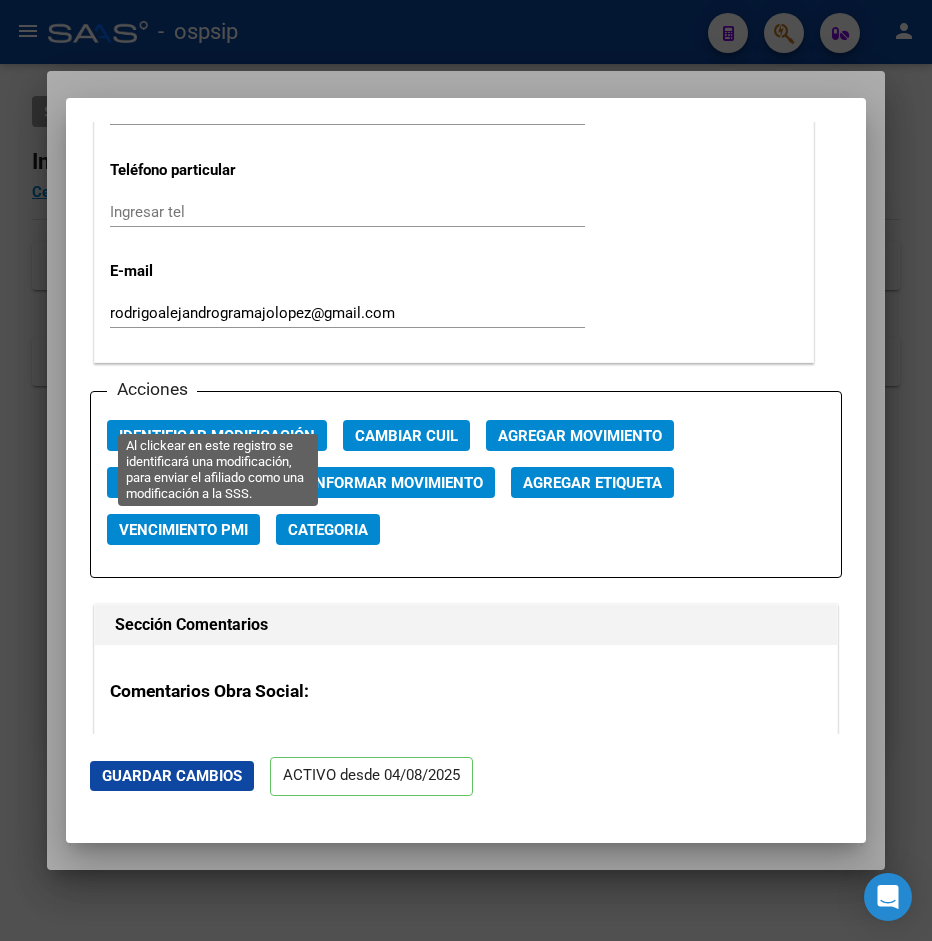 click on "Identificar Modificación" at bounding box center (217, 436) 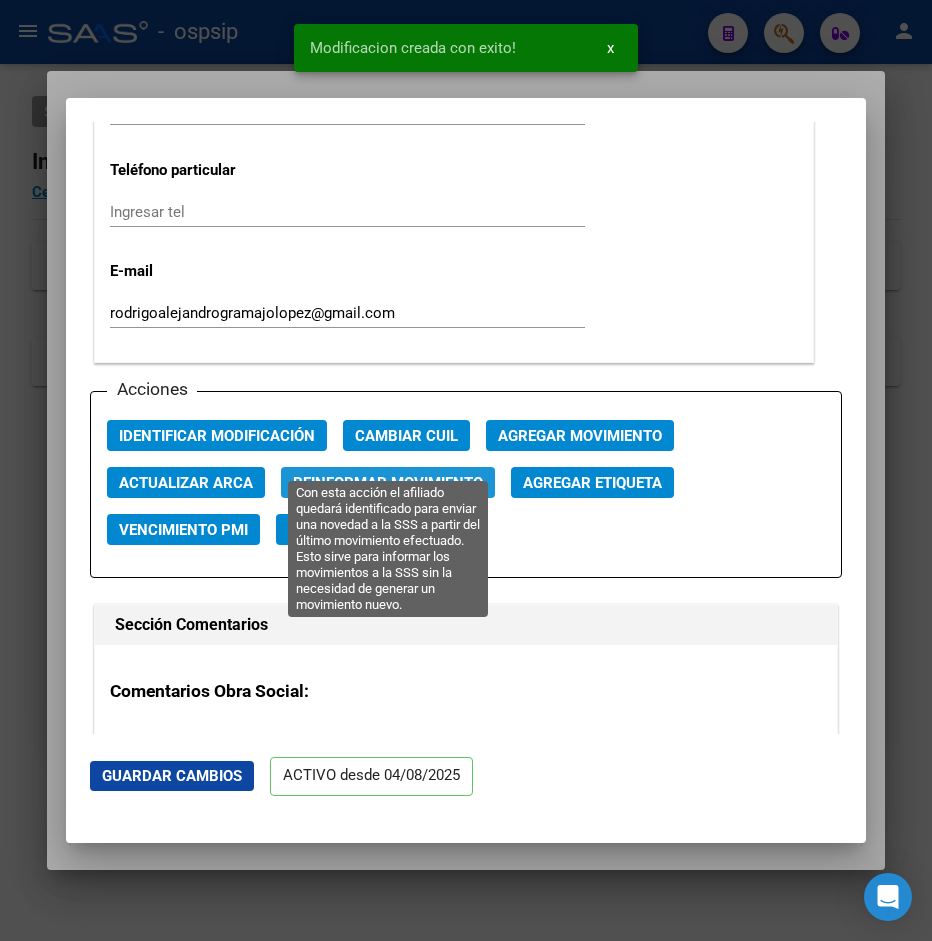 click on "Reinformar Movimiento" 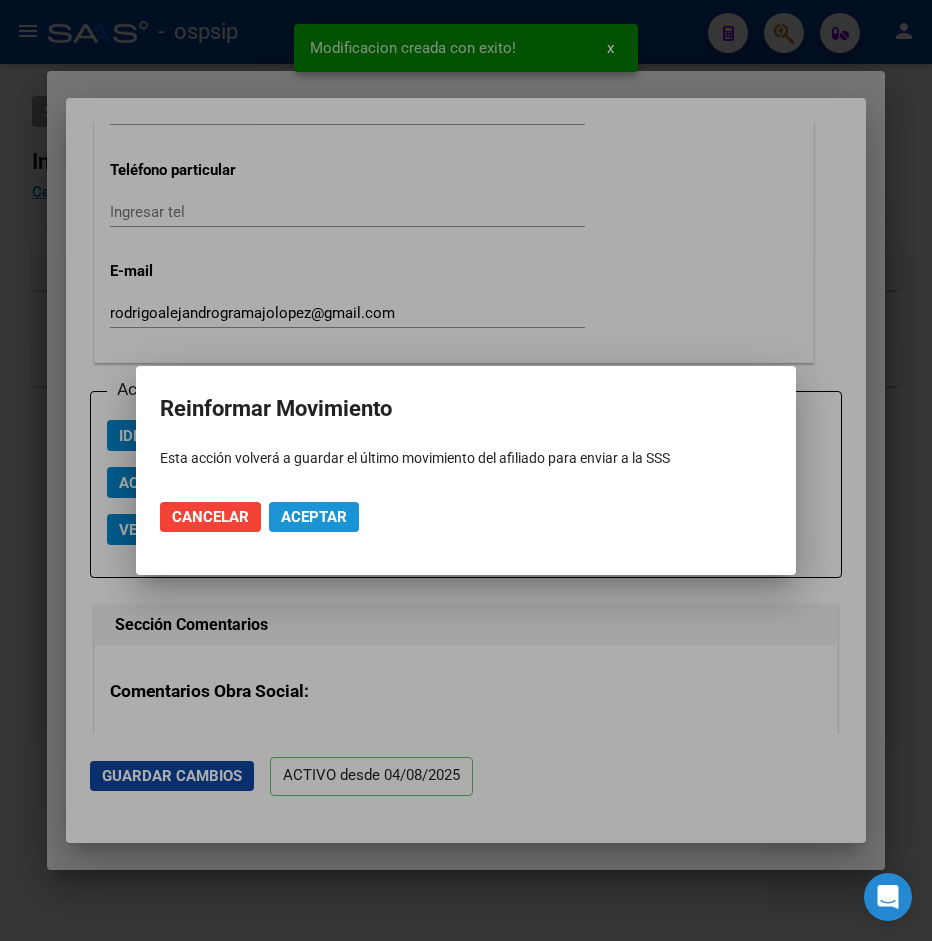 click on "Aceptar" at bounding box center [314, 517] 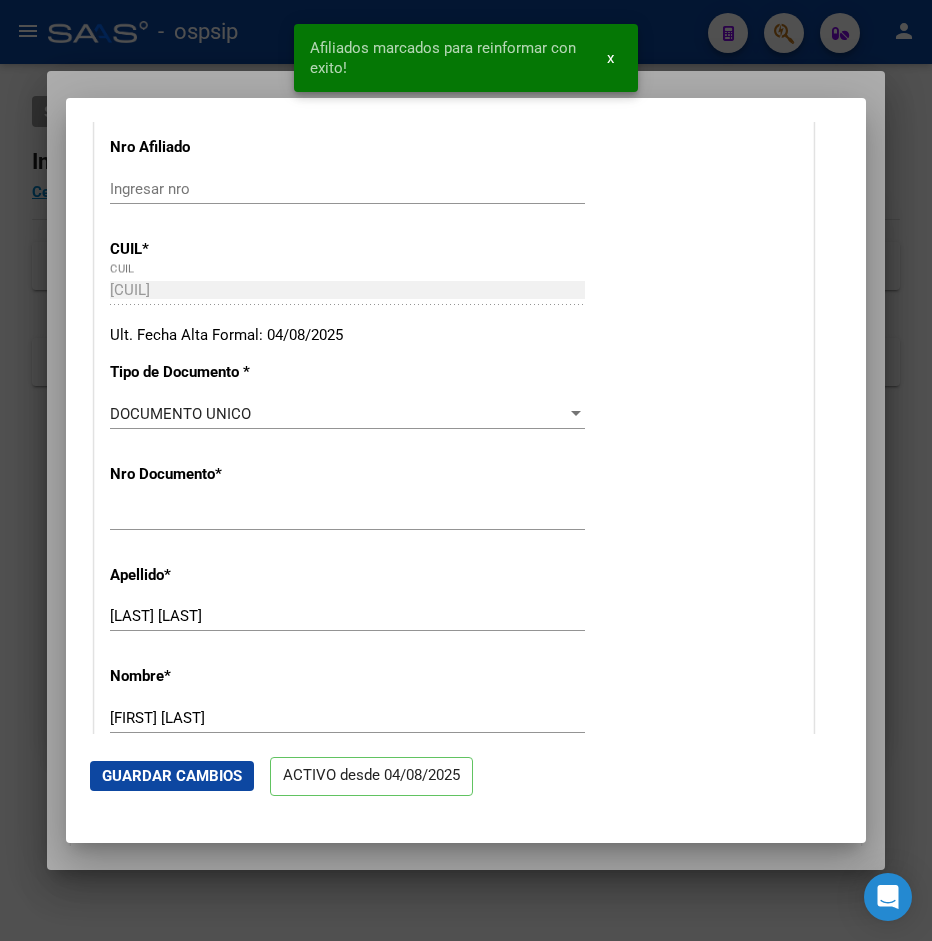 scroll, scrollTop: 0, scrollLeft: 0, axis: both 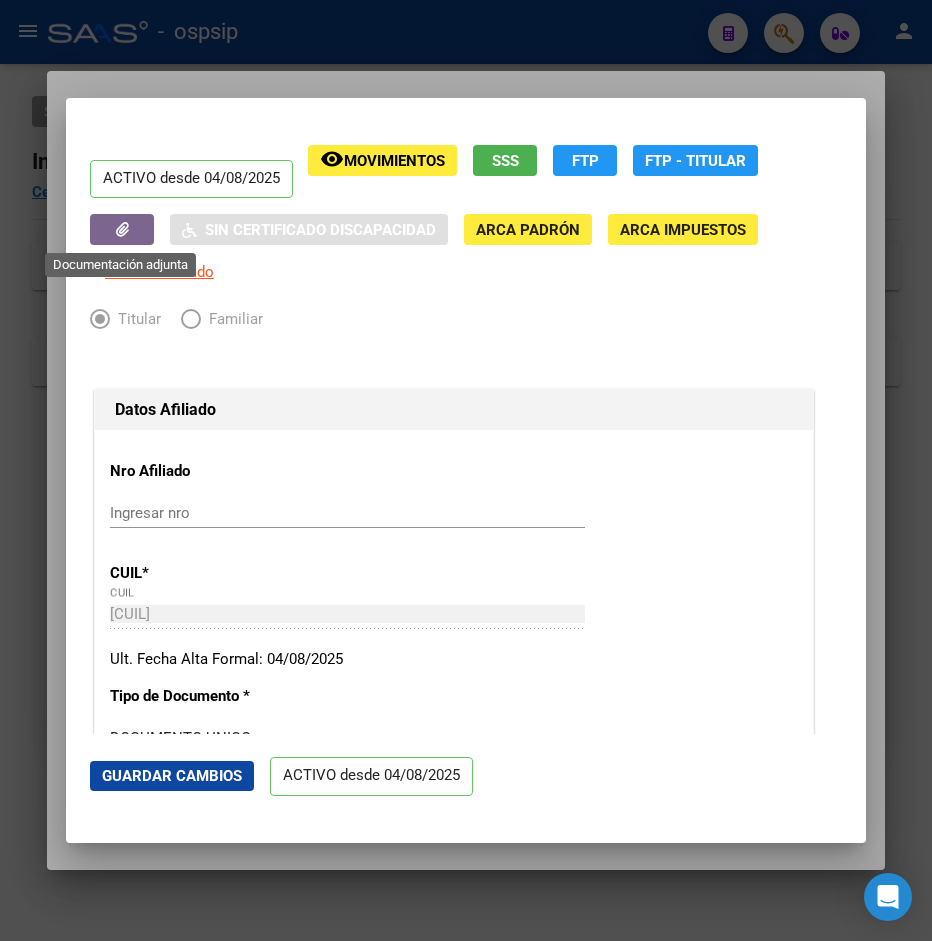 click 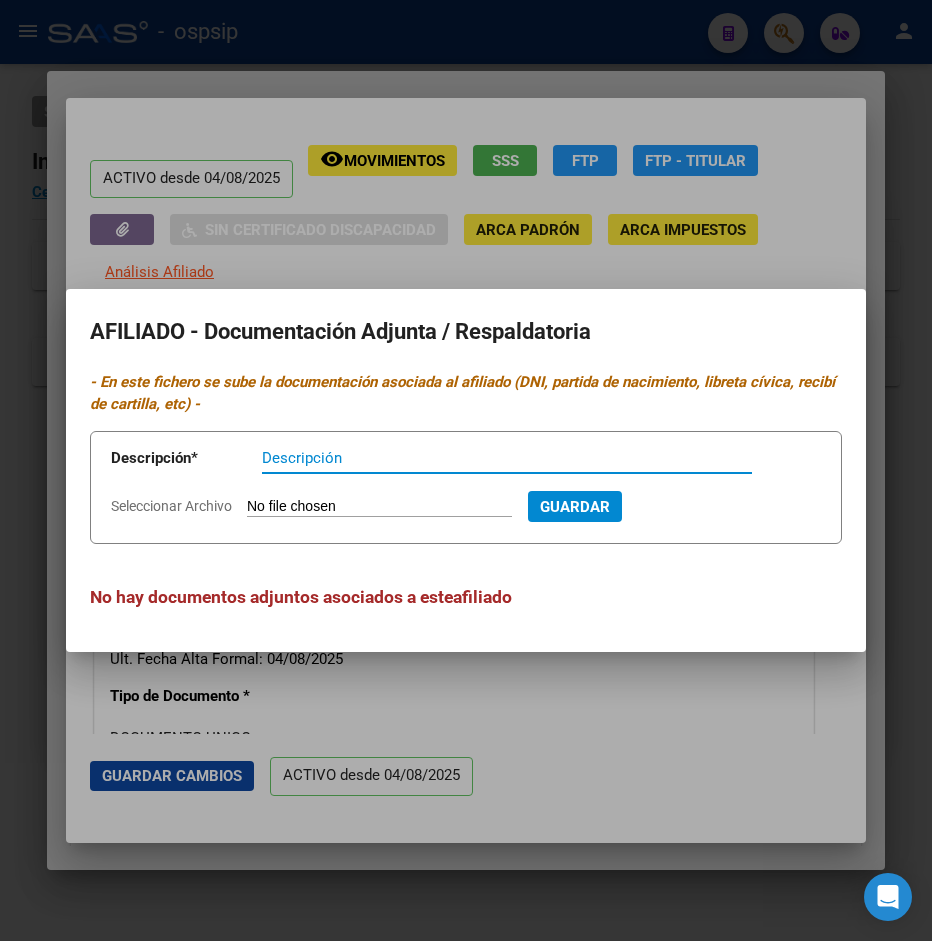 click on "Seleccionar Archivo" at bounding box center (379, 507) 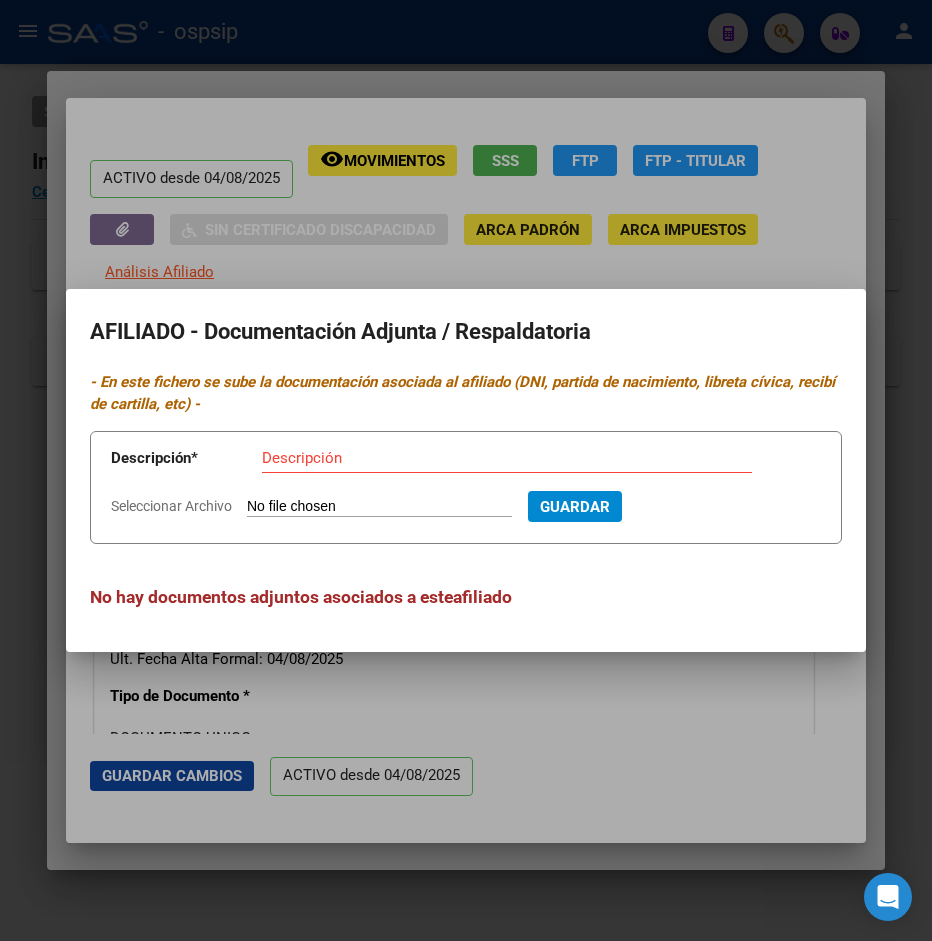 type on "C:\fakepath\[FILENAME]" 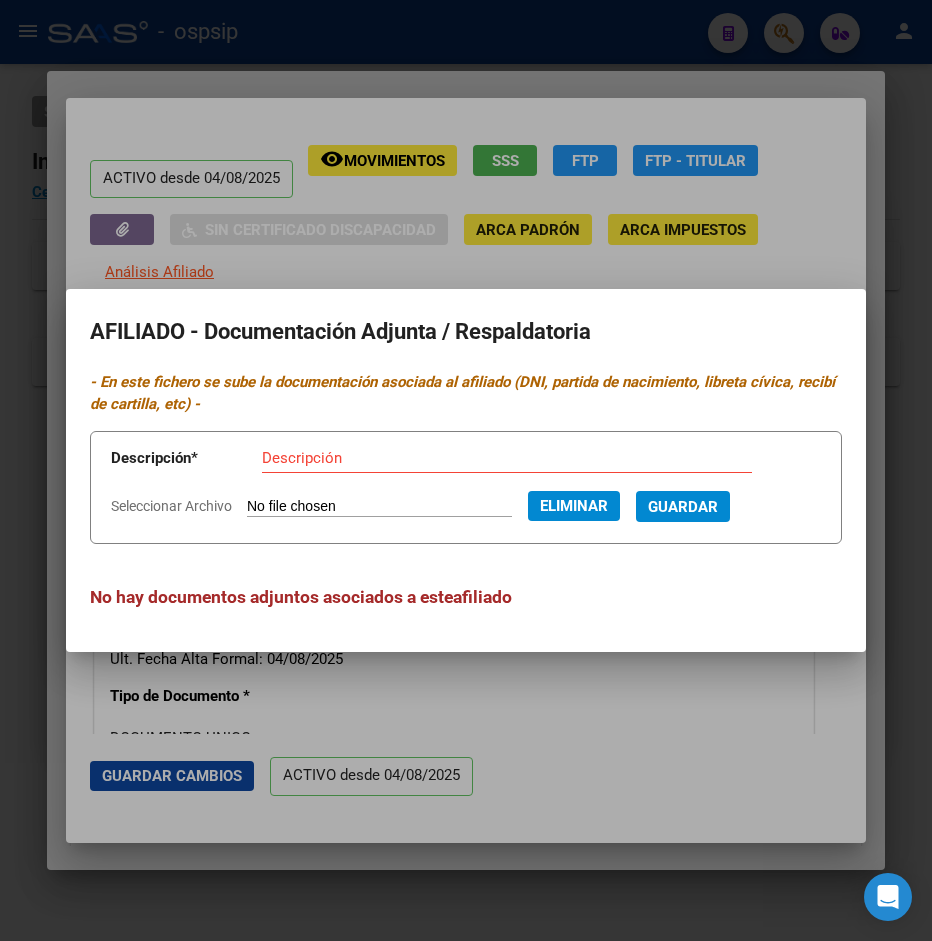 click on "Descripción" at bounding box center [507, 458] 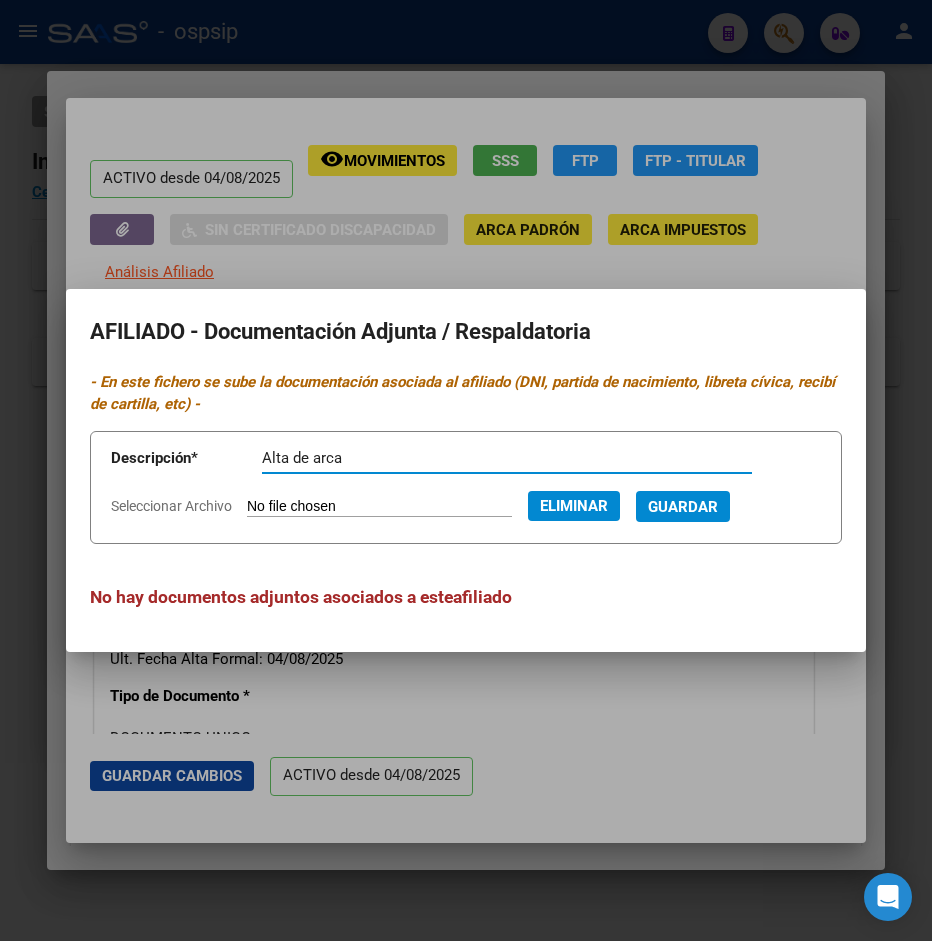 type on "Alta de arca" 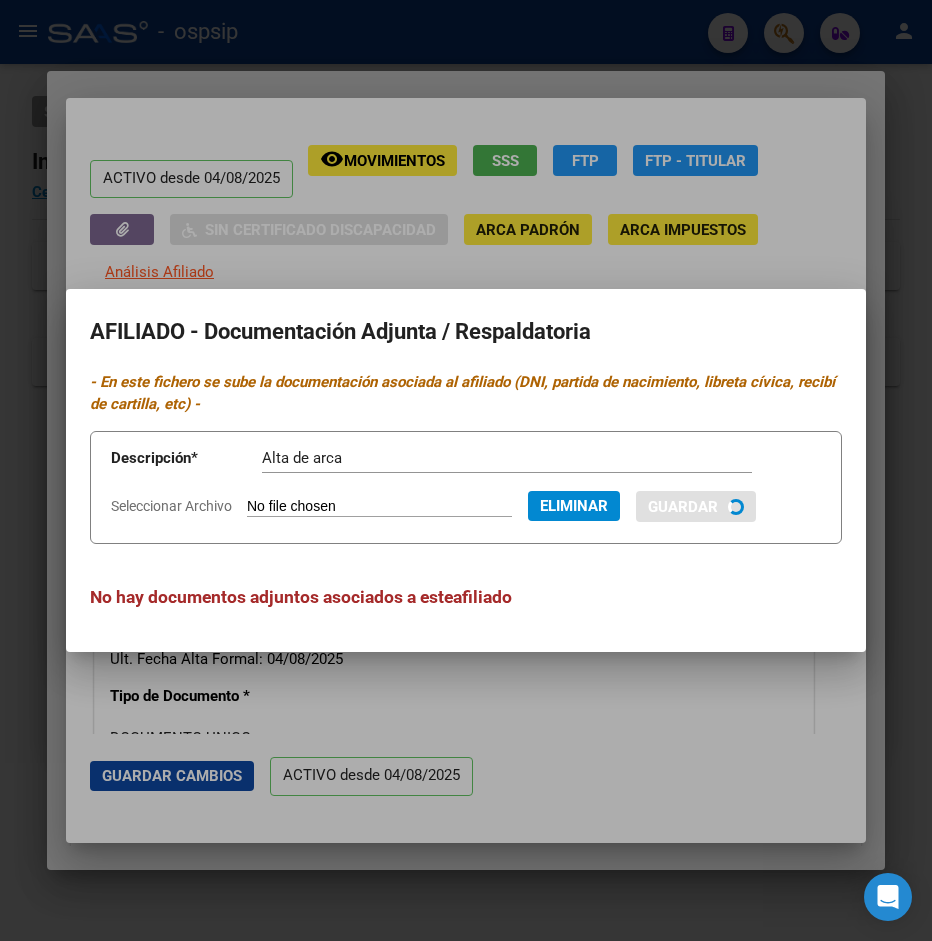 type 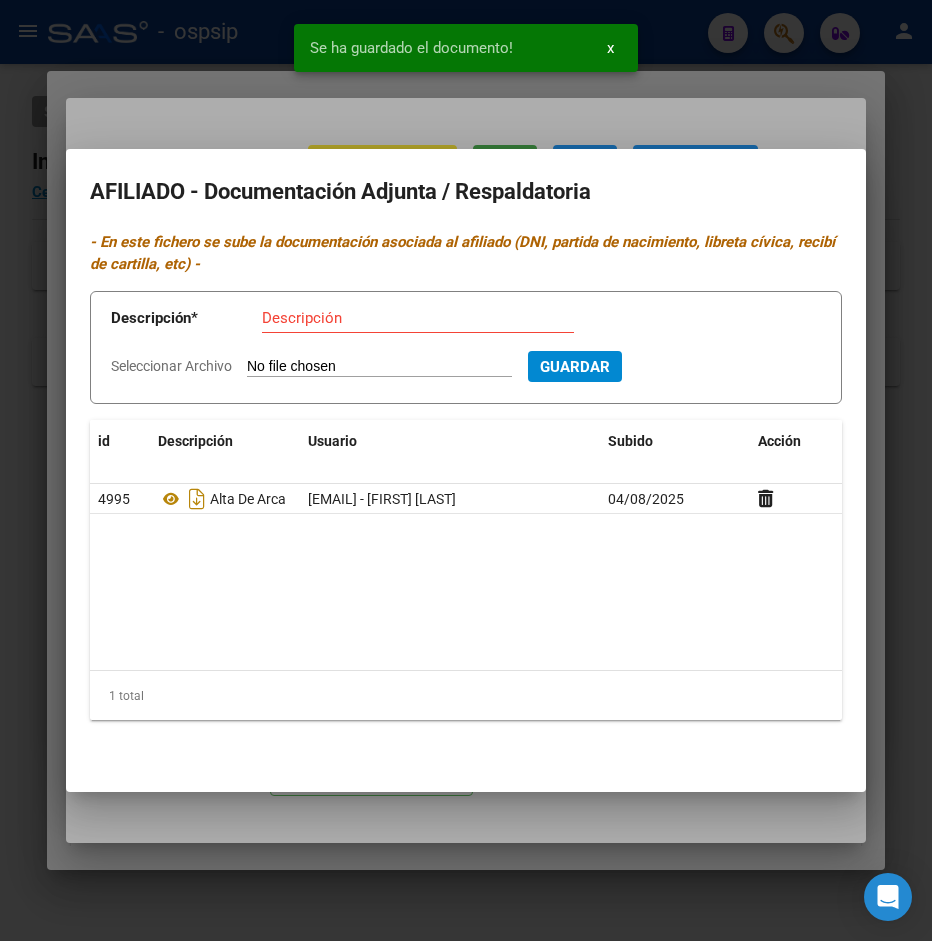 click on "Seleccionar Archivo" at bounding box center (379, 367) 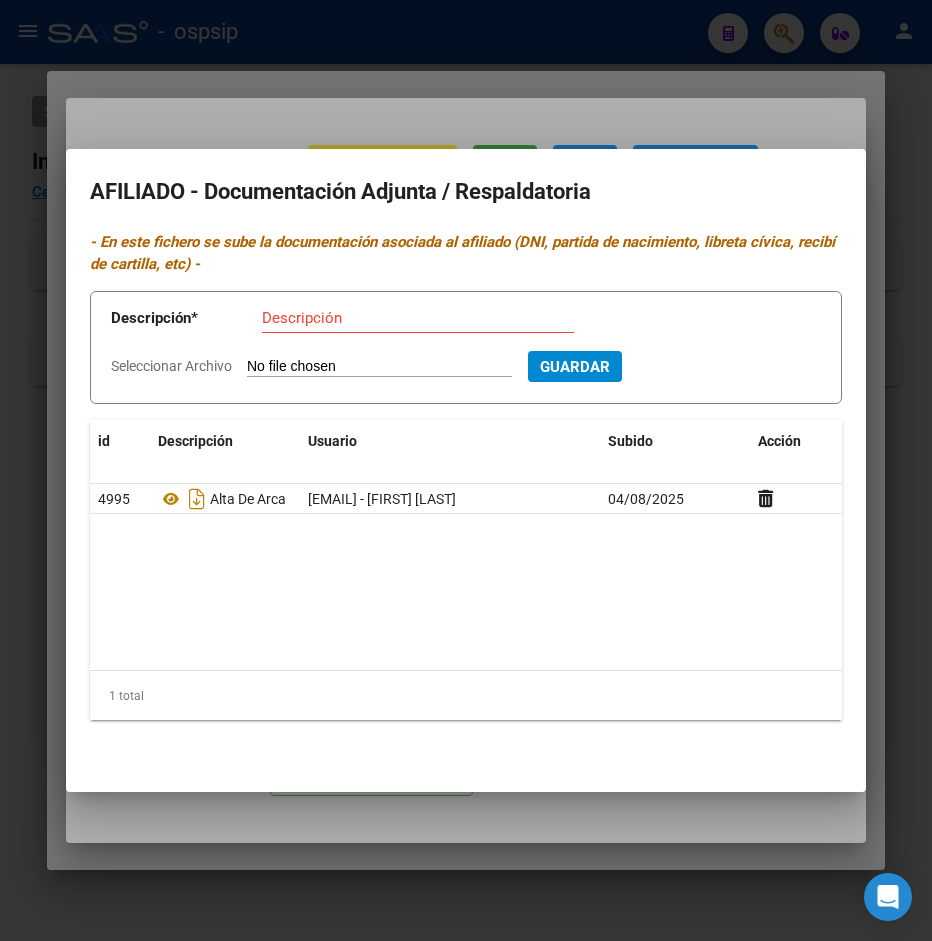 type on "C:\fakepath\[FILENAME].pdf" 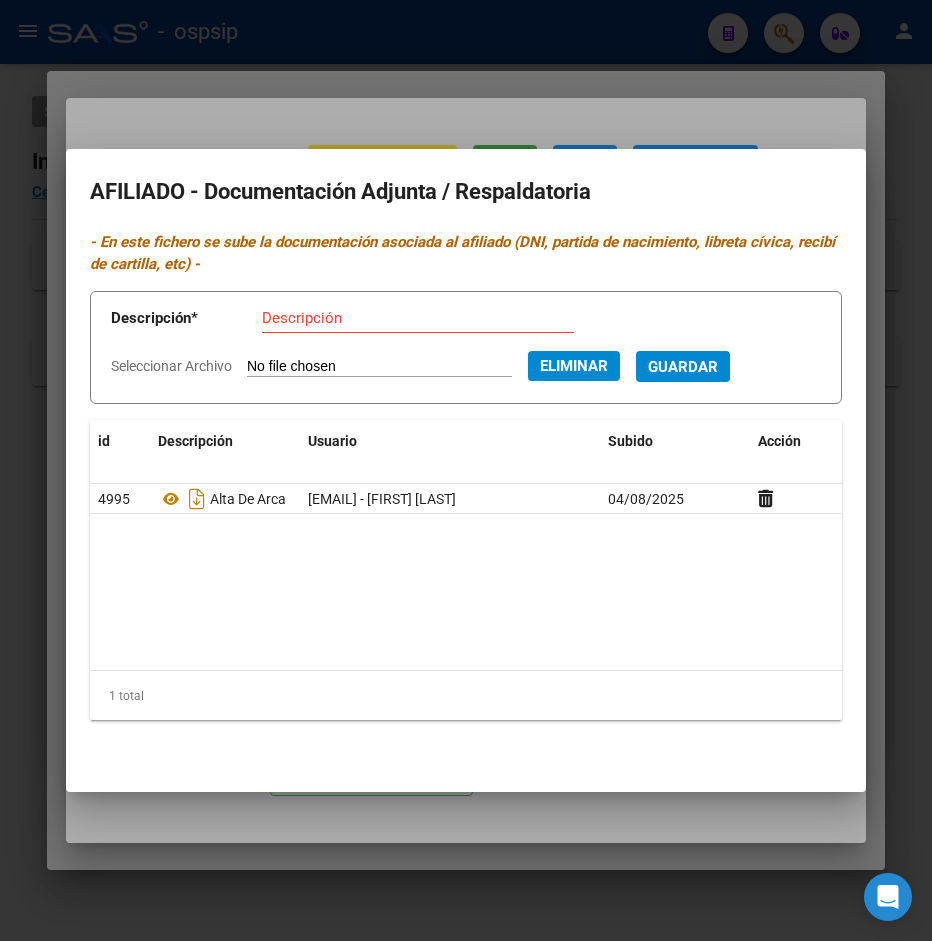 click on "Descripción" at bounding box center (418, 318) 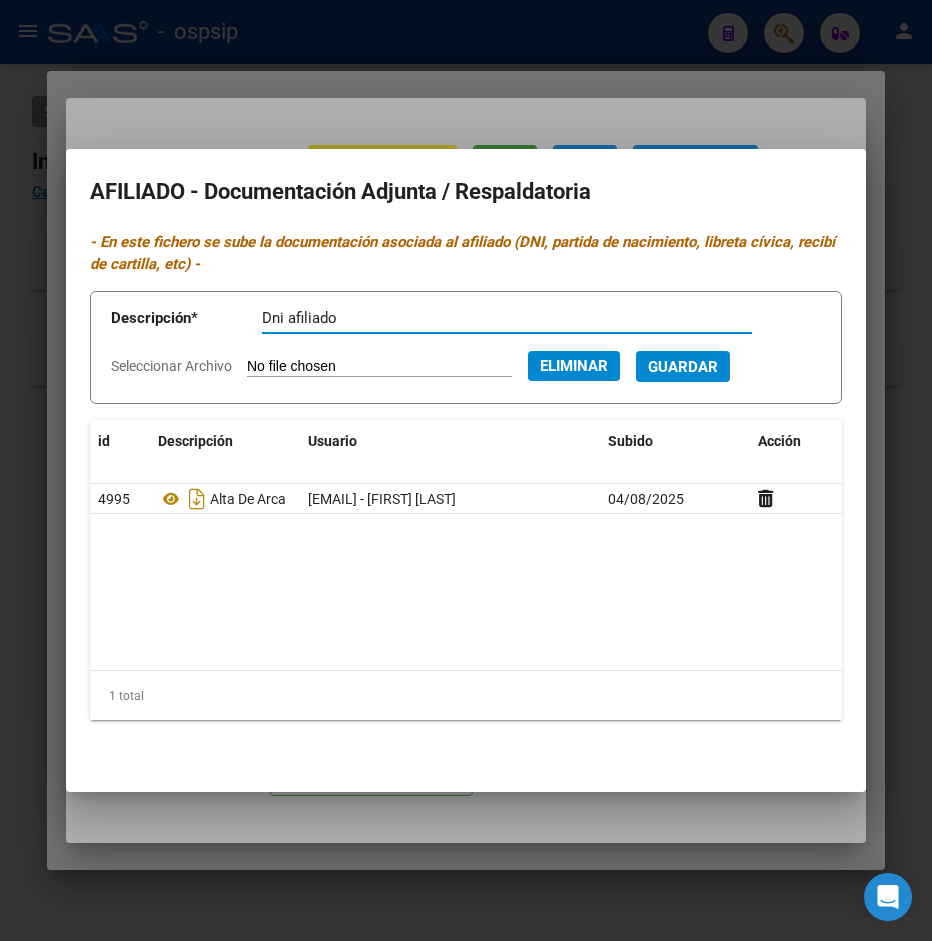 type on "Dni afiliado" 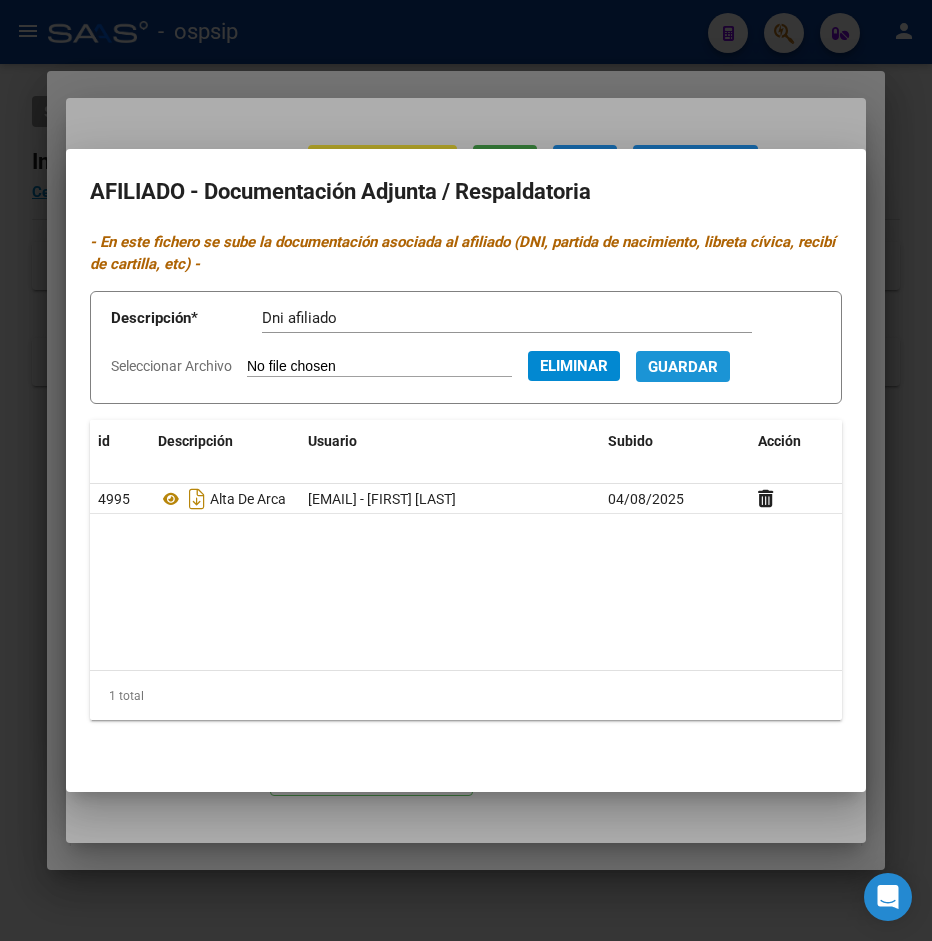 click on "Guardar" at bounding box center (683, 367) 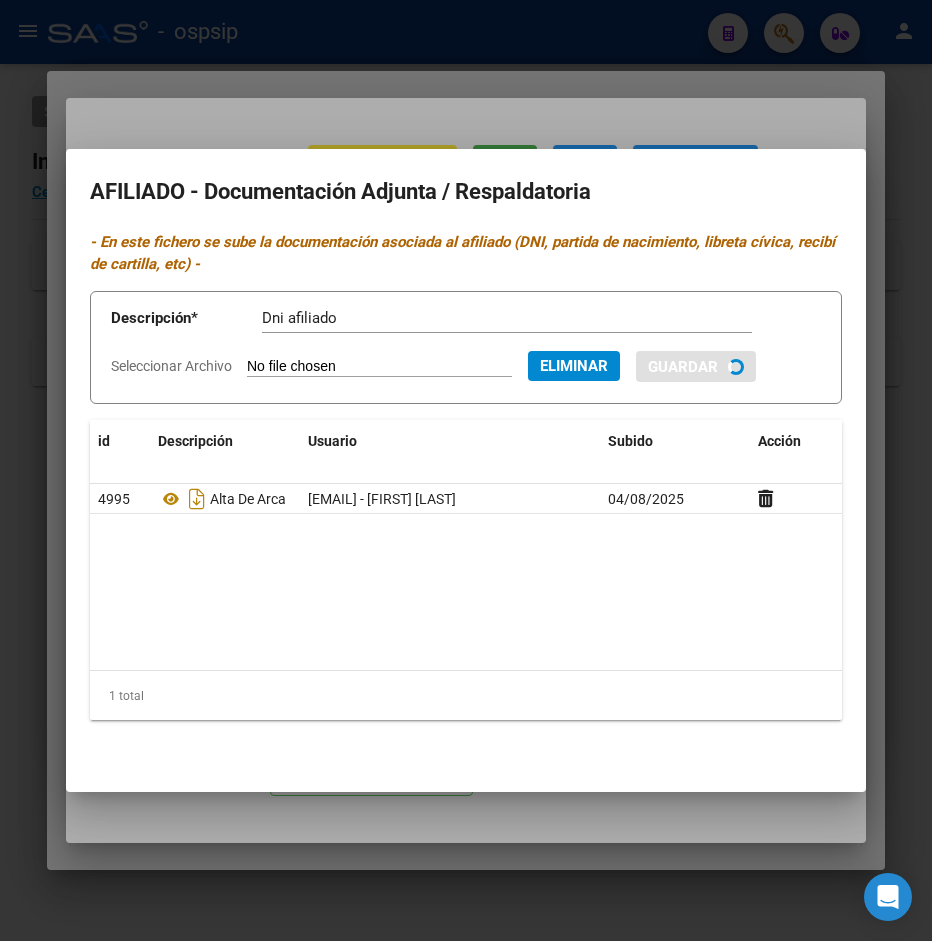 type 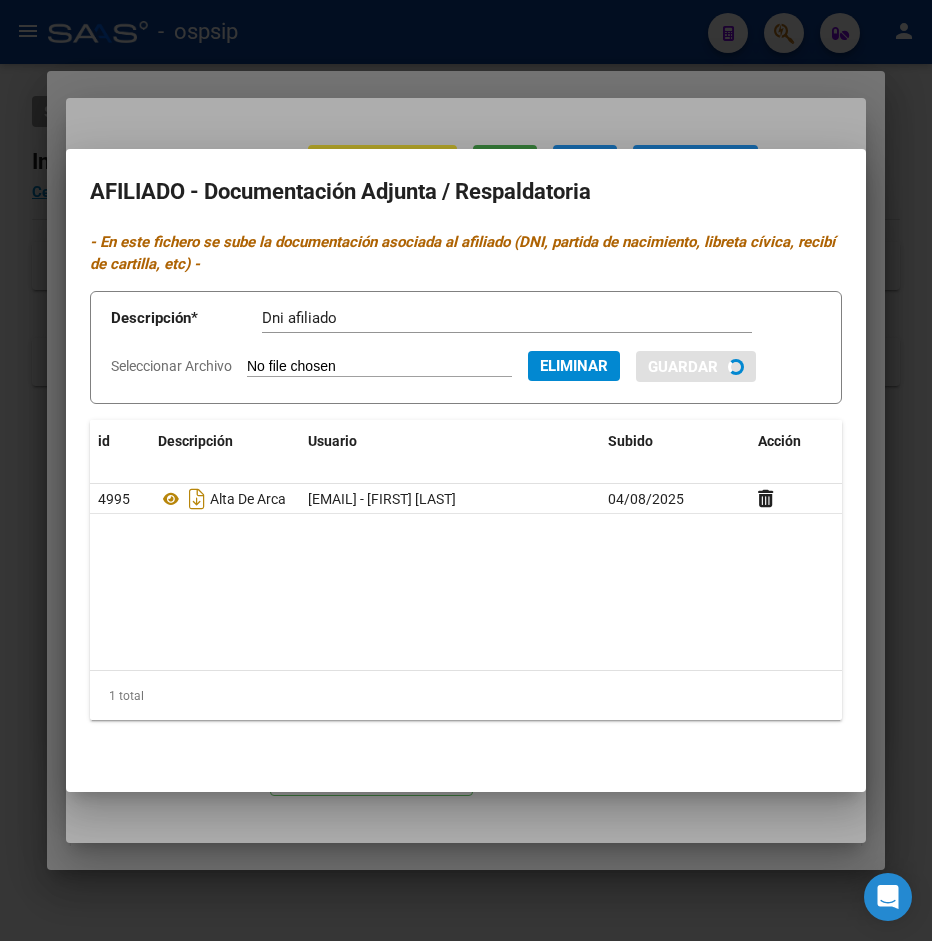 type 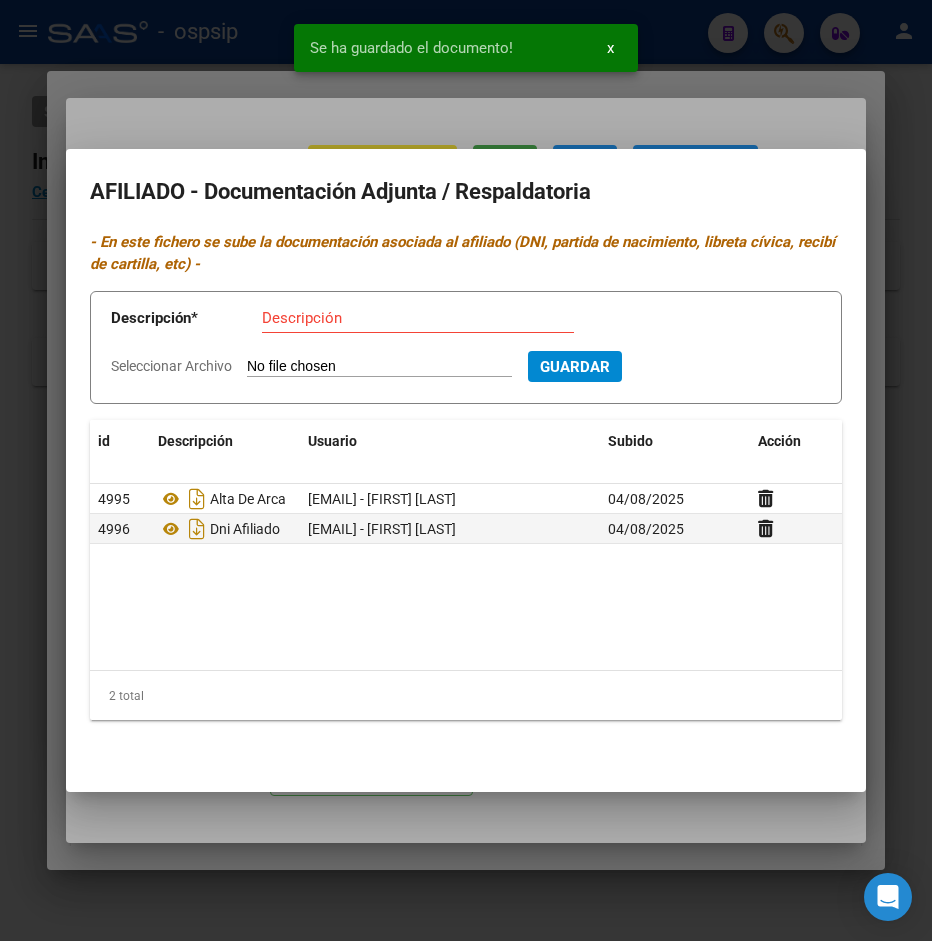 click at bounding box center [466, 470] 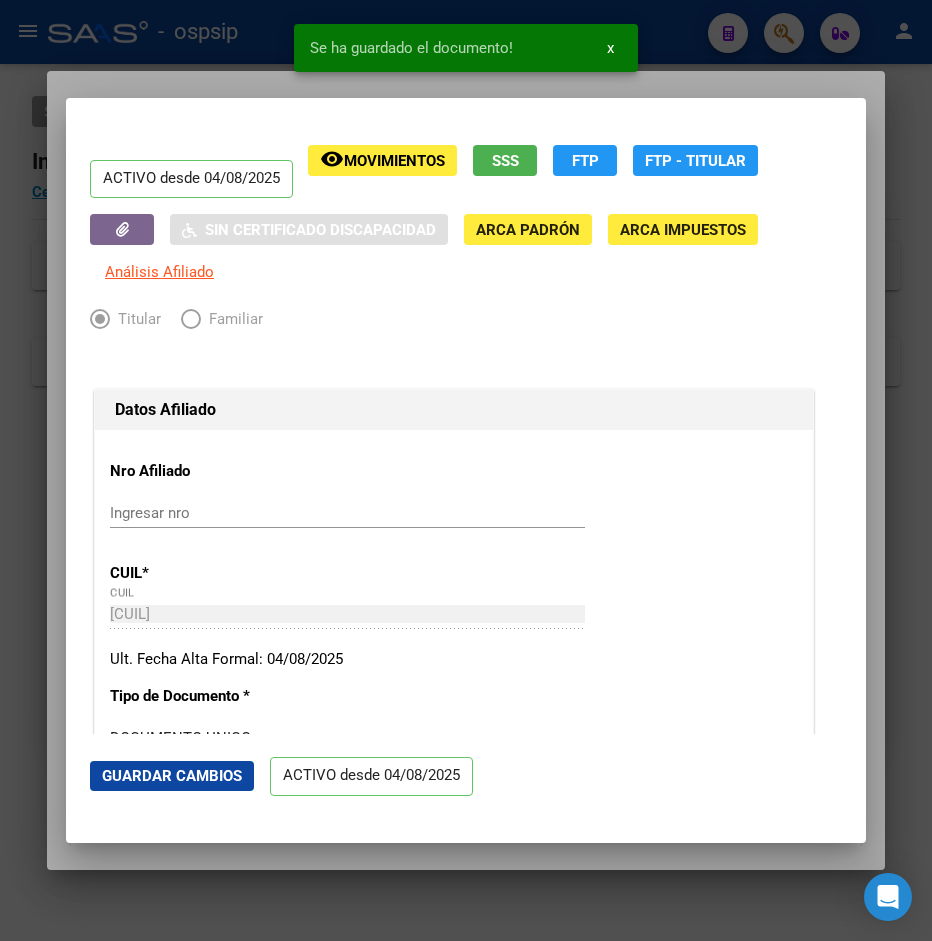 click at bounding box center (466, 470) 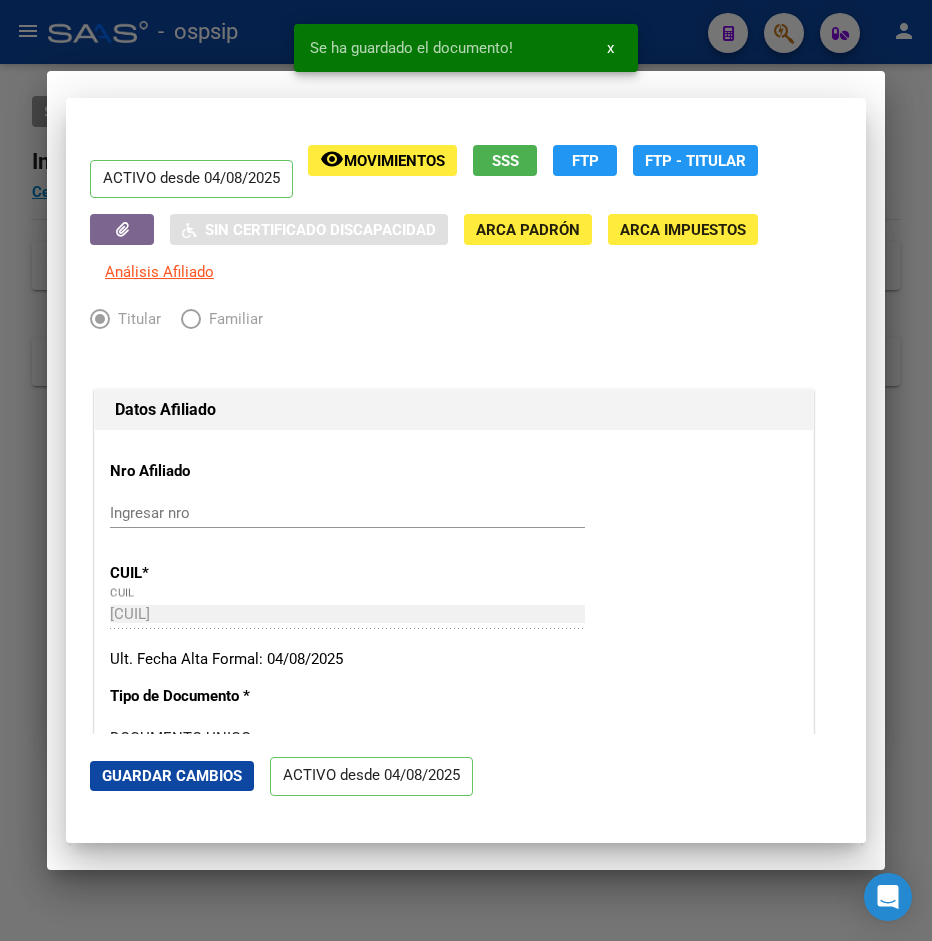 click at bounding box center [466, 470] 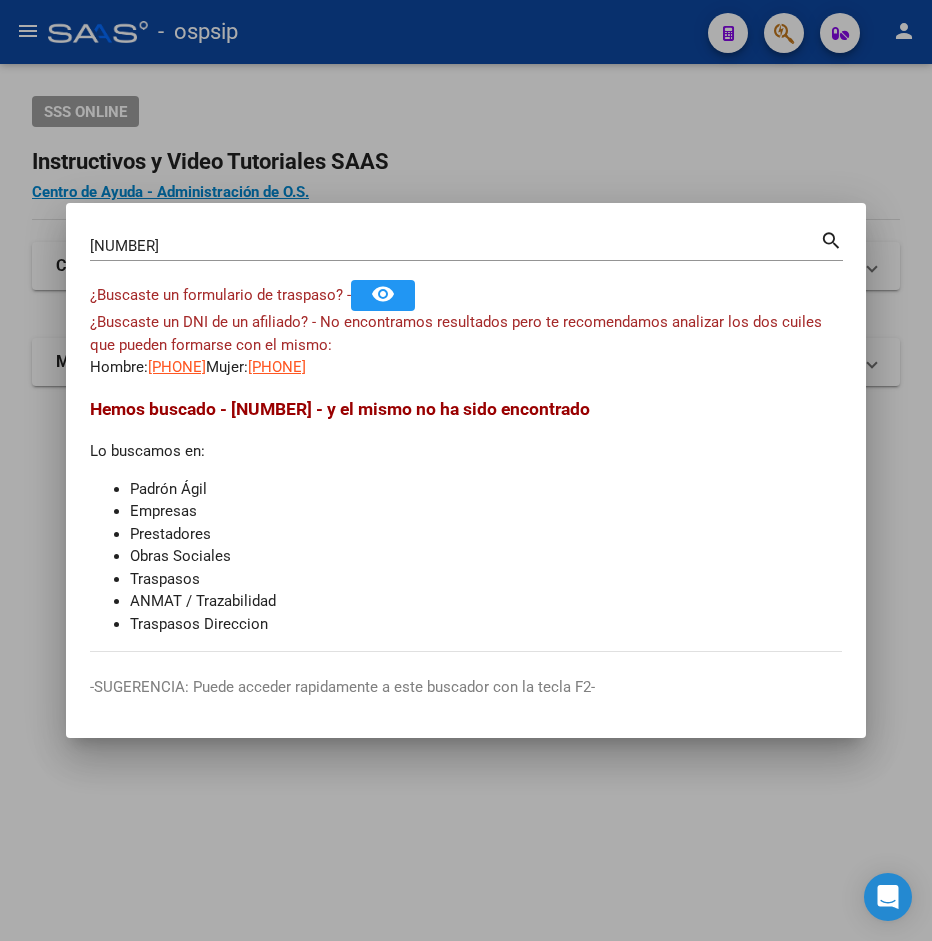 click at bounding box center [466, 470] 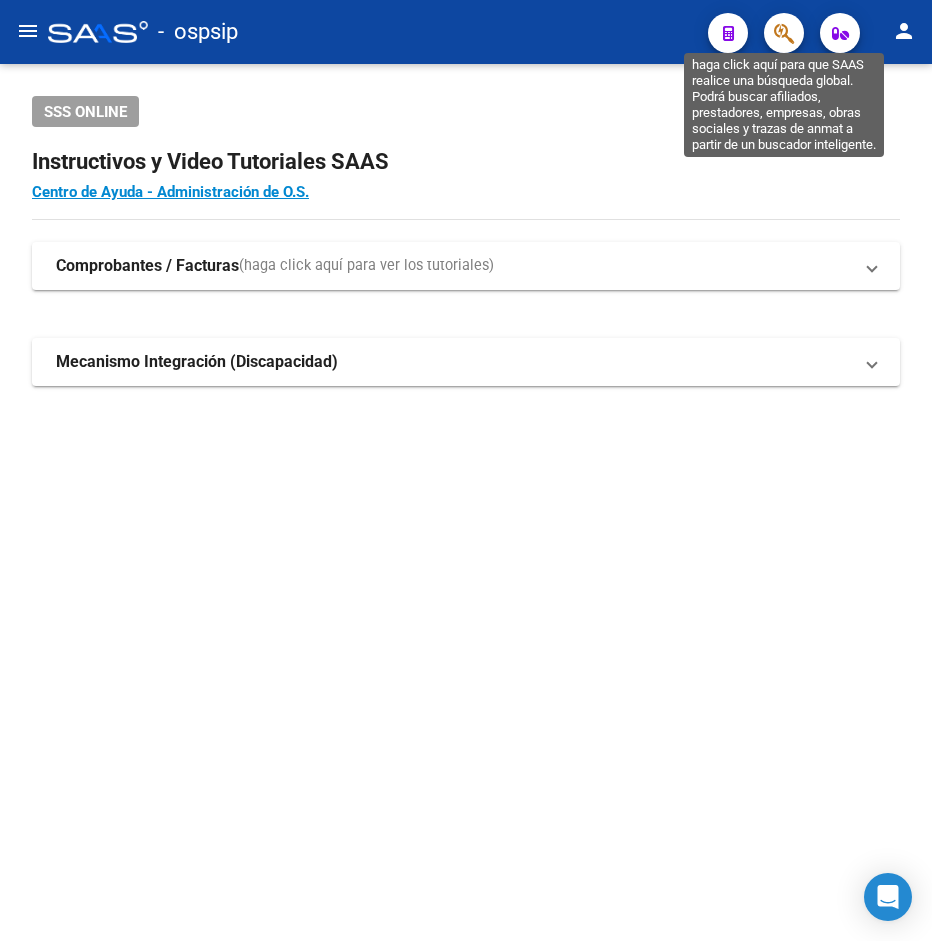 click 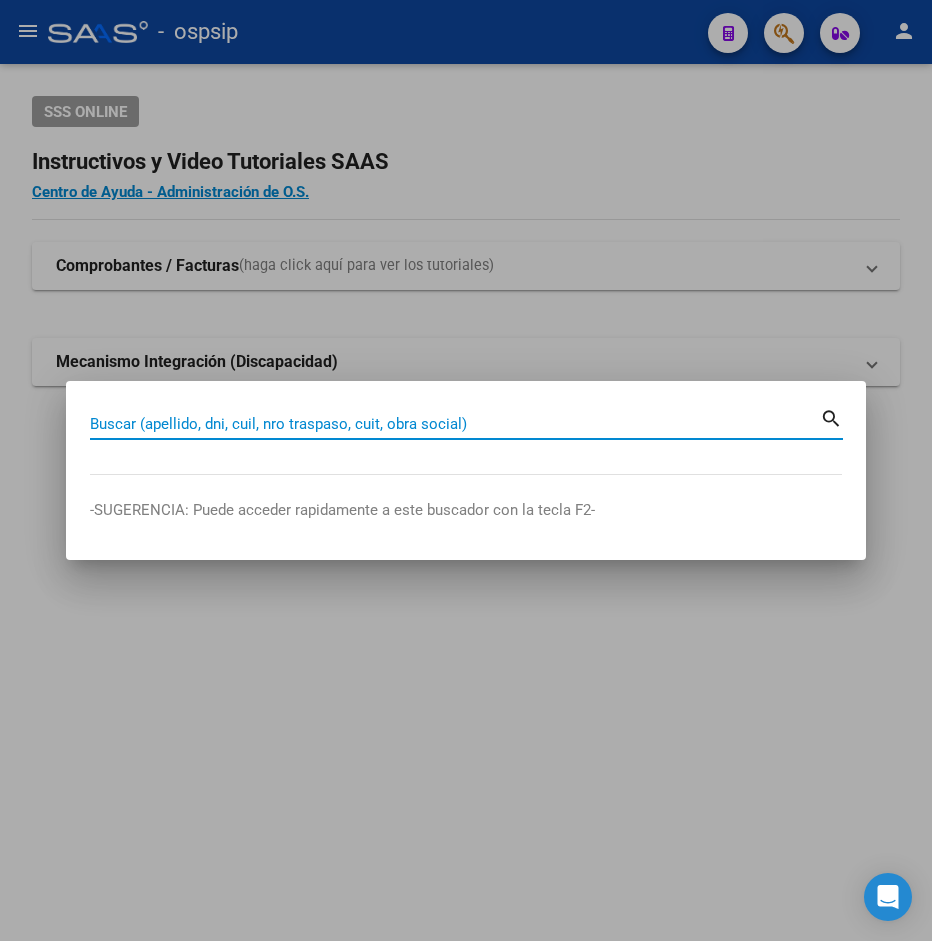click on "Buscar (apellido, dni, cuil, nro traspaso, cuit, obra social)" at bounding box center (455, 424) 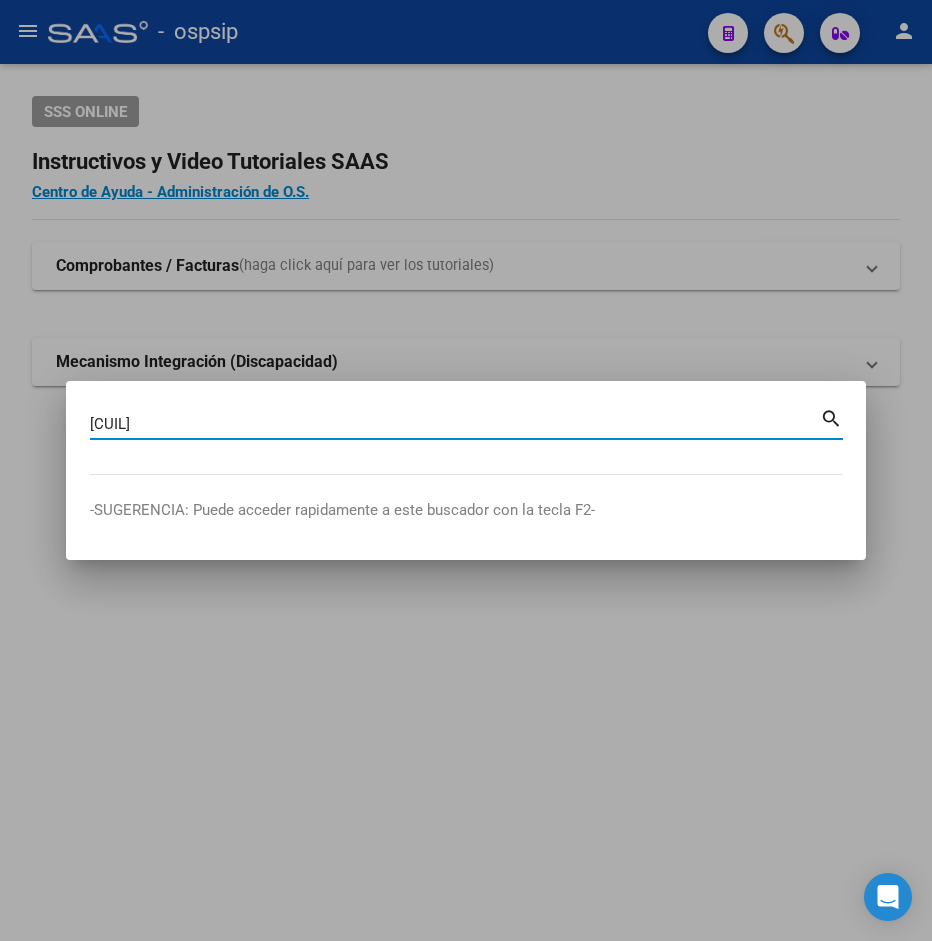 click on "[CUIL]" at bounding box center (455, 424) 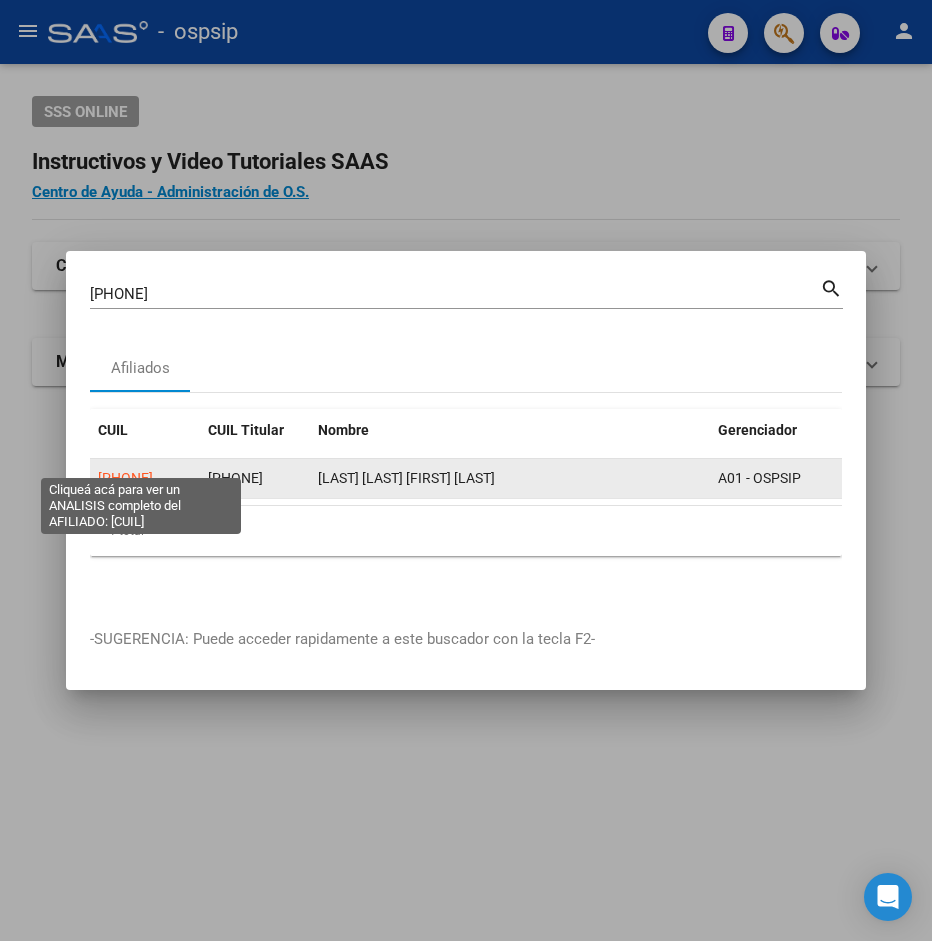 click on "[PHONE]" 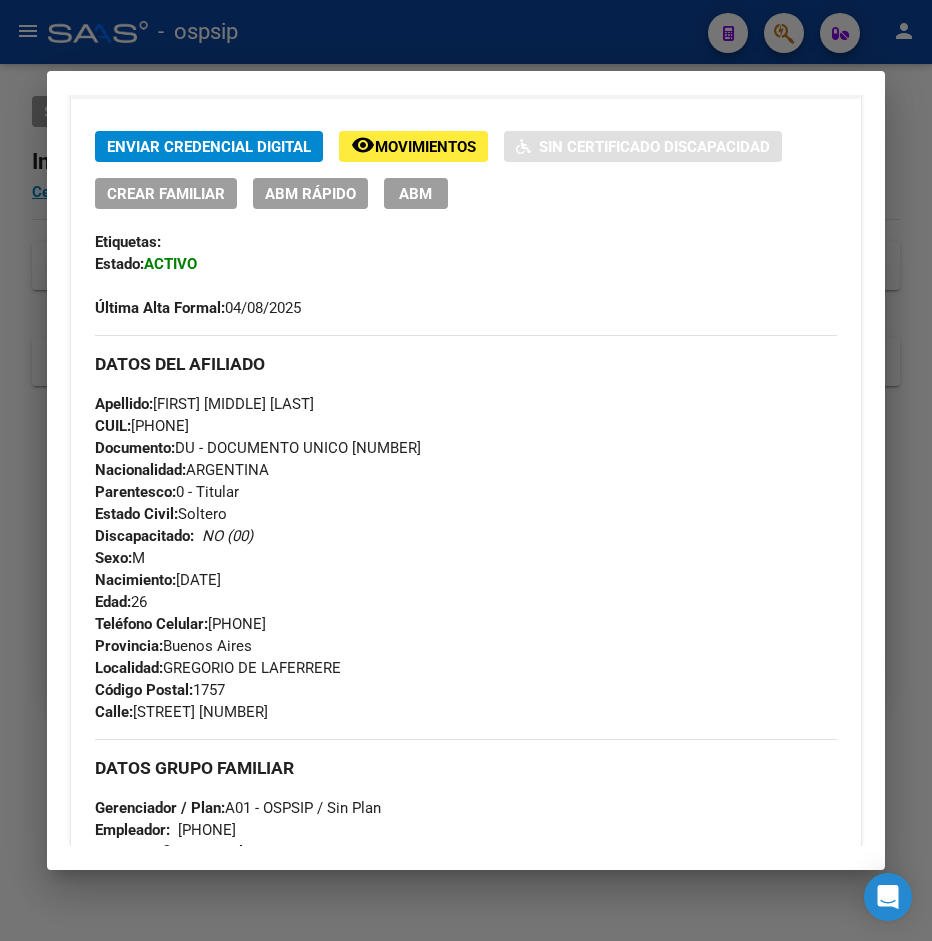 scroll, scrollTop: 324, scrollLeft: 0, axis: vertical 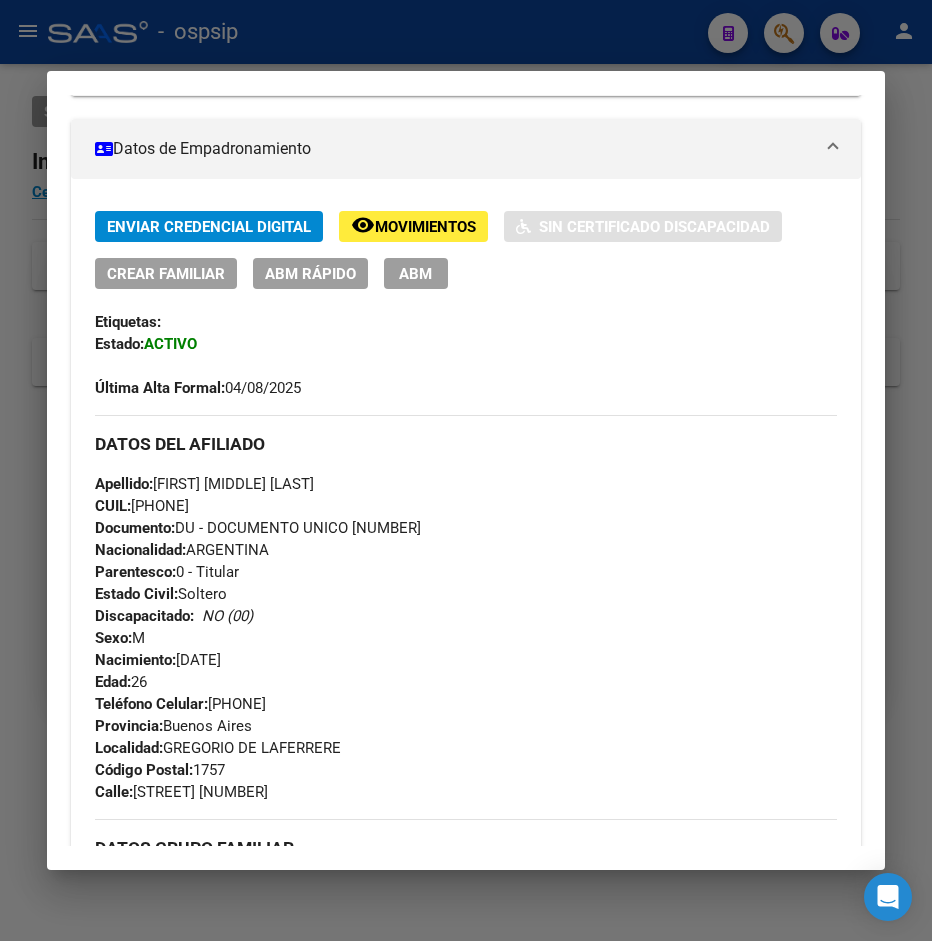 click on "ABM" at bounding box center (415, 274) 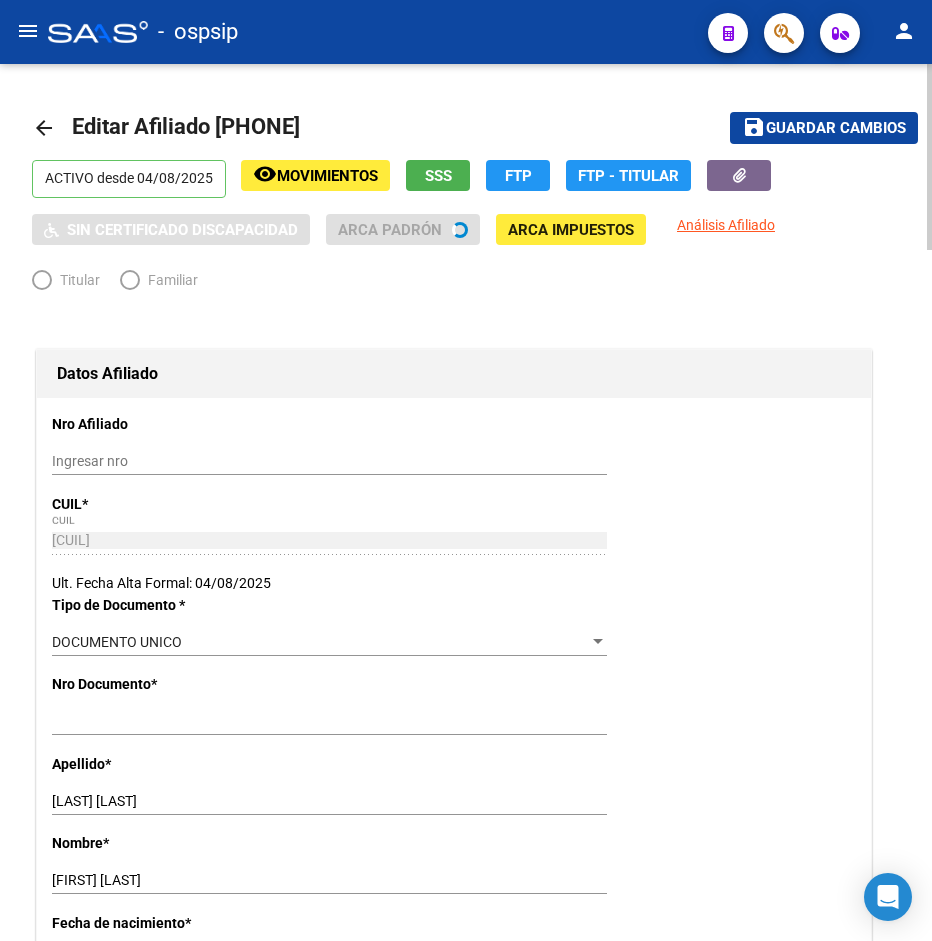 radio on "true" 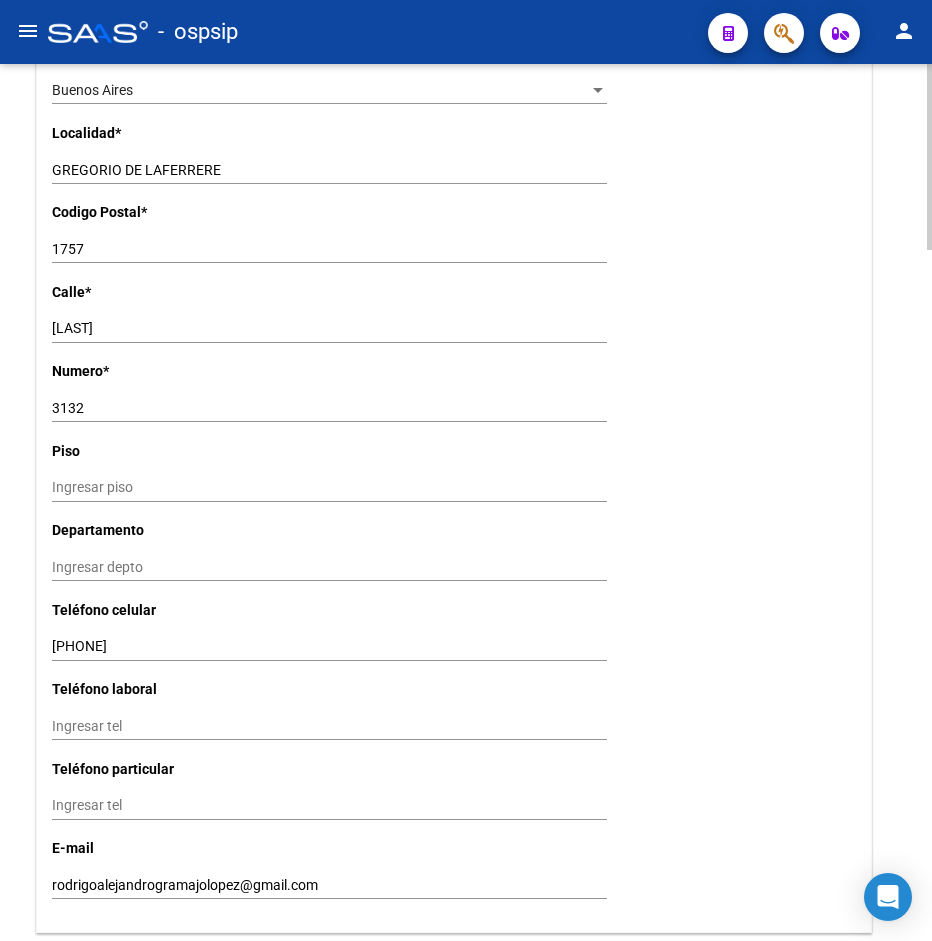 scroll, scrollTop: 1530, scrollLeft: 0, axis: vertical 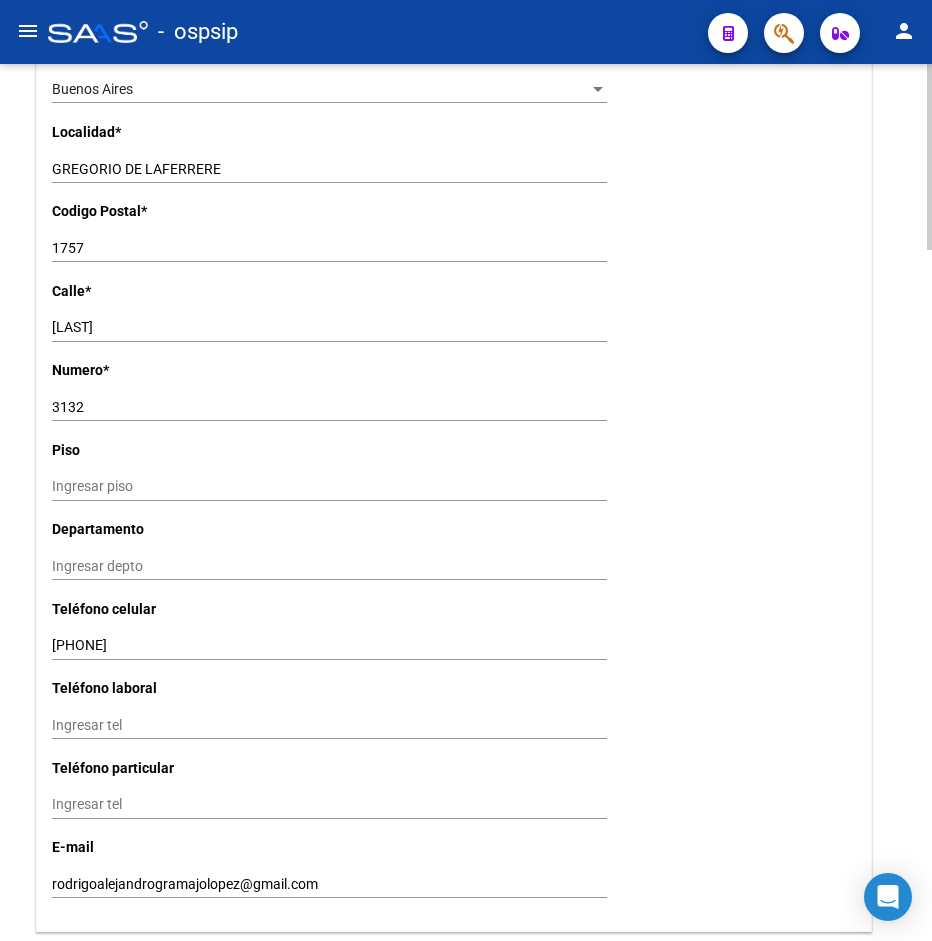 drag, startPoint x: 51, startPoint y: 618, endPoint x: 115, endPoint y: 620, distance: 64.03124 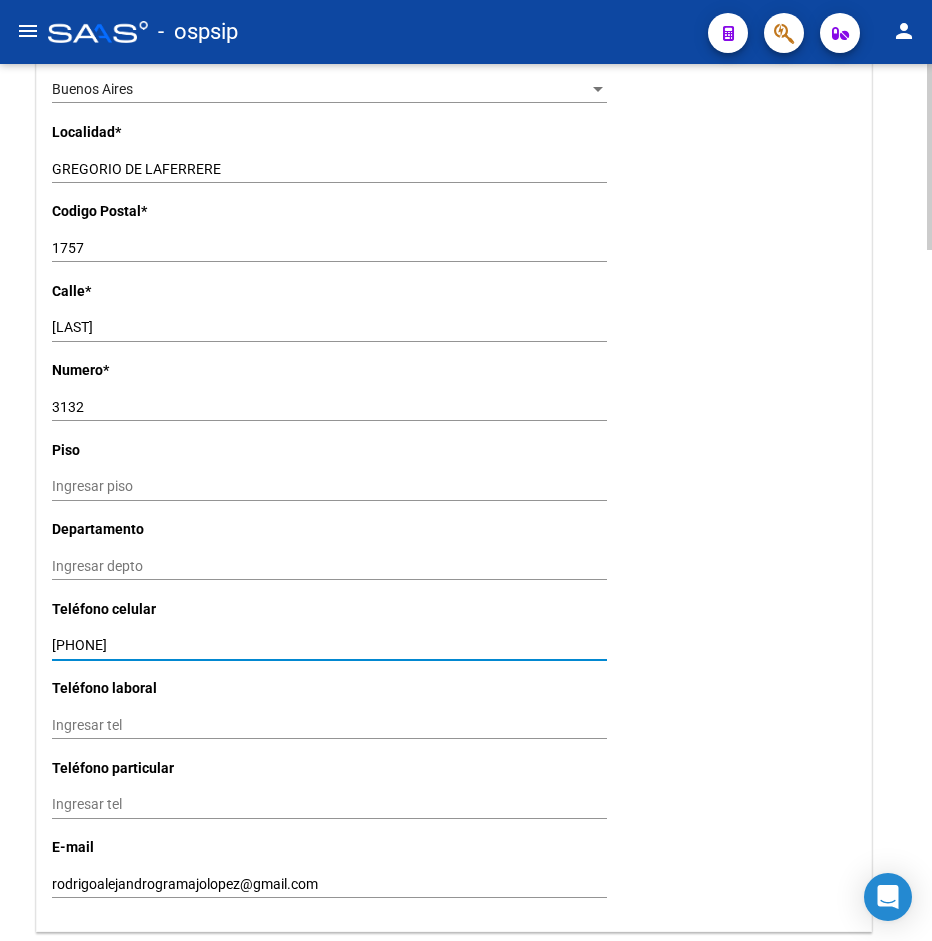 drag, startPoint x: 52, startPoint y: 618, endPoint x: 141, endPoint y: 618, distance: 89 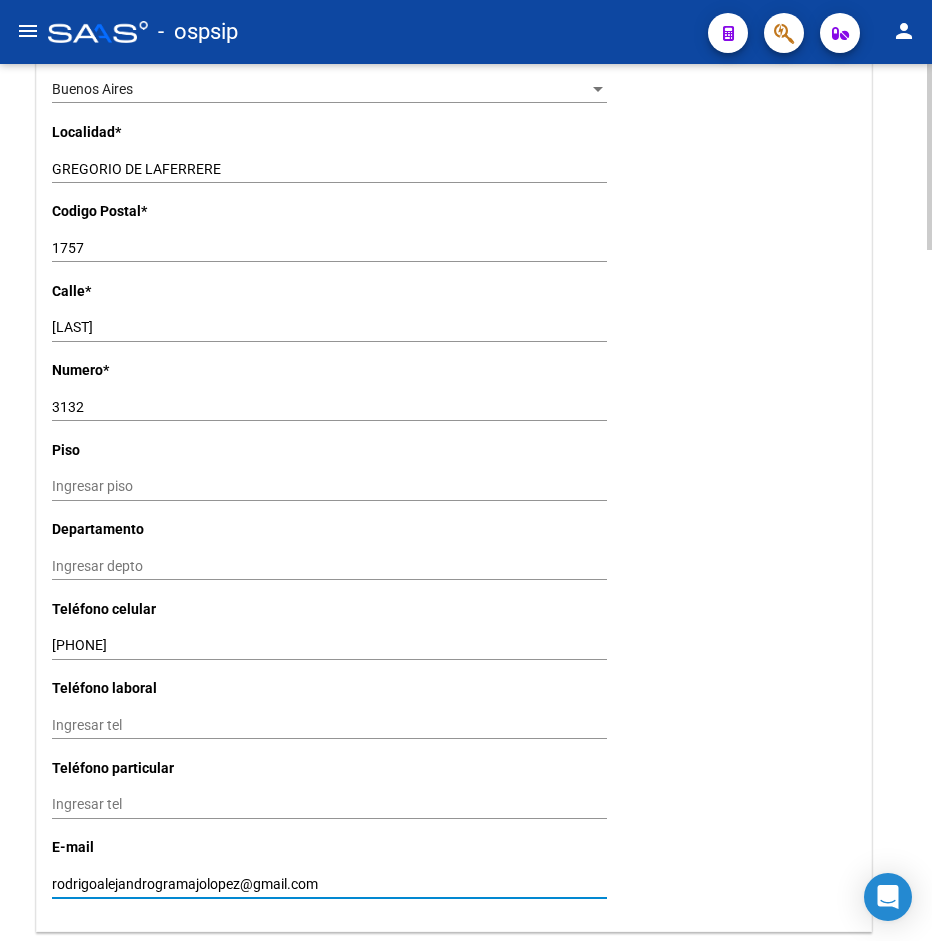 drag, startPoint x: 54, startPoint y: 855, endPoint x: 370, endPoint y: 899, distance: 319.04858 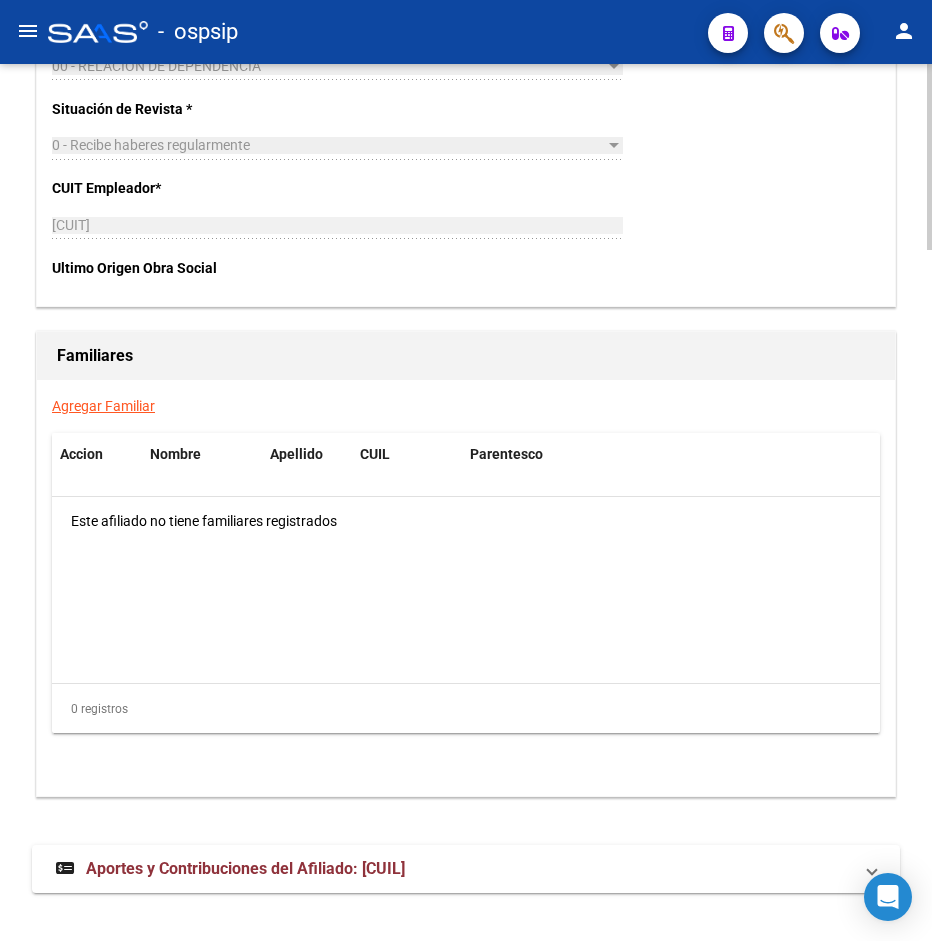 scroll, scrollTop: 3269, scrollLeft: 0, axis: vertical 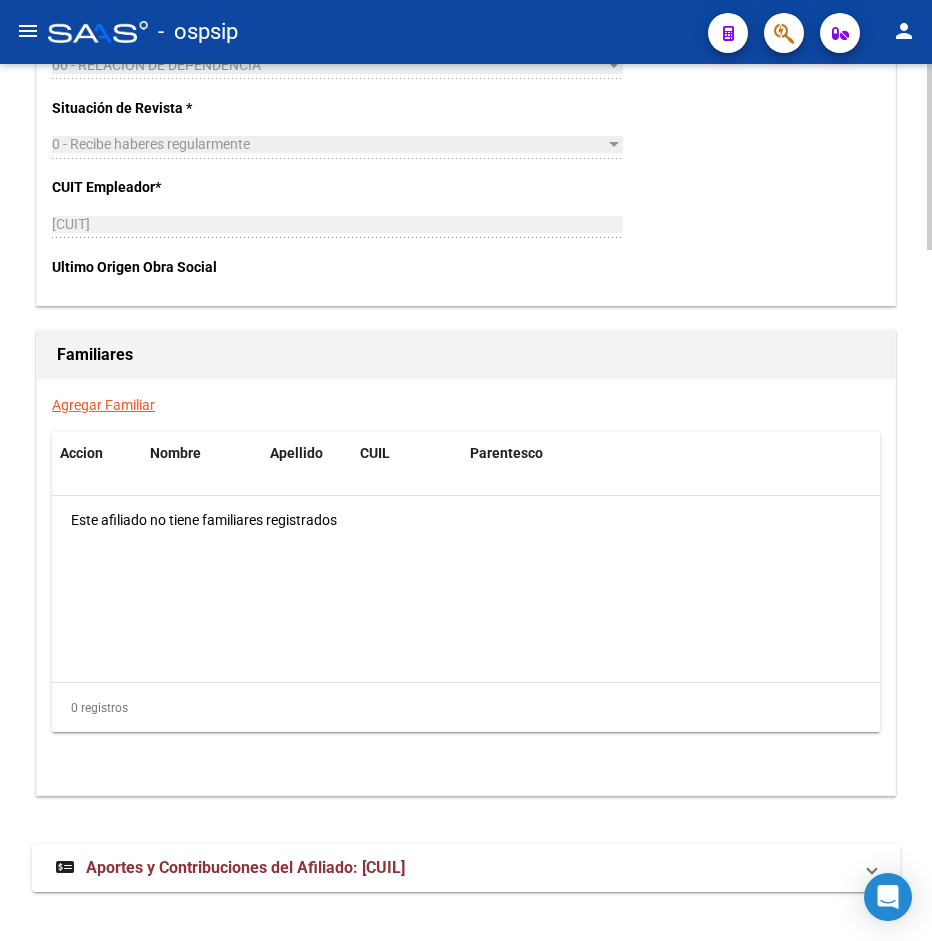 click on "Aportes y Contribuciones del Afiliado: [CUIL]" at bounding box center [245, 867] 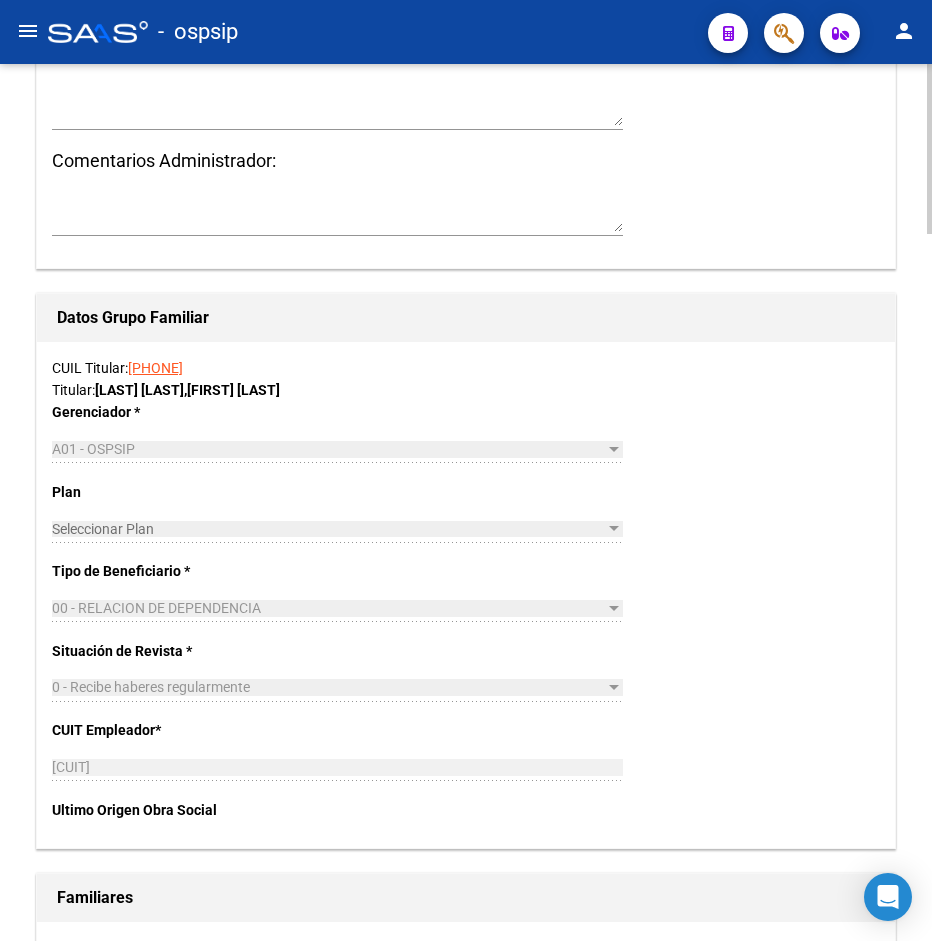 scroll, scrollTop: 2930, scrollLeft: 0, axis: vertical 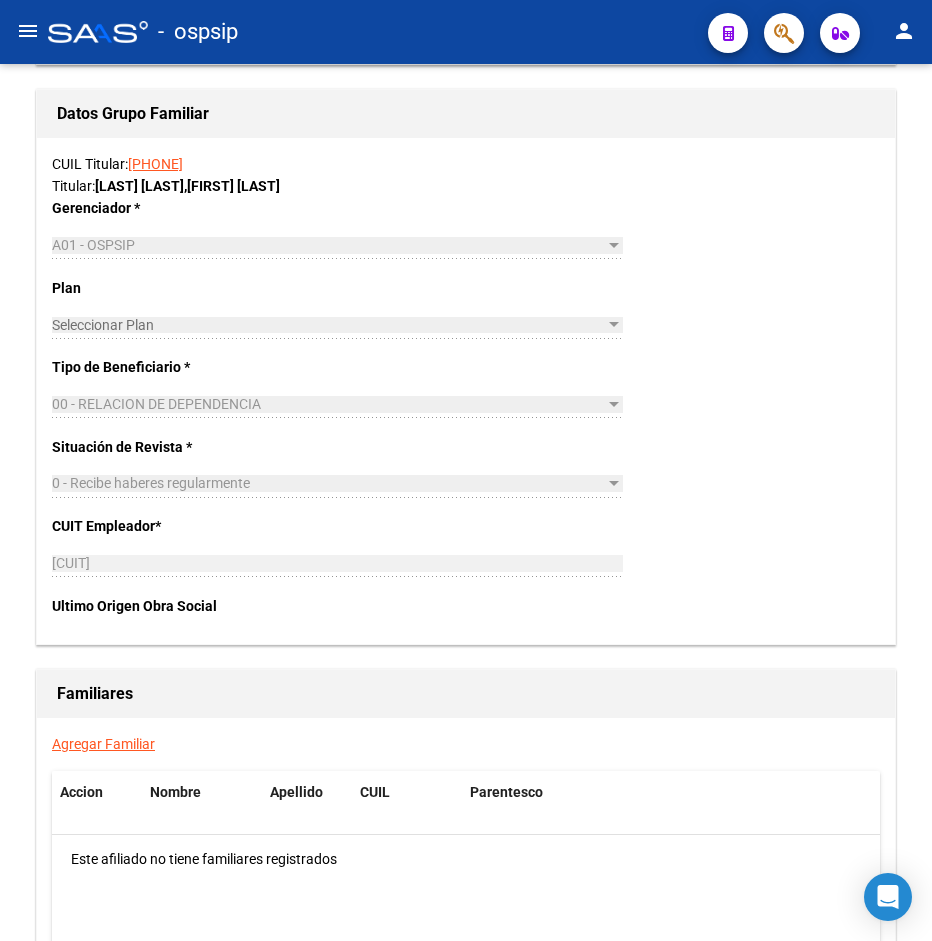 click on "-   ospsip" 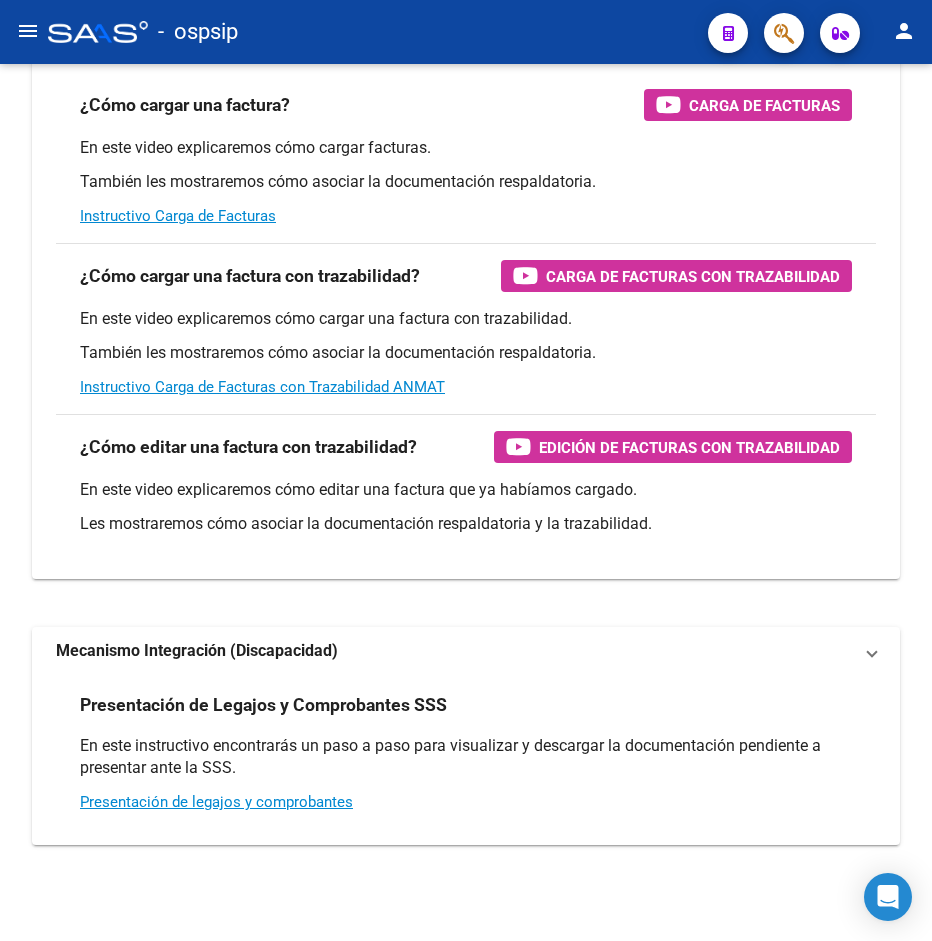 scroll, scrollTop: 0, scrollLeft: 0, axis: both 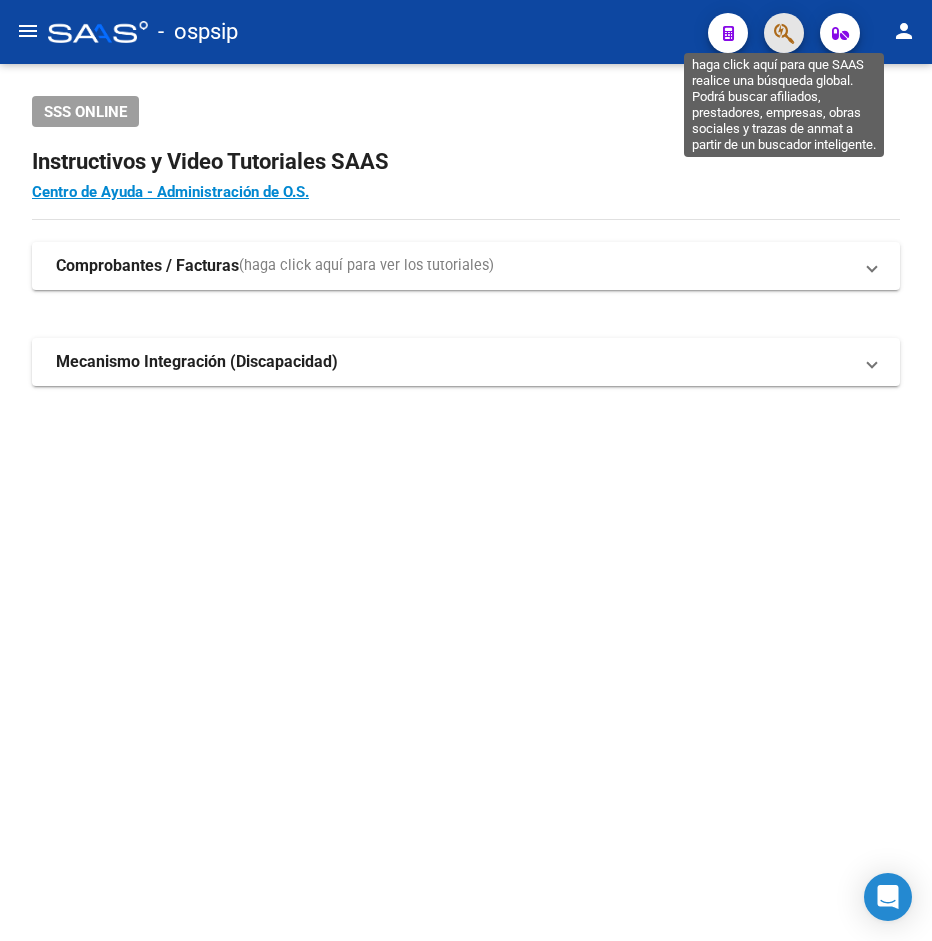 click 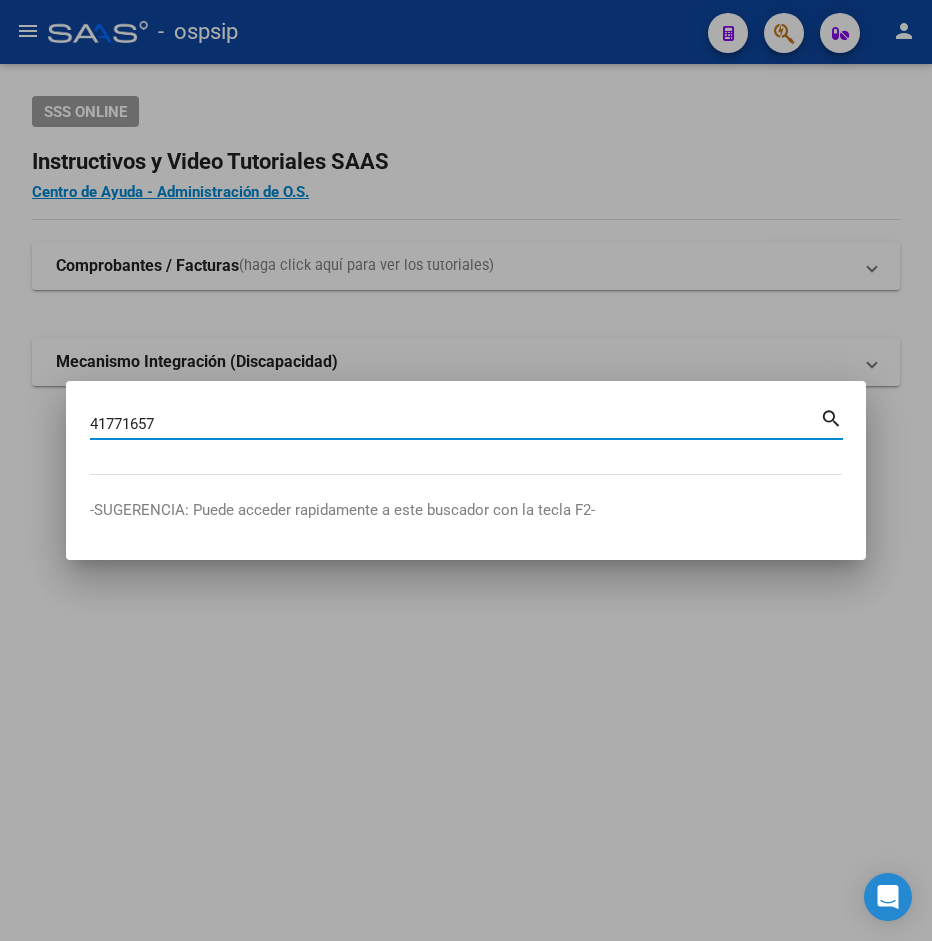 type on "41771657" 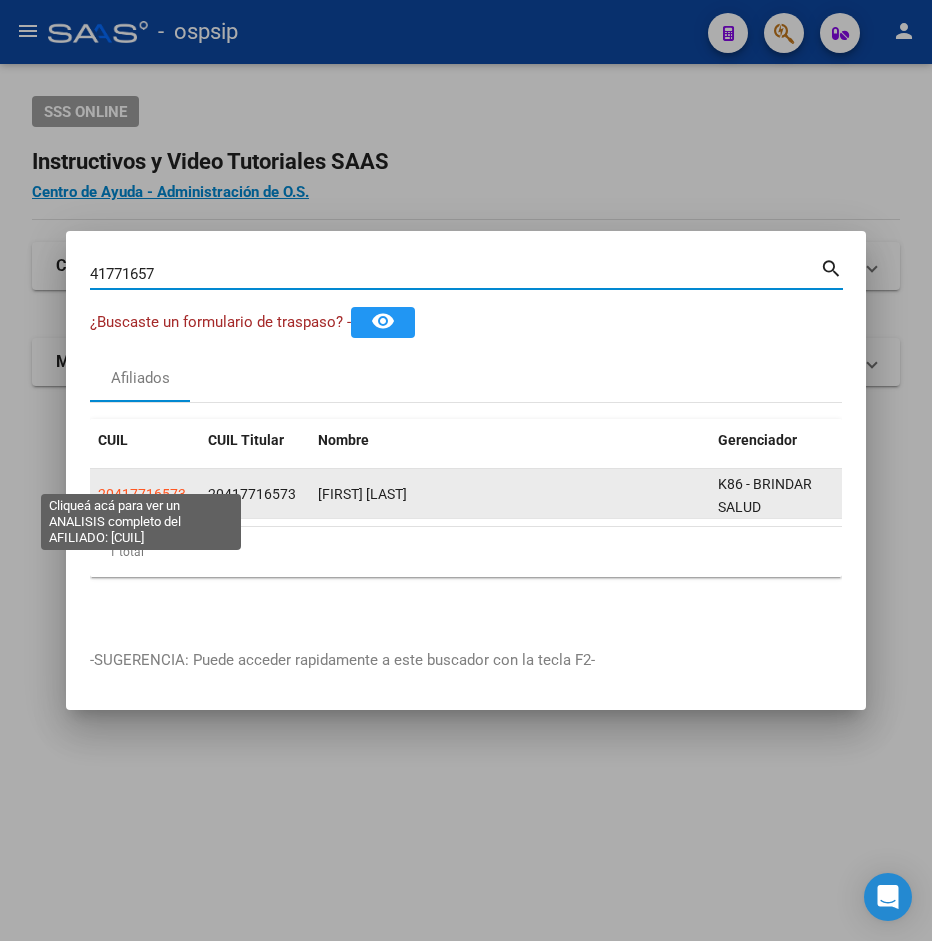 click on "20417716573" 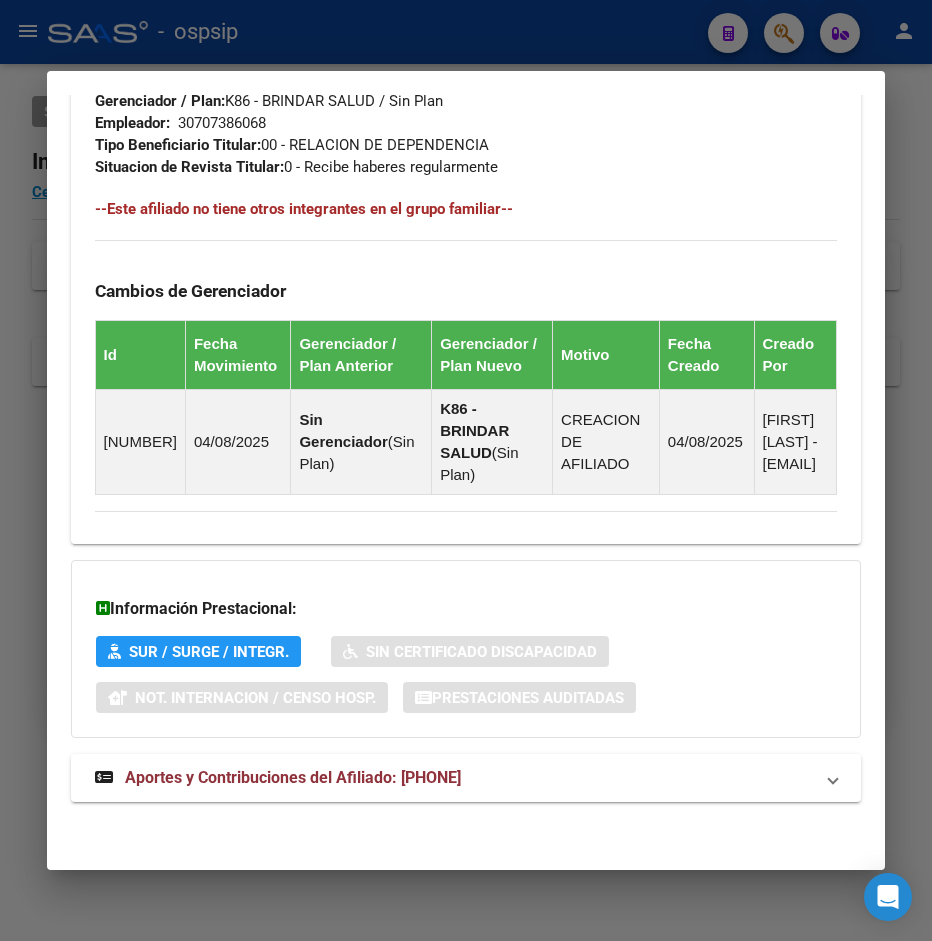 scroll, scrollTop: 1134, scrollLeft: 0, axis: vertical 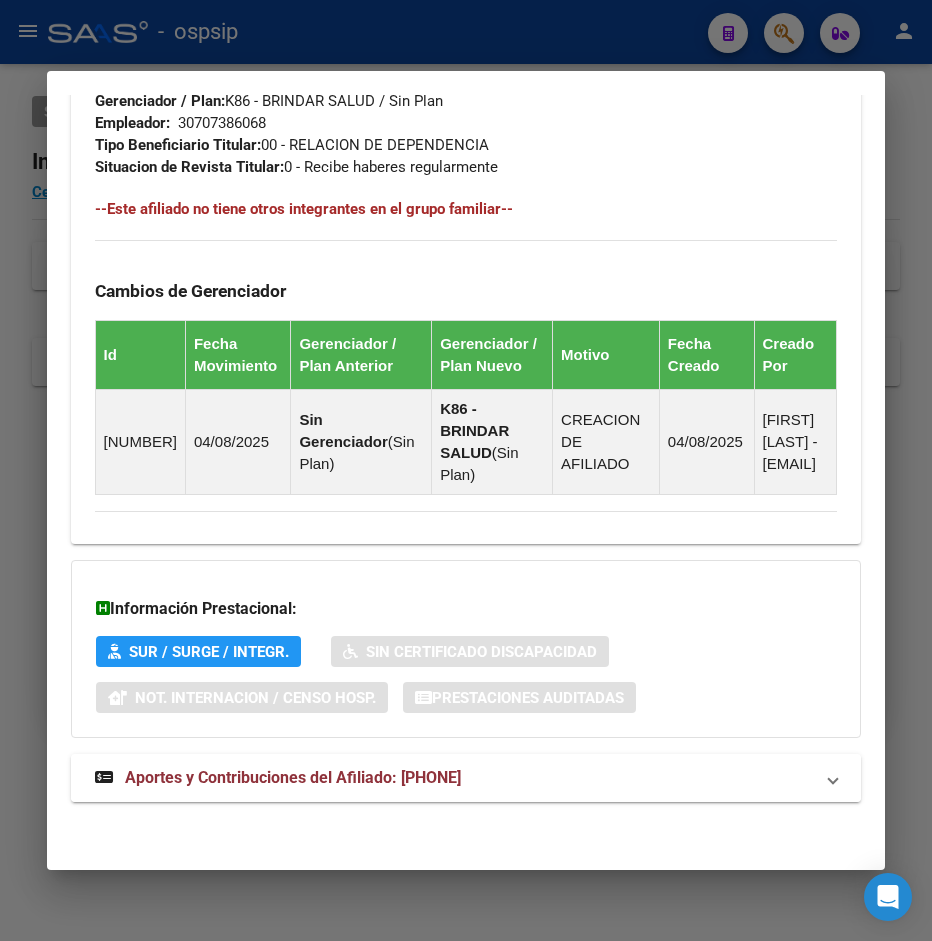 click on "Aportes y Contribuciones del Afiliado: [PHONE]" at bounding box center (293, 777) 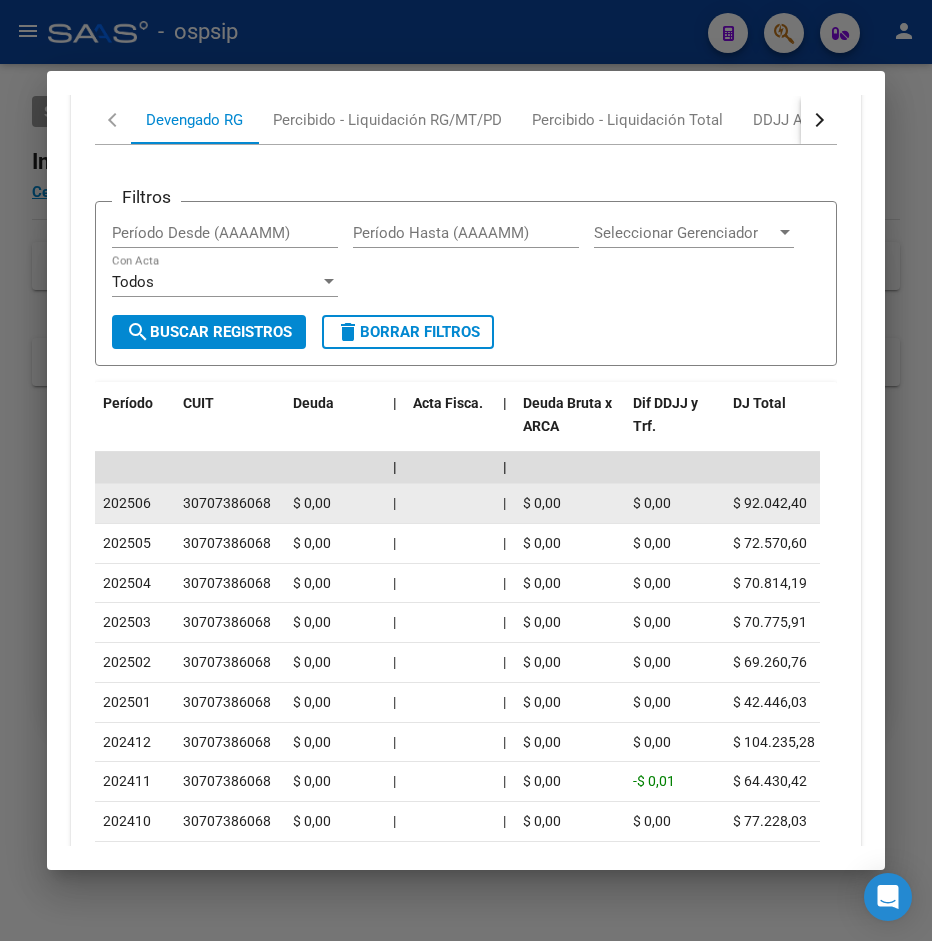 scroll, scrollTop: 1711, scrollLeft: 0, axis: vertical 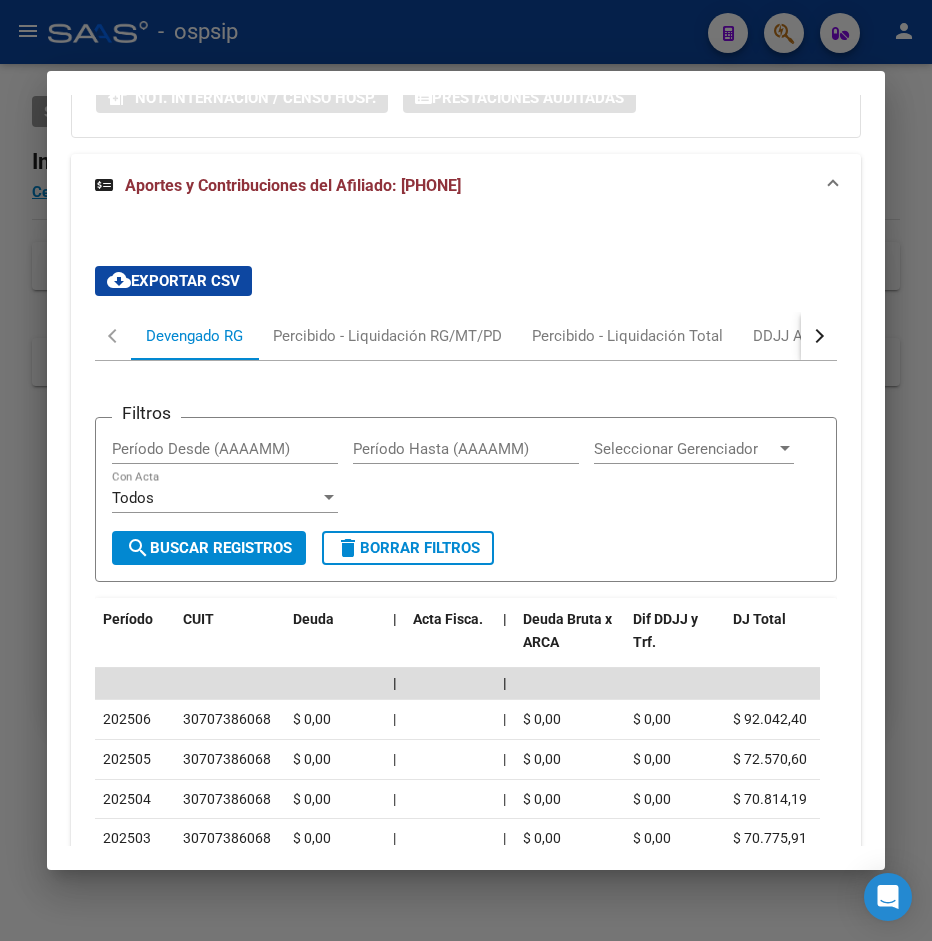 click at bounding box center (817, 336) 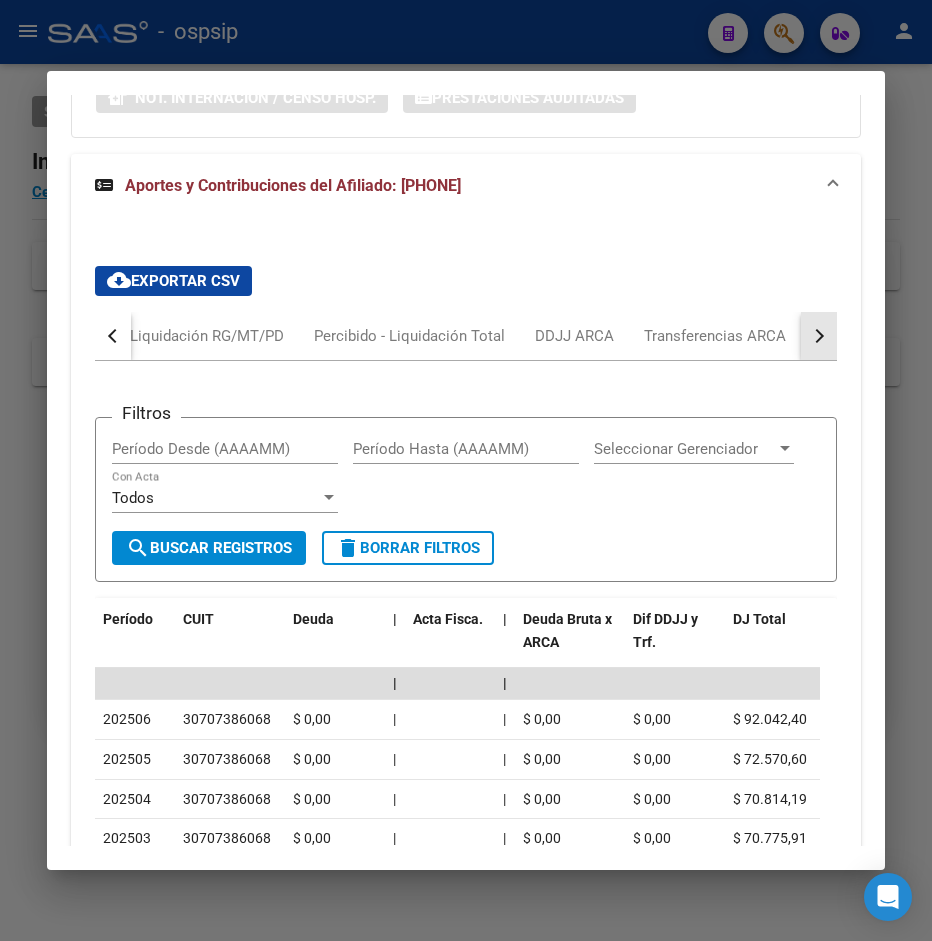 click at bounding box center [817, 336] 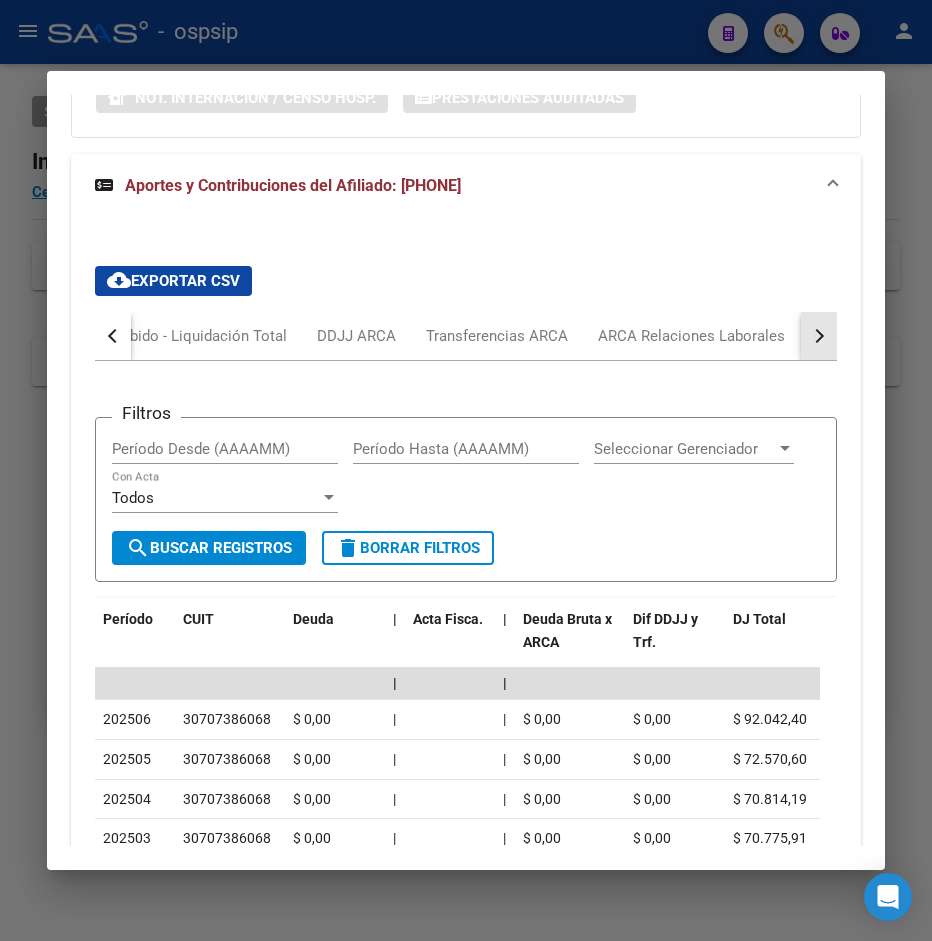 click at bounding box center (819, 336) 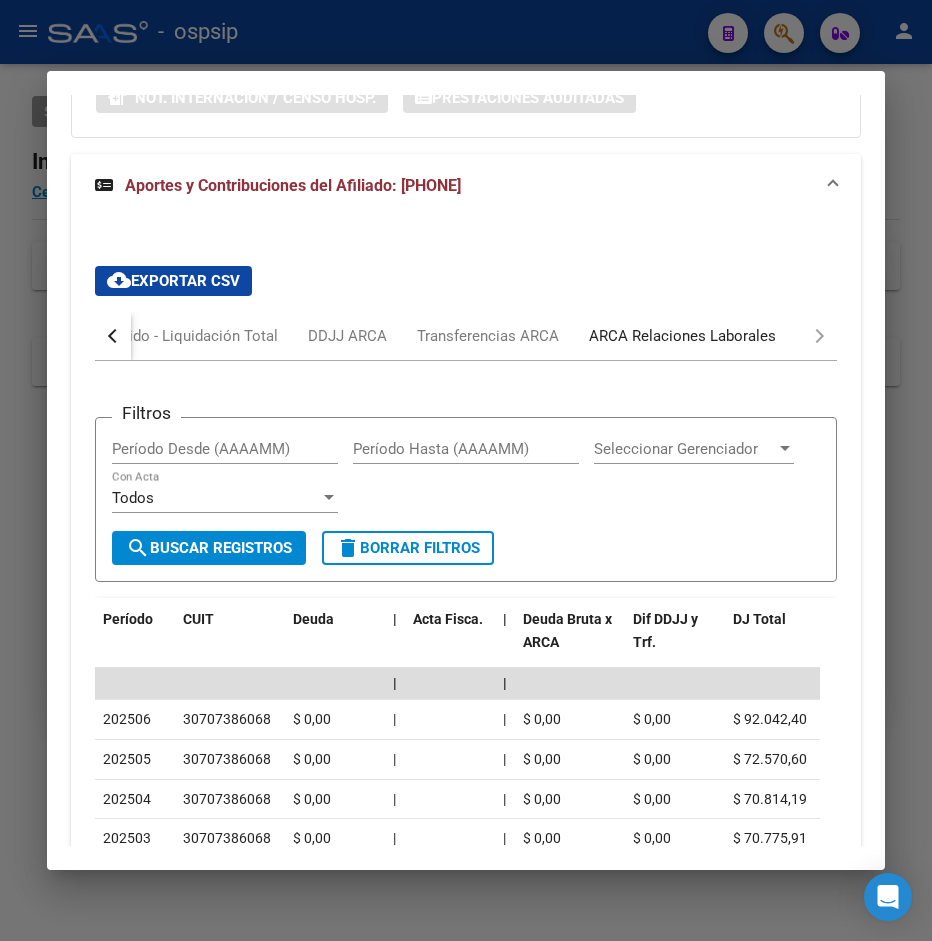 click on "ARCA Relaciones Laborales" at bounding box center [682, 336] 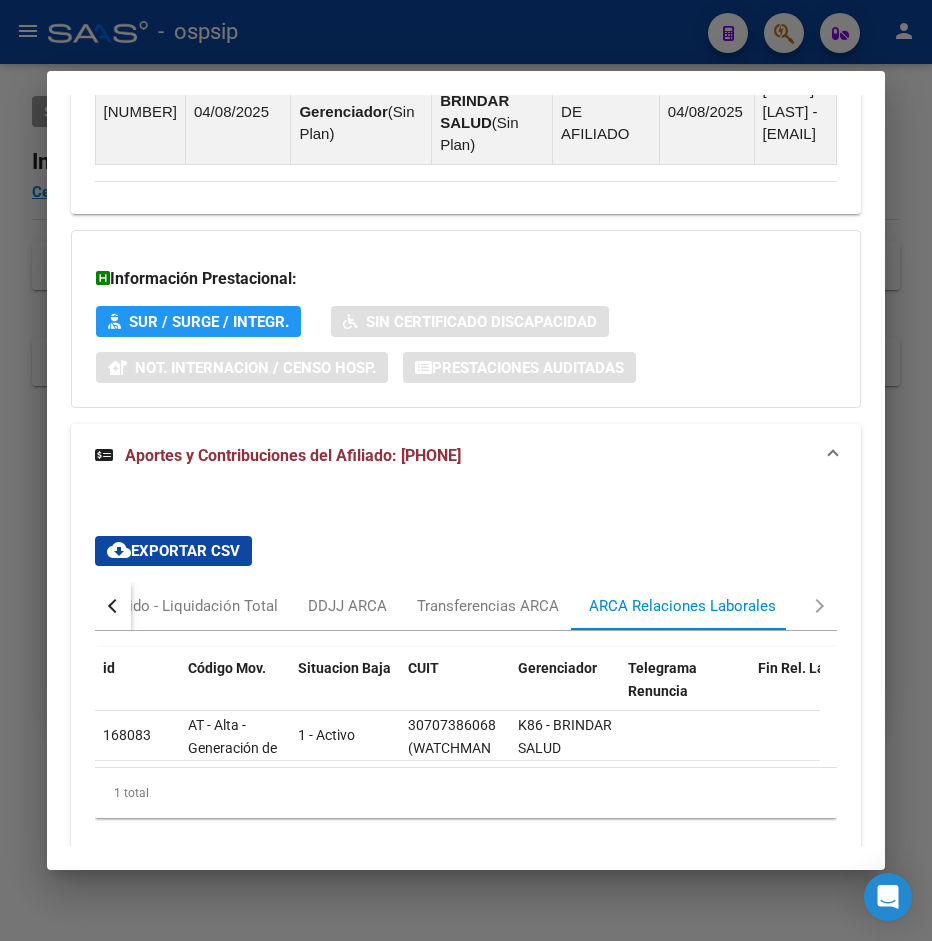 scroll, scrollTop: 1541, scrollLeft: 0, axis: vertical 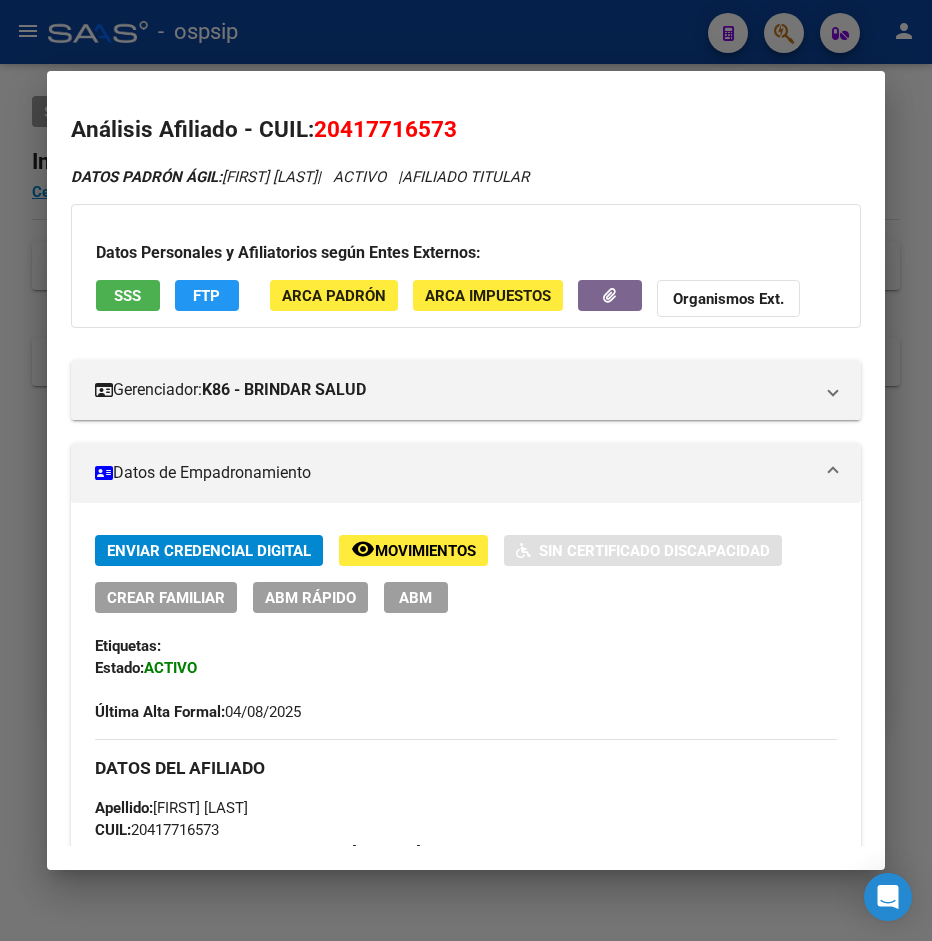 drag, startPoint x: 340, startPoint y: 122, endPoint x: 442, endPoint y: 132, distance: 102.48902 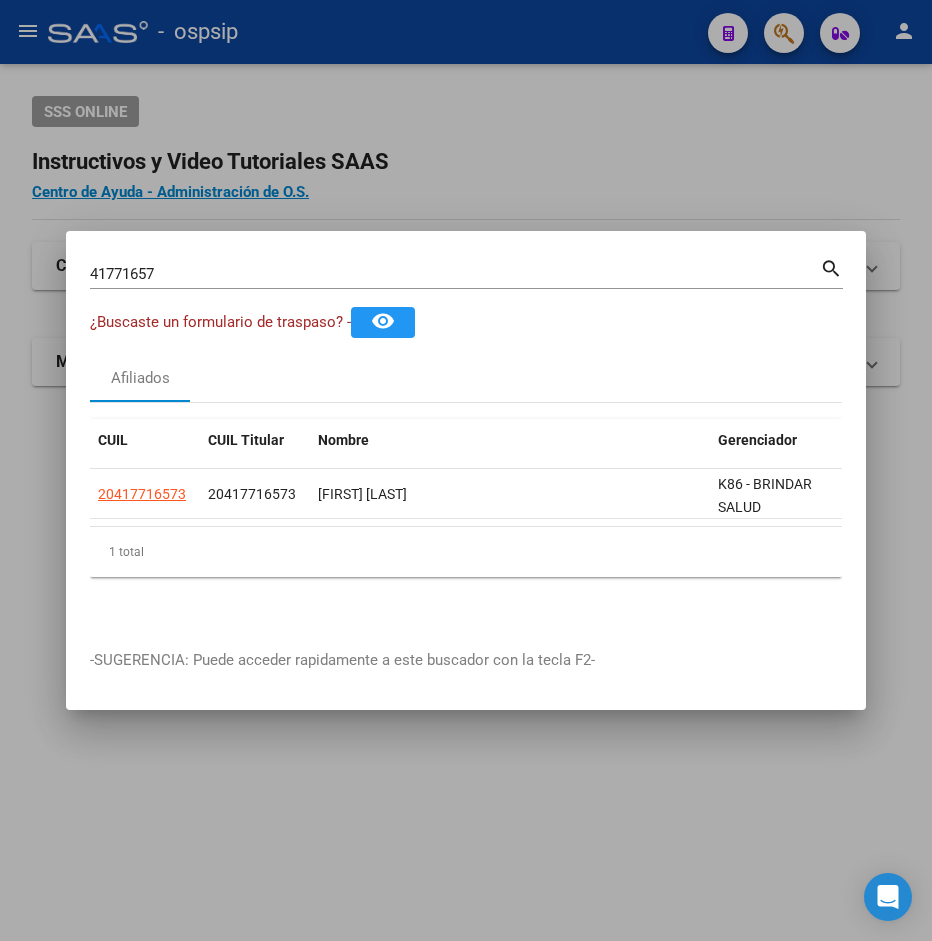 click at bounding box center [466, 470] 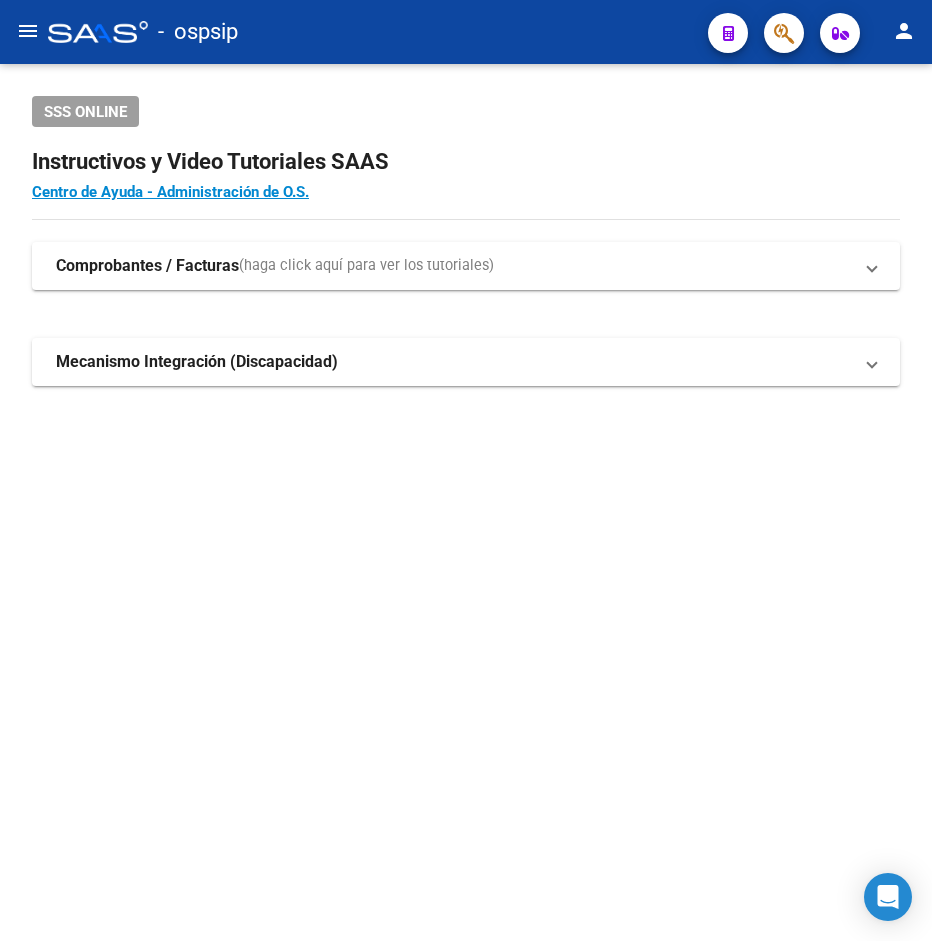 click on "-   ospsip" 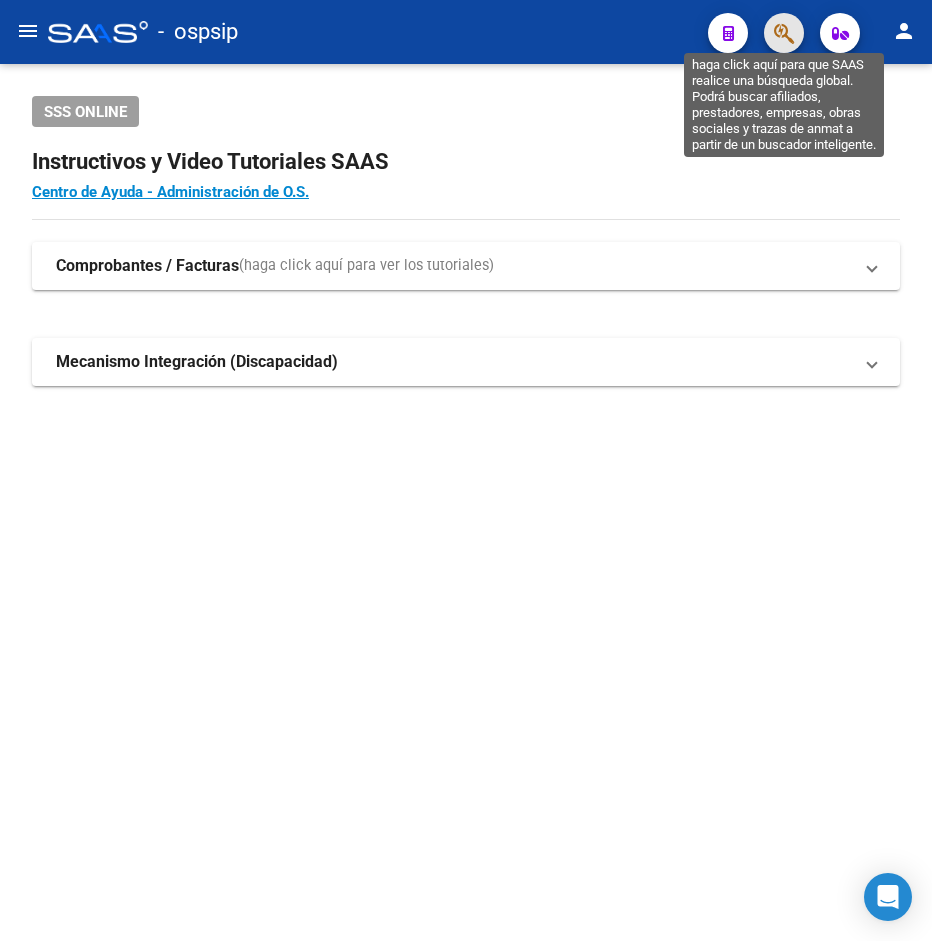 click 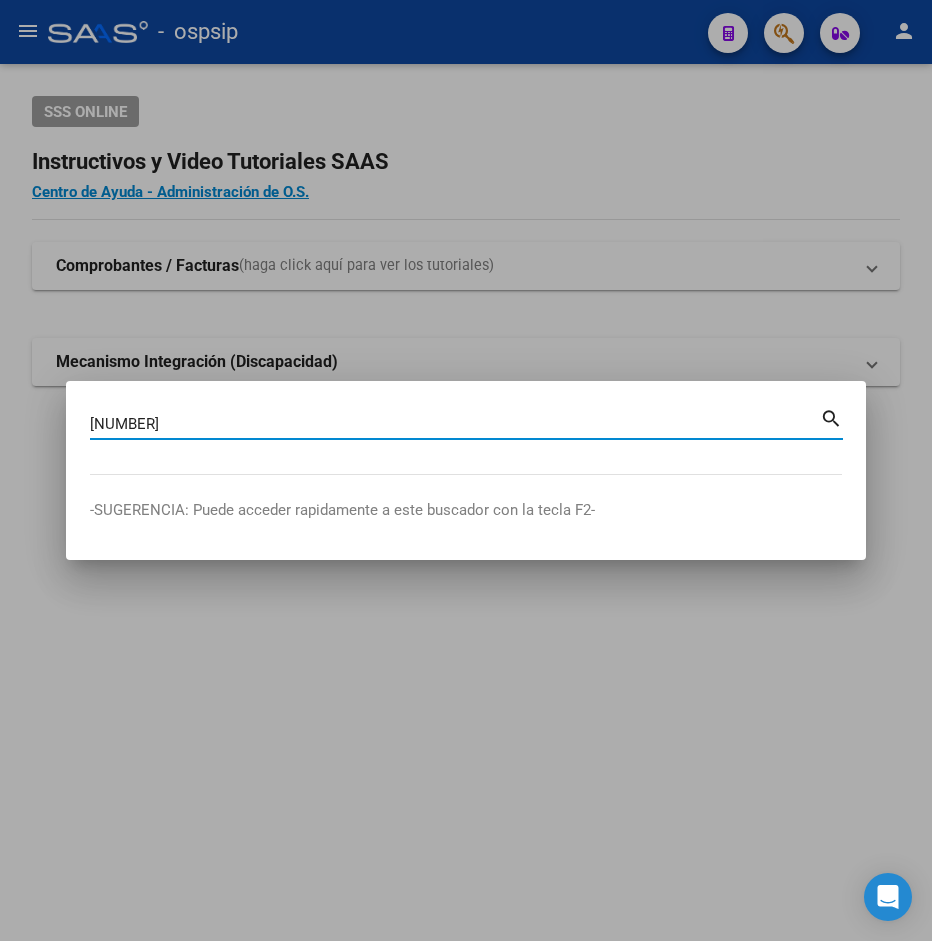type on "[NUMBER]" 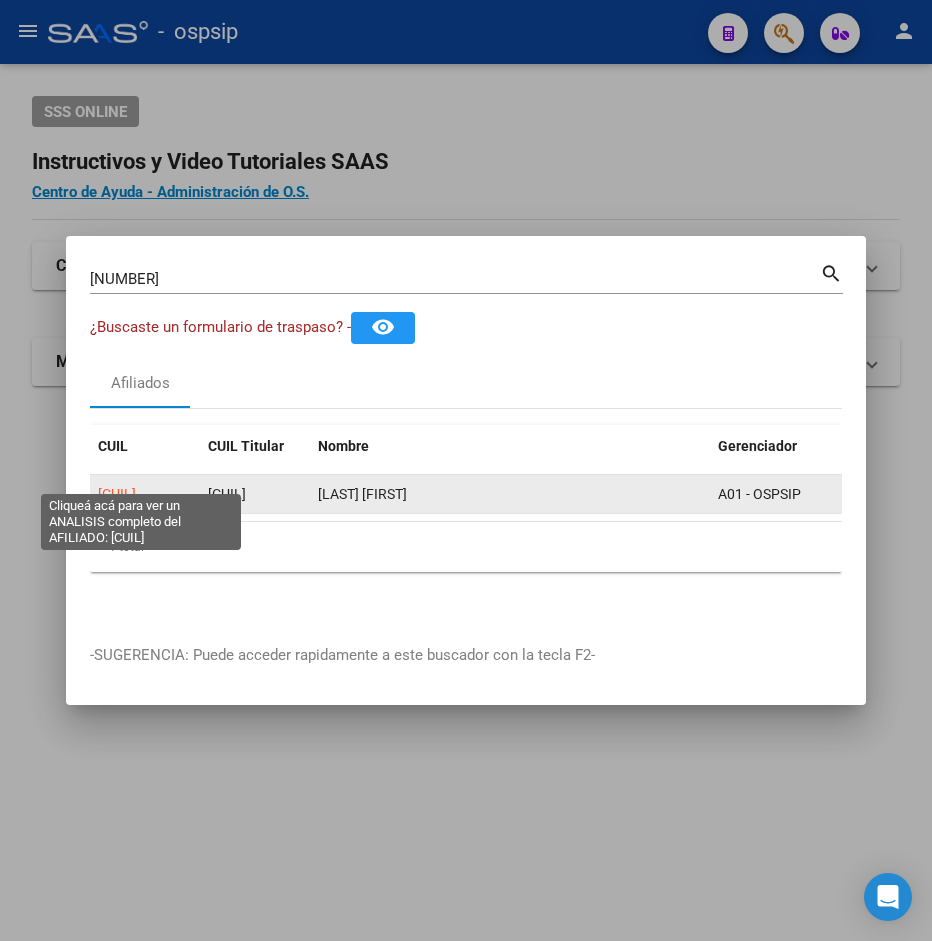 click on "[CUIL]" 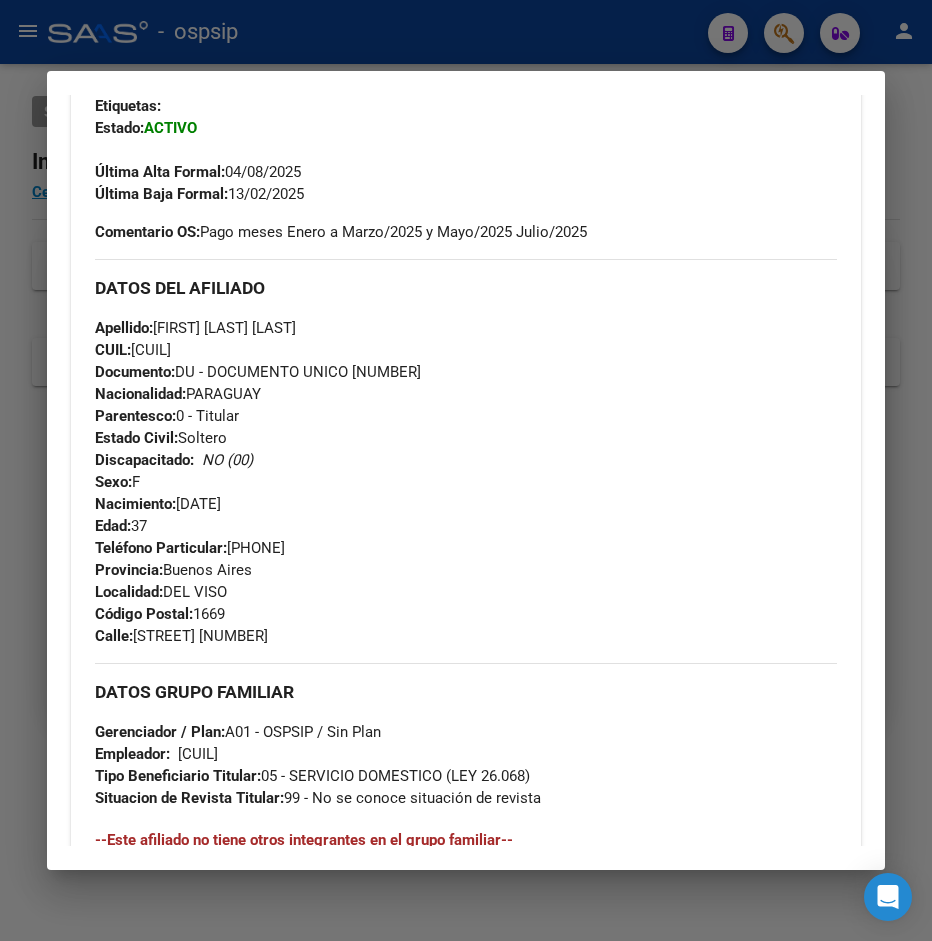scroll, scrollTop: 959, scrollLeft: 0, axis: vertical 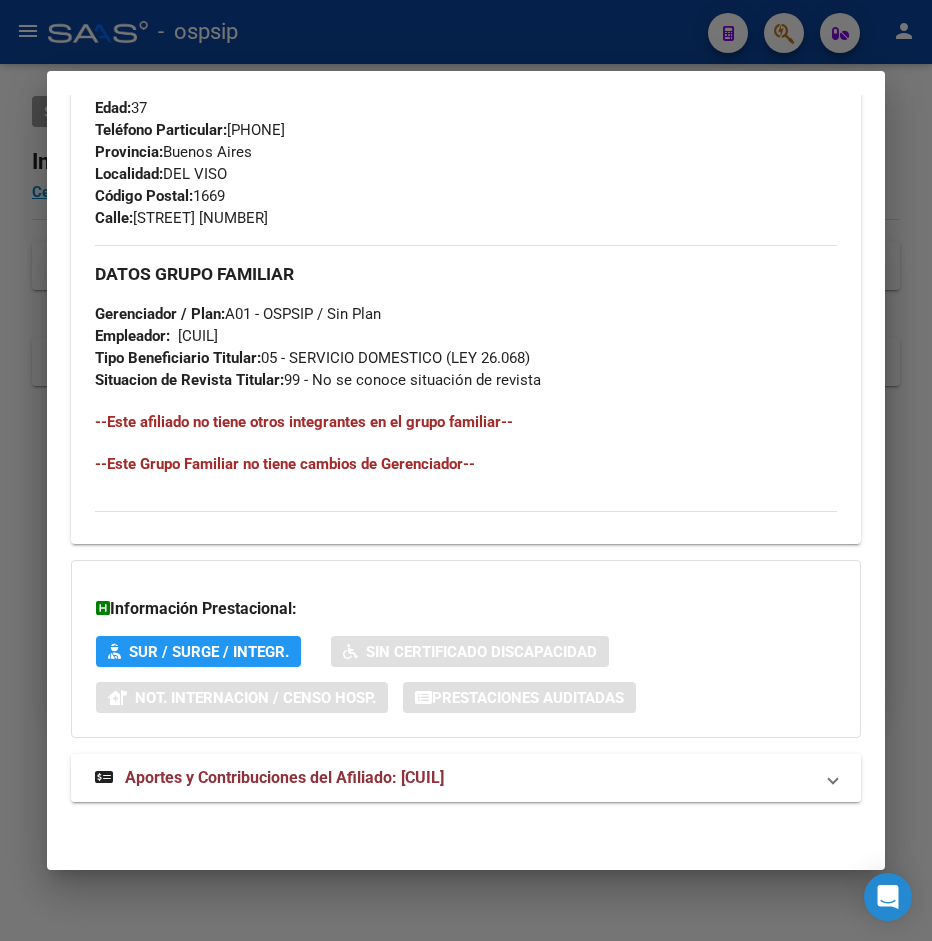 click on "Aportes y Contribuciones del Afiliado: [CUIL]" at bounding box center [284, 777] 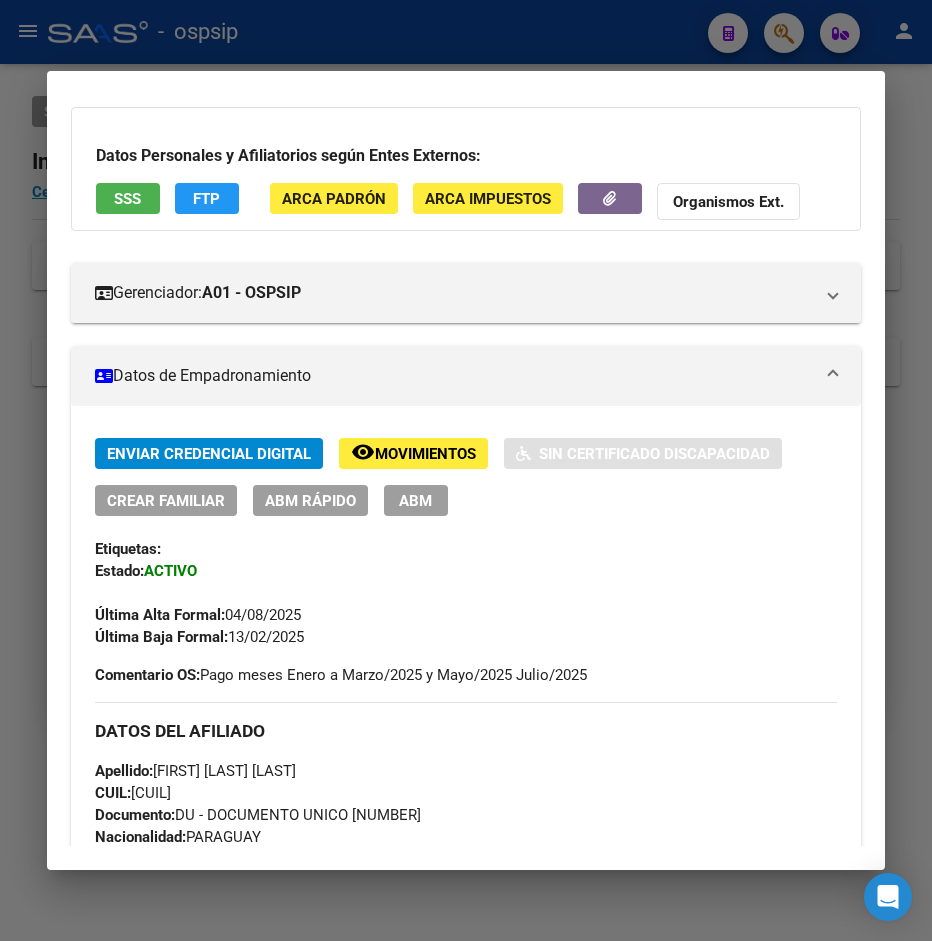 scroll, scrollTop: 0, scrollLeft: 0, axis: both 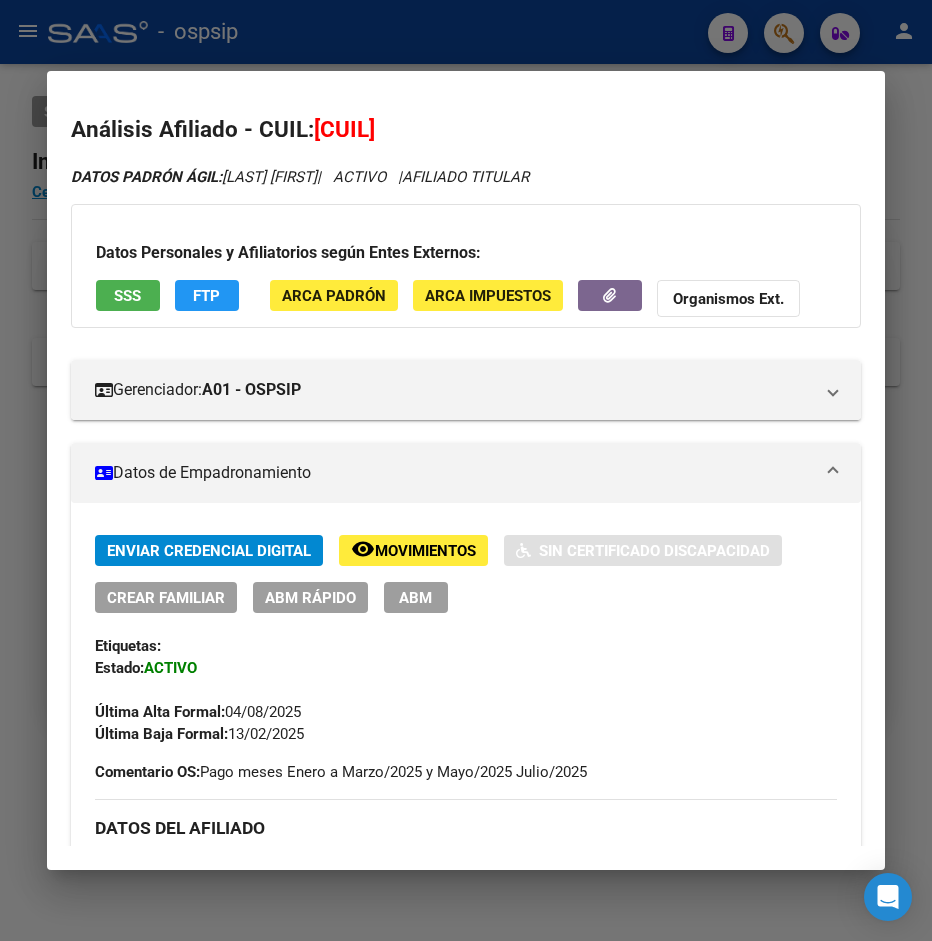 click at bounding box center (466, 470) 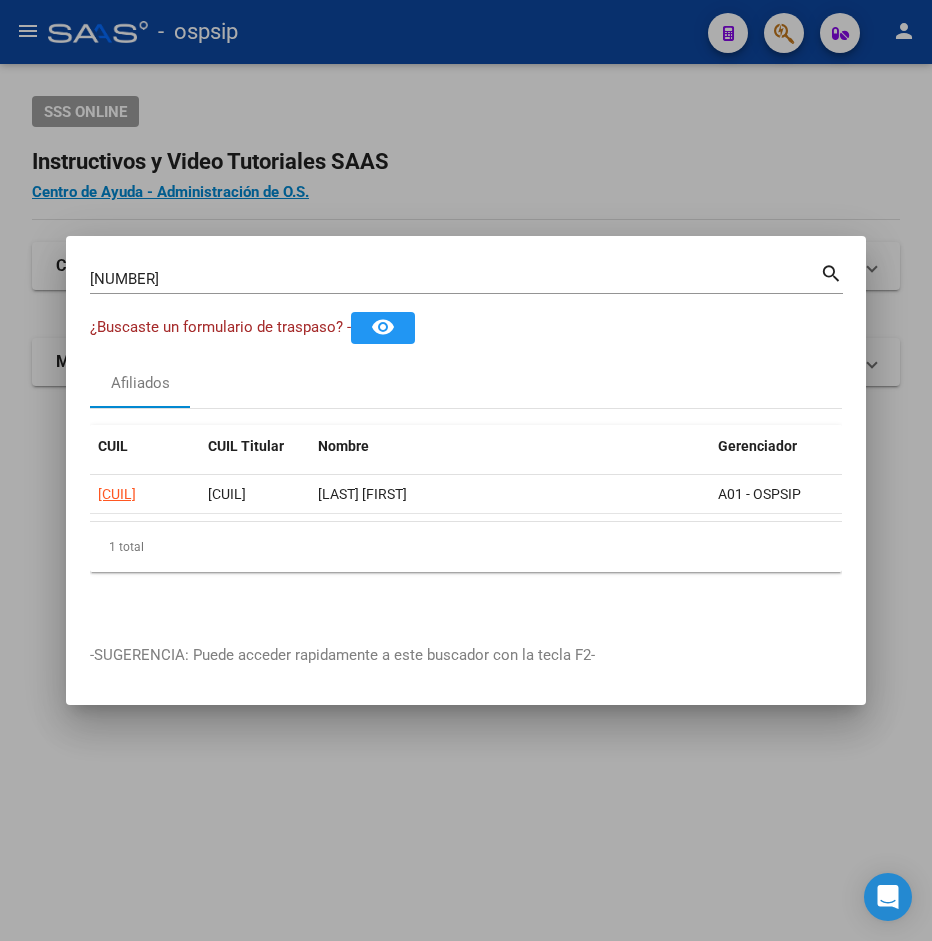 click at bounding box center (466, 470) 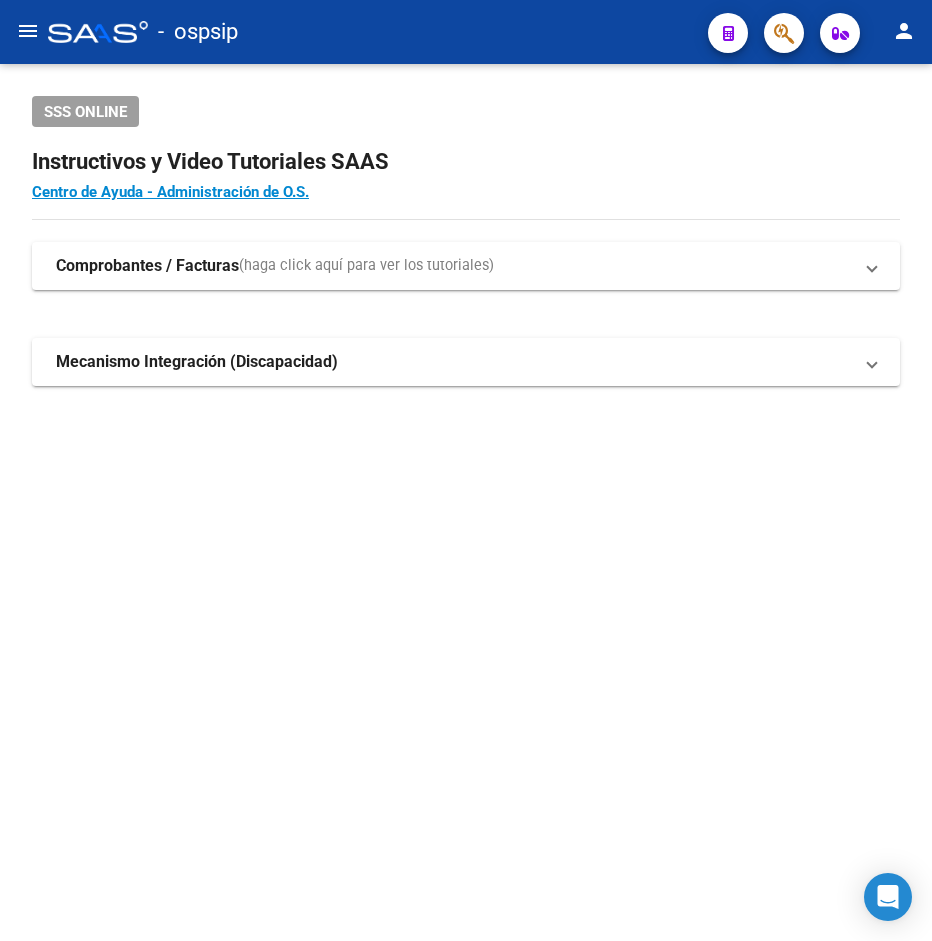 click 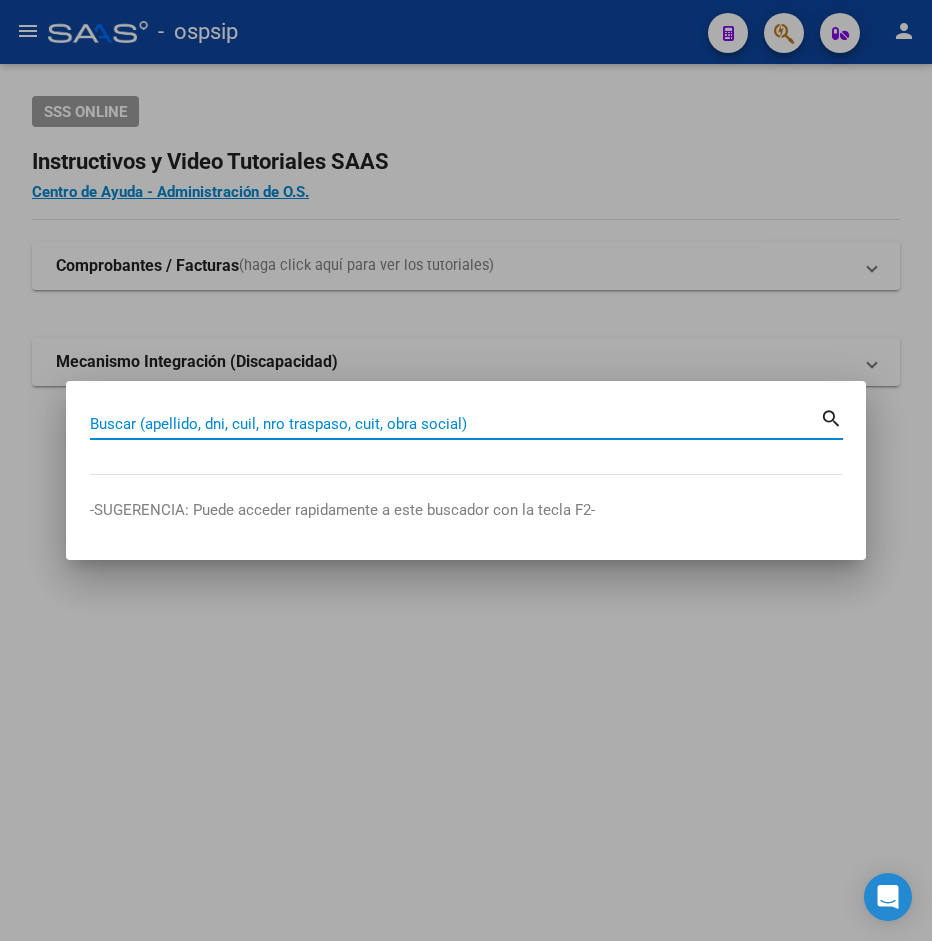 paste on "[NUMBER]" 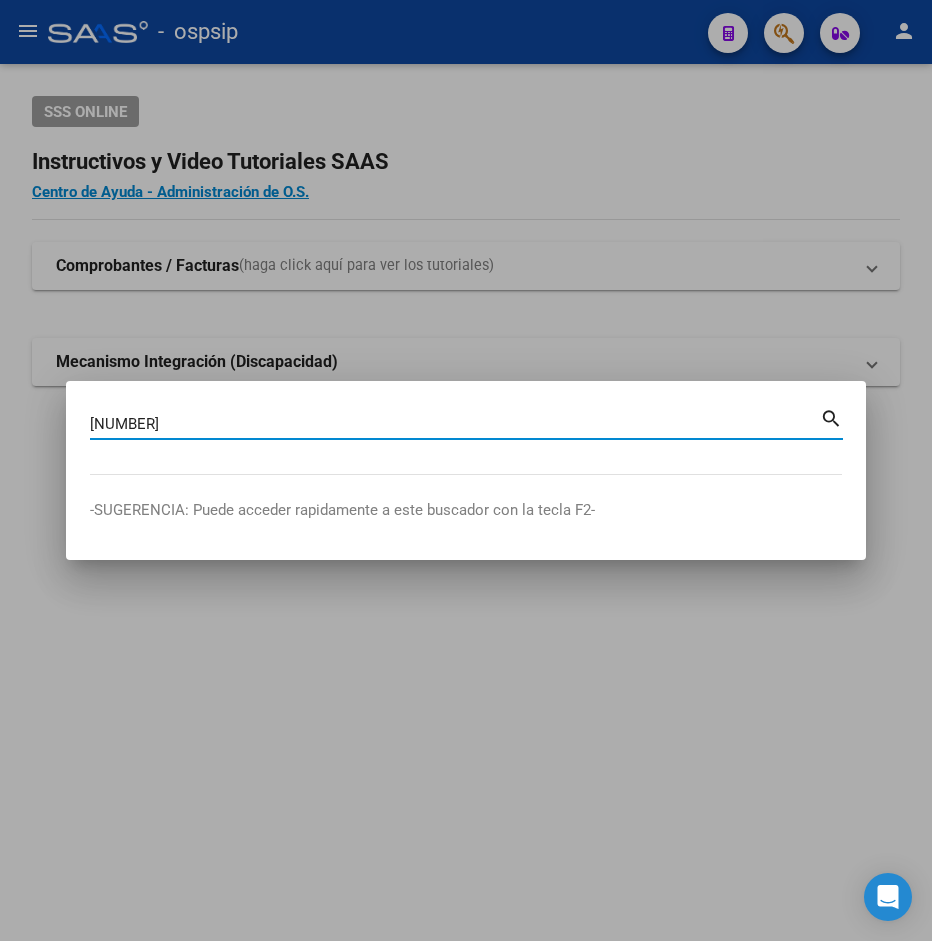 type on "[NUMBER]" 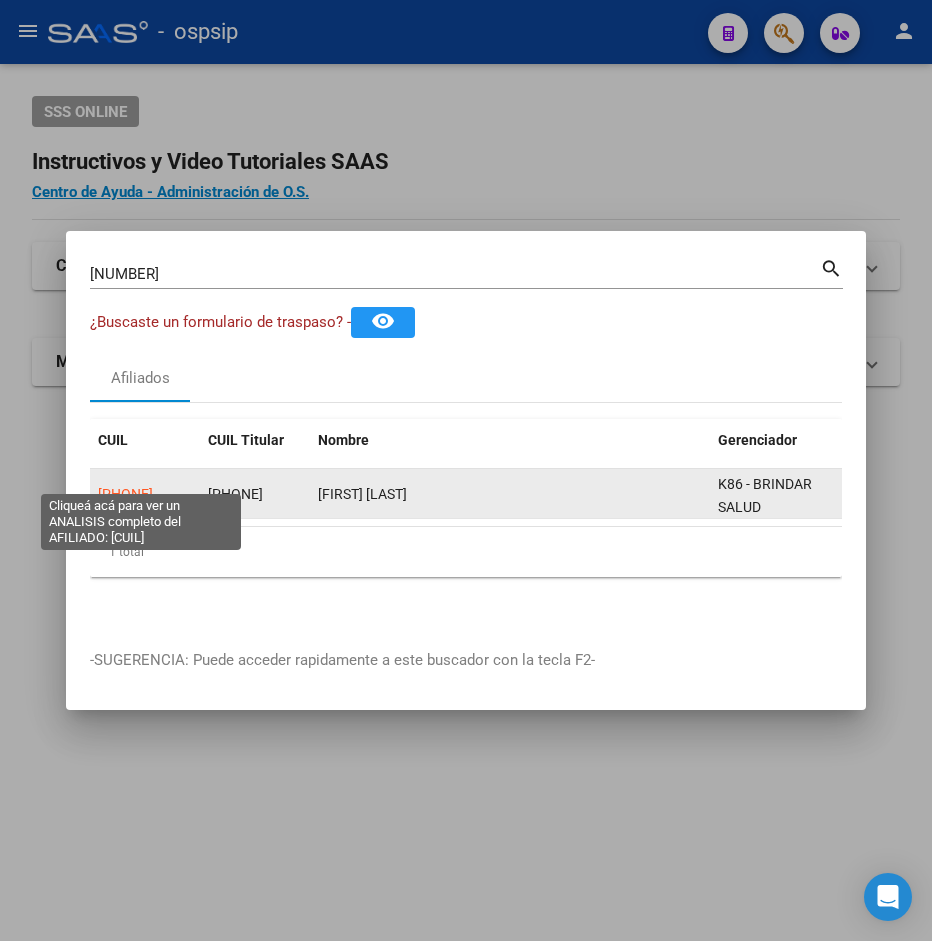 click on "[PHONE]" 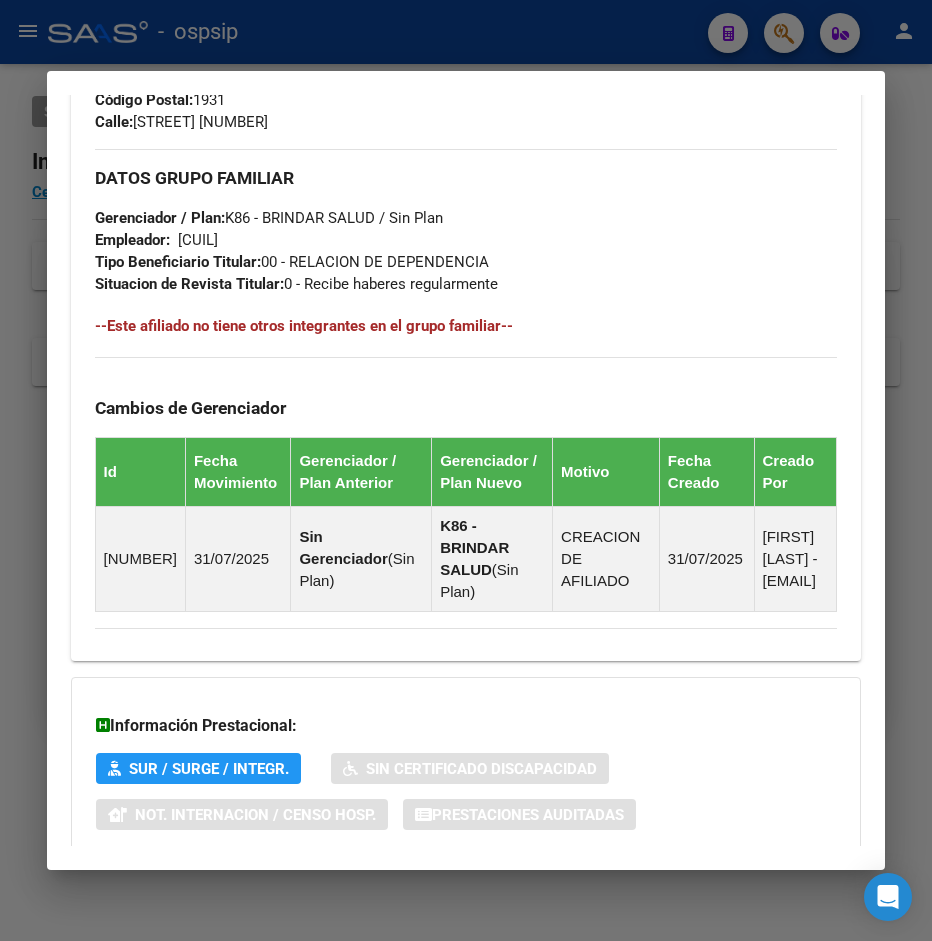 scroll, scrollTop: 1172, scrollLeft: 0, axis: vertical 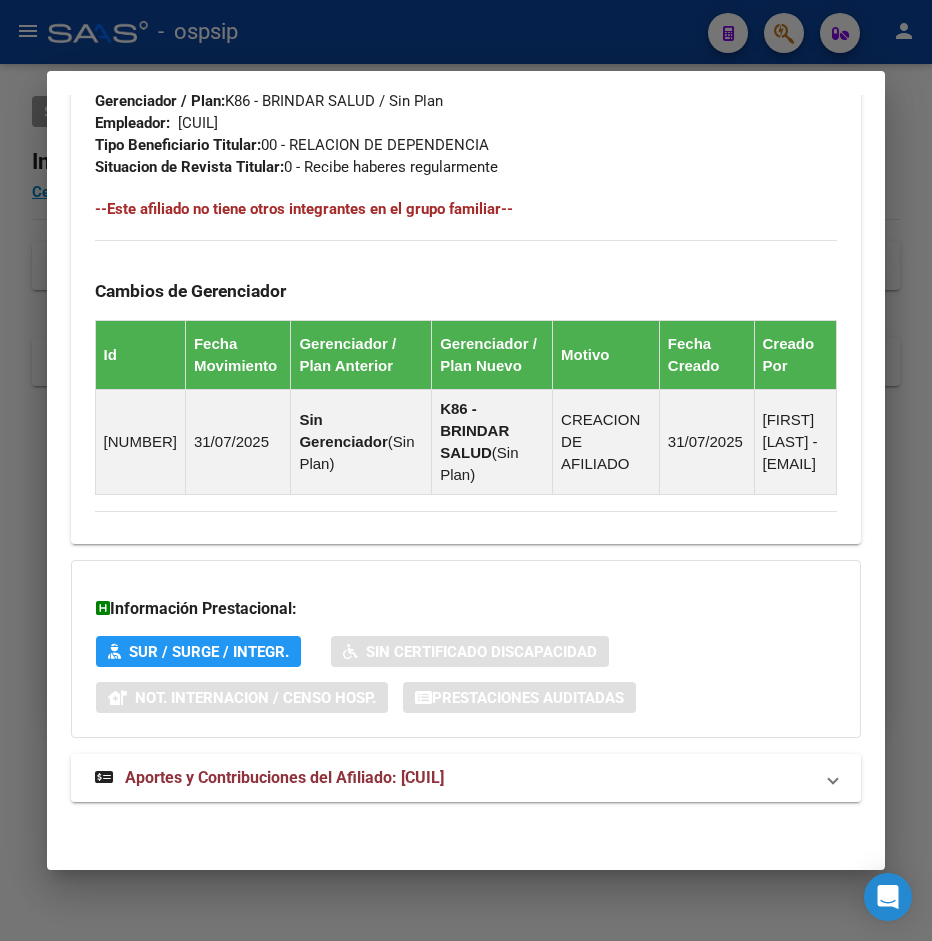 click at bounding box center [466, 470] 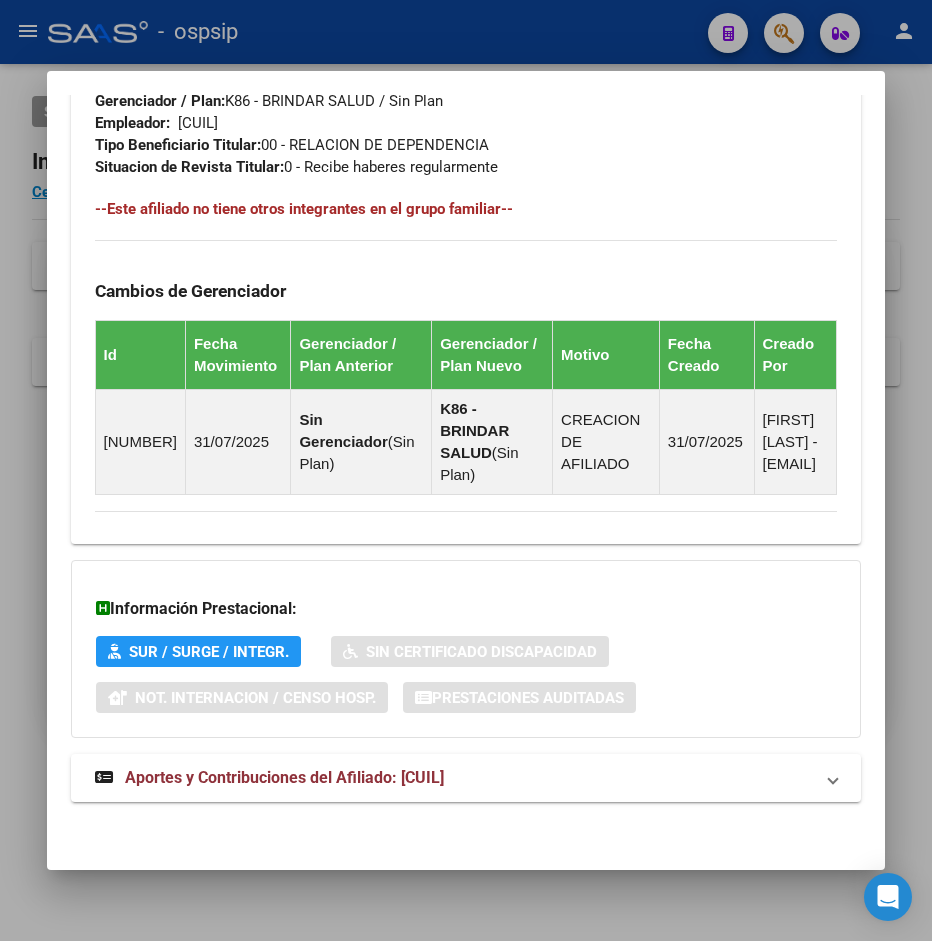 click at bounding box center [466, 470] 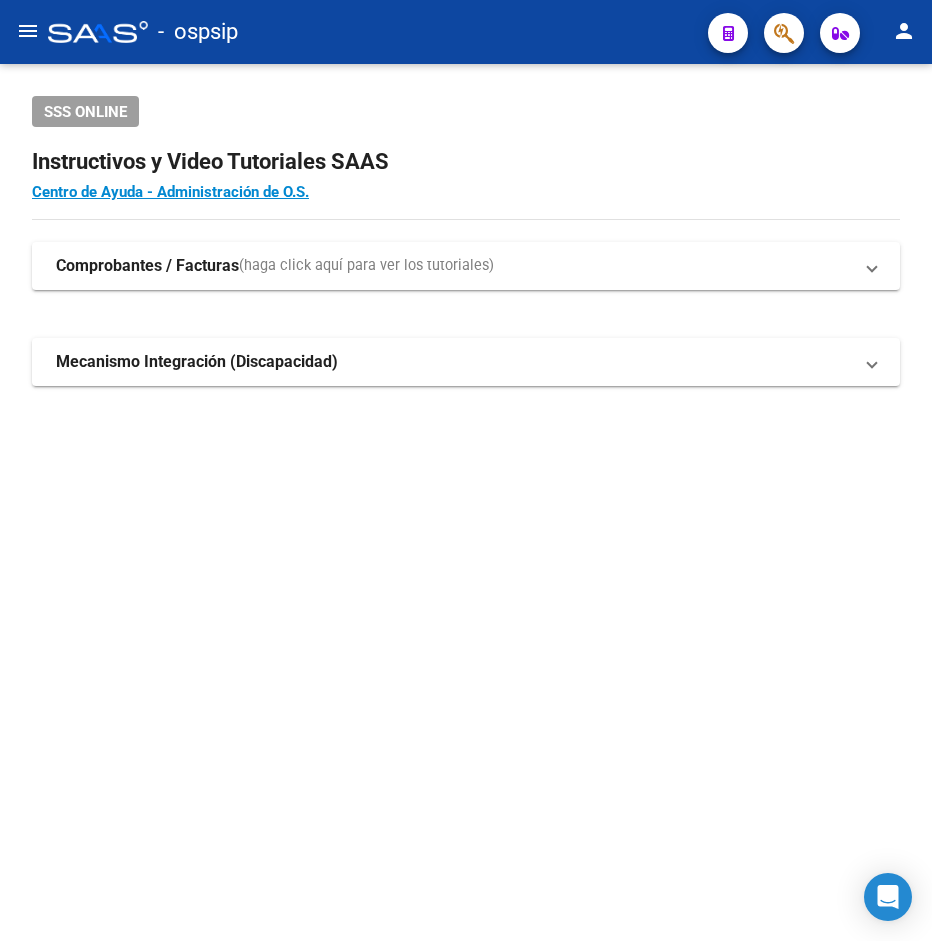 click on "-   ospsip" 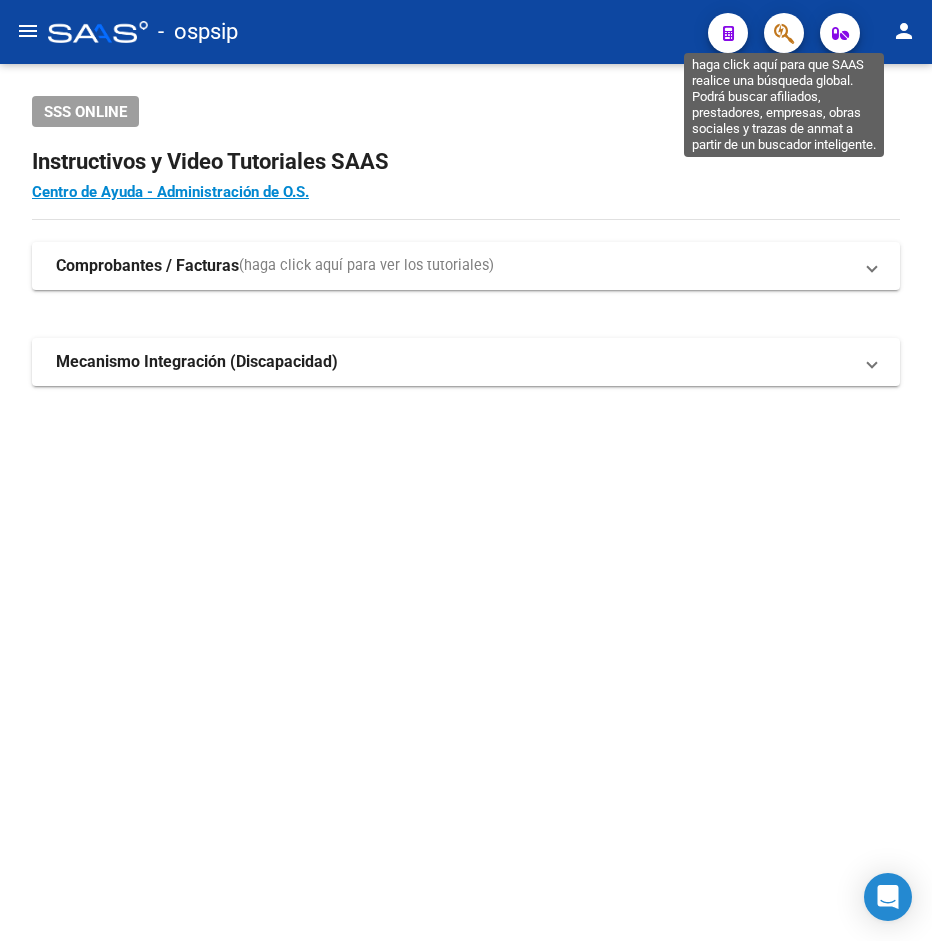 click 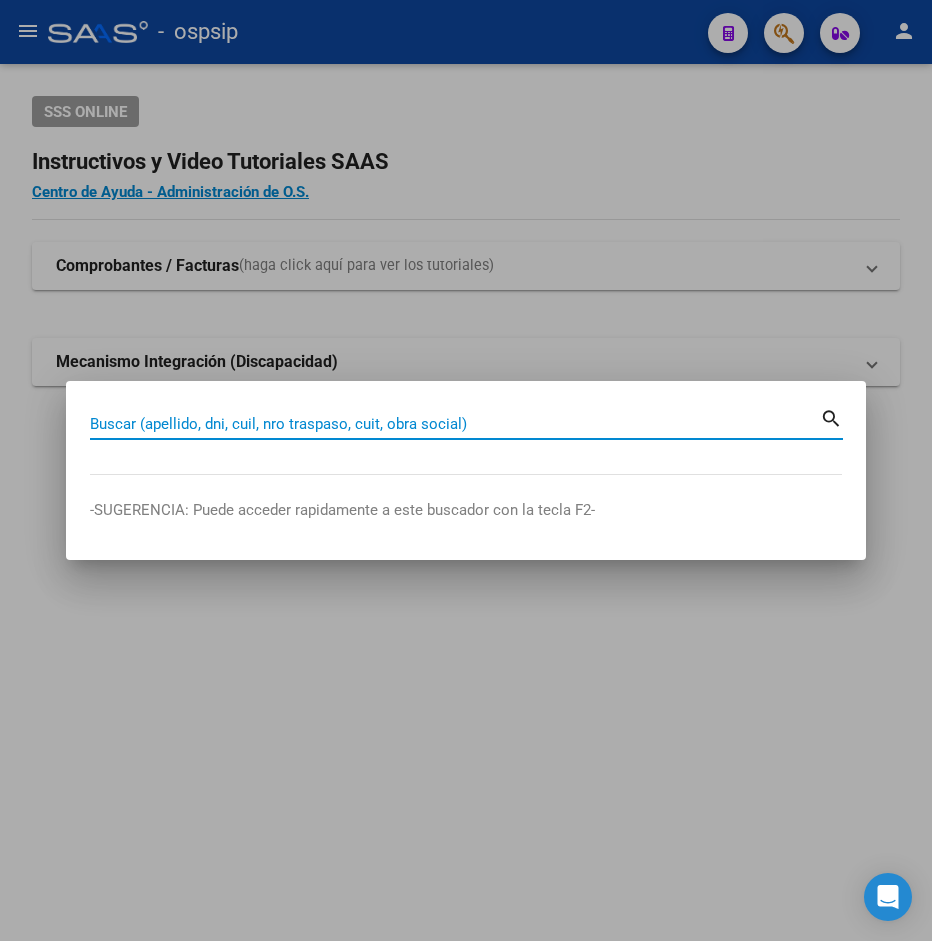 click on "Buscar (apellido, dni, cuil, nro traspaso, cuit, obra social)" at bounding box center (455, 424) 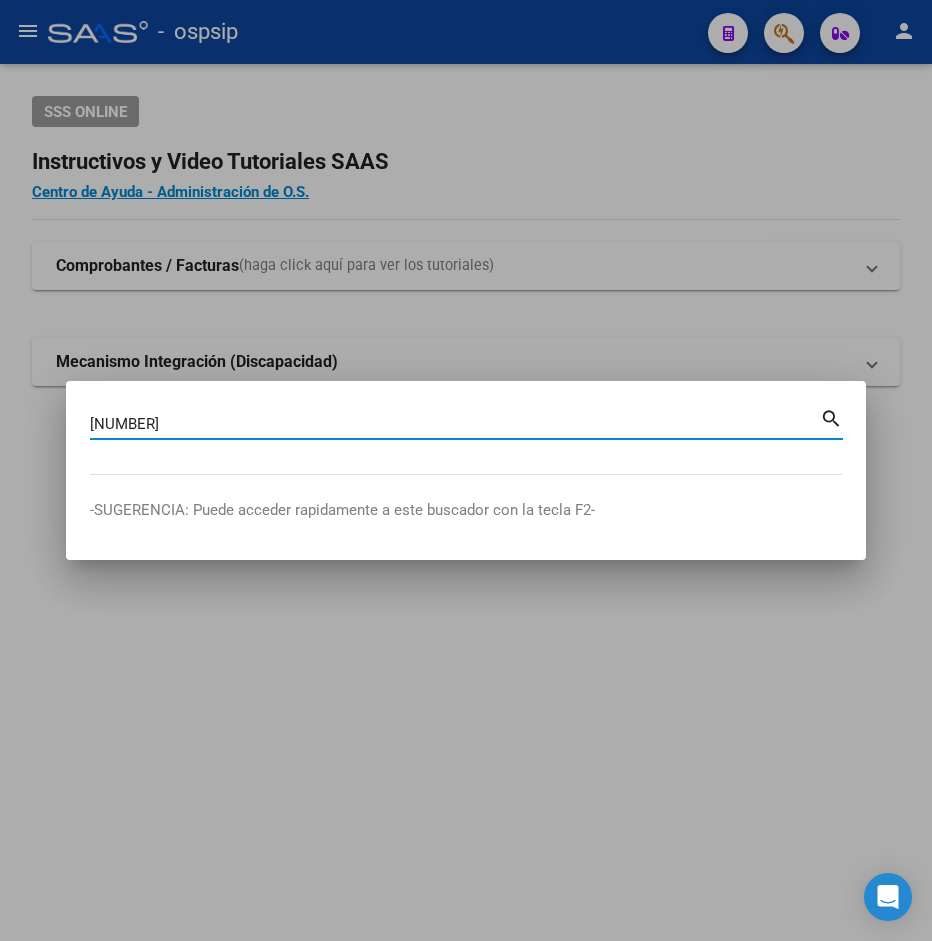 type on "[NUMBER]" 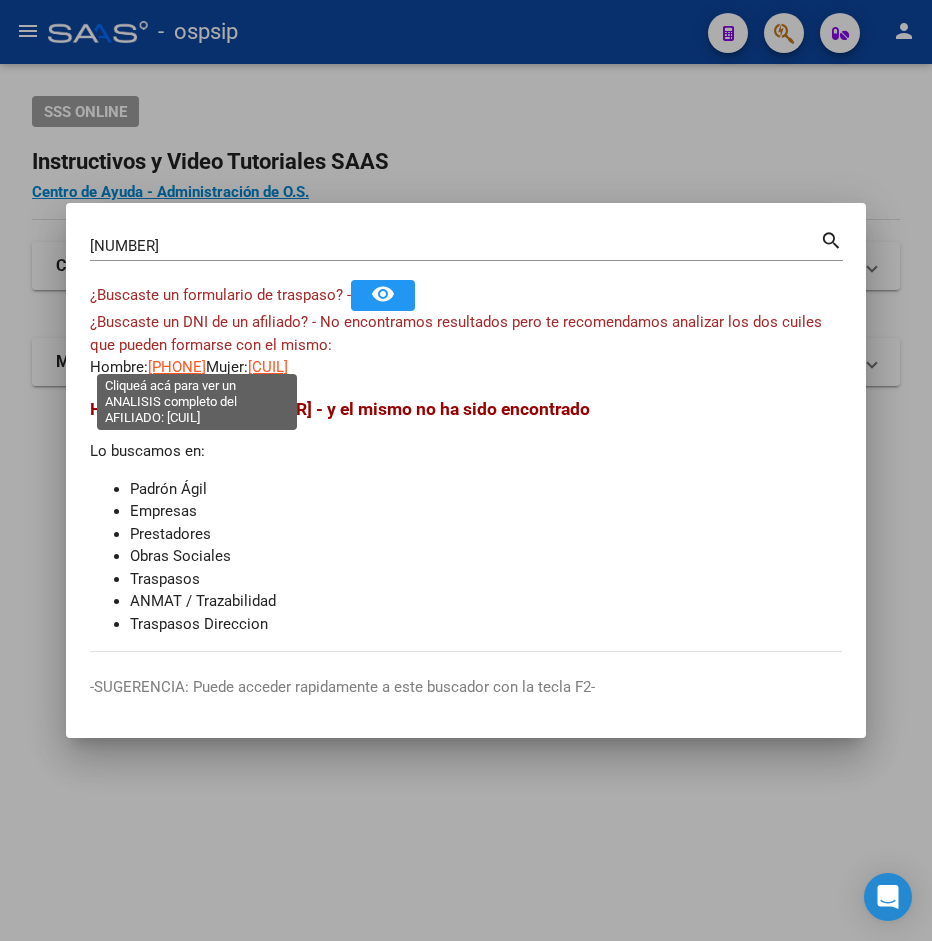 click on "[PHONE]" at bounding box center (177, 367) 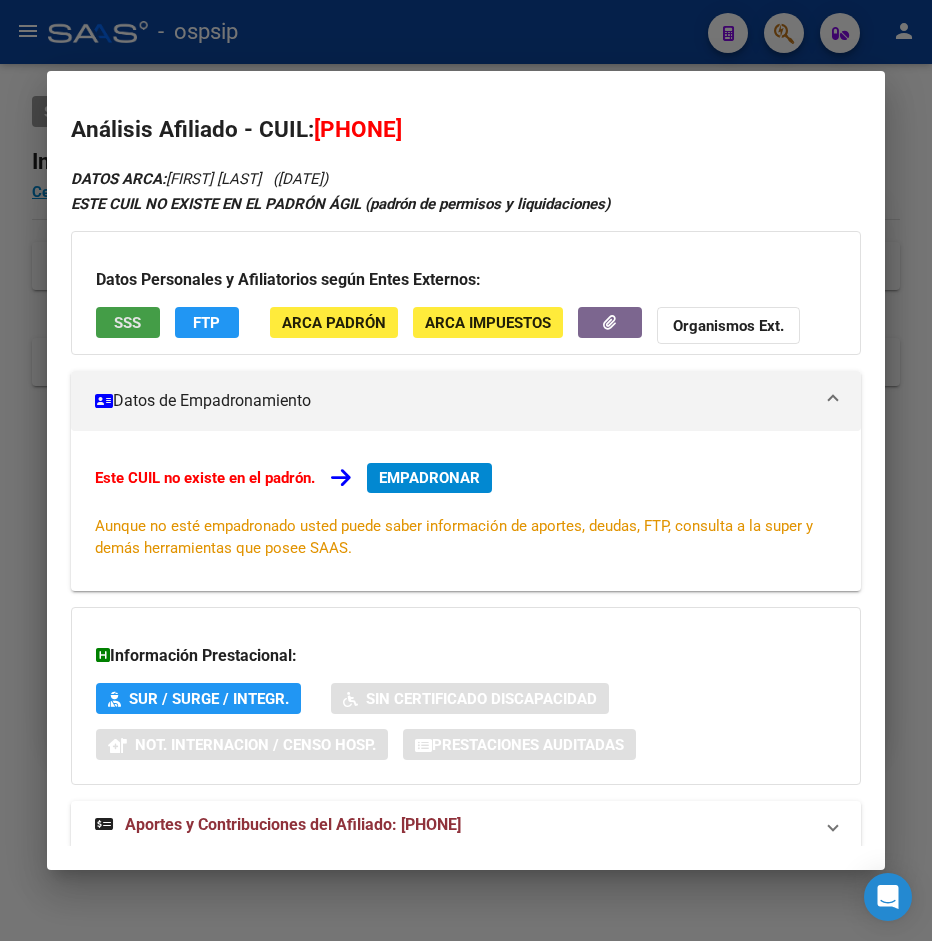 click on "SSS" at bounding box center [128, 322] 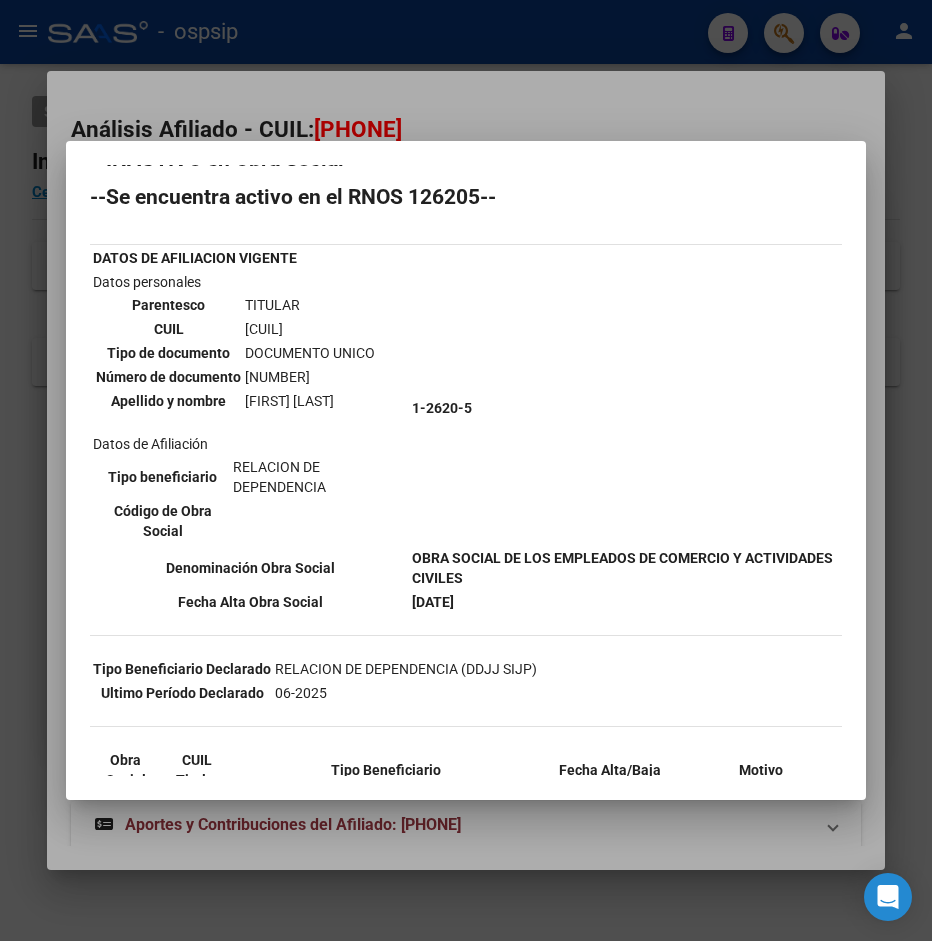 scroll, scrollTop: 0, scrollLeft: 0, axis: both 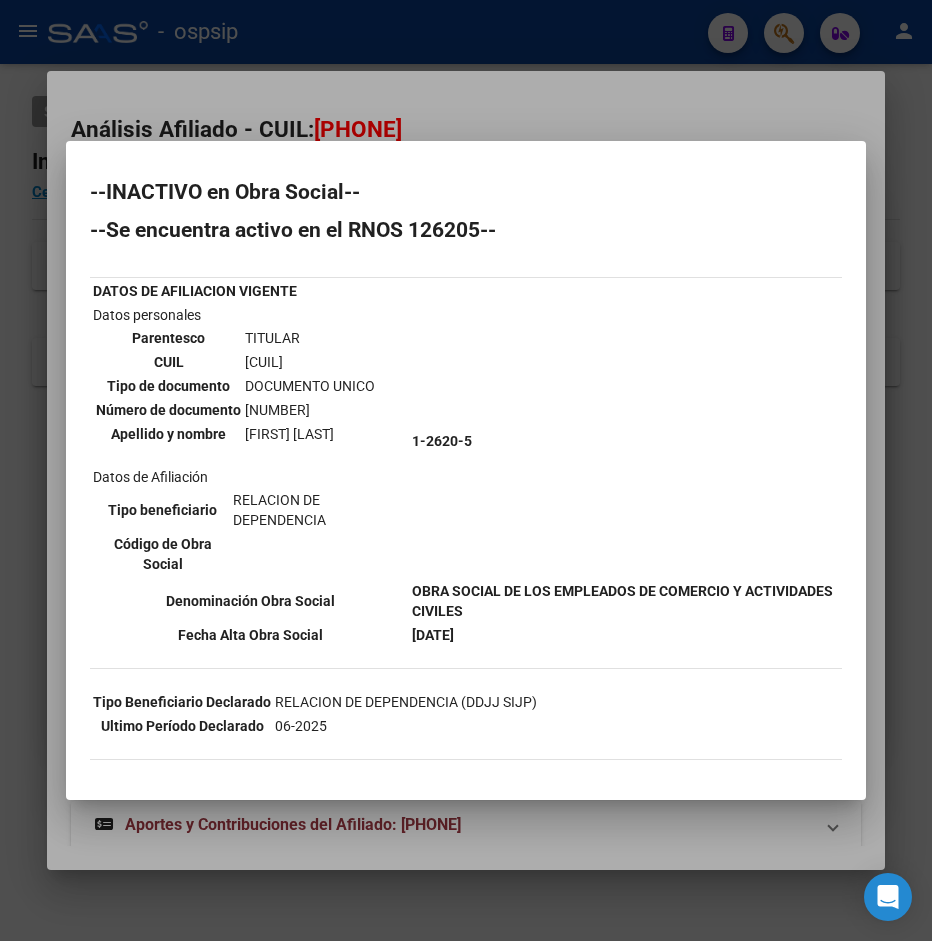 click at bounding box center [466, 470] 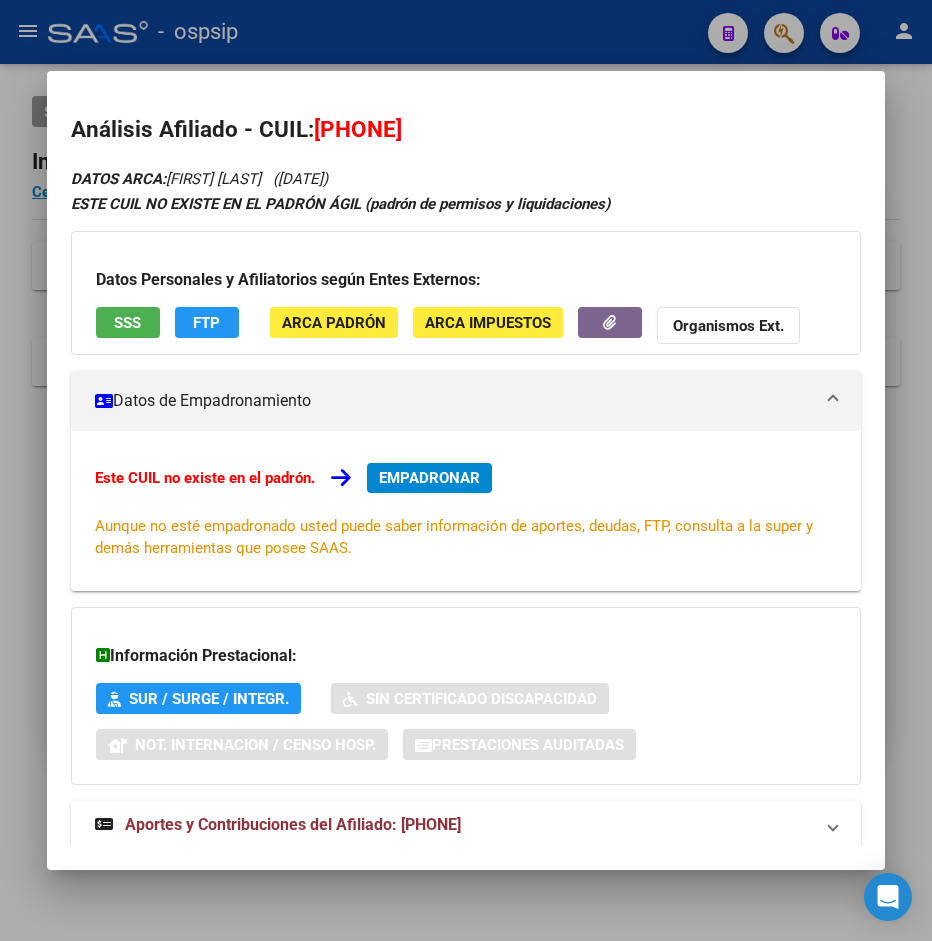 click at bounding box center [466, 470] 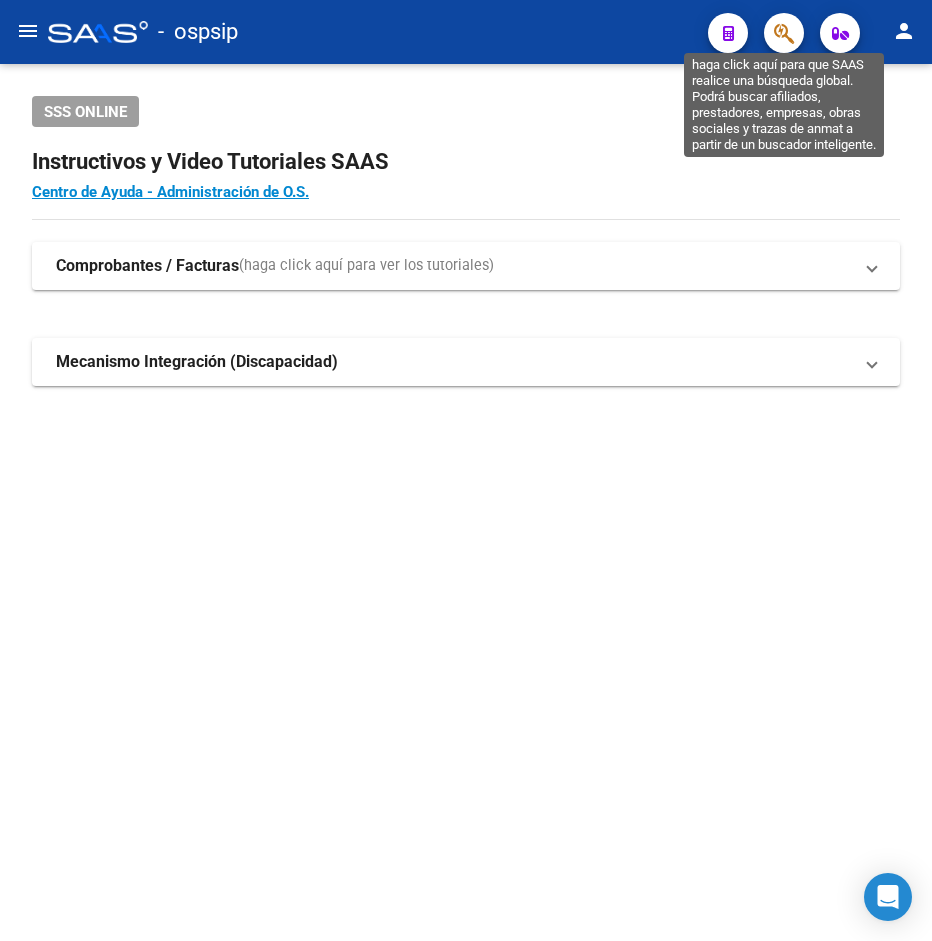 click 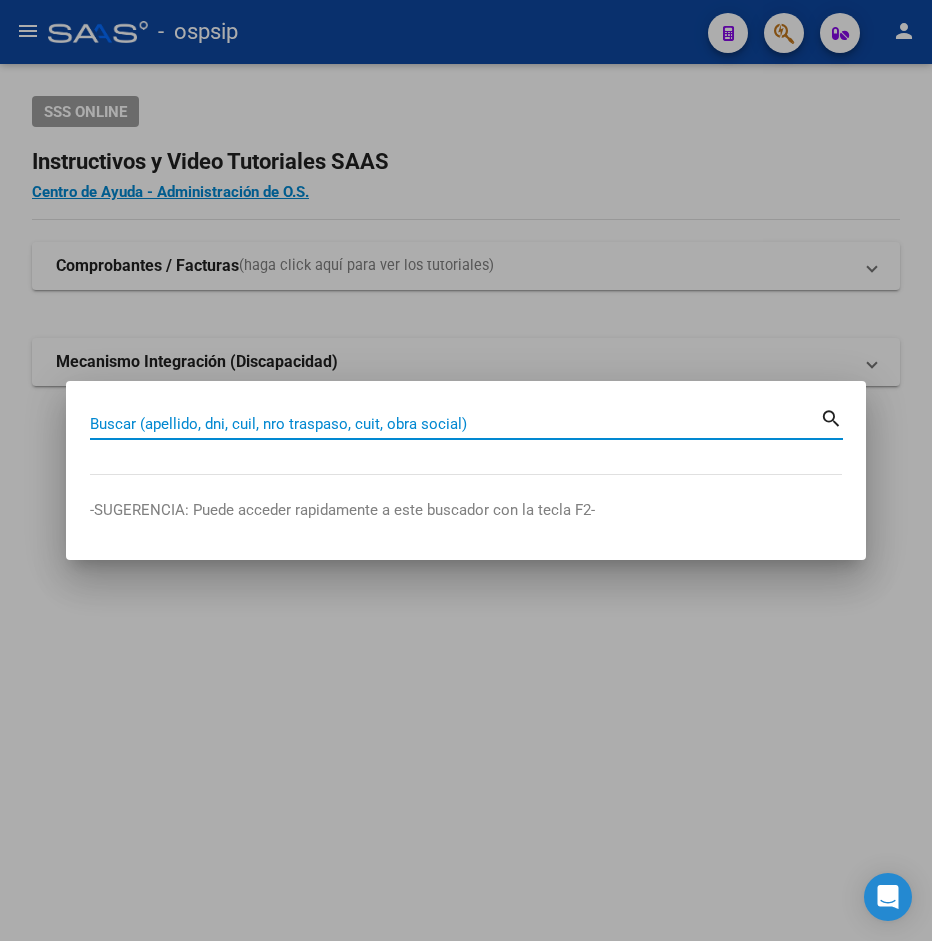 click on "Buscar (apellido, dni, cuil, nro traspaso, cuit, obra social)" at bounding box center [455, 424] 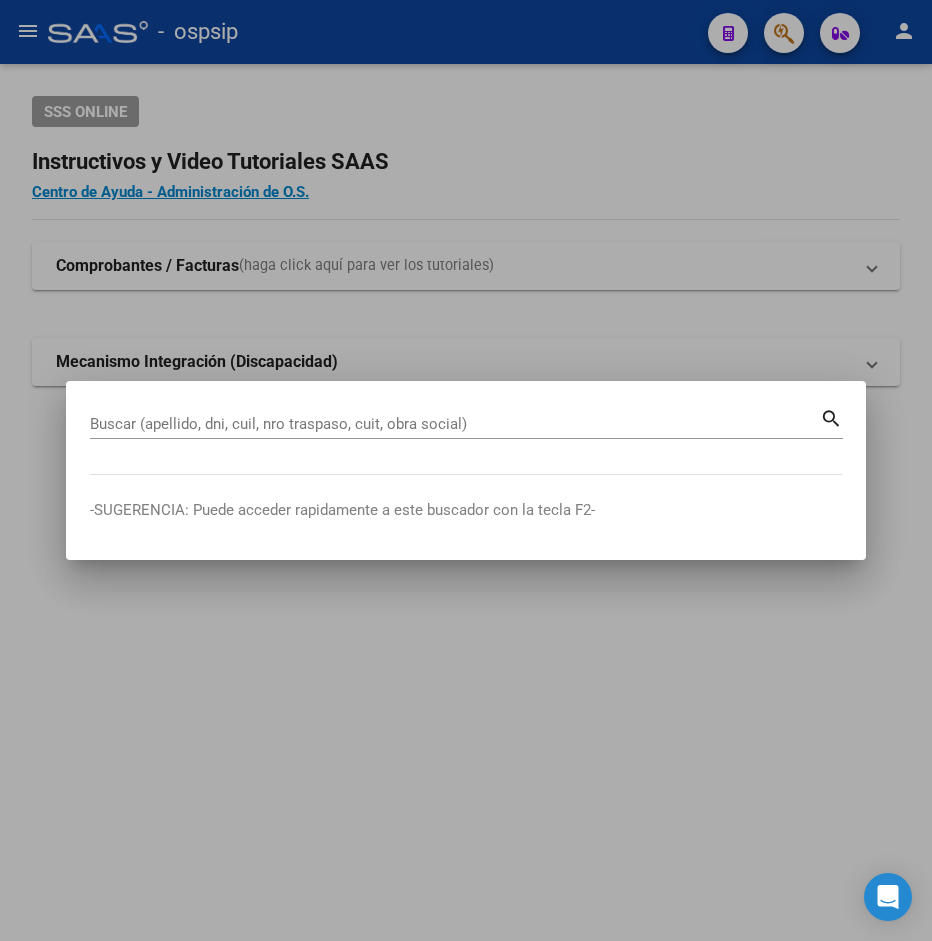 click on "Buscar (apellido, dni, cuil, nro traspaso, cuit, obra social)" at bounding box center (455, 424) 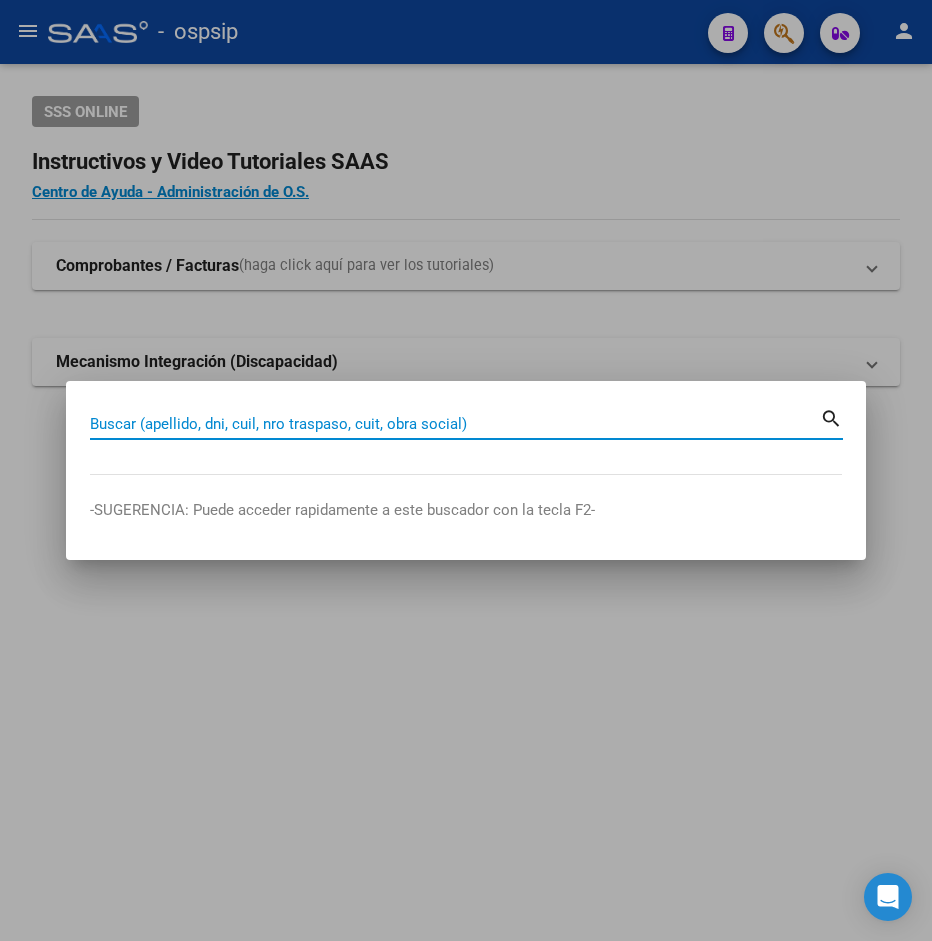 click on "Buscar (apellido, dni, cuil, nro traspaso, cuit, obra social)" at bounding box center (455, 424) 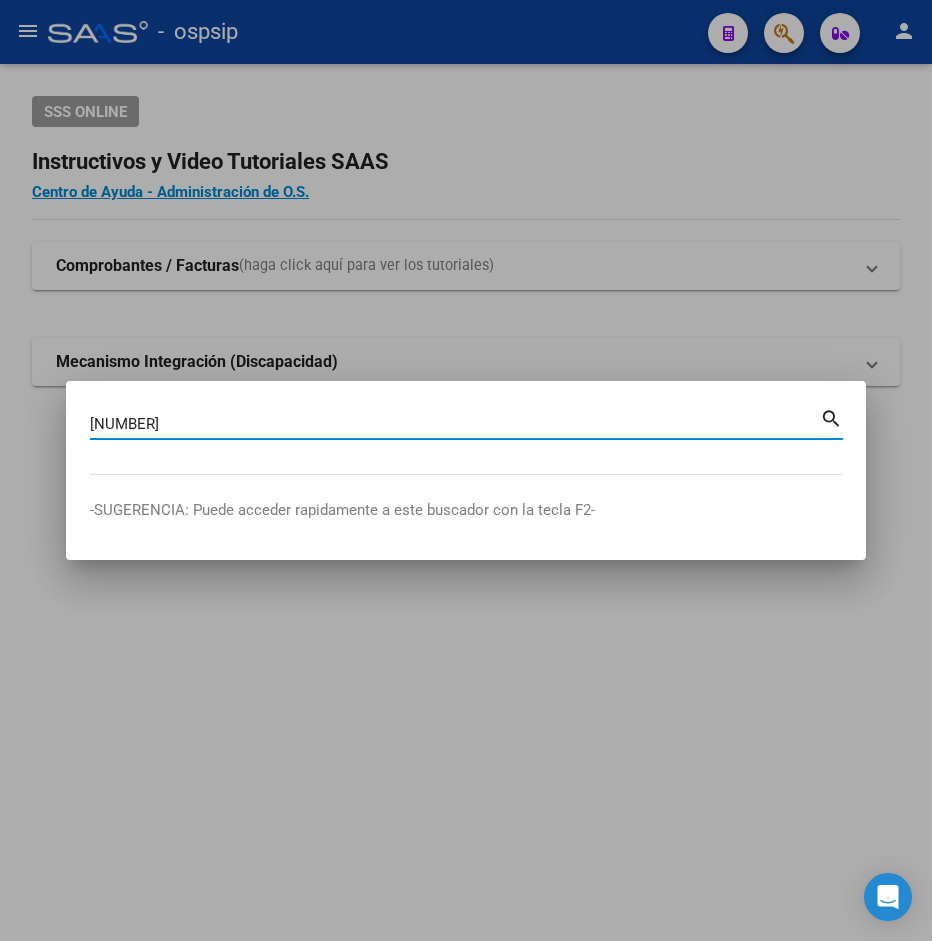 type on "[NUMBER]" 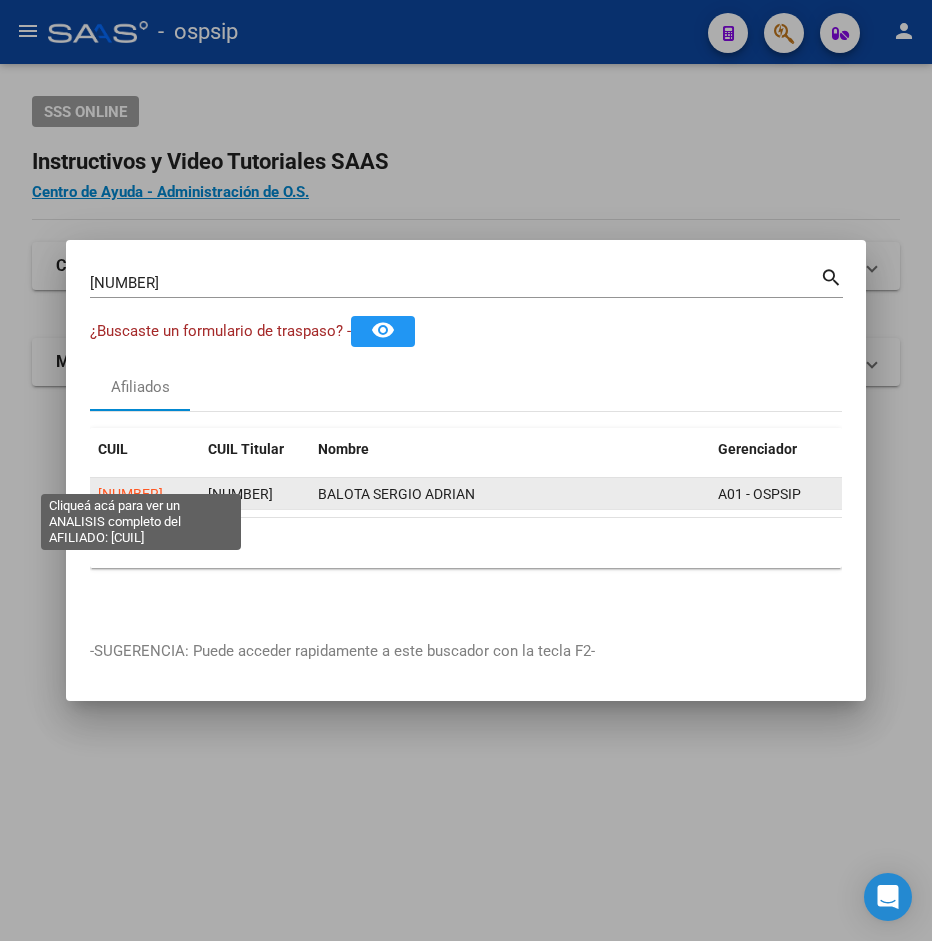 click on "[NUMBER]" 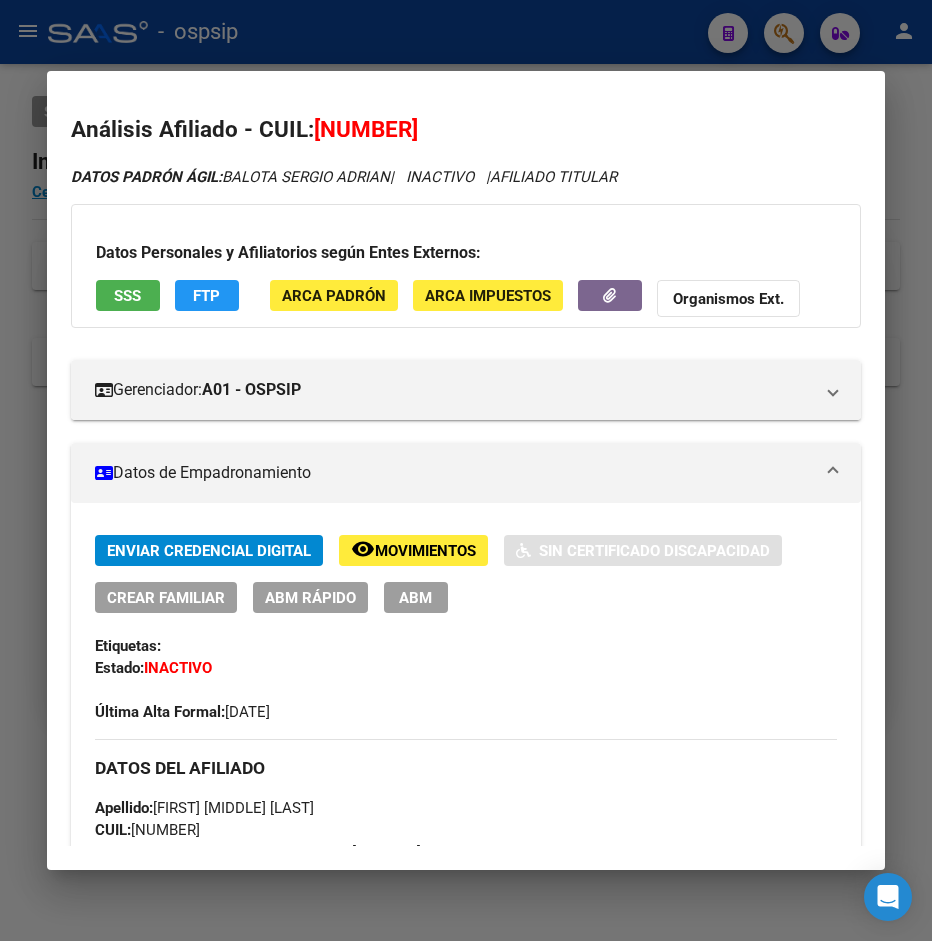 click on "Movimientos" 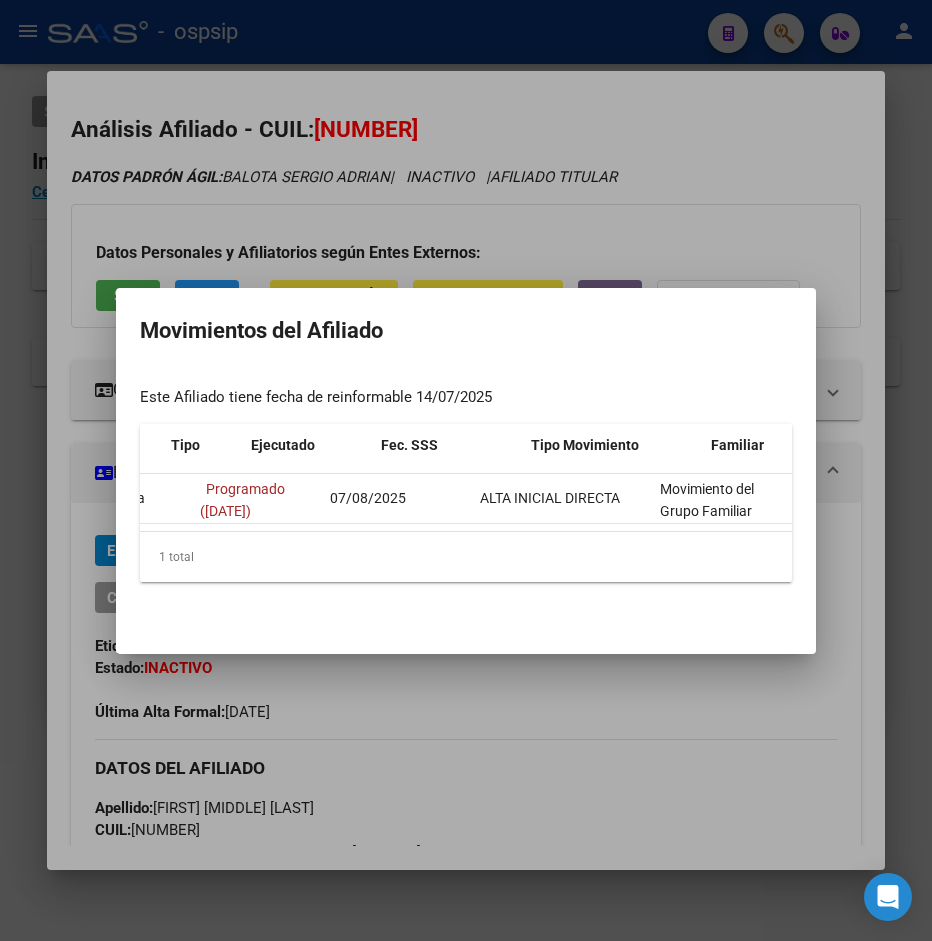 scroll, scrollTop: 0, scrollLeft: 0, axis: both 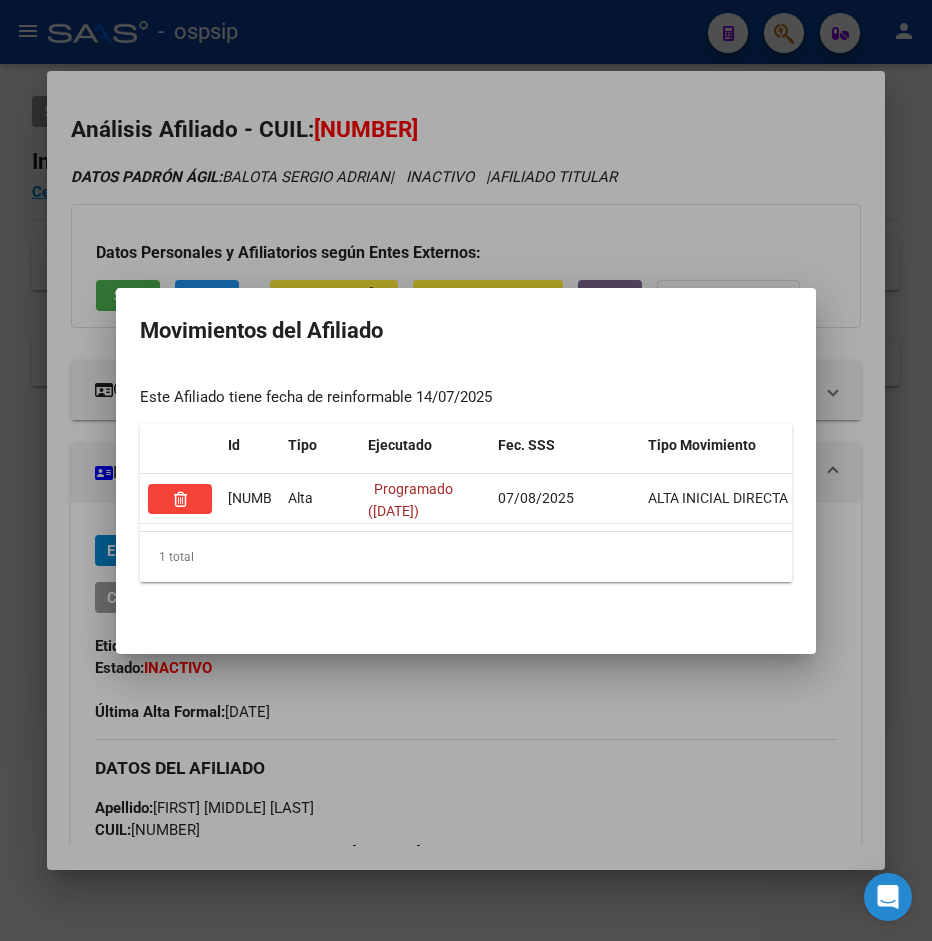 click at bounding box center [466, 470] 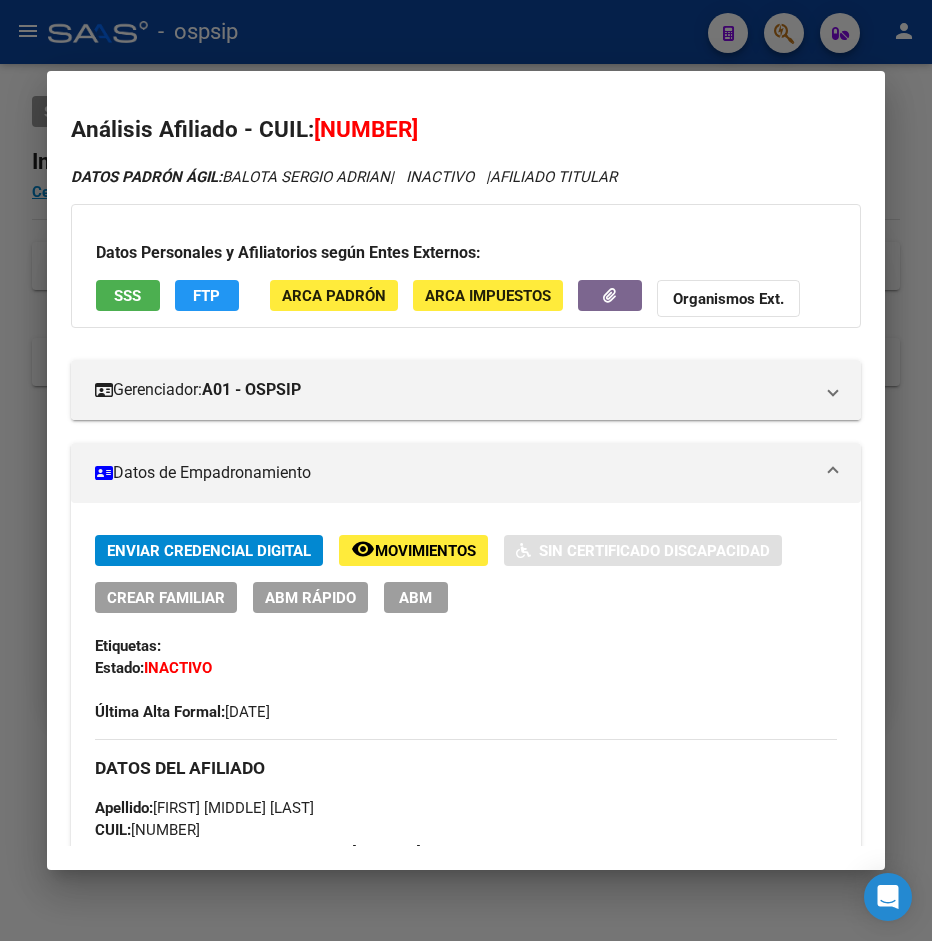 click at bounding box center (466, 470) 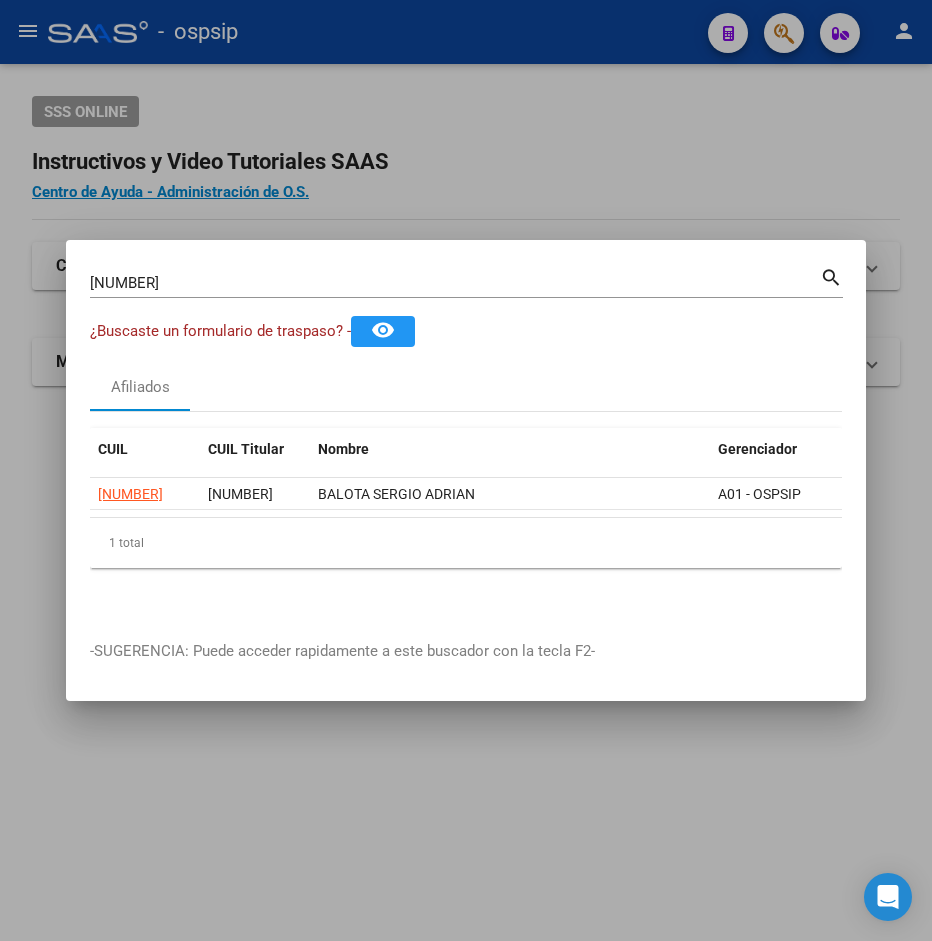 click at bounding box center (466, 470) 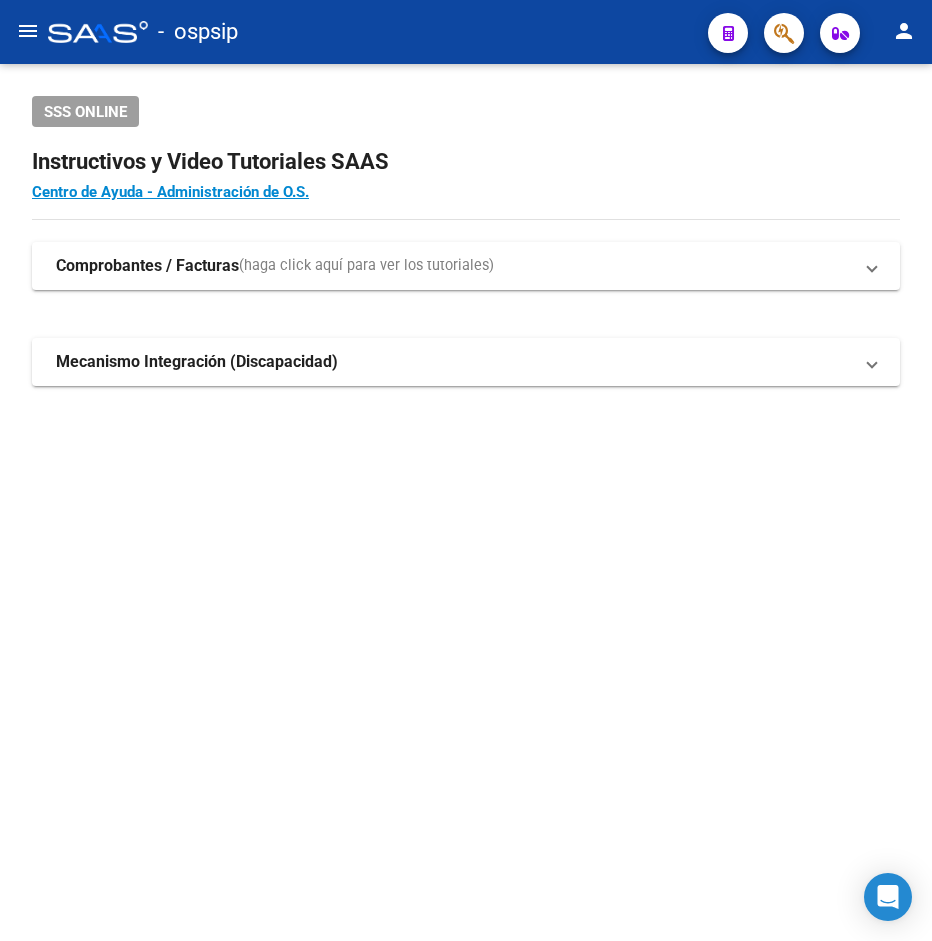 drag, startPoint x: 512, startPoint y: 18, endPoint x: 512, endPoint y: 30, distance: 12 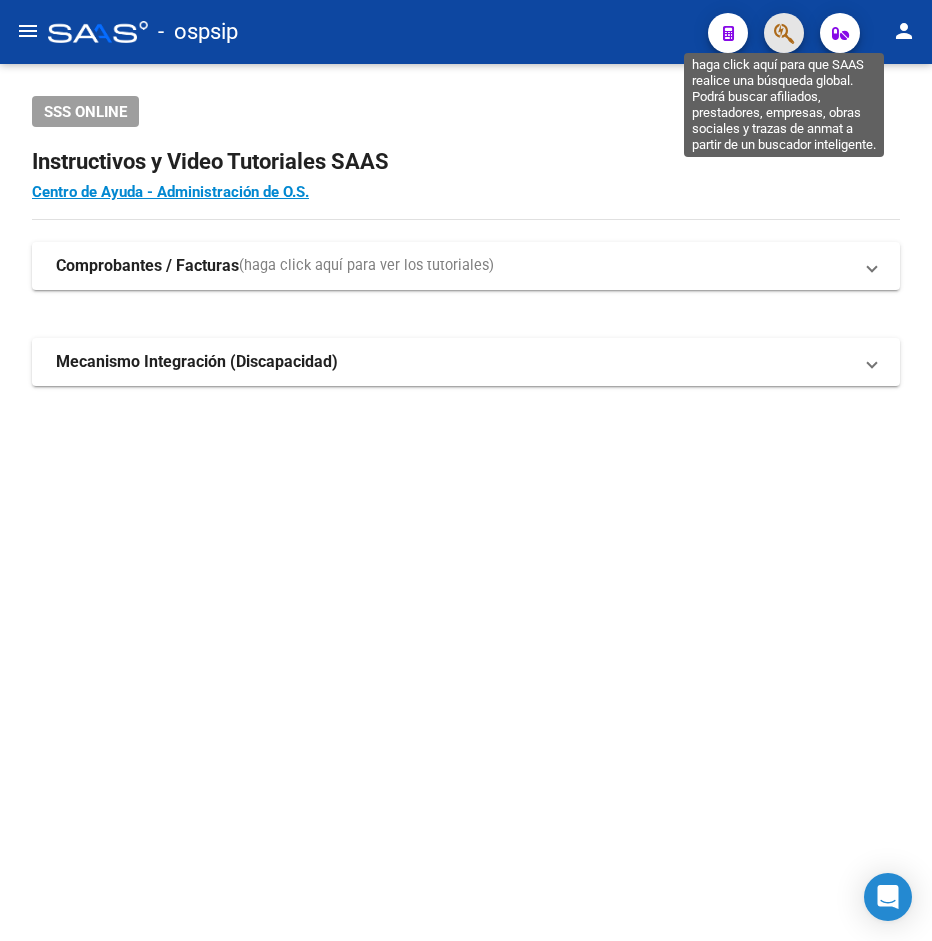 click 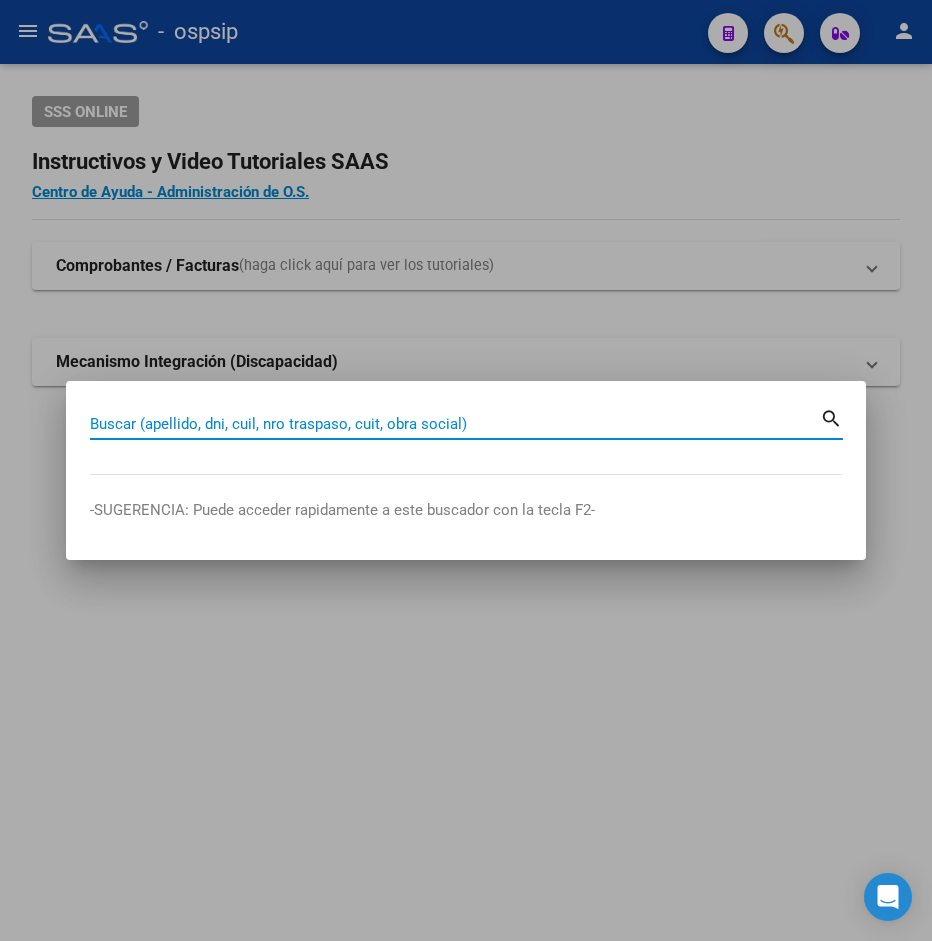 click on "Buscar (apellido, dni, cuil, nro traspaso, cuit, obra social)" at bounding box center [455, 424] 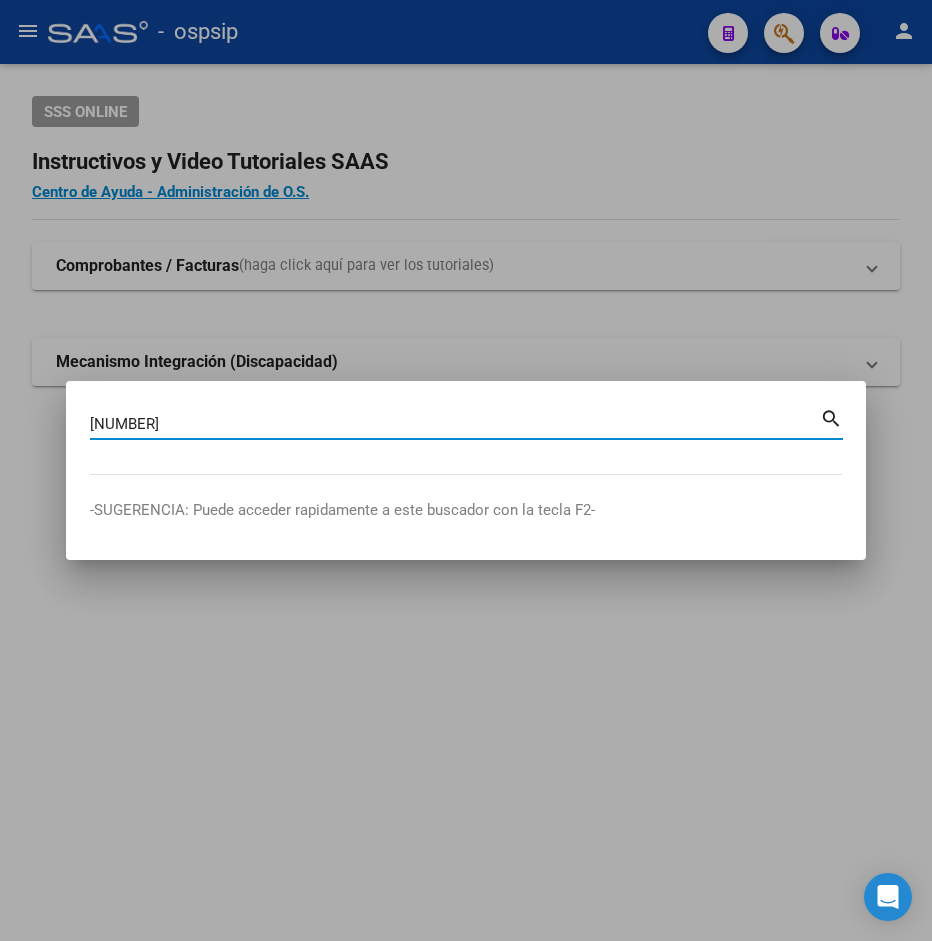 type on "[NUMBER]" 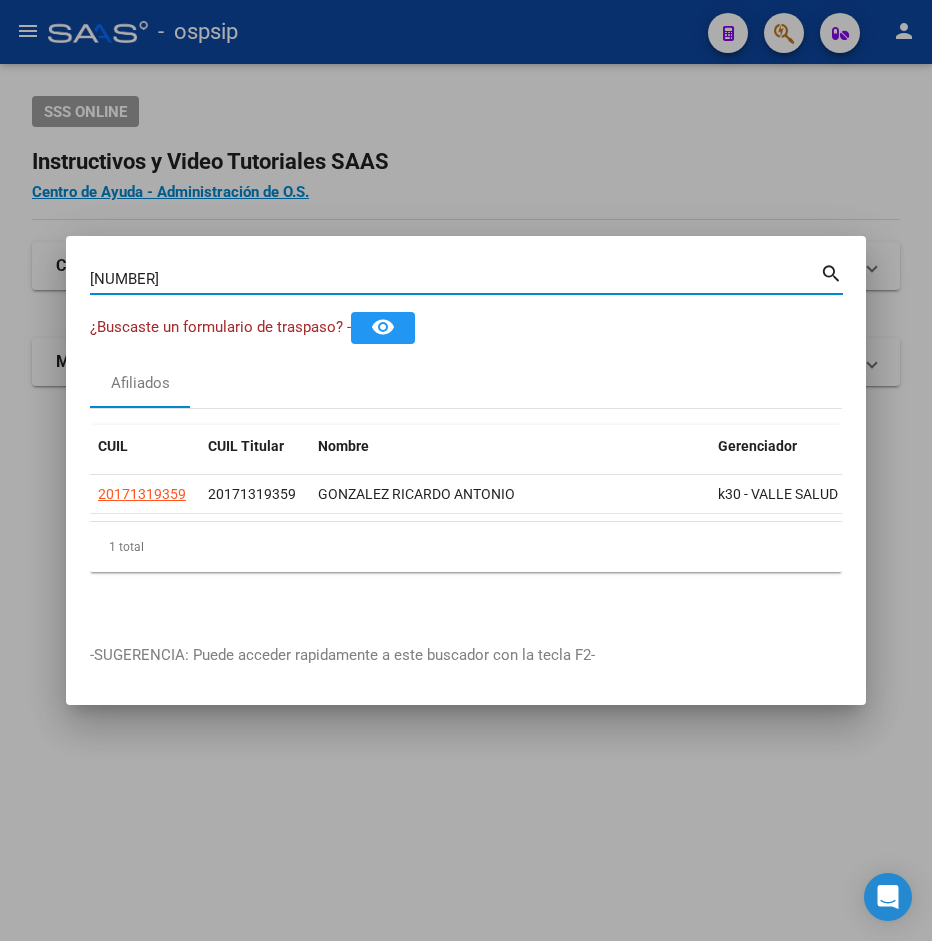 scroll, scrollTop: 0, scrollLeft: 128, axis: horizontal 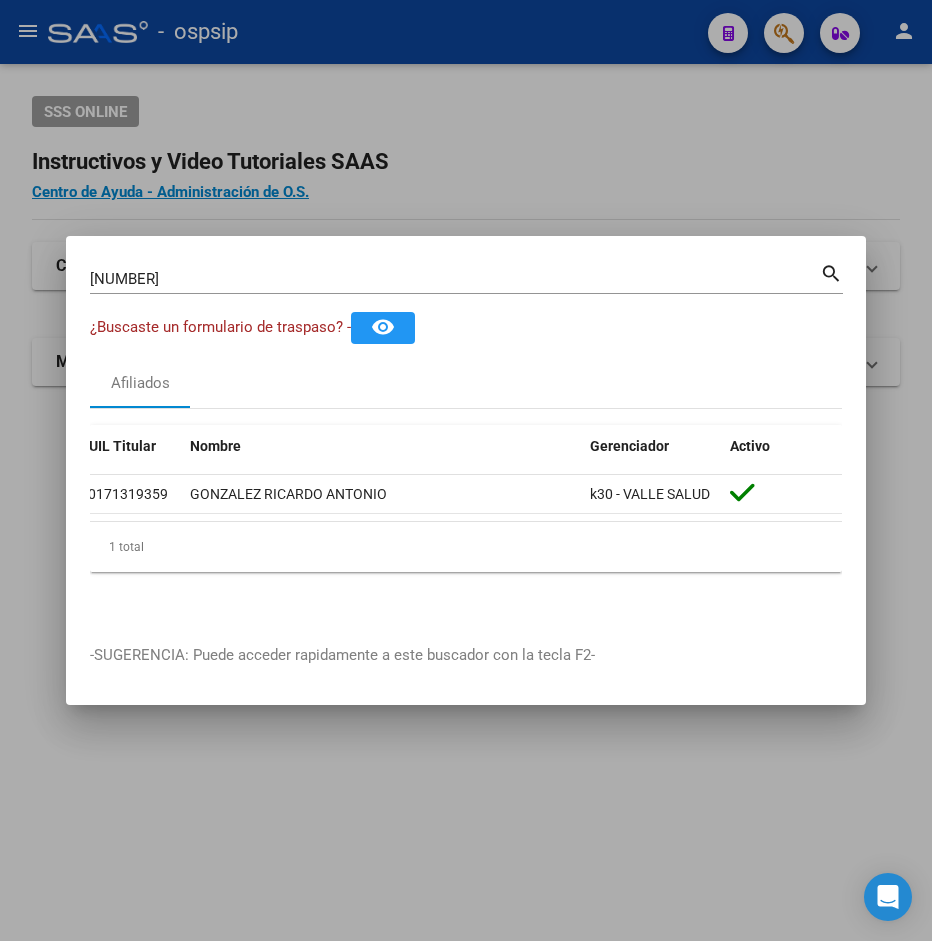 drag, startPoint x: 435, startPoint y: 503, endPoint x: 117, endPoint y: 531, distance: 319.23032 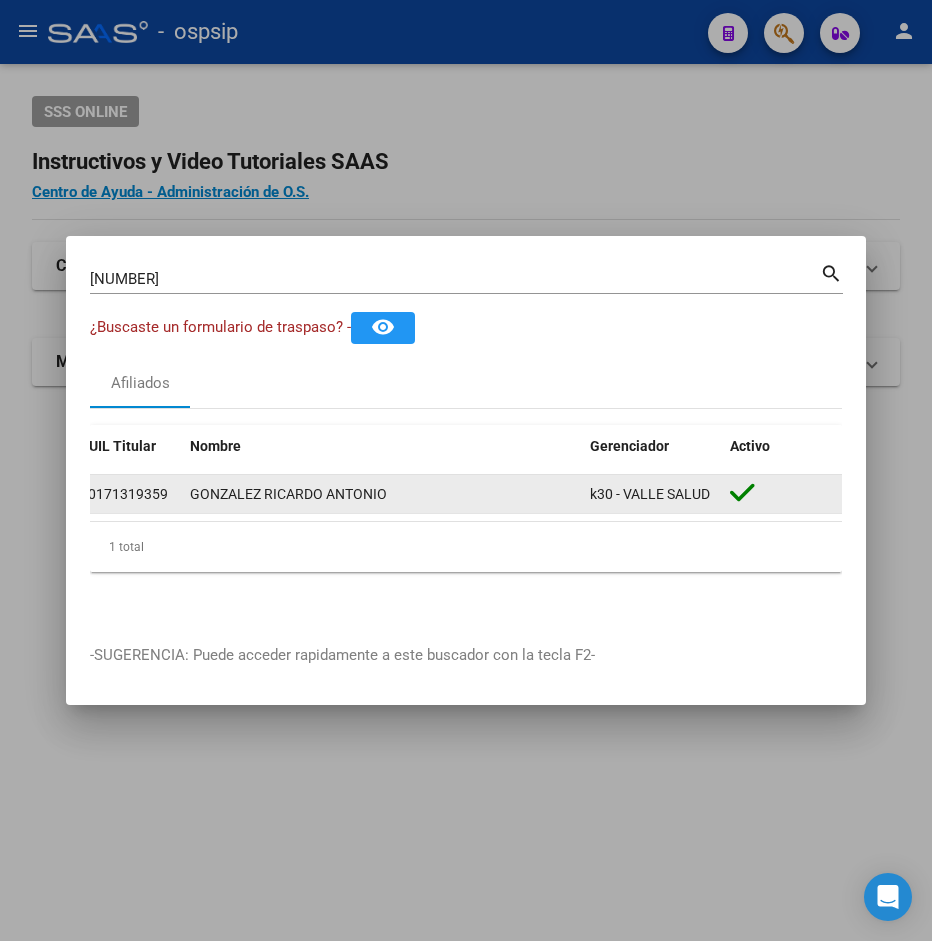 click on "20171319359" 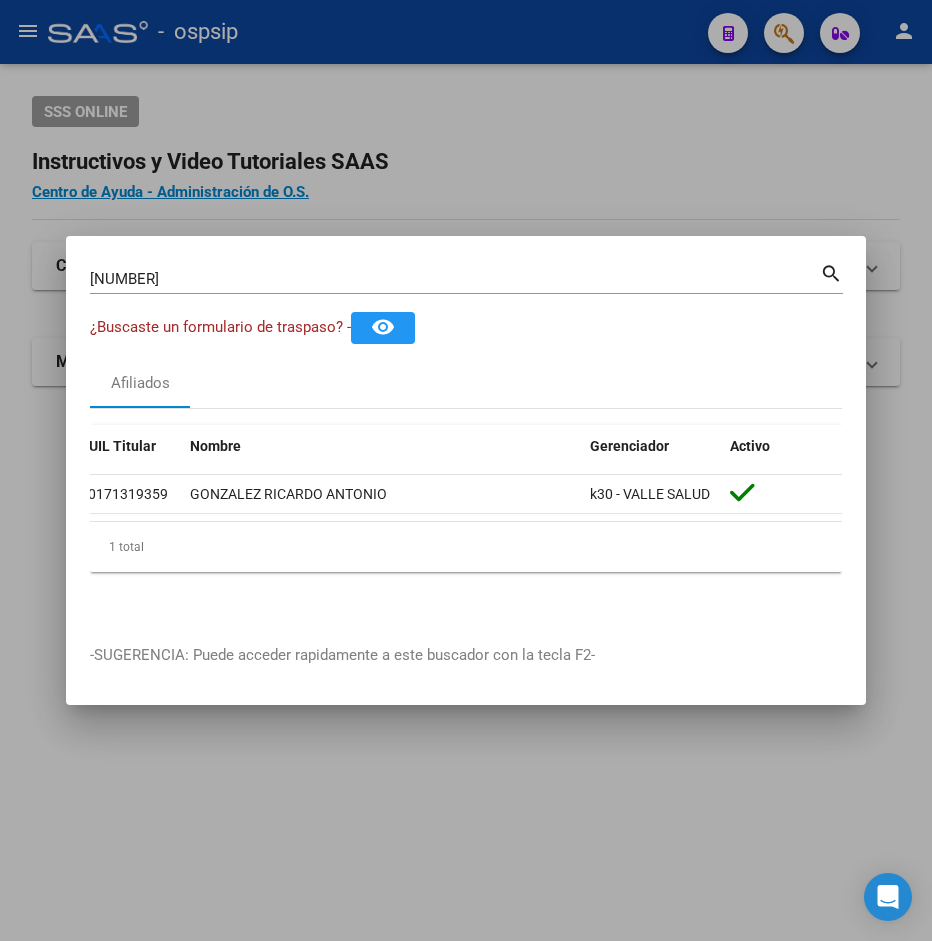 click at bounding box center (466, 470) 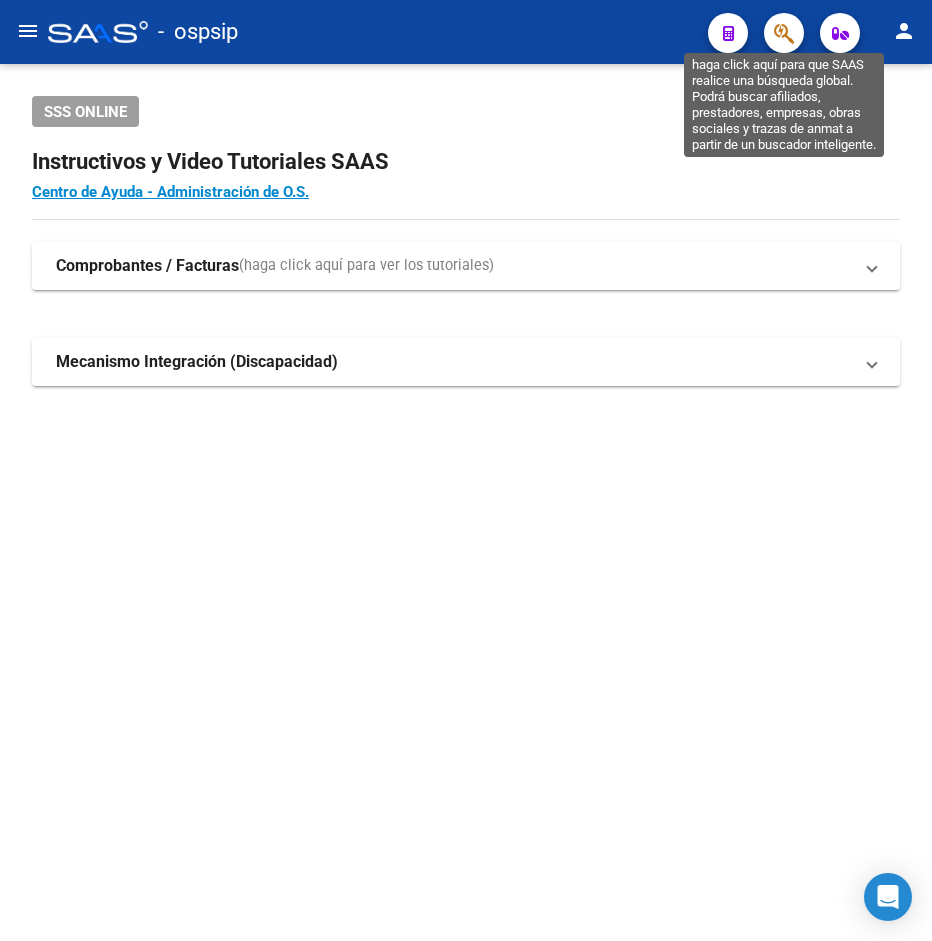 click 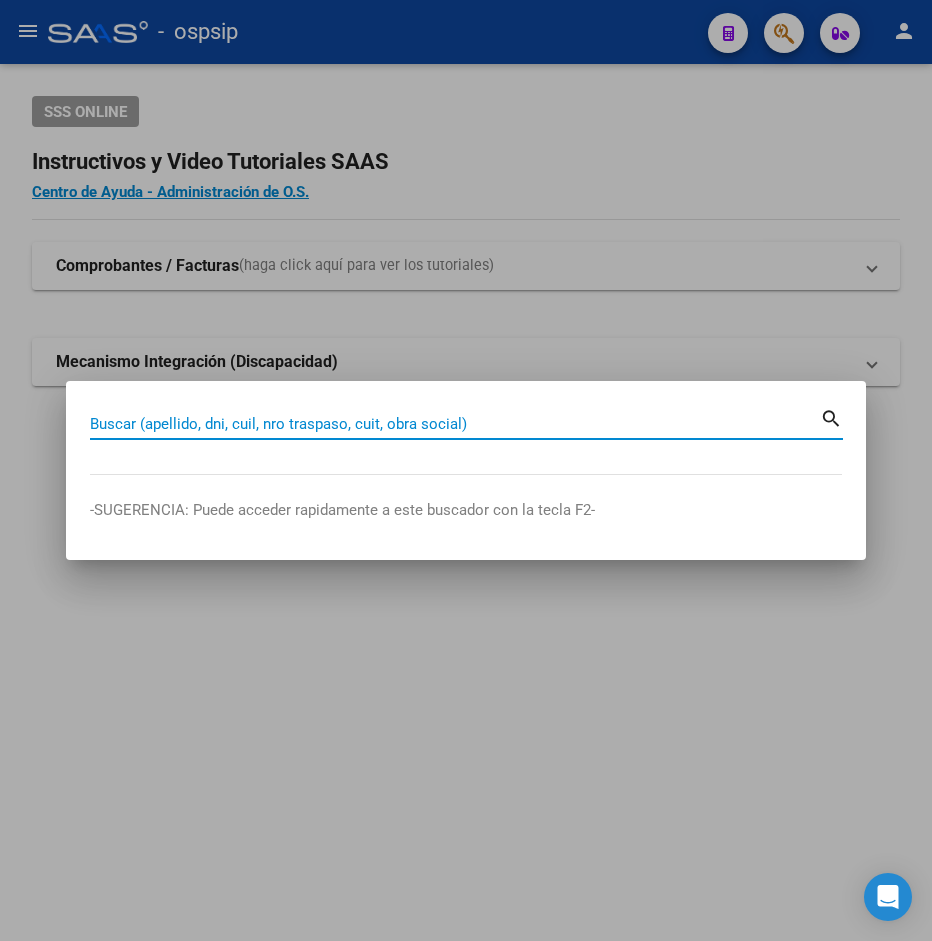 paste on "[PHONE]" 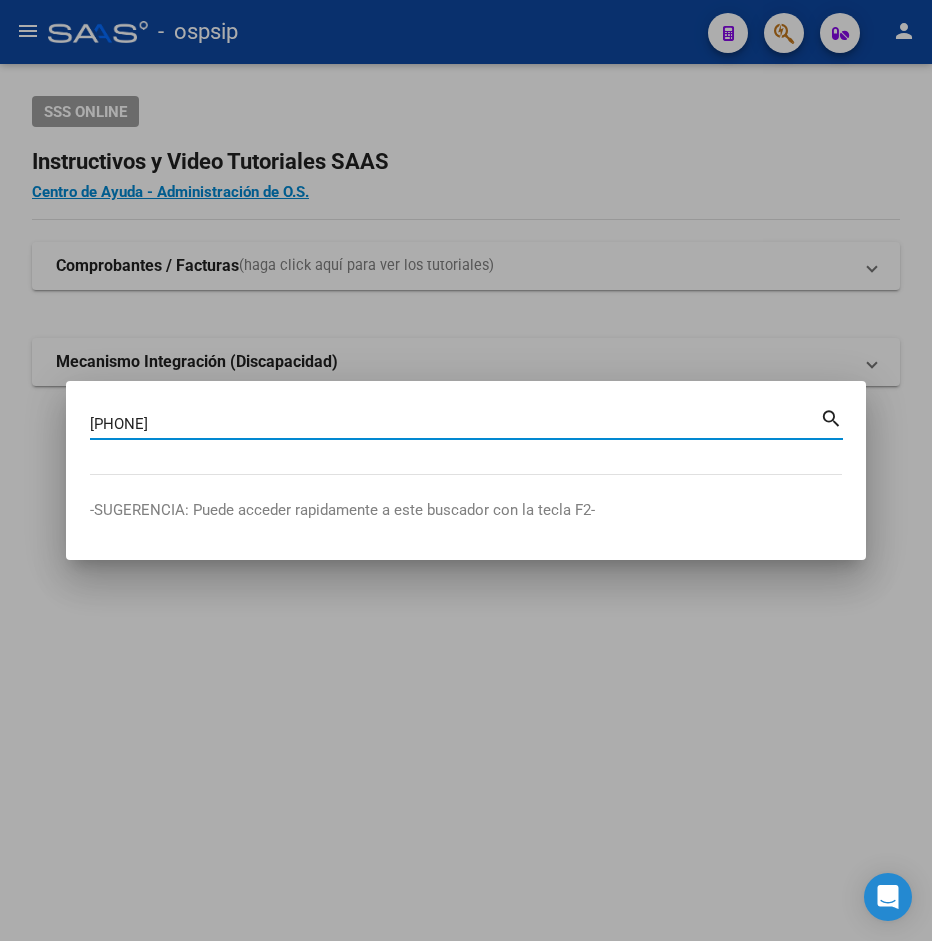 type on "[PHONE]" 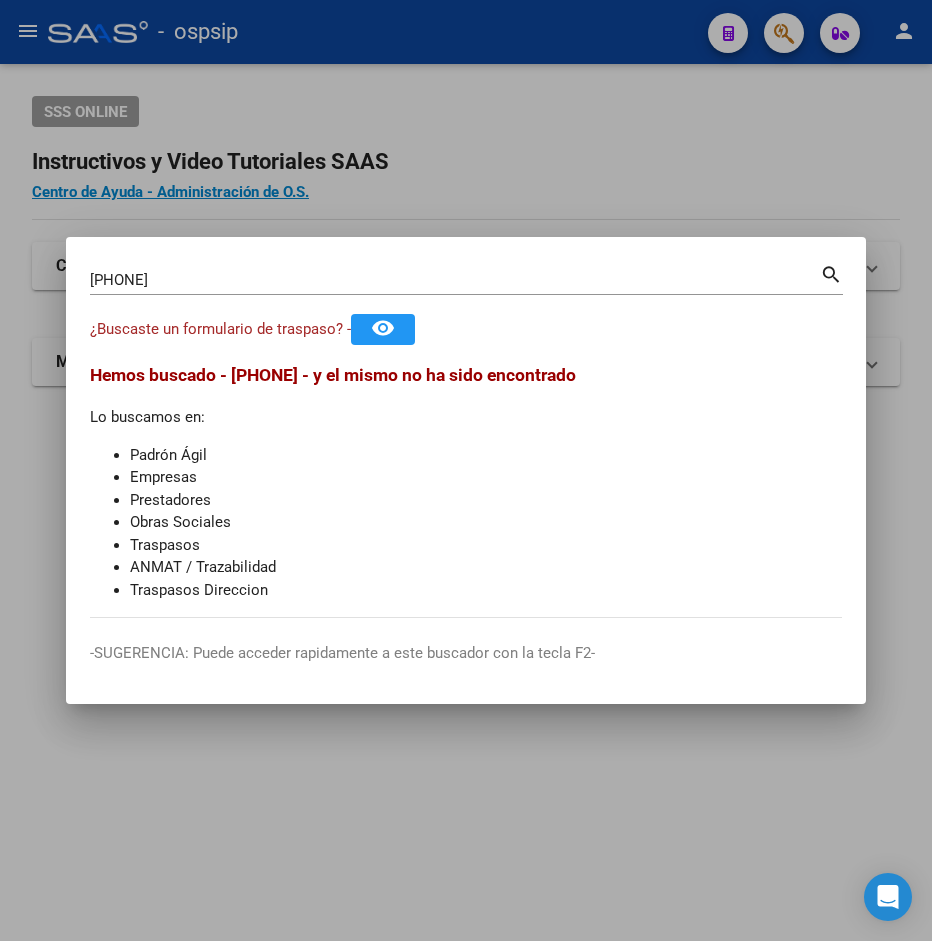 click at bounding box center [466, 470] 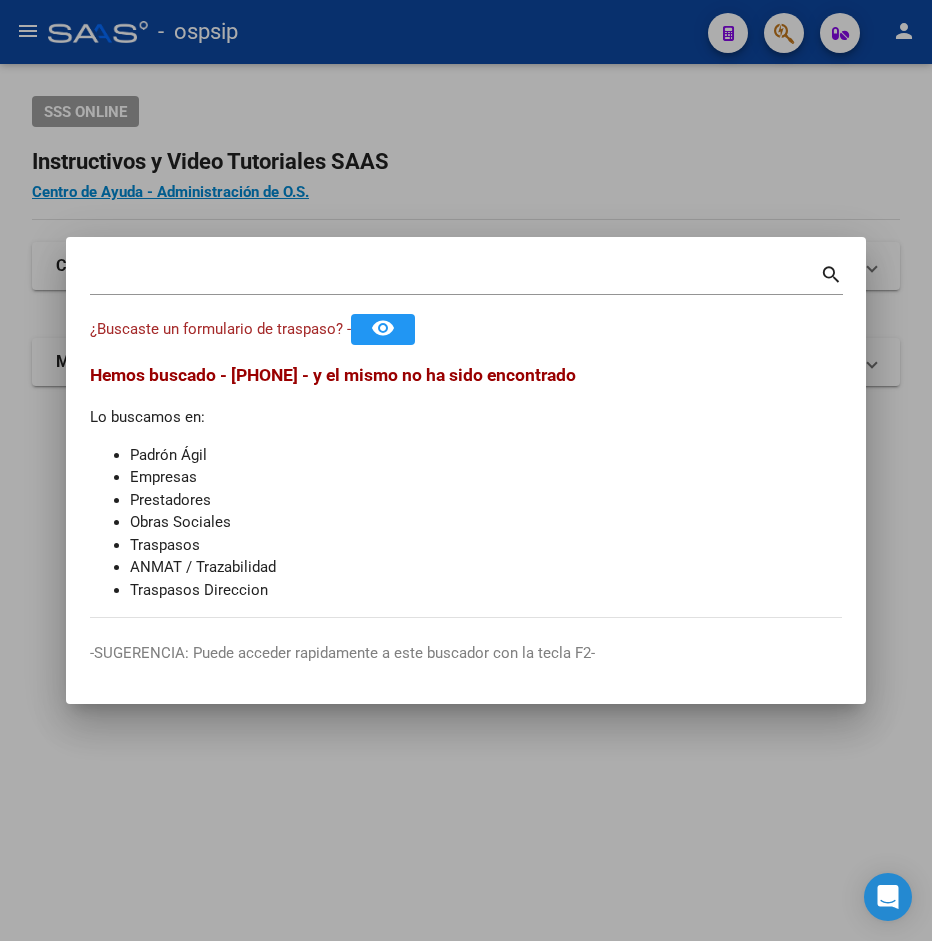click on "Centro de Ayuda - Administración de O.S." 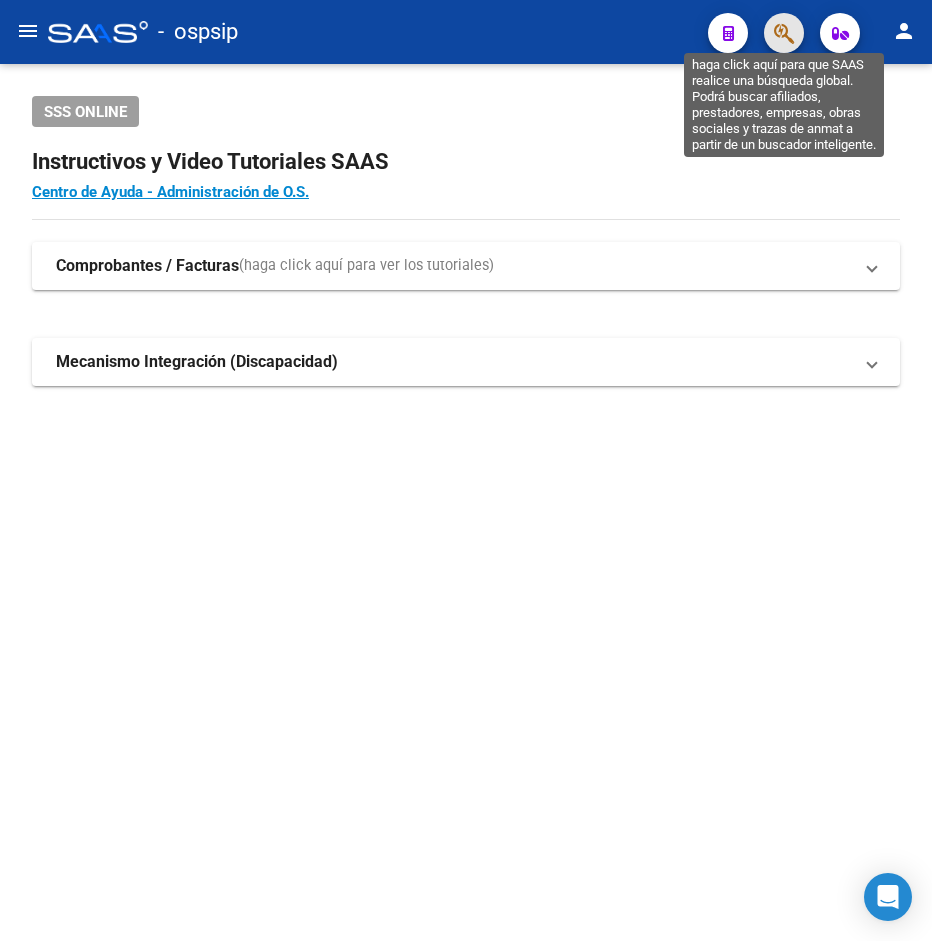 click 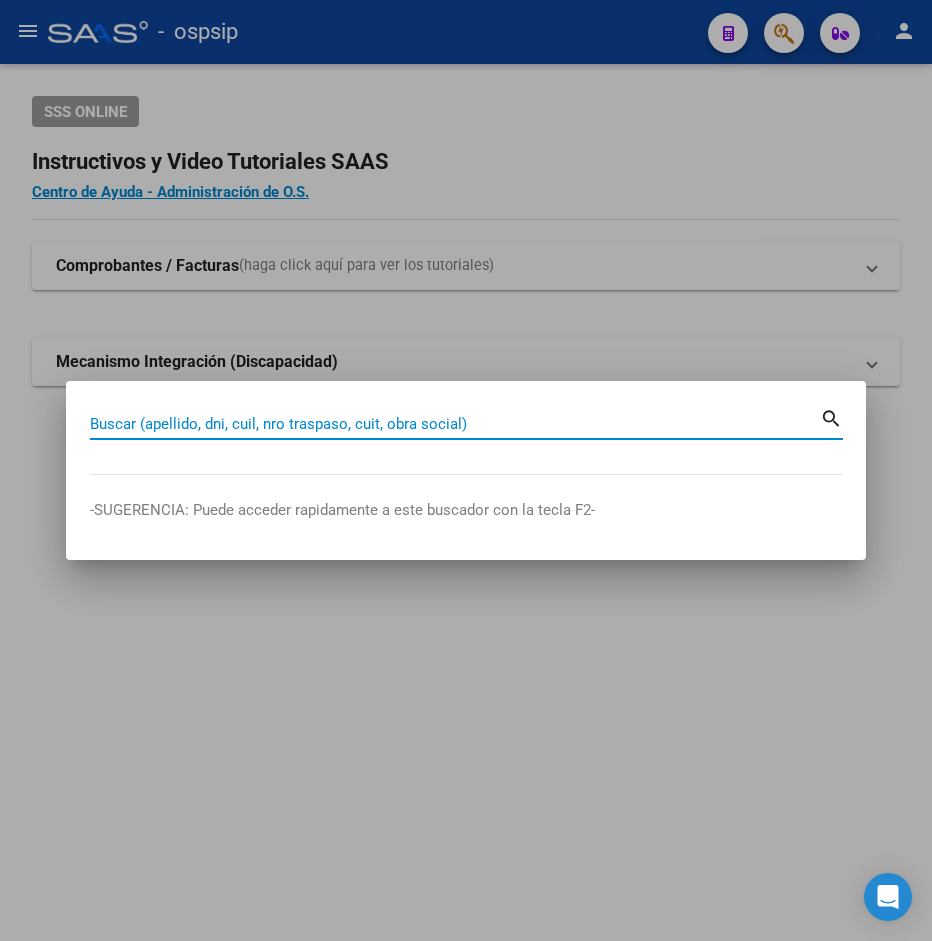 click on "Buscar (apellido, dni, cuil, nro traspaso, cuit, obra social)" at bounding box center [455, 424] 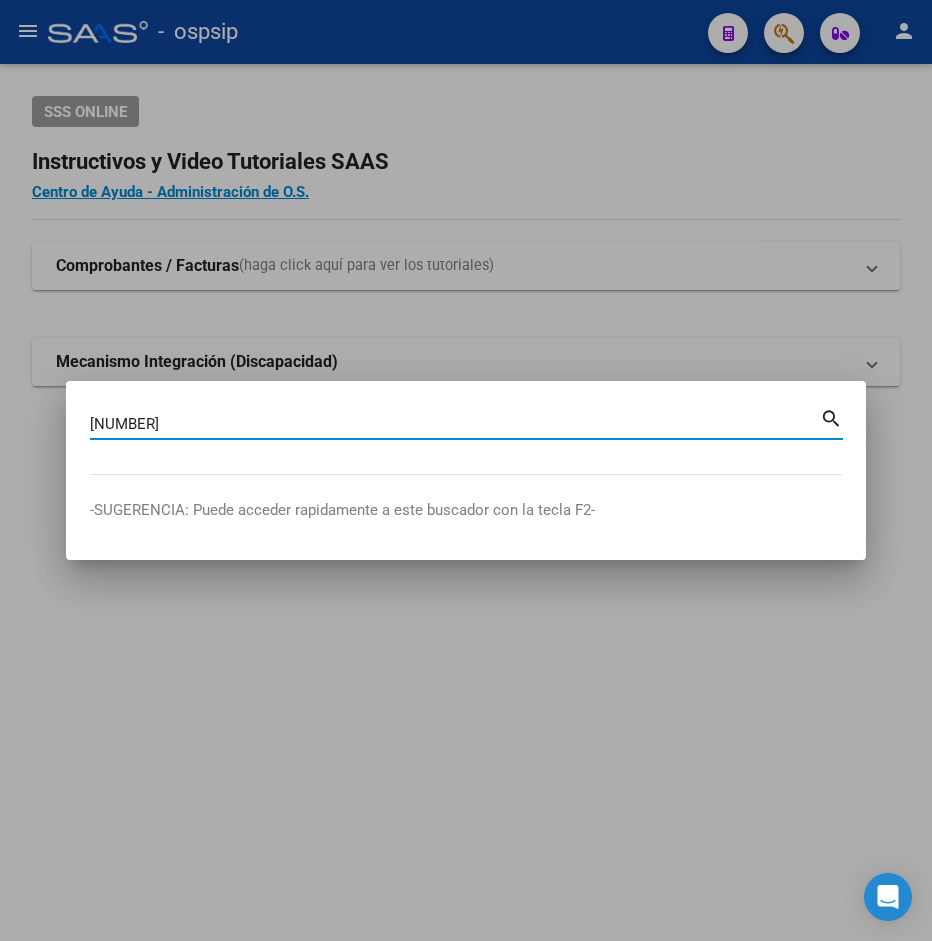 type on "[NUMBER]" 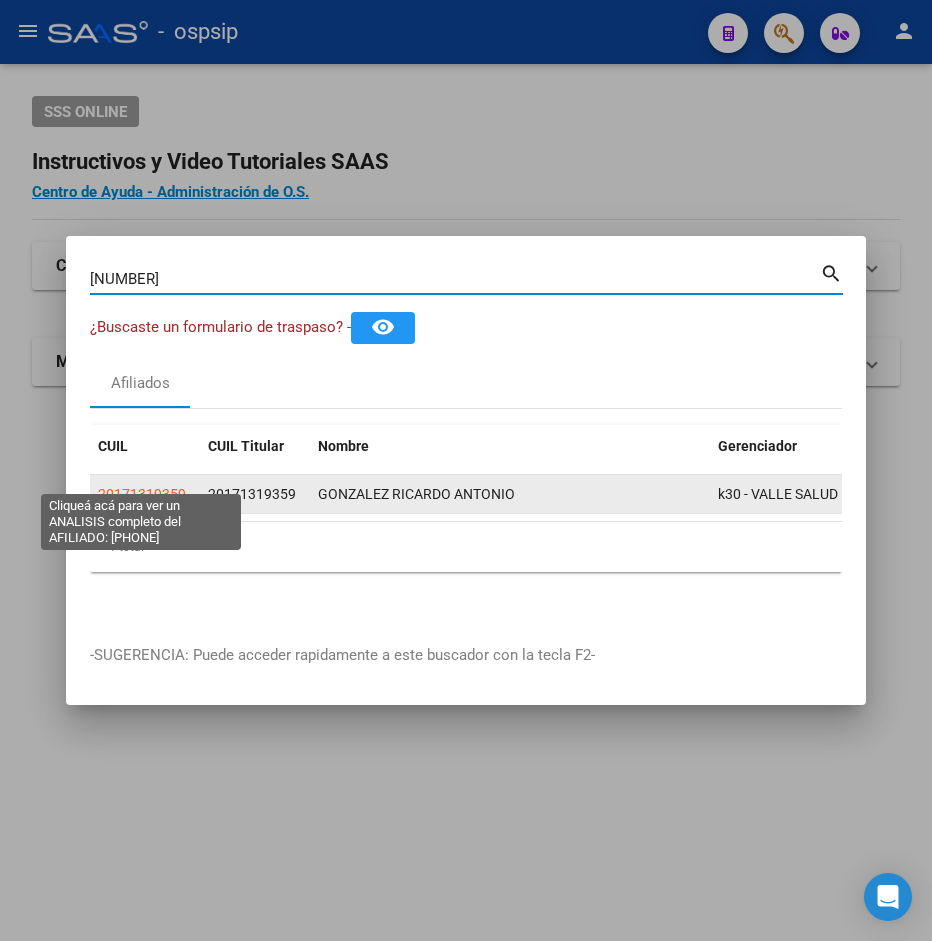 click on "20171319359" 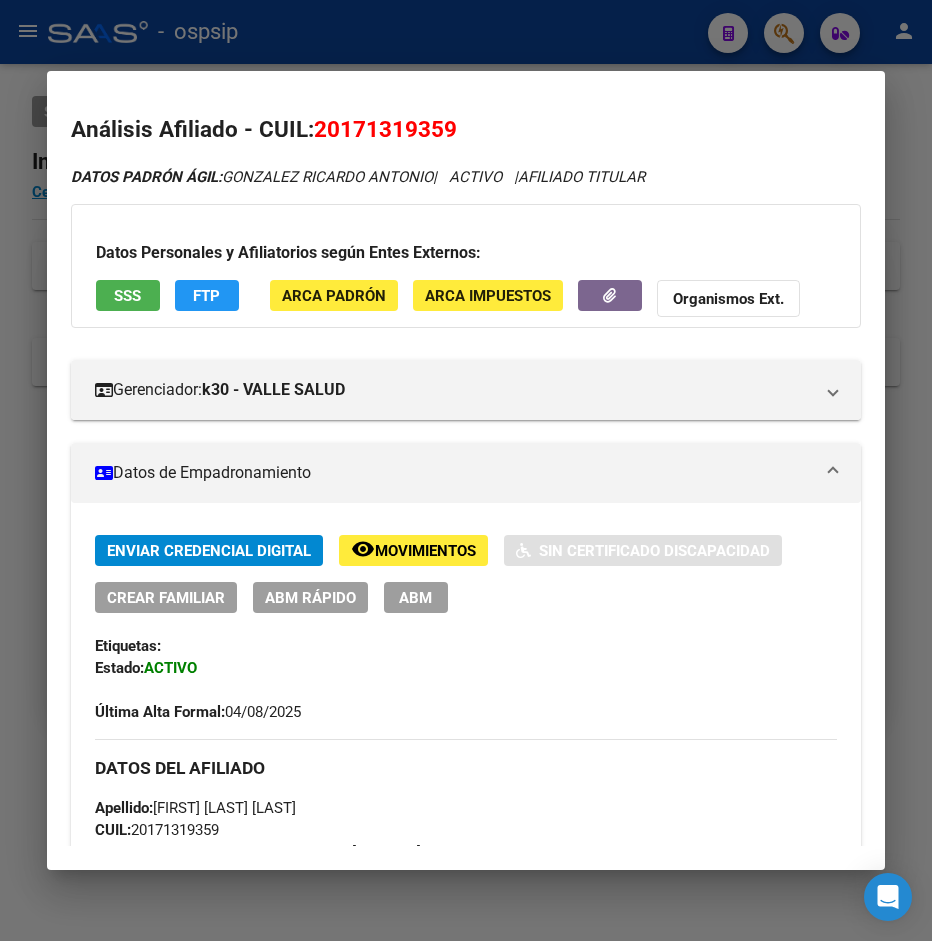 drag, startPoint x: 341, startPoint y: 130, endPoint x: 449, endPoint y: 129, distance: 108.00463 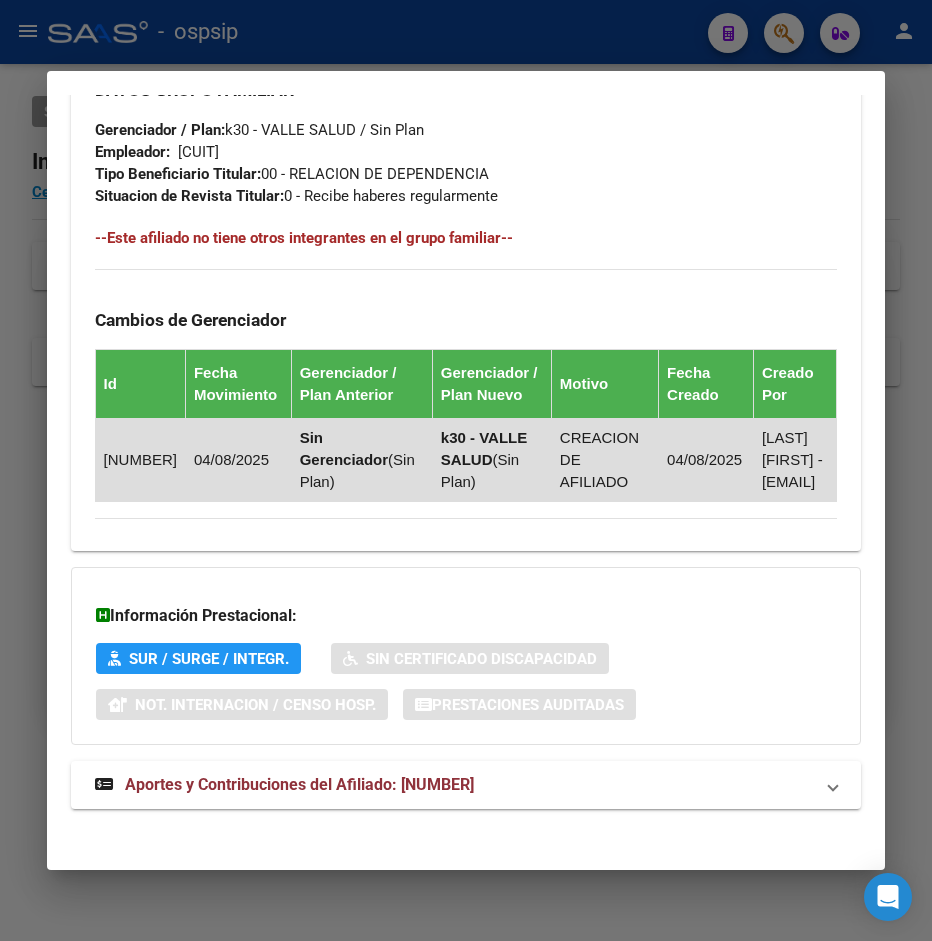 scroll, scrollTop: 1134, scrollLeft: 0, axis: vertical 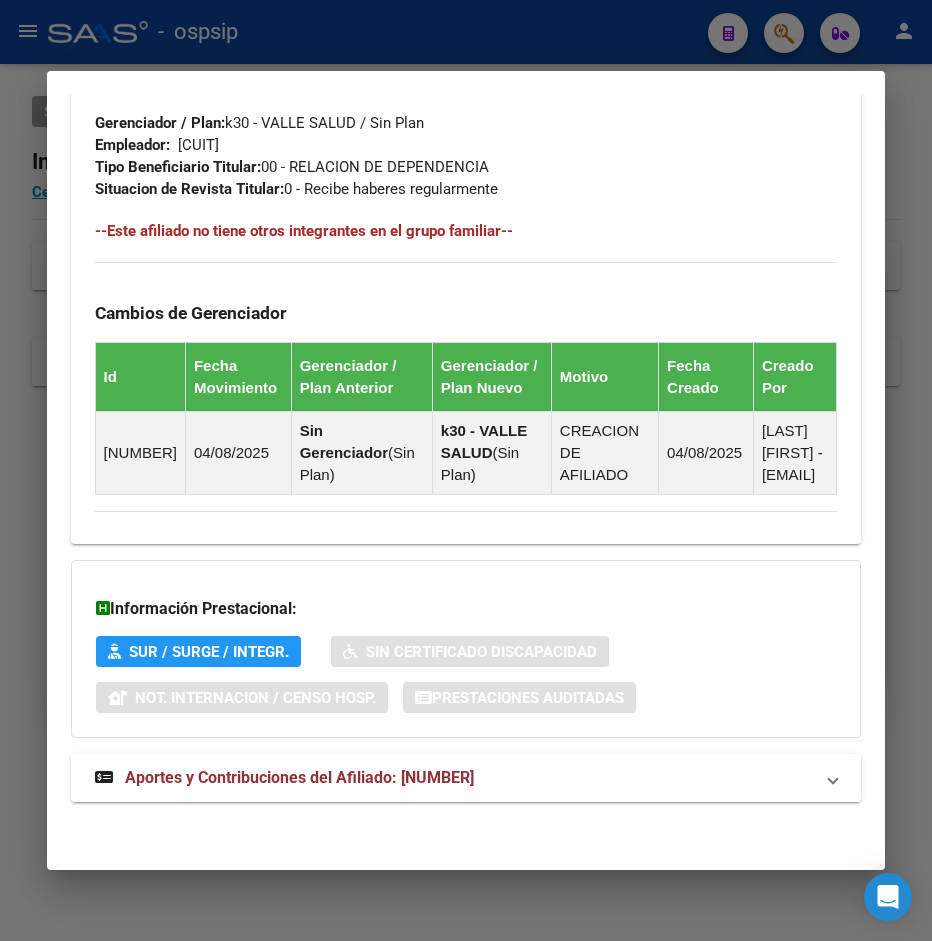 click on "Aportes y Contribuciones del Afiliado: [NUMBER]" at bounding box center [299, 777] 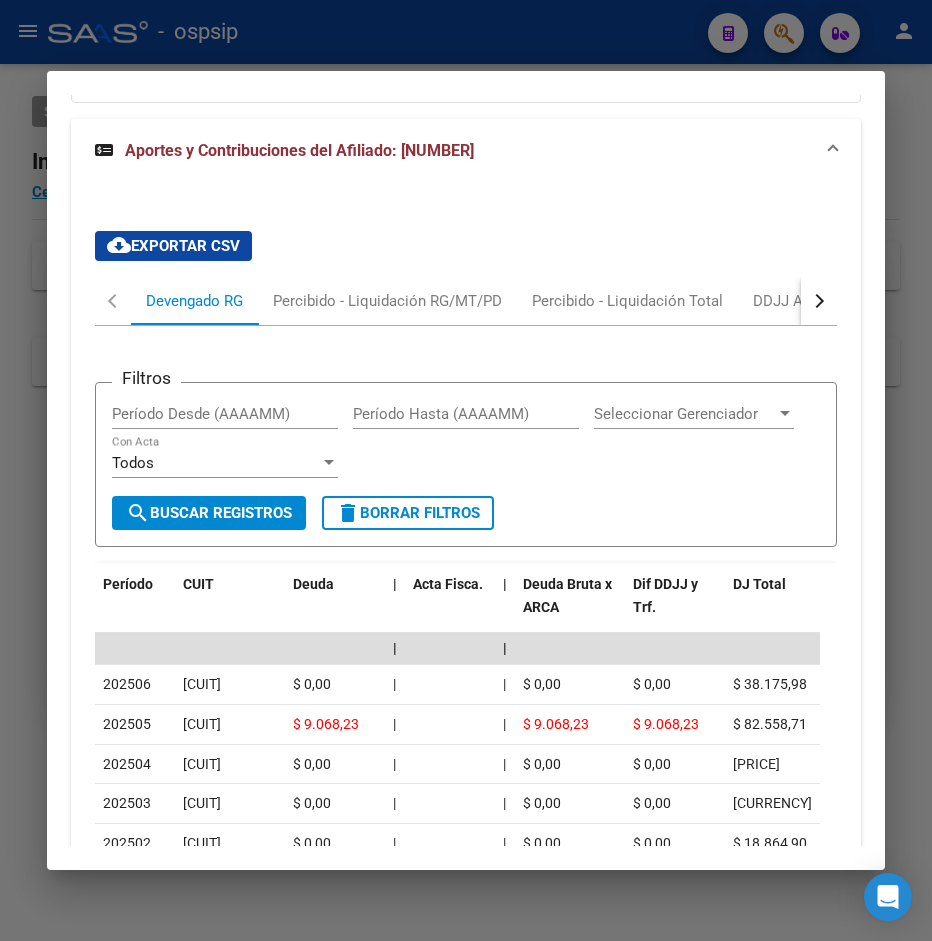 scroll, scrollTop: 1711, scrollLeft: 0, axis: vertical 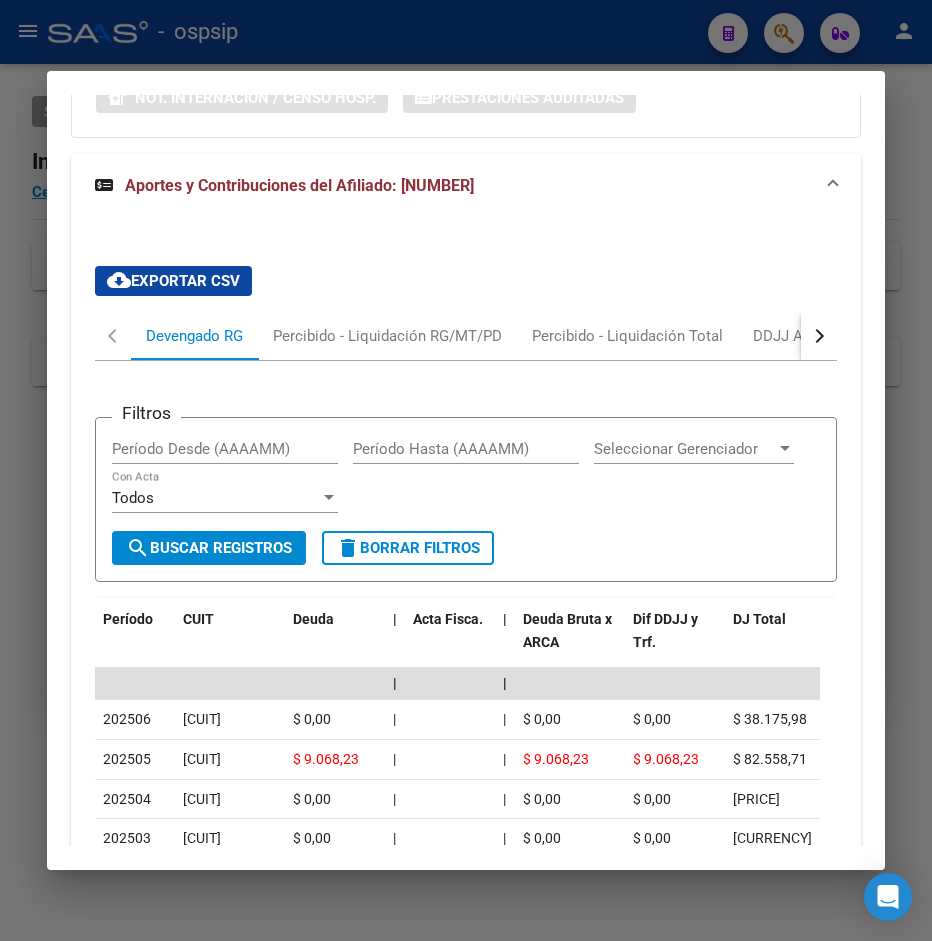 click at bounding box center [819, 336] 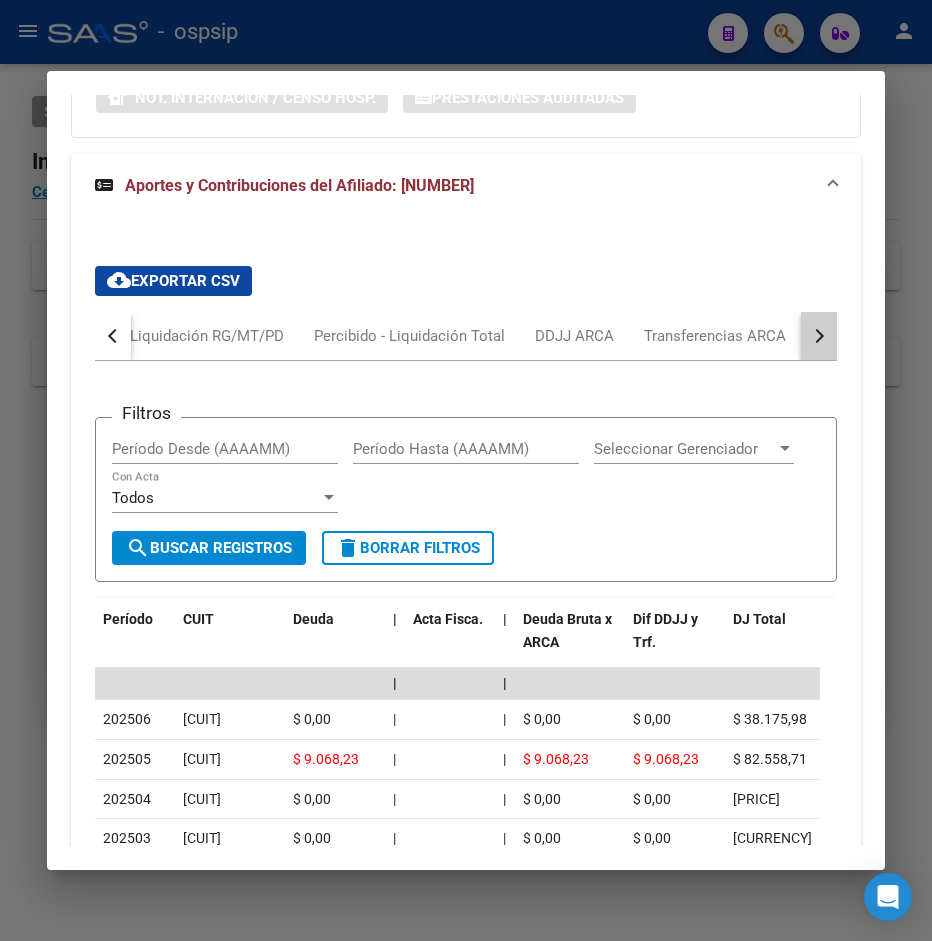 click at bounding box center [819, 336] 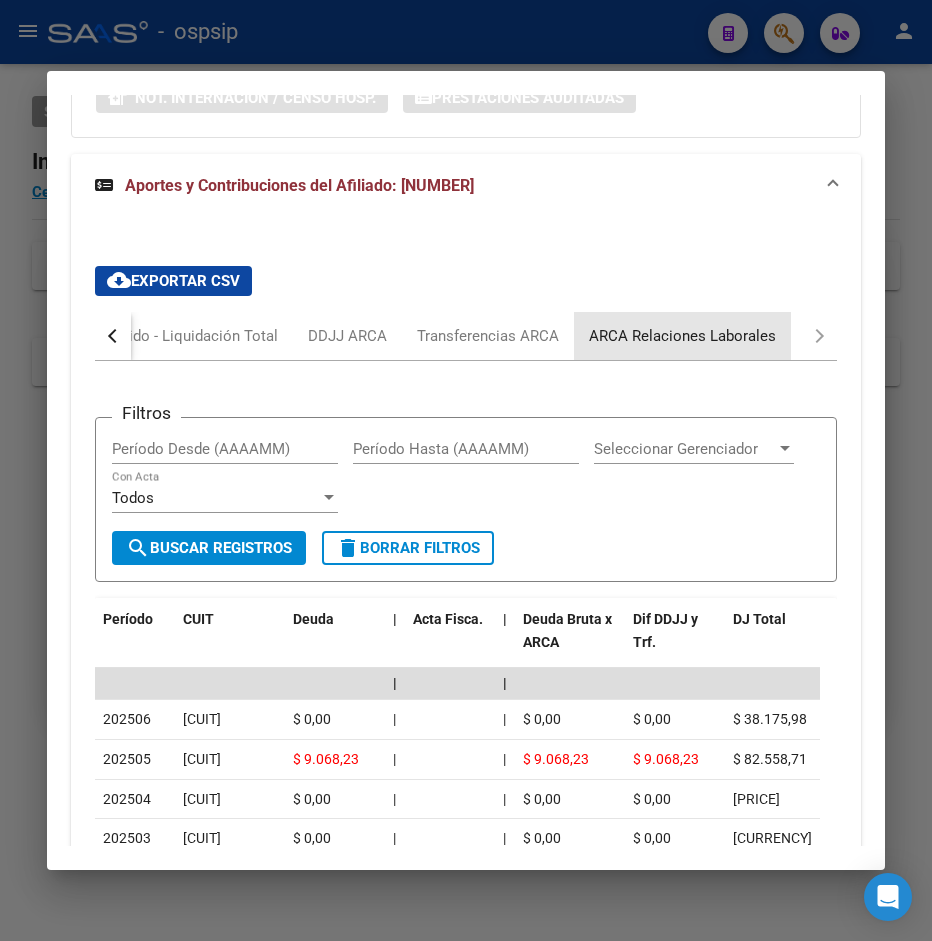 click on "ARCA Relaciones Laborales" at bounding box center (682, 336) 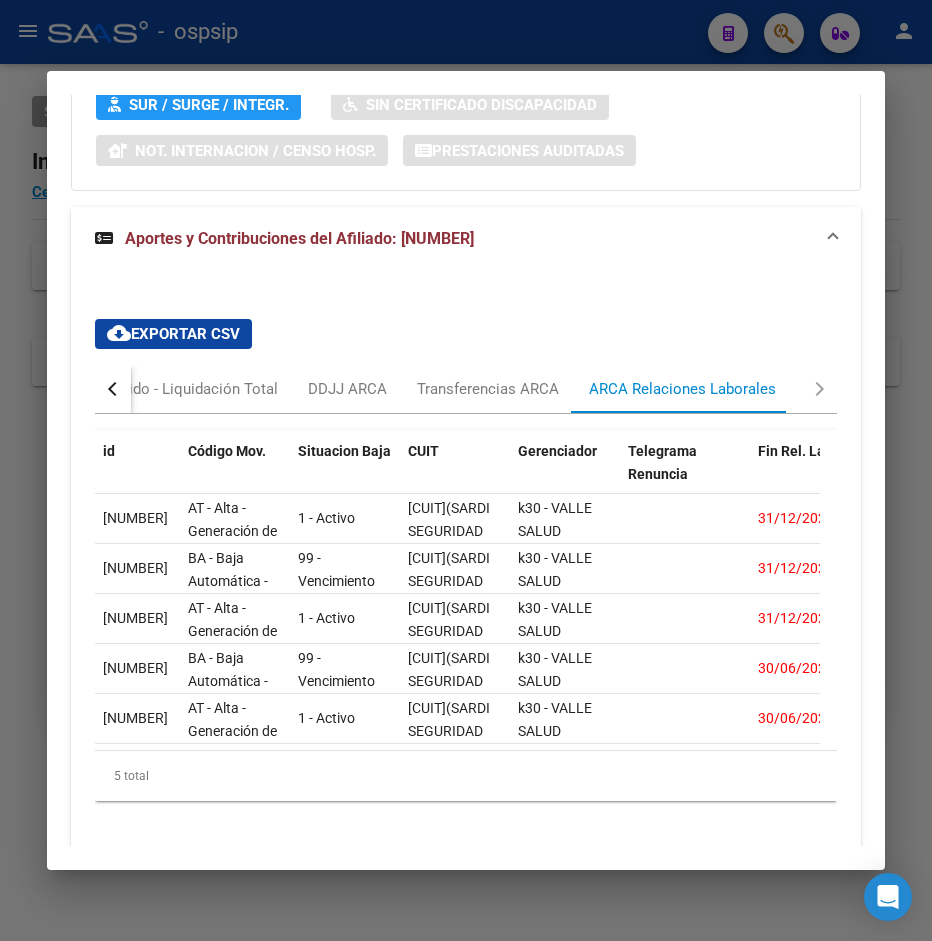 scroll, scrollTop: 1777, scrollLeft: 0, axis: vertical 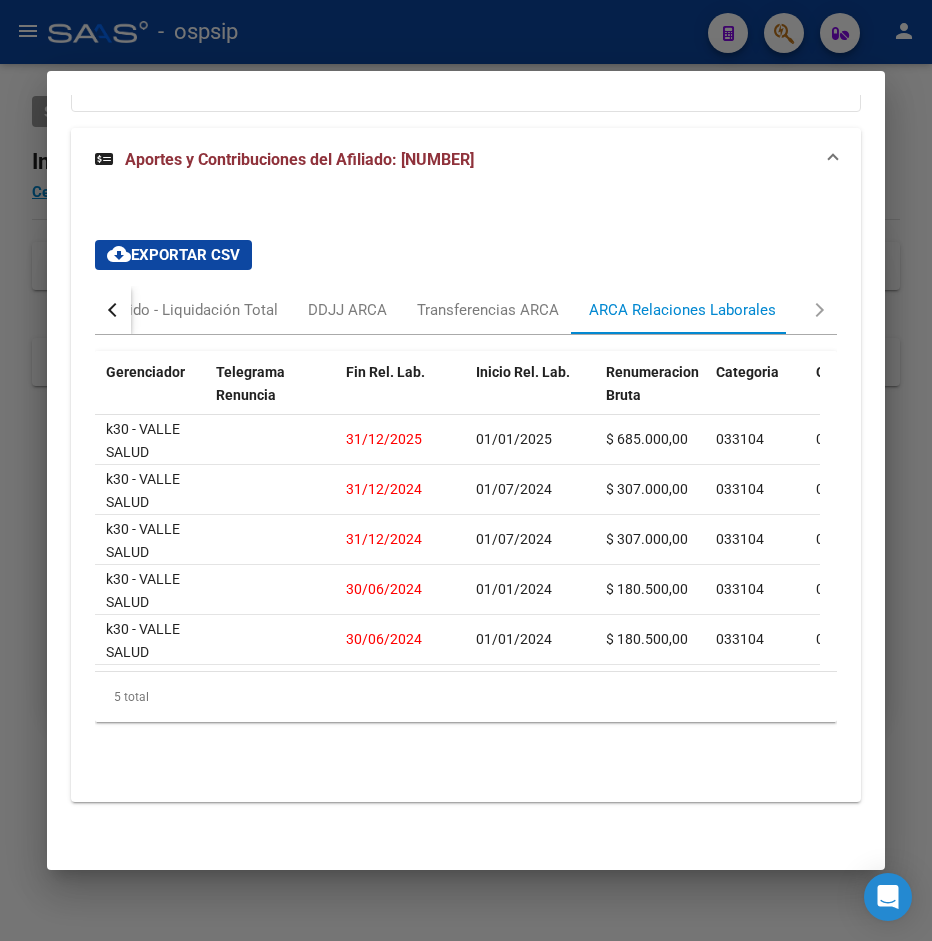 click on "Aportes y Contribuciones del Afiliado: [NUMBER]" at bounding box center [466, 160] 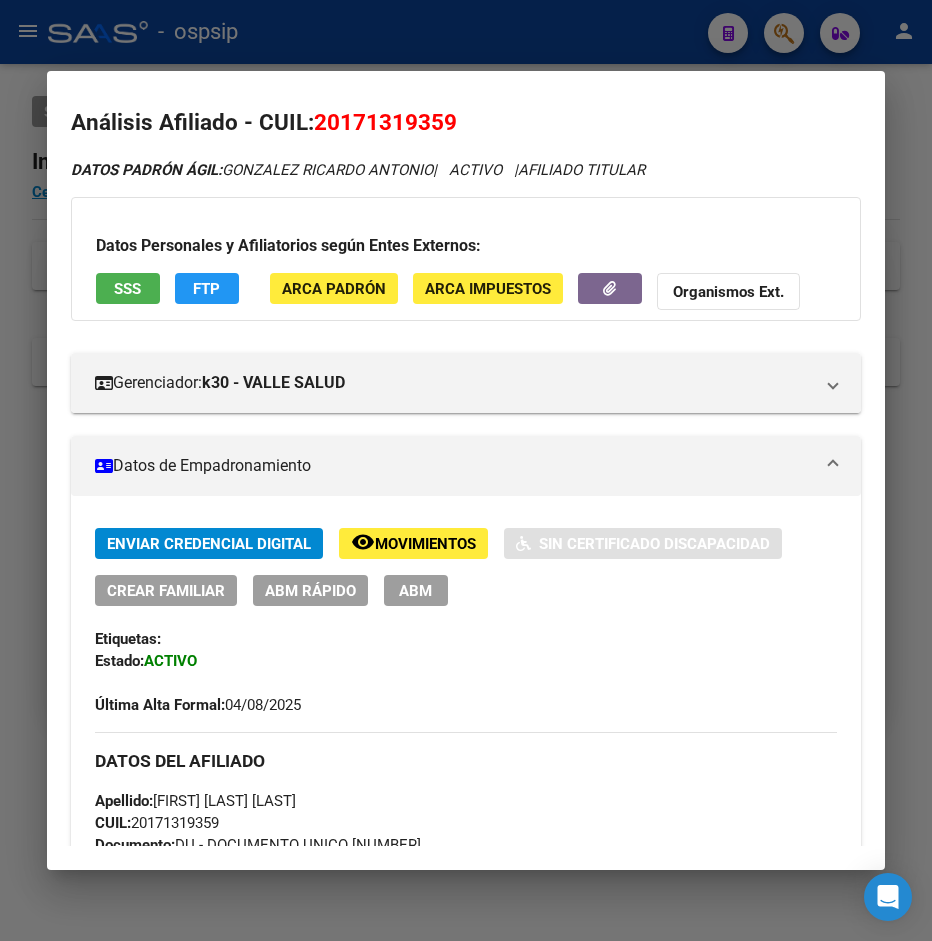 scroll, scrollTop: 0, scrollLeft: 0, axis: both 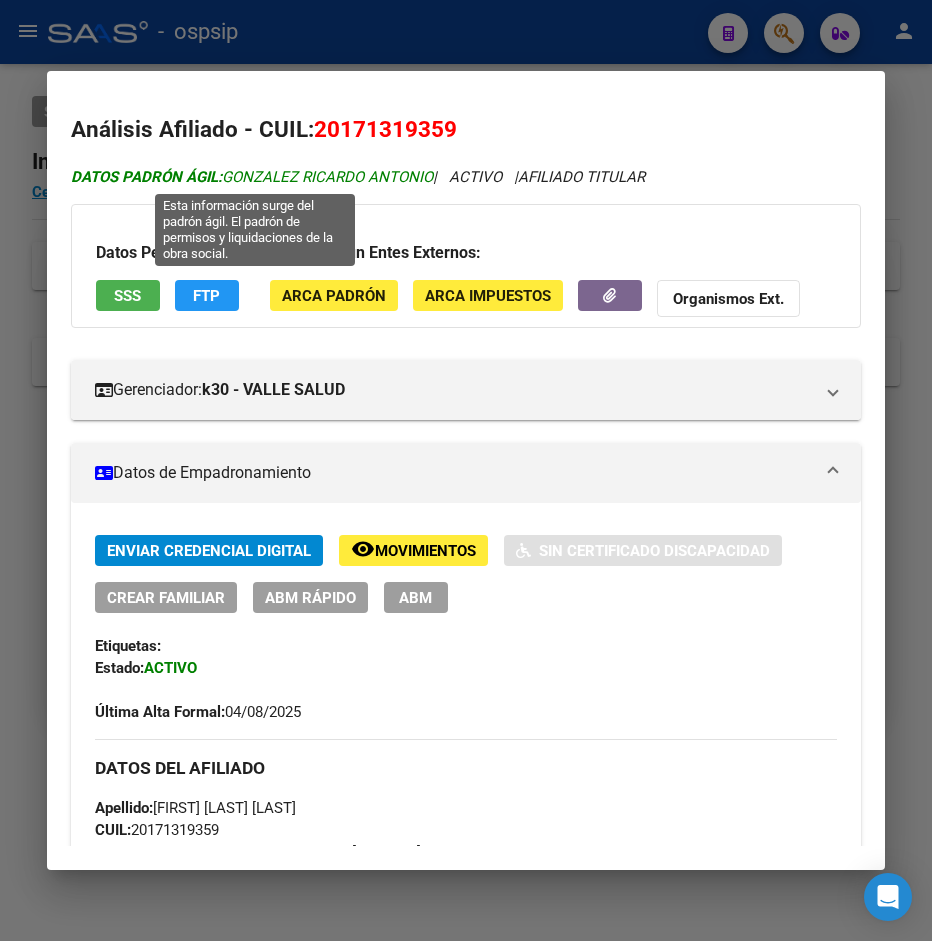 drag, startPoint x: 225, startPoint y: 173, endPoint x: 301, endPoint y: 179, distance: 76.23647 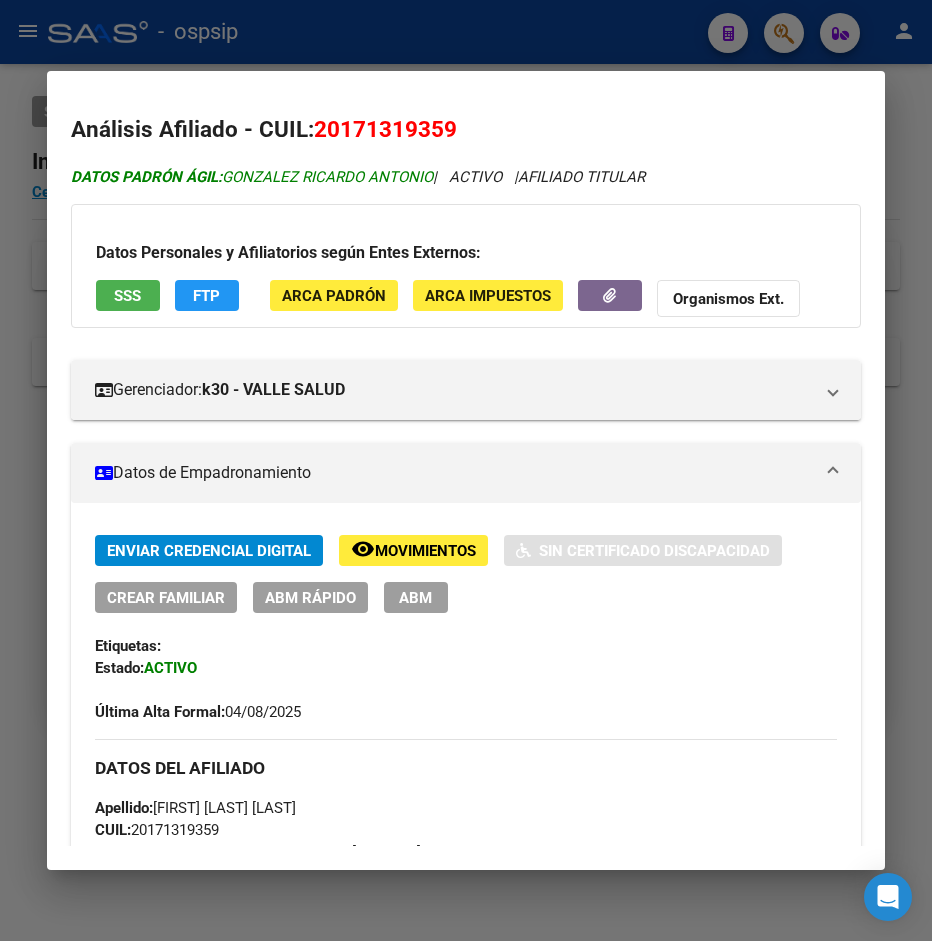 copy on "GONZALEZ" 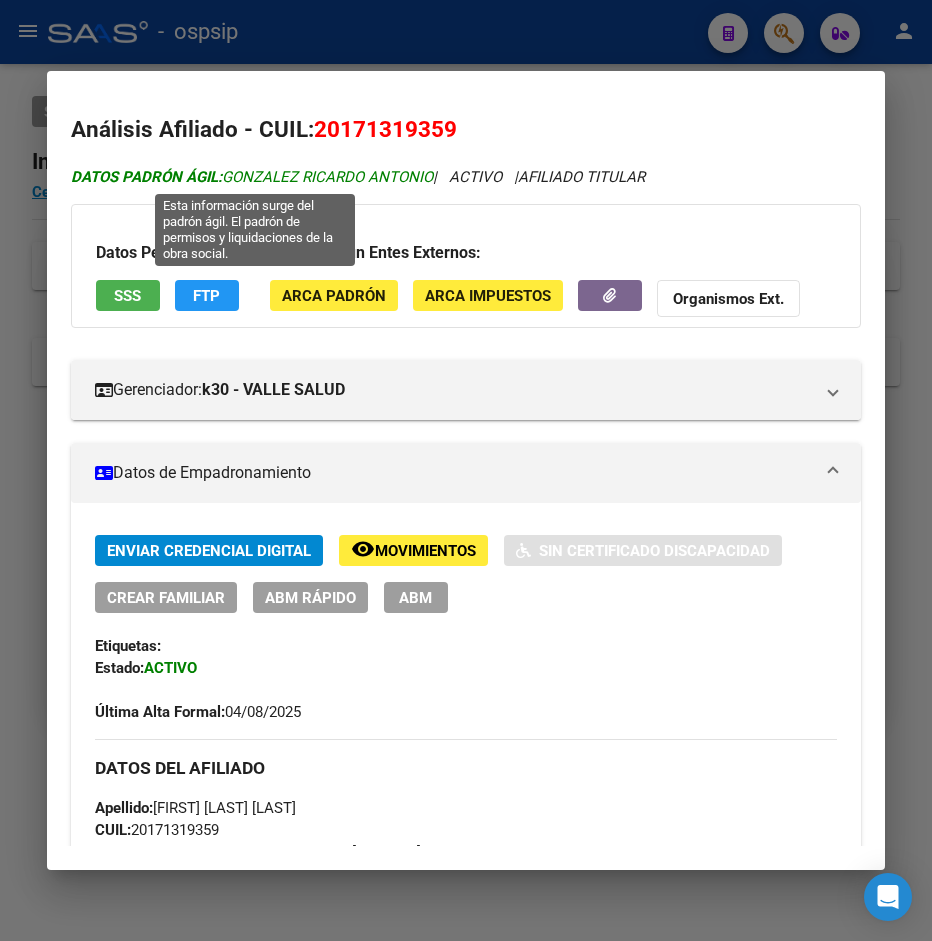 drag, startPoint x: 303, startPoint y: 170, endPoint x: 433, endPoint y: 171, distance: 130.00385 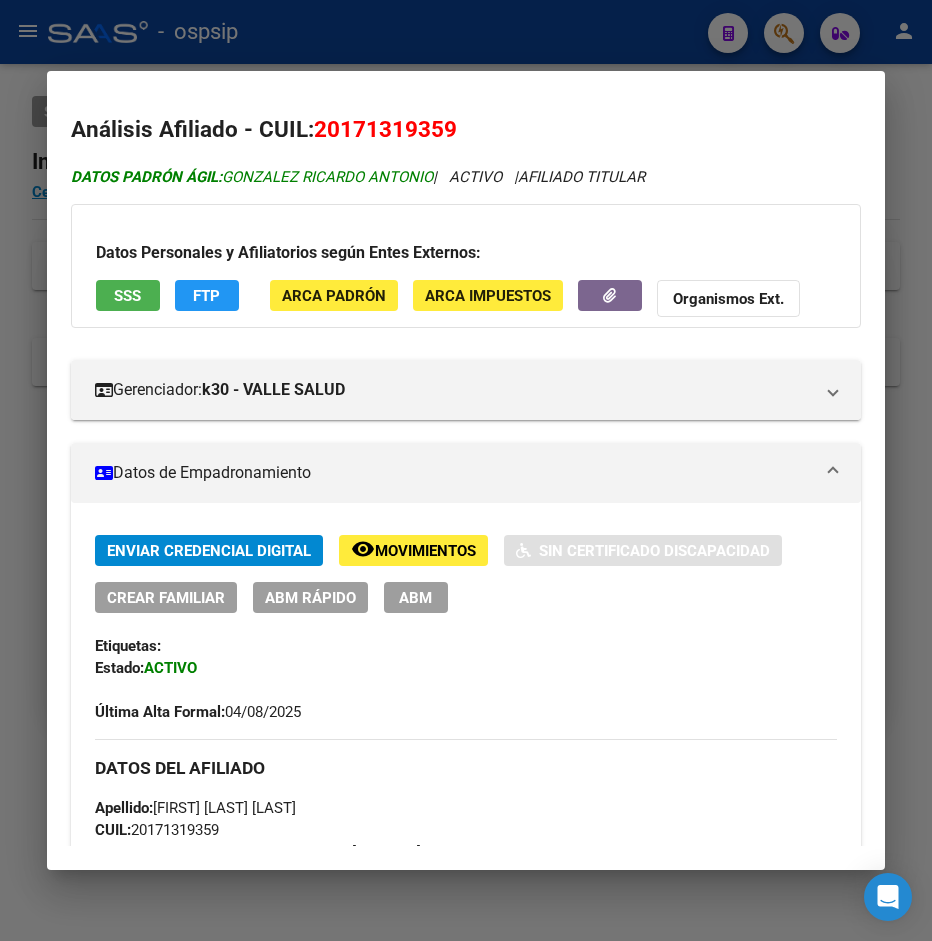 copy on "[FIRST] [LAST]" 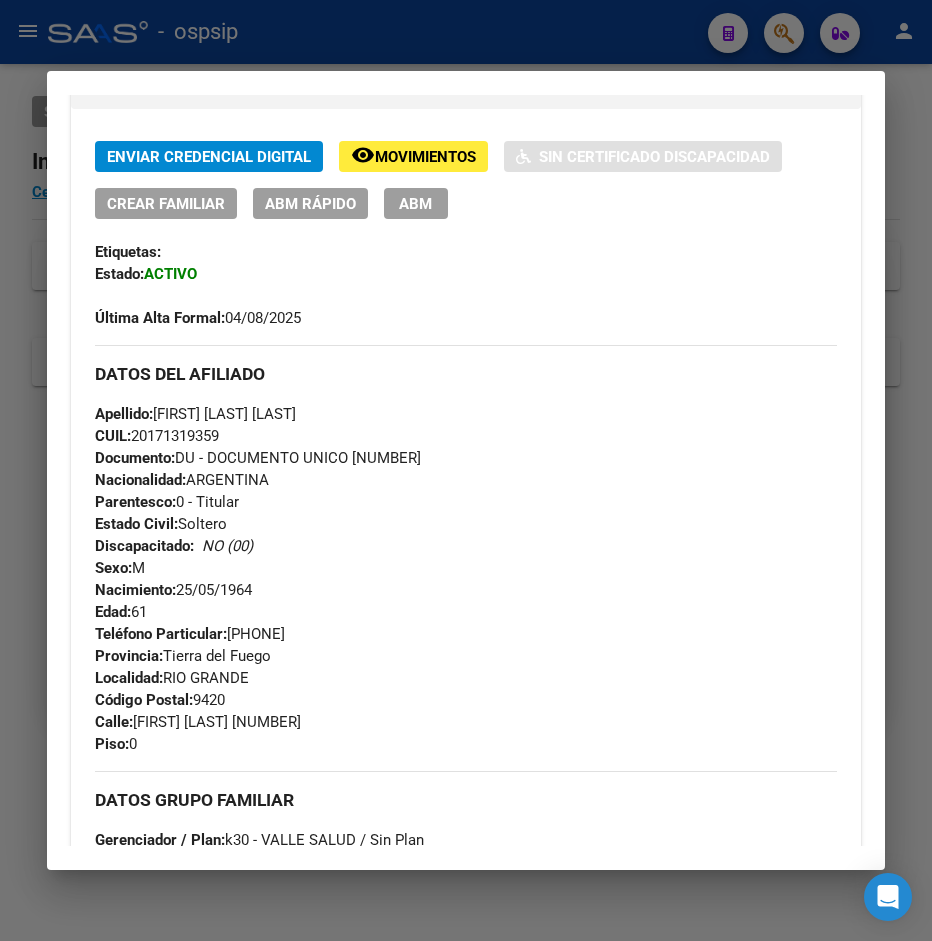 scroll, scrollTop: 486, scrollLeft: 0, axis: vertical 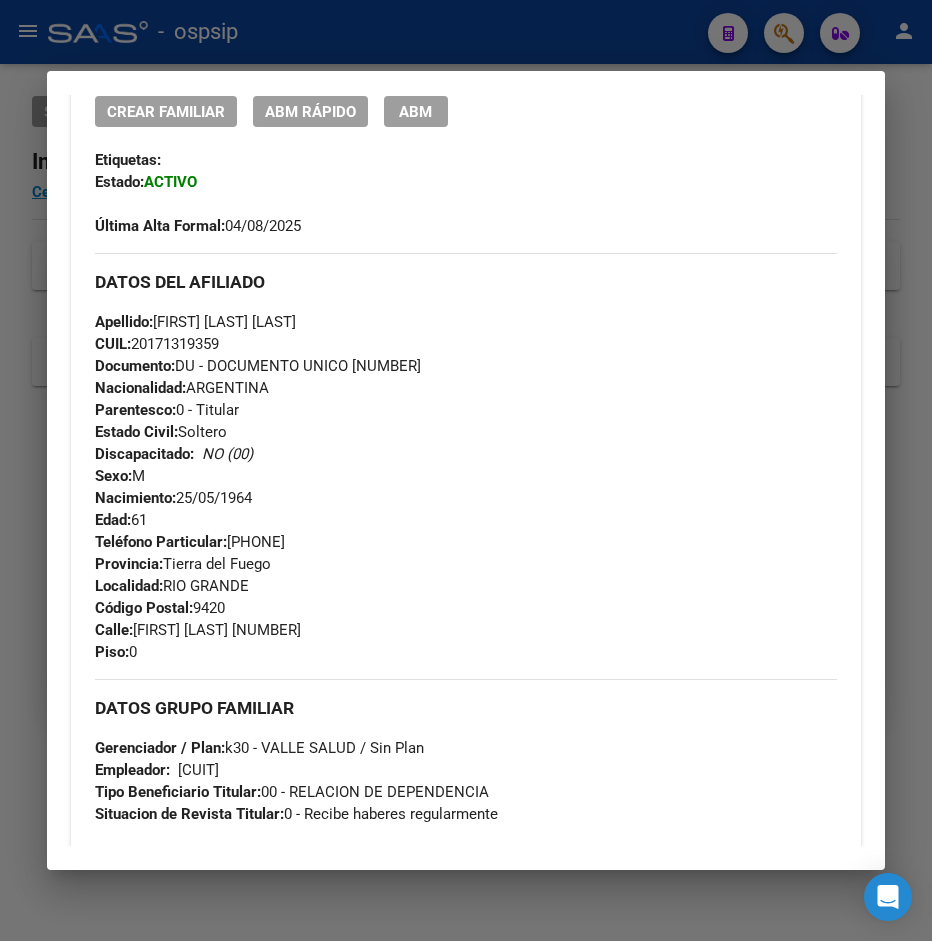 drag, startPoint x: 185, startPoint y: 495, endPoint x: 271, endPoint y: 497, distance: 86.023254 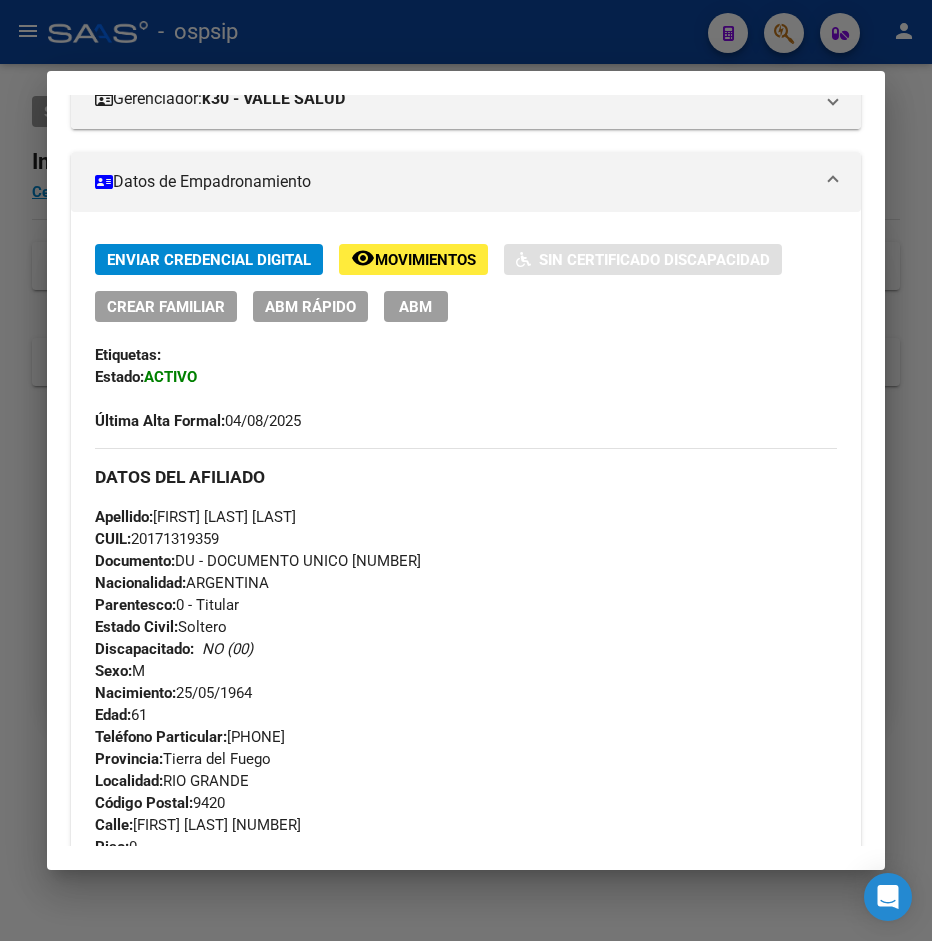 scroll, scrollTop: 270, scrollLeft: 0, axis: vertical 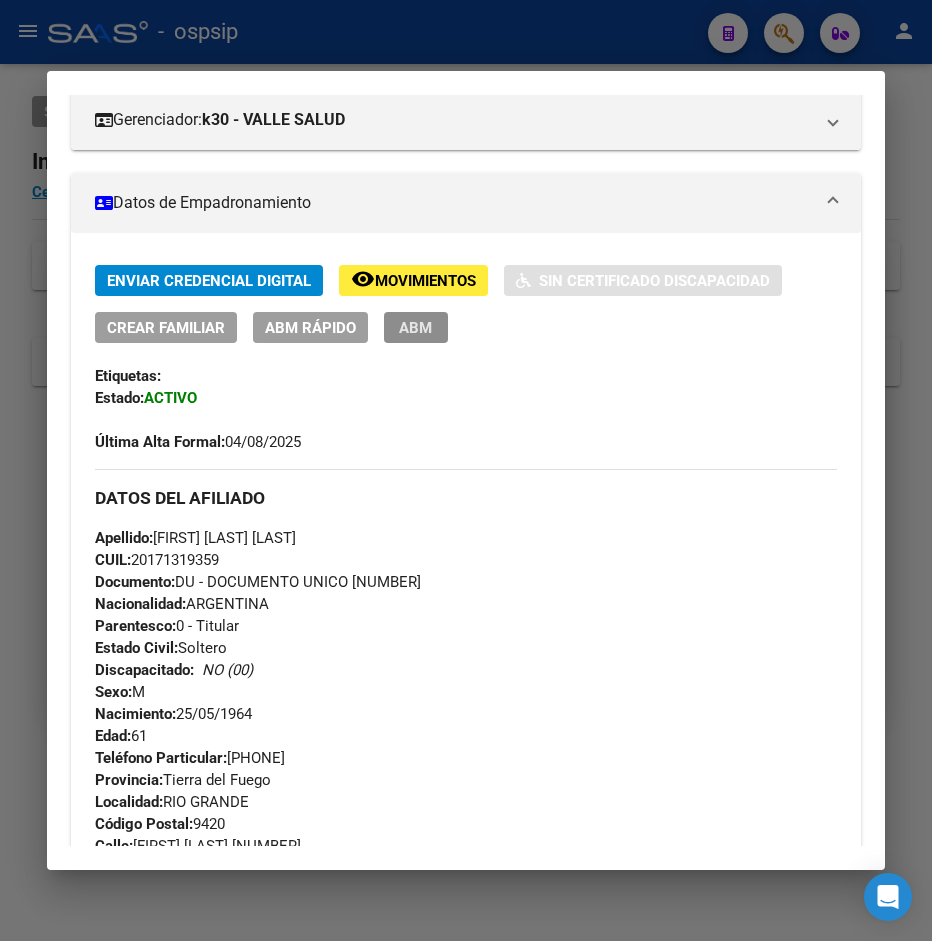 click on "ABM" at bounding box center (415, 328) 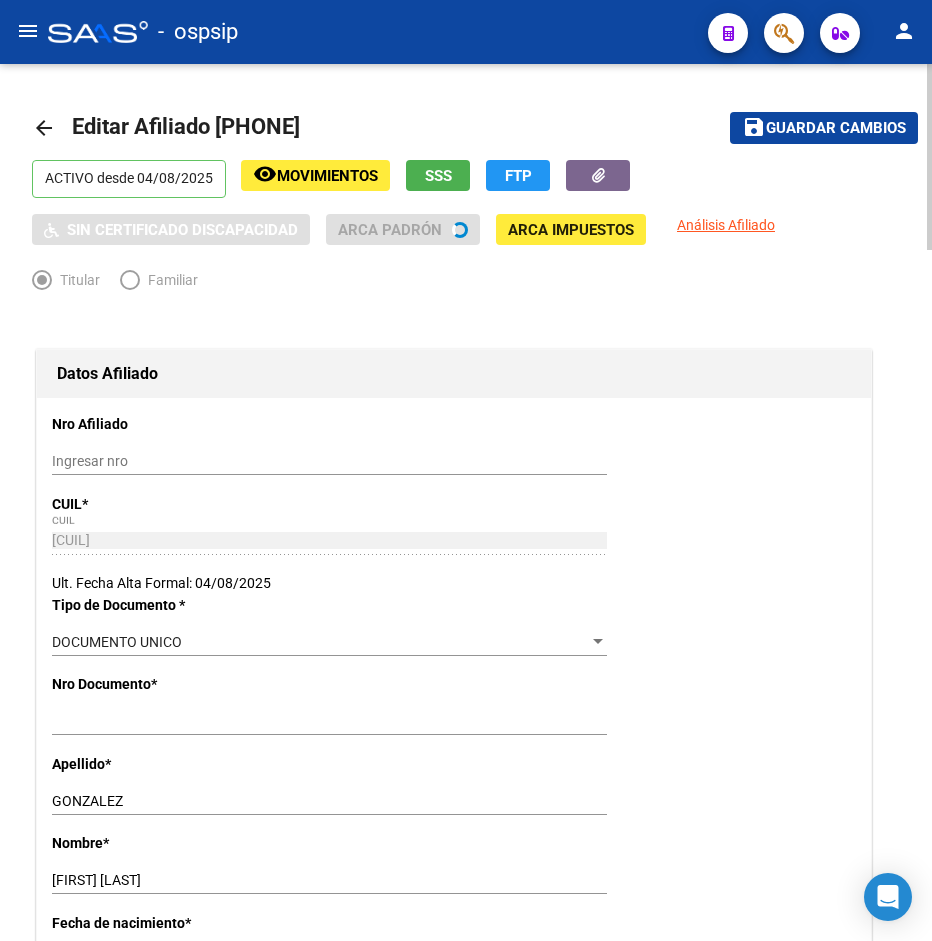 radio on "true" 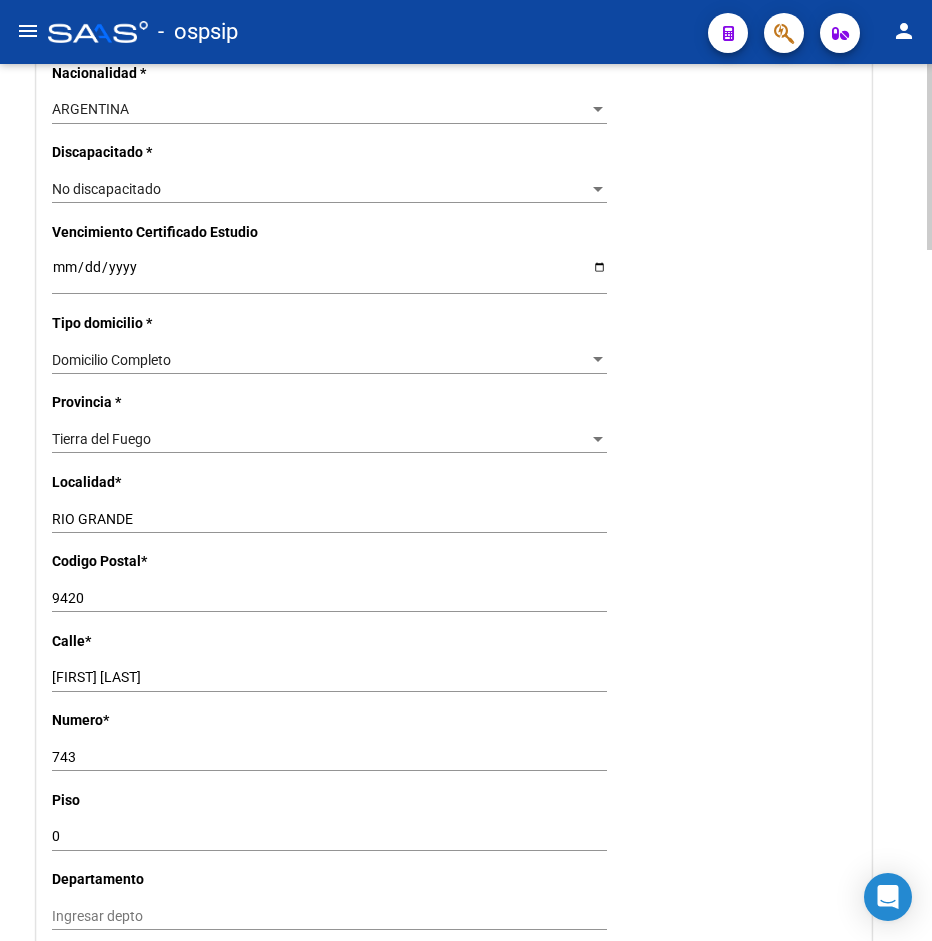 scroll, scrollTop: 1326, scrollLeft: 0, axis: vertical 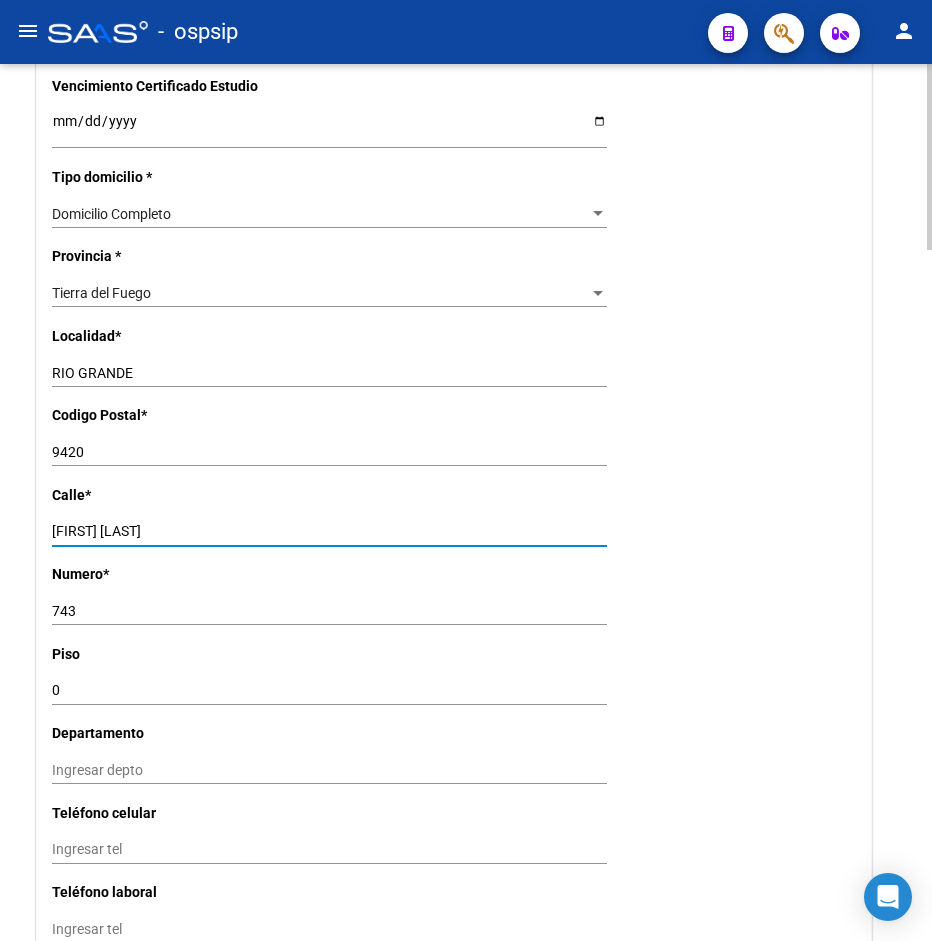 drag, startPoint x: 52, startPoint y: 504, endPoint x: 230, endPoint y: 519, distance: 178.6309 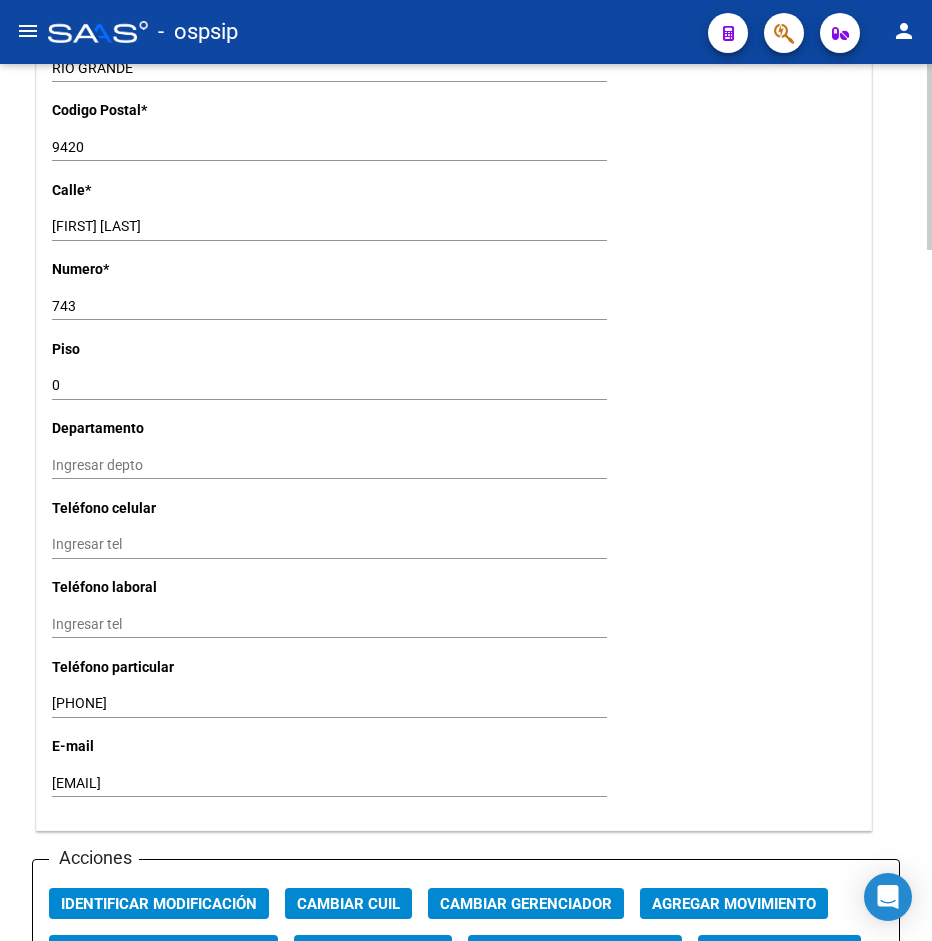 scroll, scrollTop: 1632, scrollLeft: 0, axis: vertical 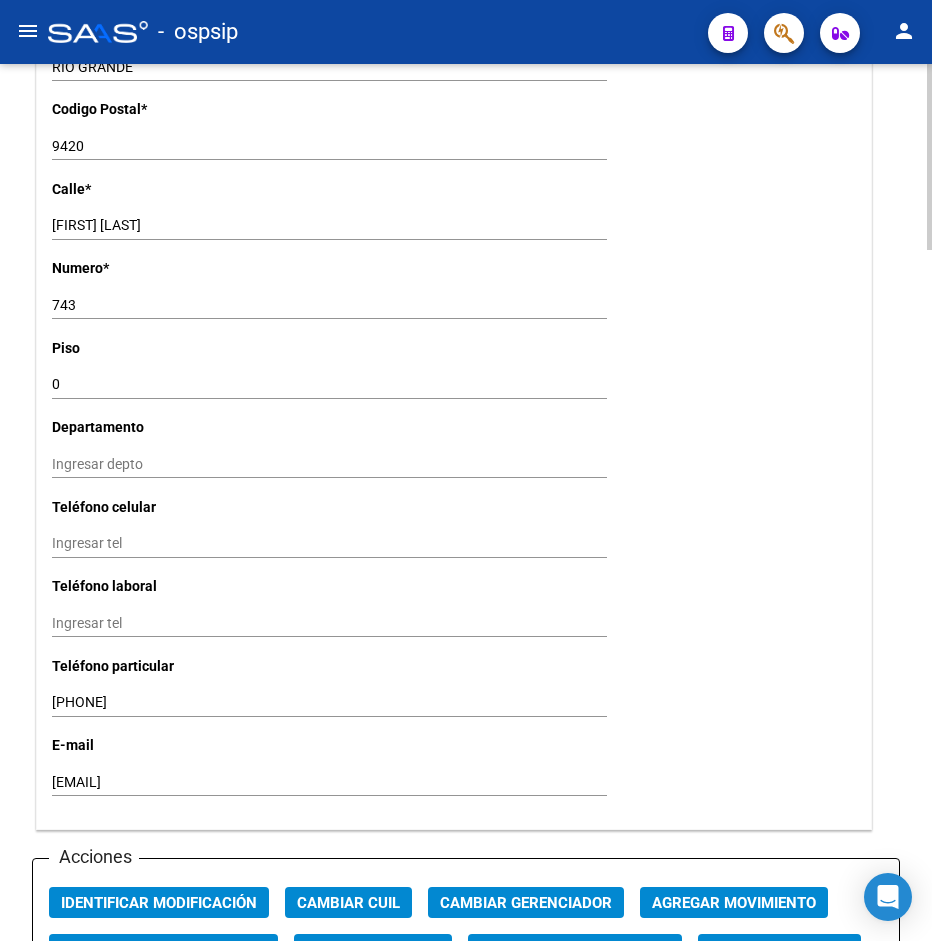 drag, startPoint x: 49, startPoint y: 673, endPoint x: 125, endPoint y: 680, distance: 76.321686 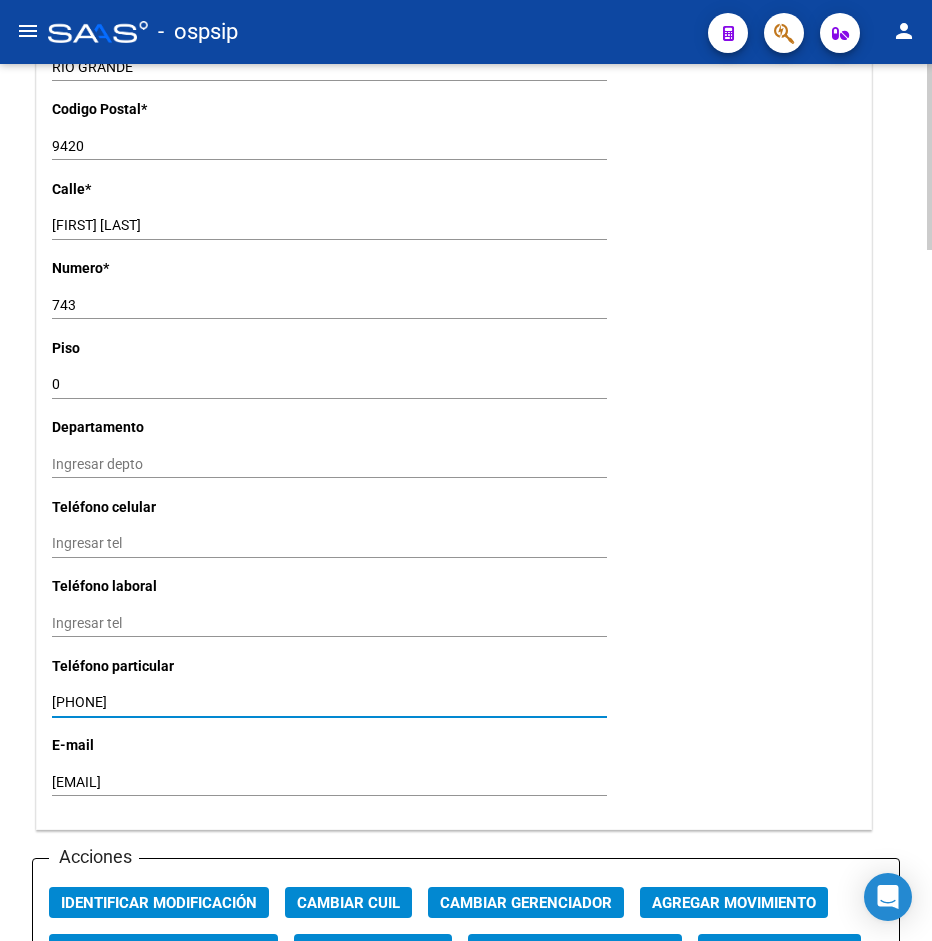 drag, startPoint x: 53, startPoint y: 677, endPoint x: 143, endPoint y: 689, distance: 90.79648 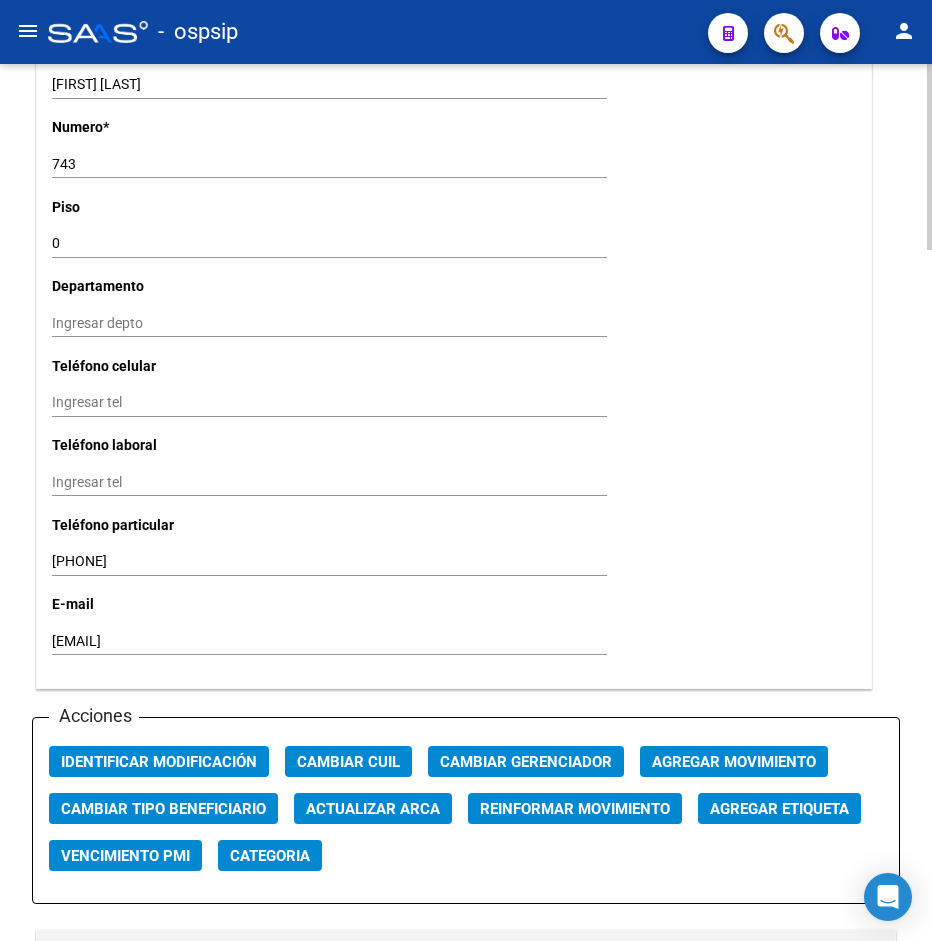 scroll, scrollTop: 1938, scrollLeft: 0, axis: vertical 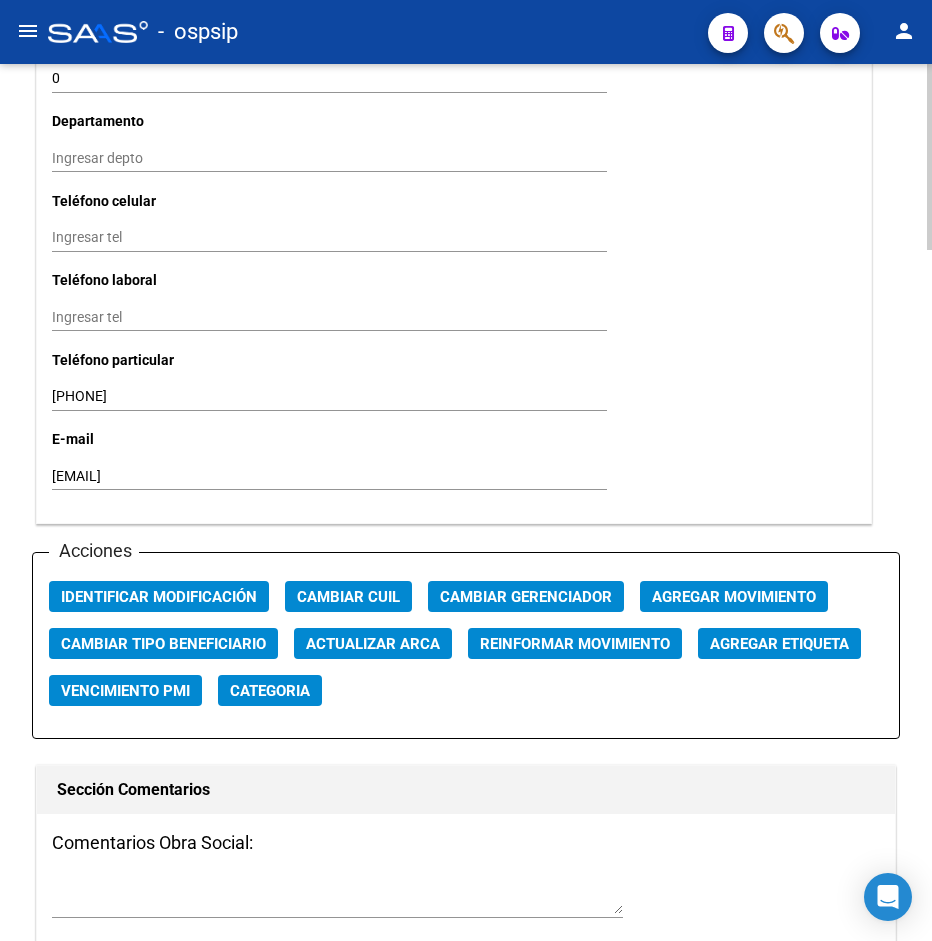 click on "[EMAIL]" at bounding box center [329, 476] 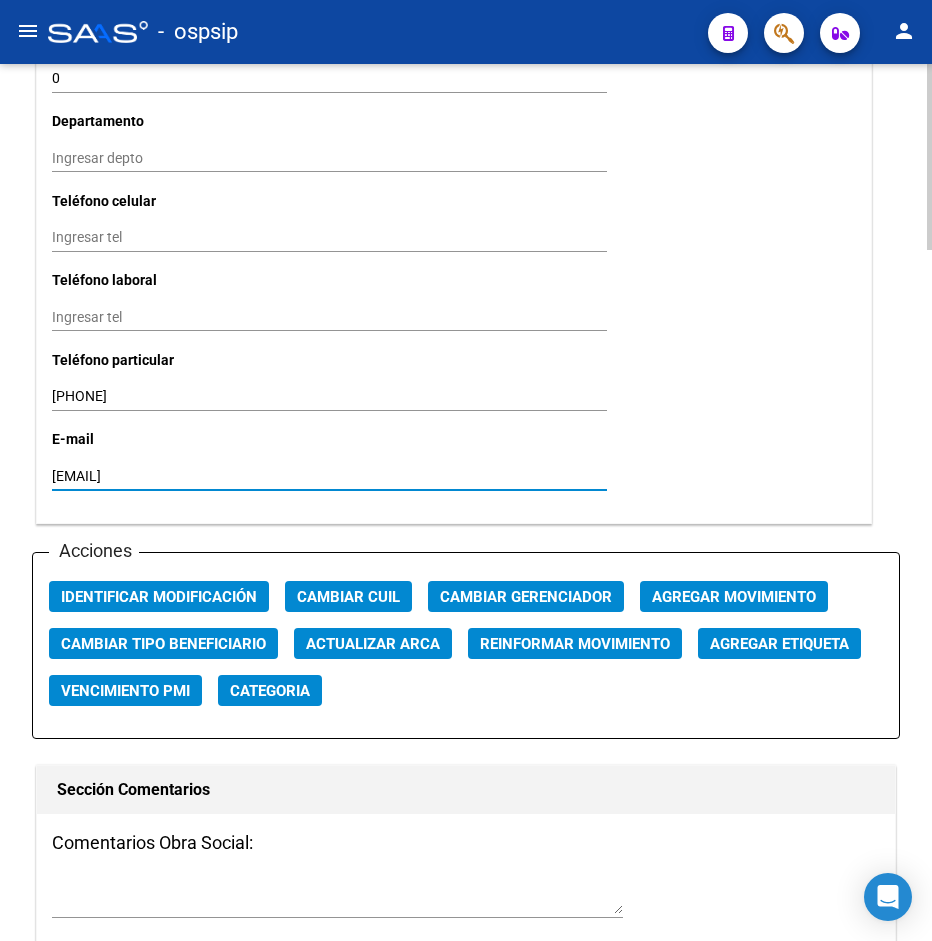 click on "[EMAIL]" at bounding box center (329, 476) 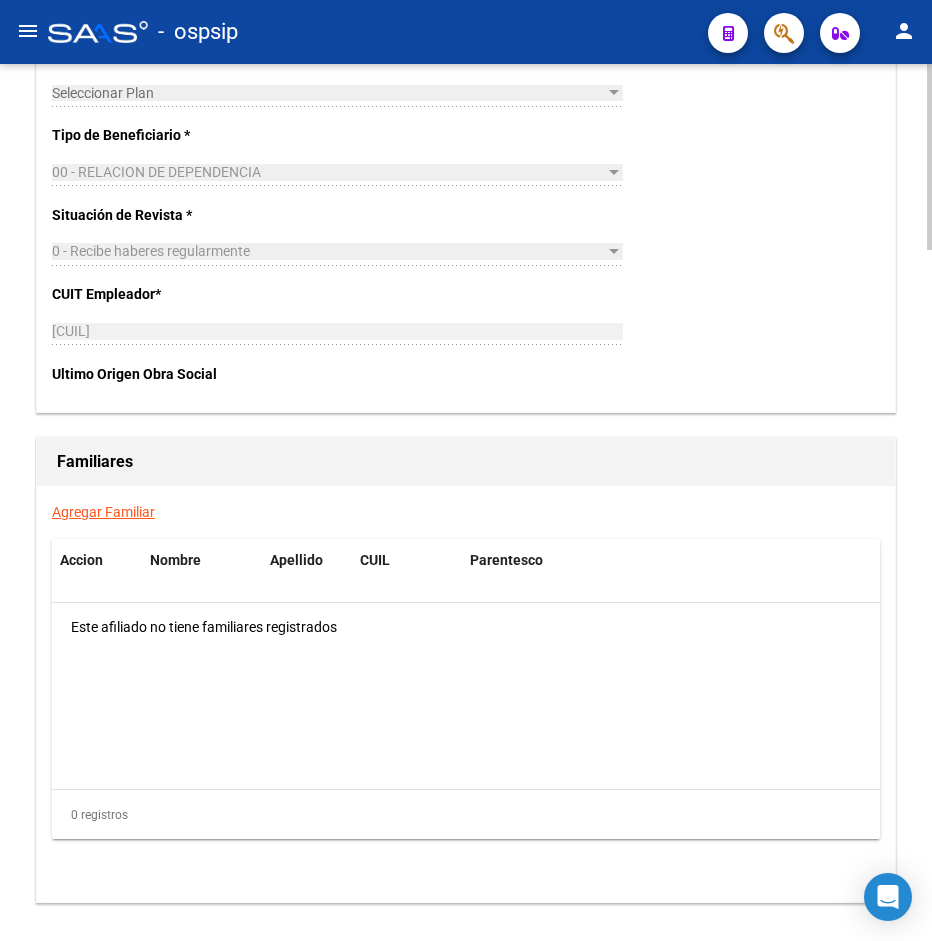 scroll, scrollTop: 3269, scrollLeft: 0, axis: vertical 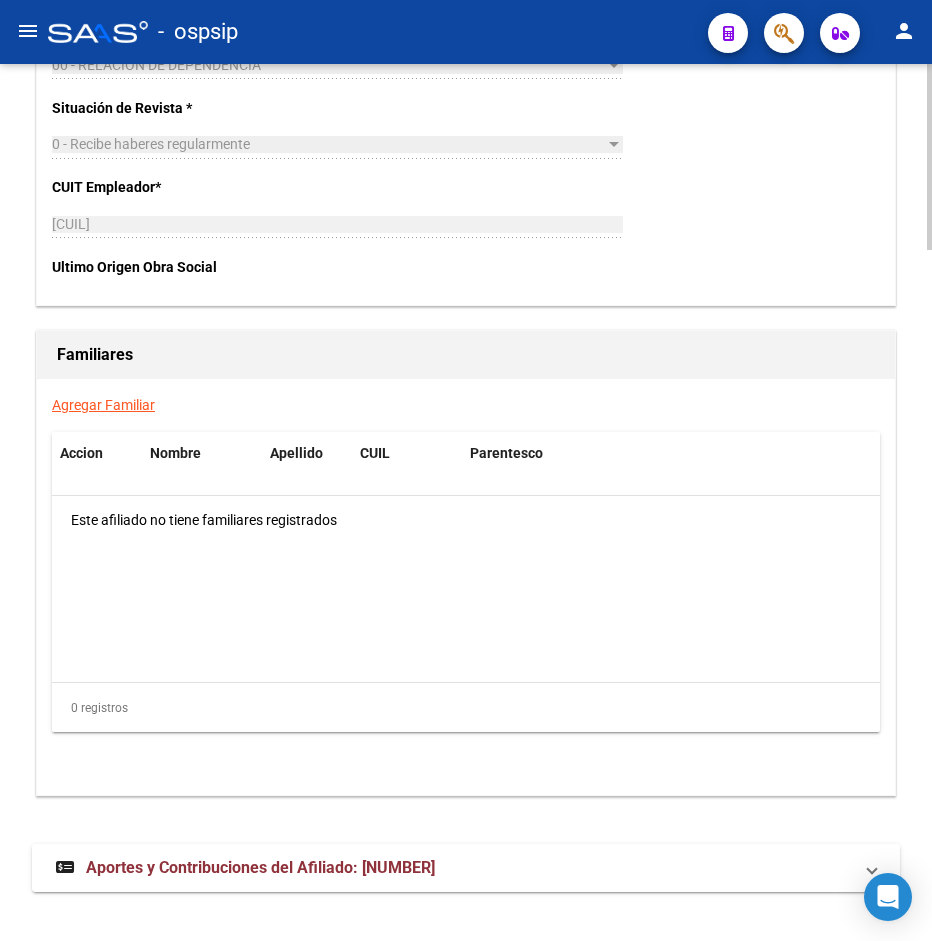 click on "Aportes y Contribuciones del Afiliado: [NUMBER]" at bounding box center [260, 867] 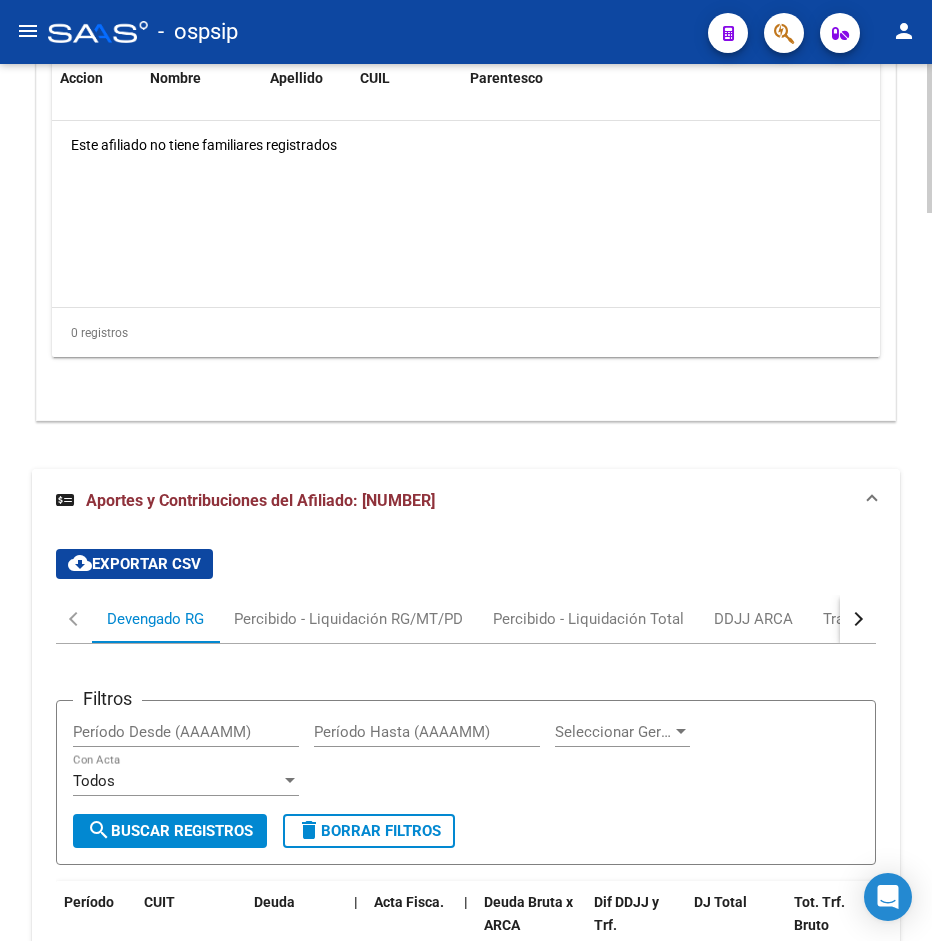 scroll, scrollTop: 3899, scrollLeft: 0, axis: vertical 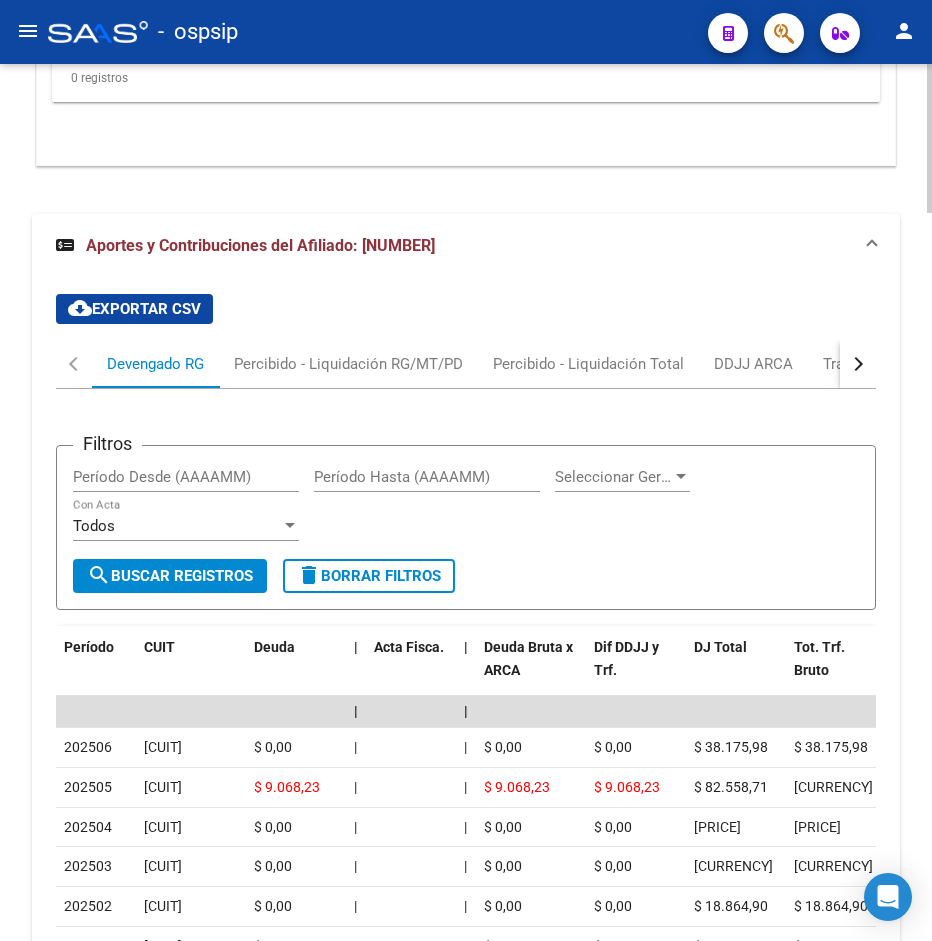 click at bounding box center (858, 364) 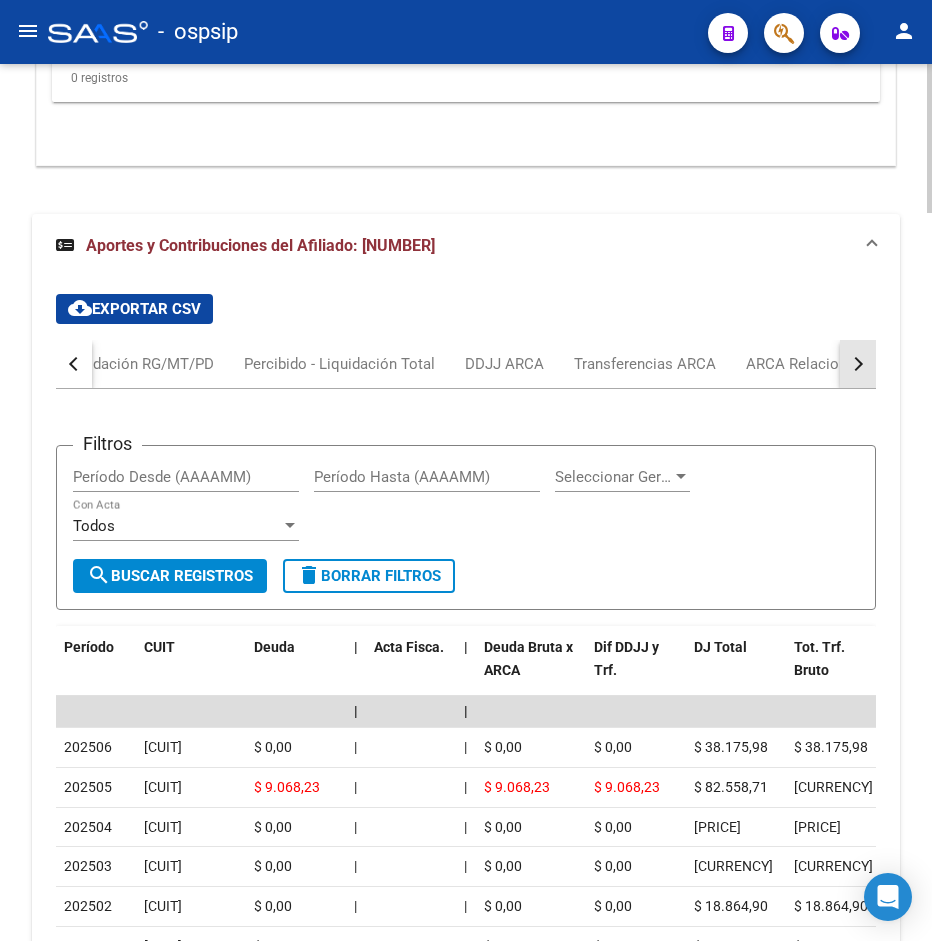 click at bounding box center [858, 364] 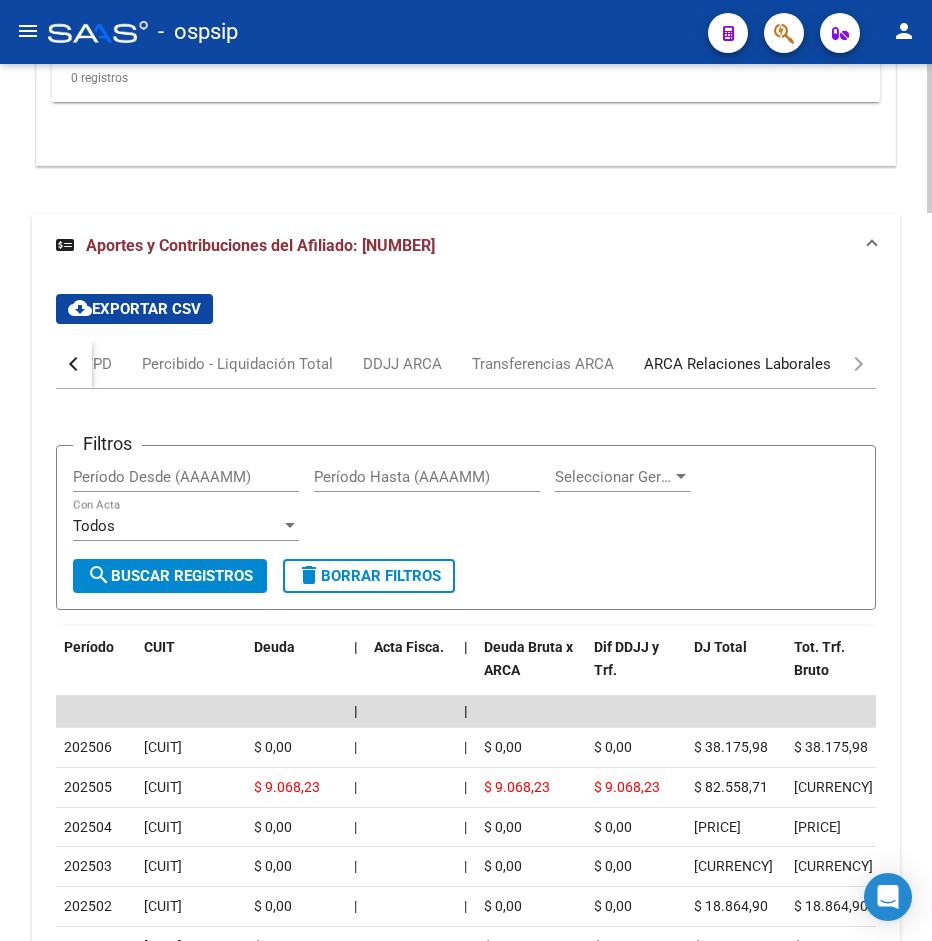 click on "ARCA Relaciones Laborales" at bounding box center (737, 364) 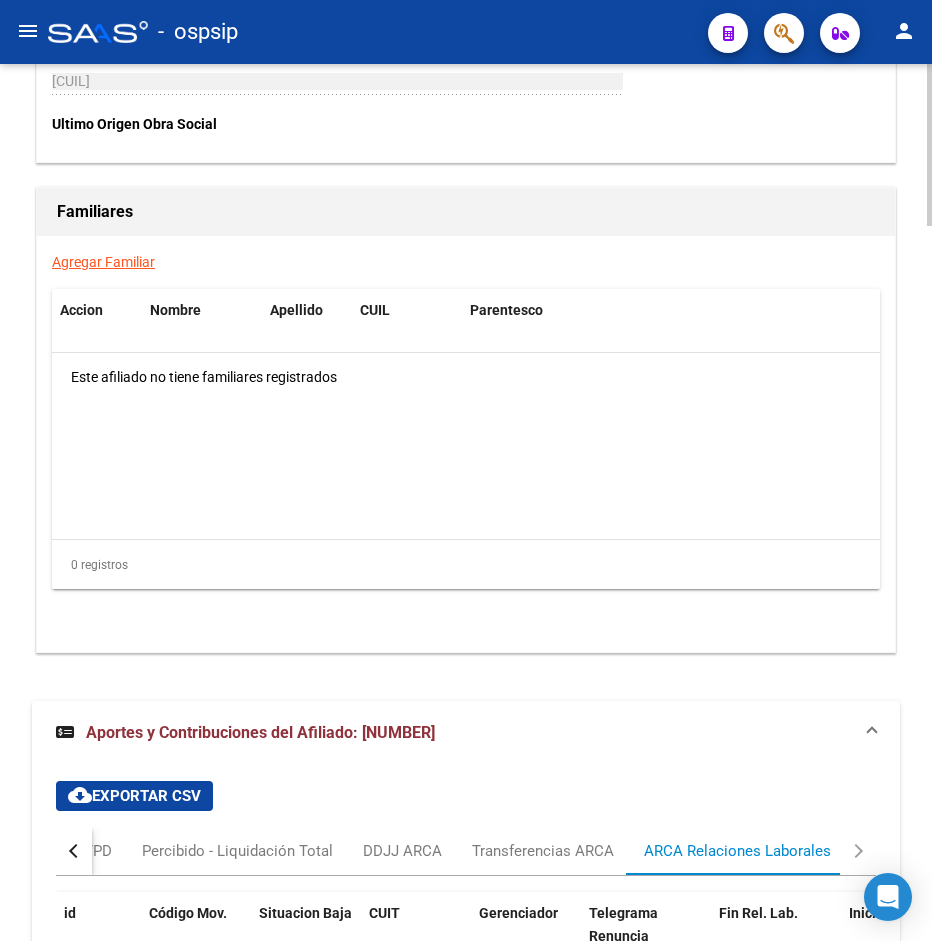 scroll, scrollTop: 3718, scrollLeft: 0, axis: vertical 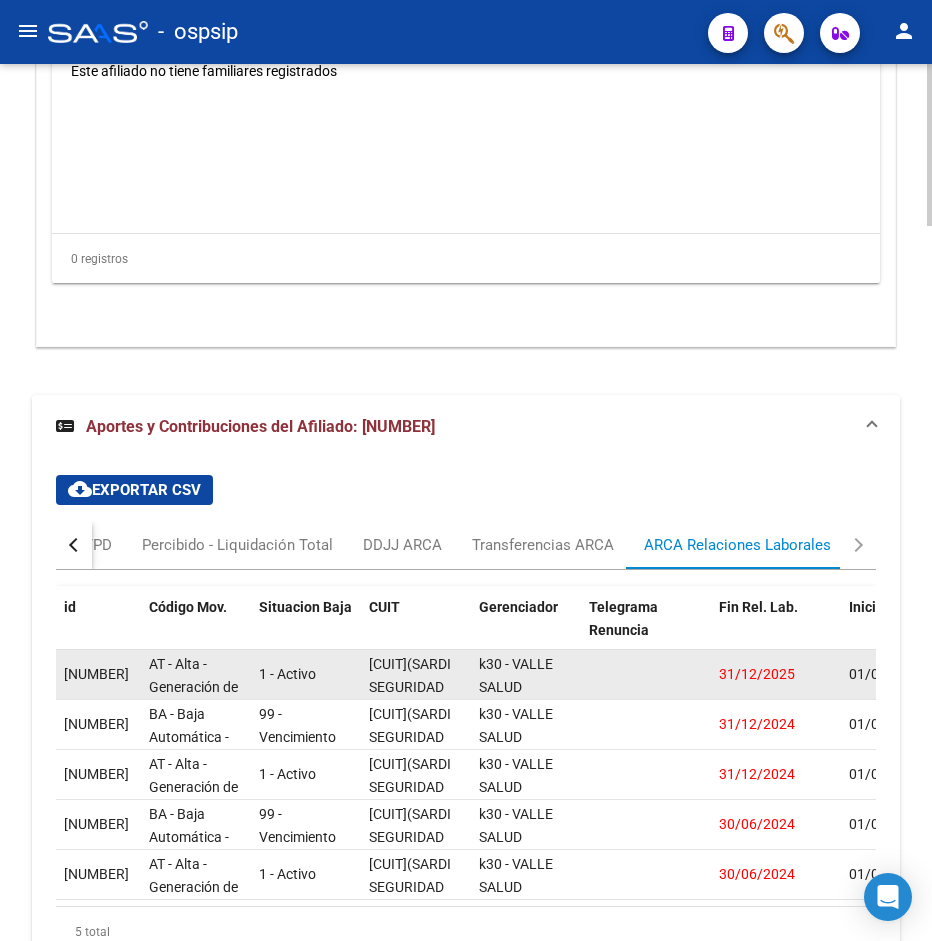 drag, startPoint x: 369, startPoint y: 638, endPoint x: 460, endPoint y: 638, distance: 91 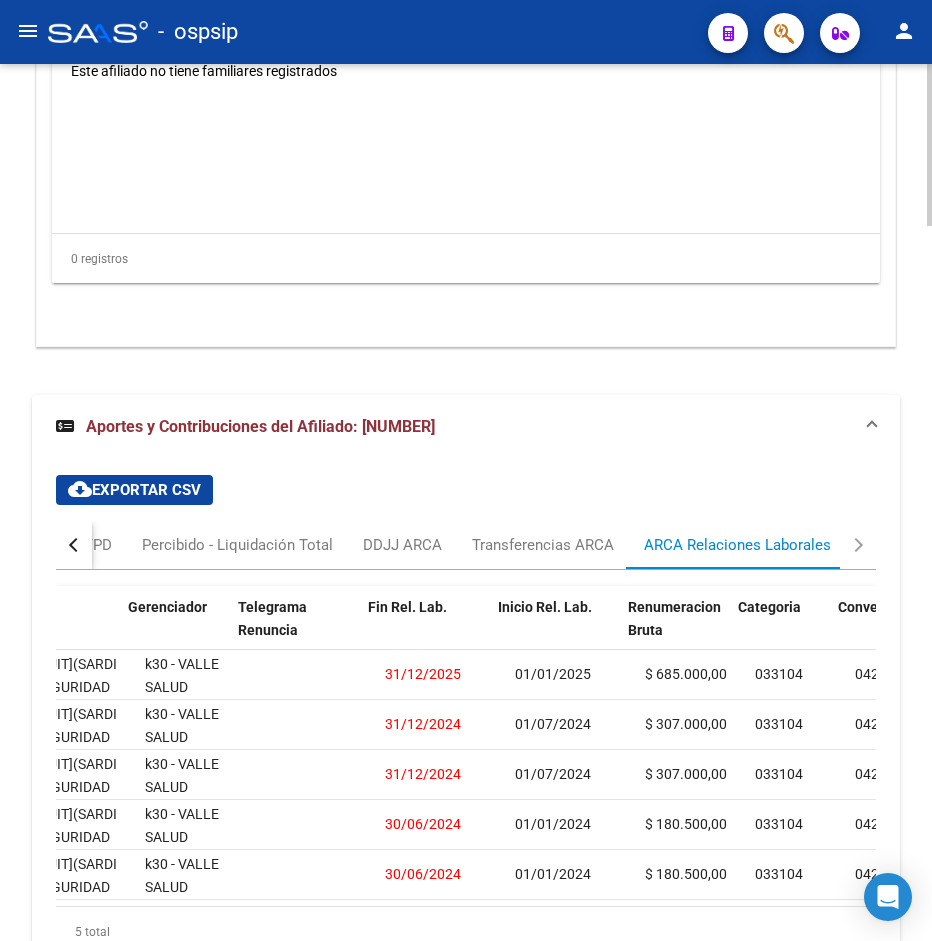 scroll, scrollTop: 0, scrollLeft: 354, axis: horizontal 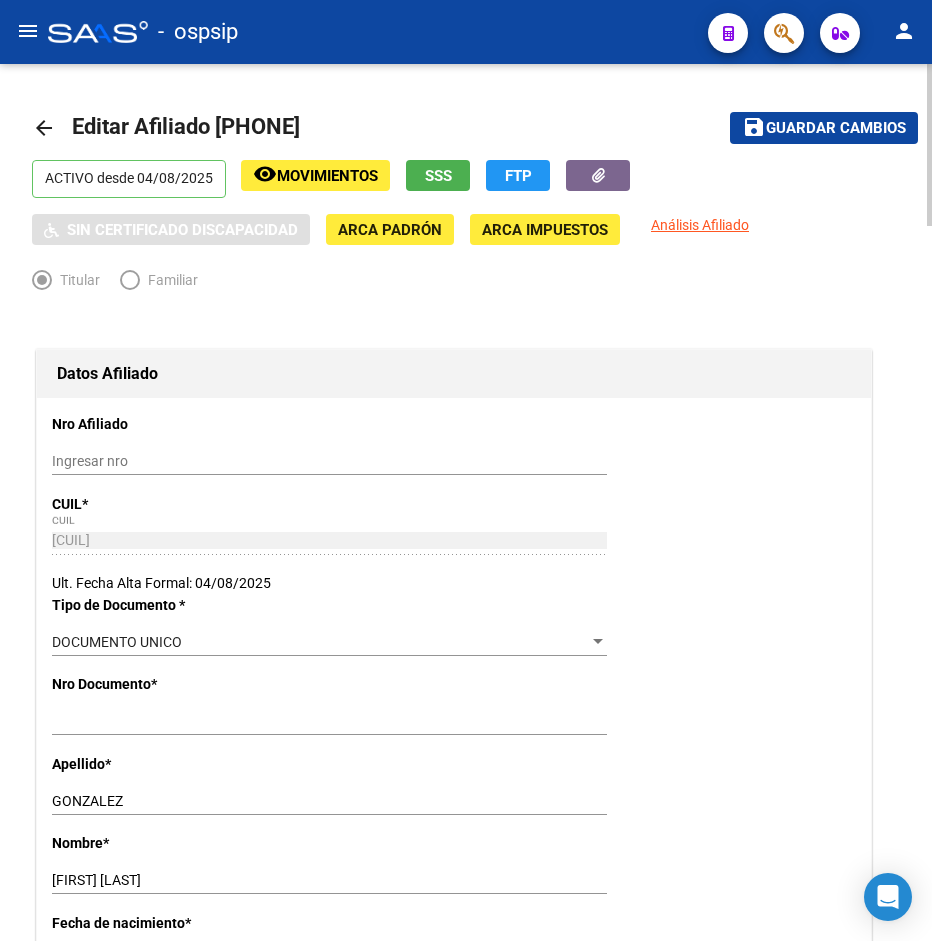 click 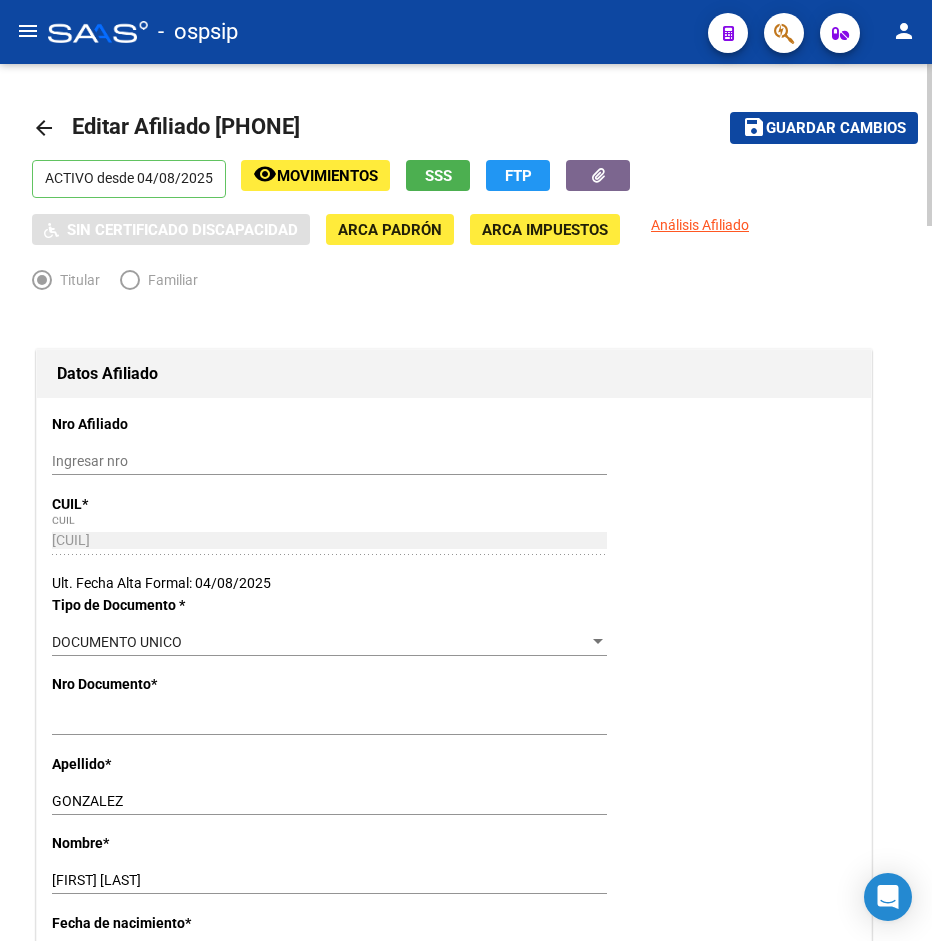 drag, startPoint x: 246, startPoint y: 123, endPoint x: 342, endPoint y: 118, distance: 96.13012 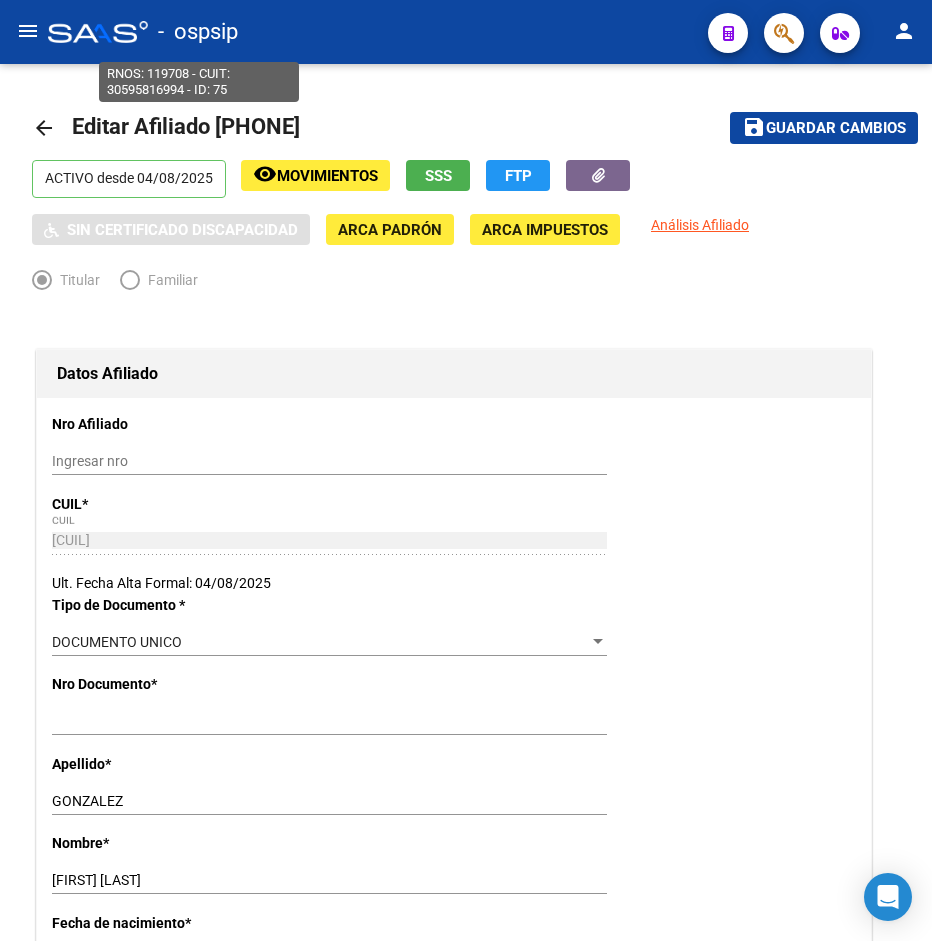 click on "-   ospsip" 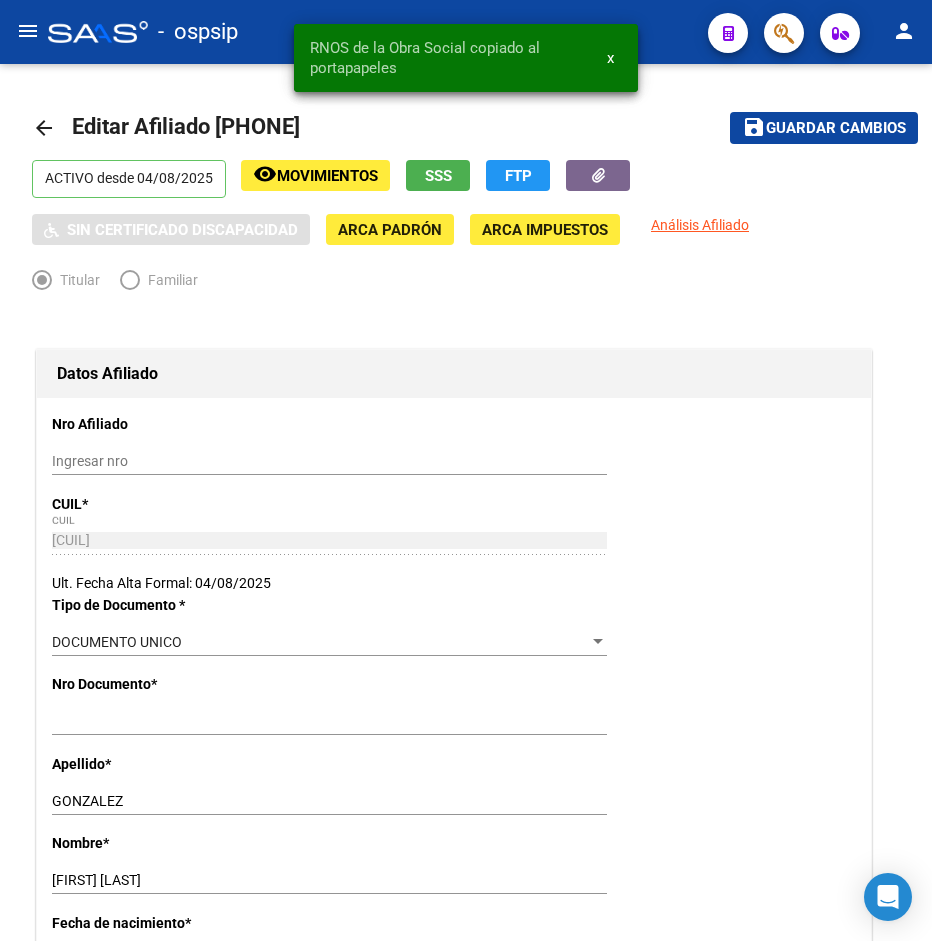 click on "-   ospsip" 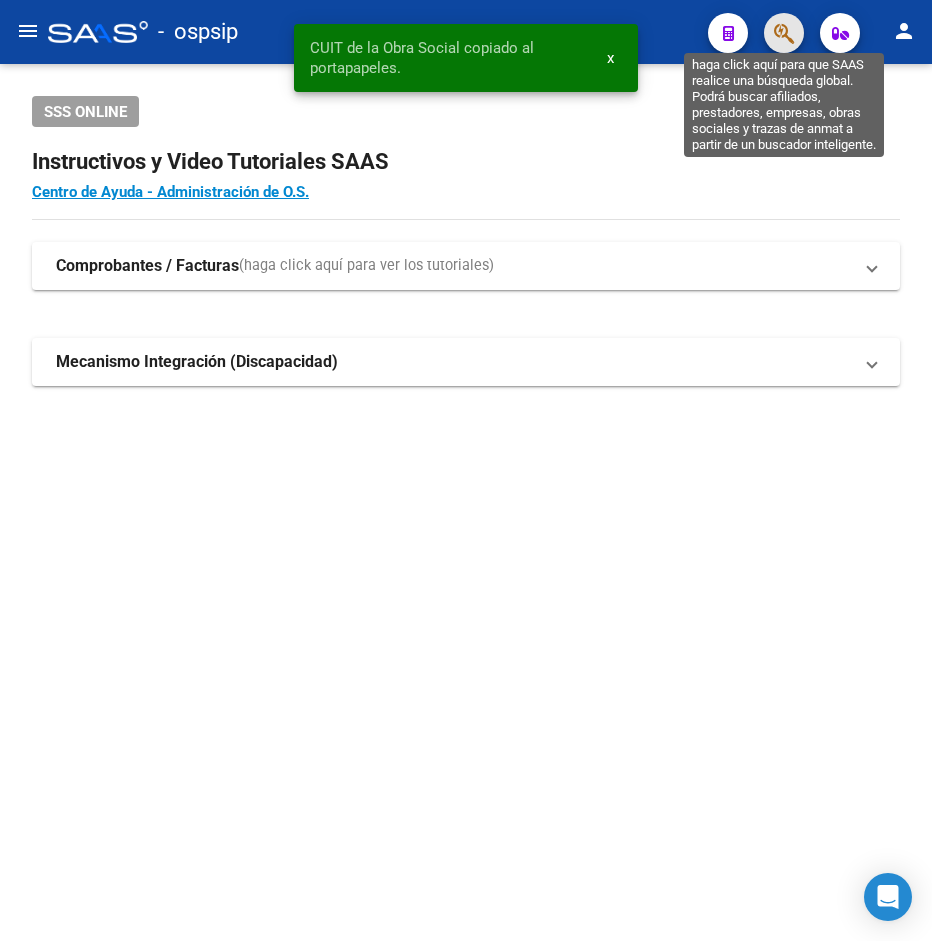 click 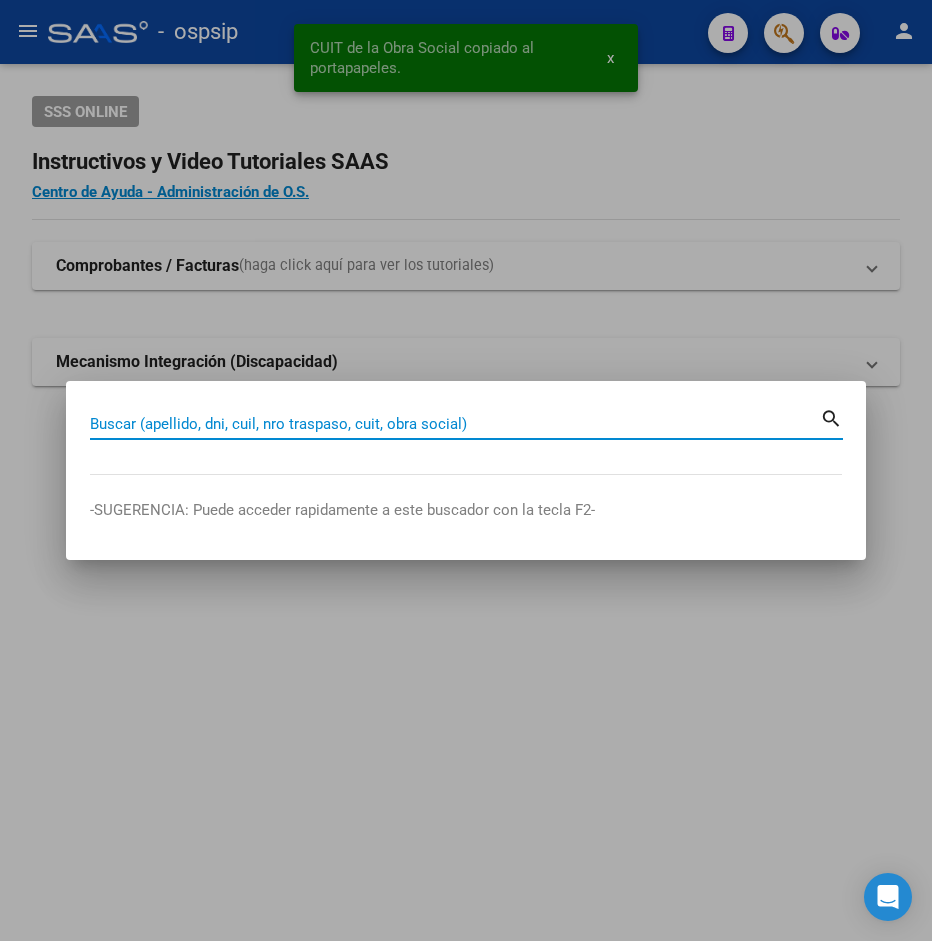 click on "Buscar (apellido, dni, cuil, nro traspaso, cuit, obra social)" at bounding box center (455, 424) 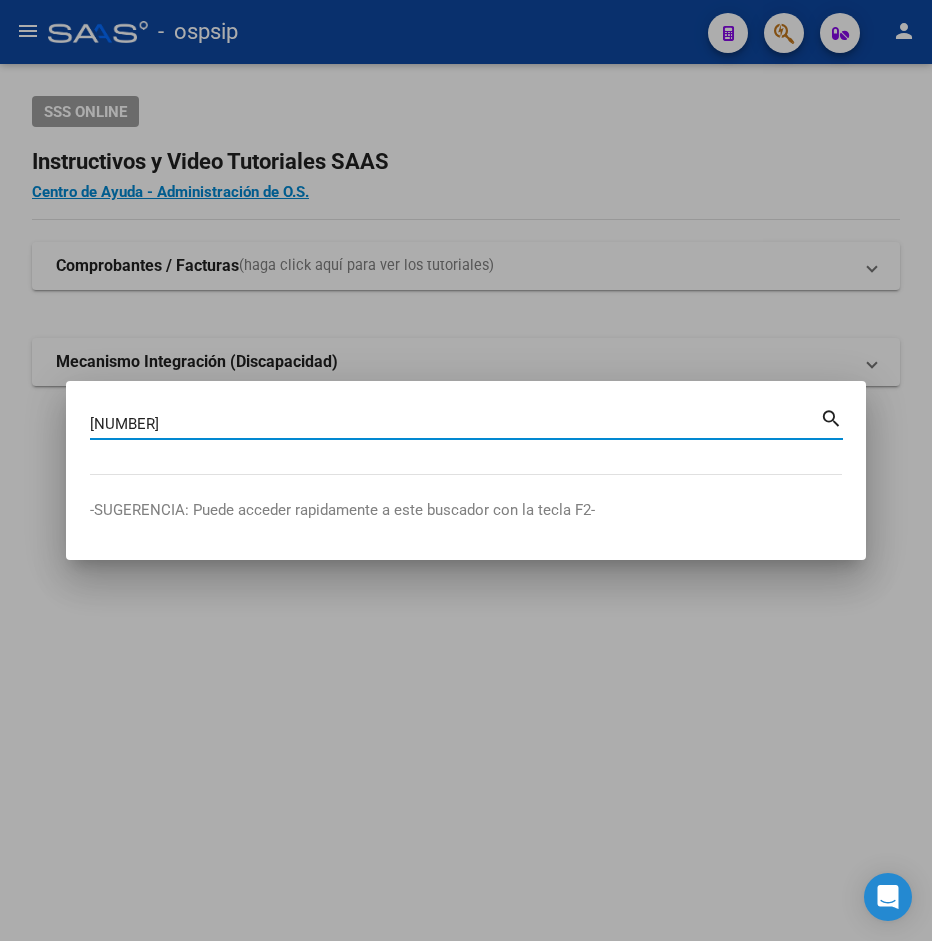 type on "[NUMBER]" 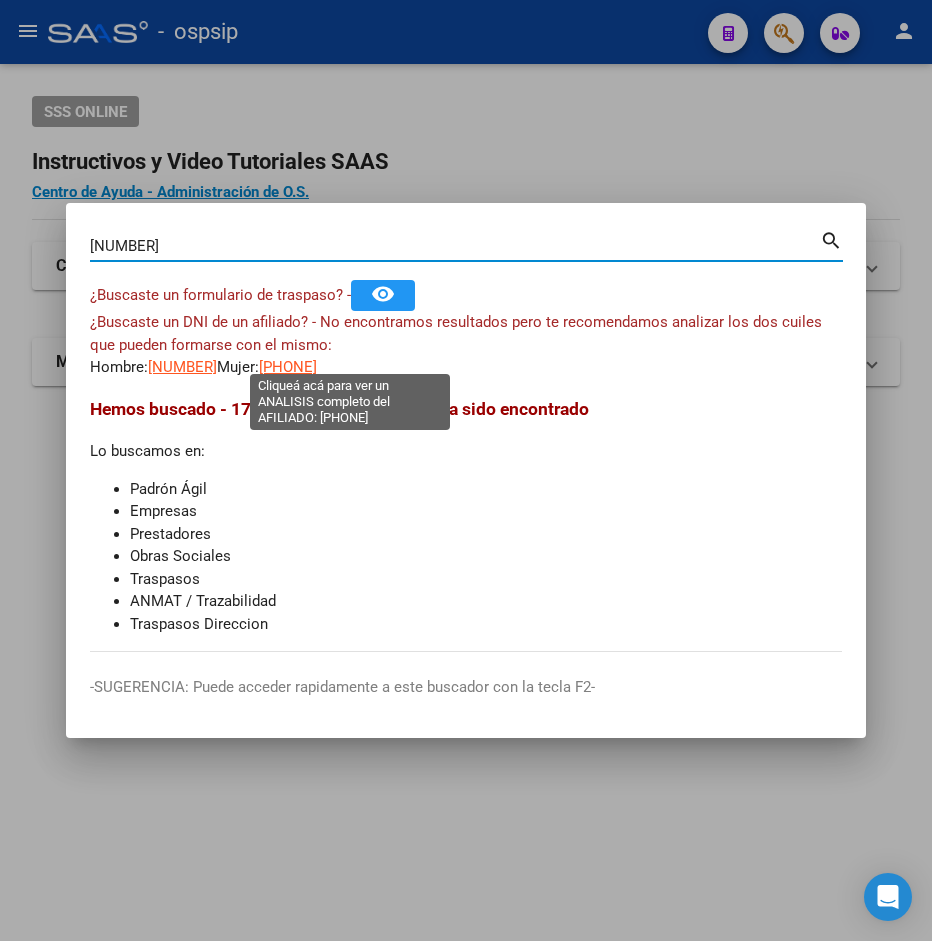 click on "[PHONE]" at bounding box center (288, 367) 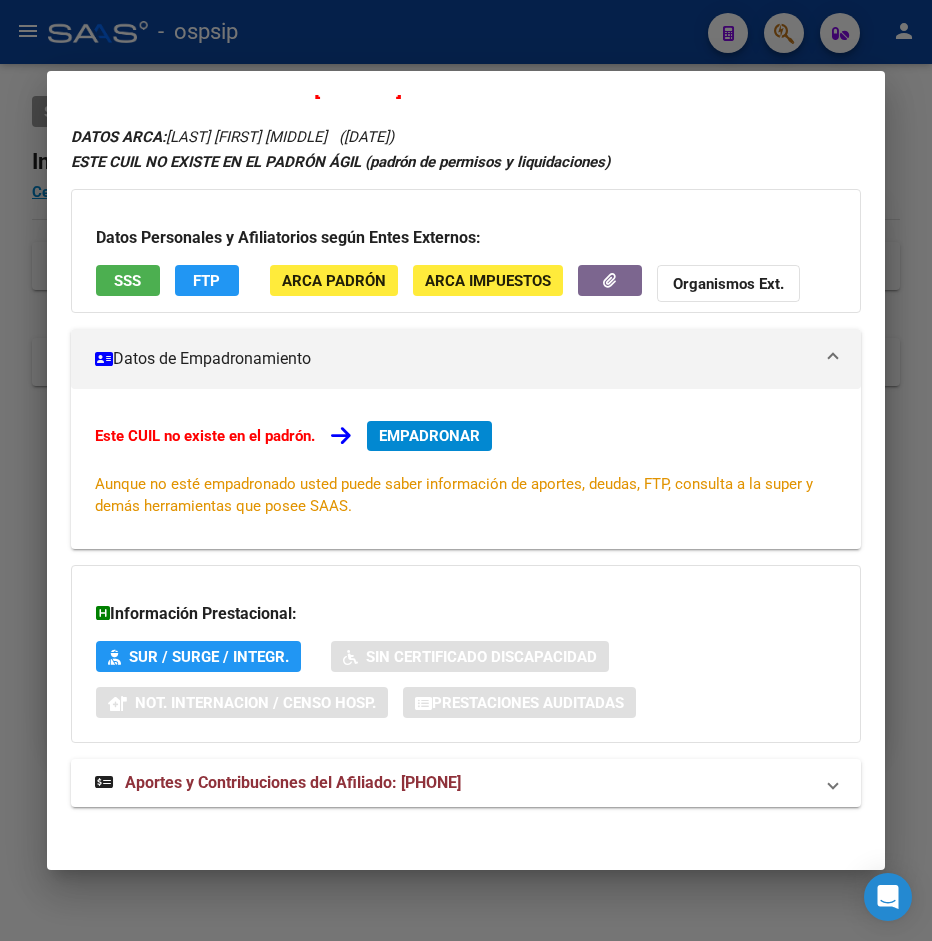 scroll, scrollTop: 49, scrollLeft: 0, axis: vertical 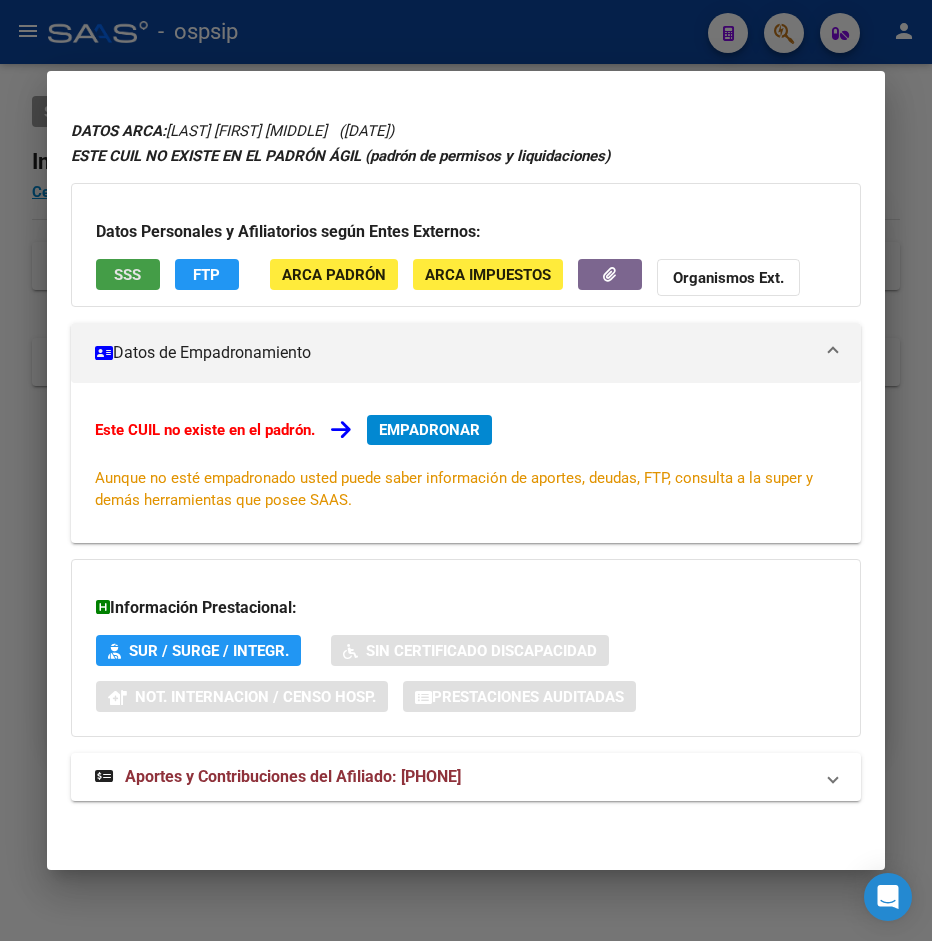 click on "SSS" at bounding box center (128, 274) 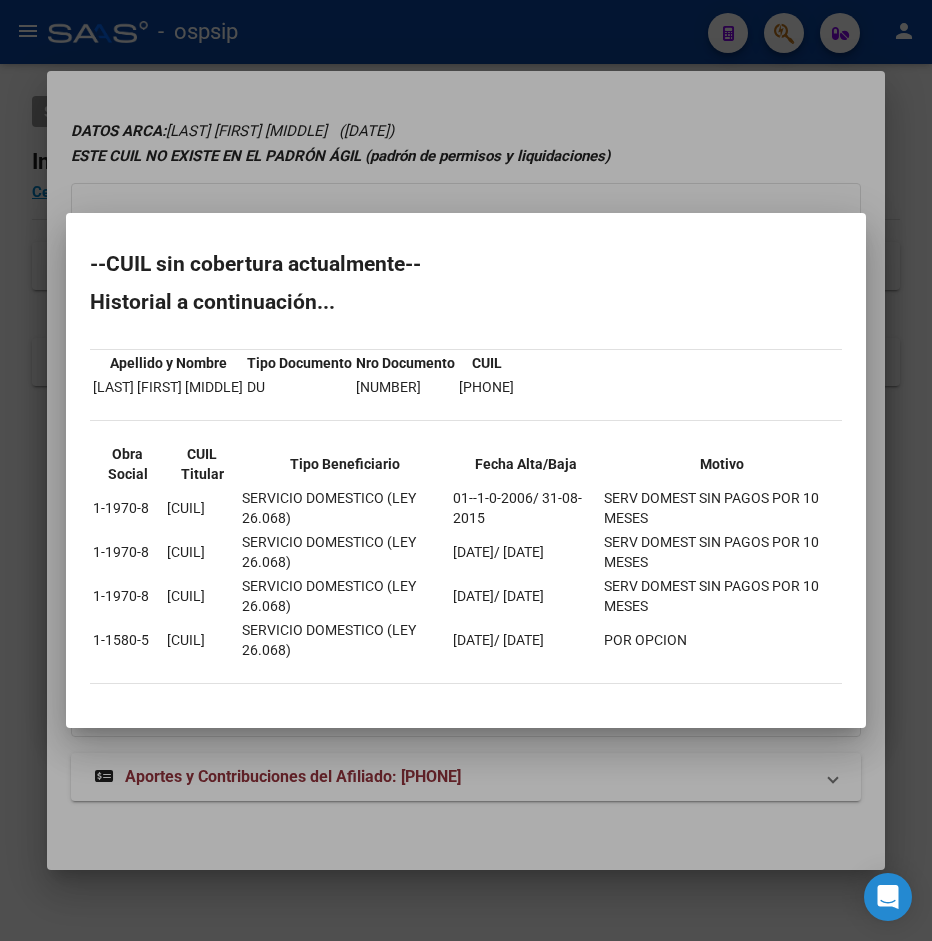 click at bounding box center [466, 470] 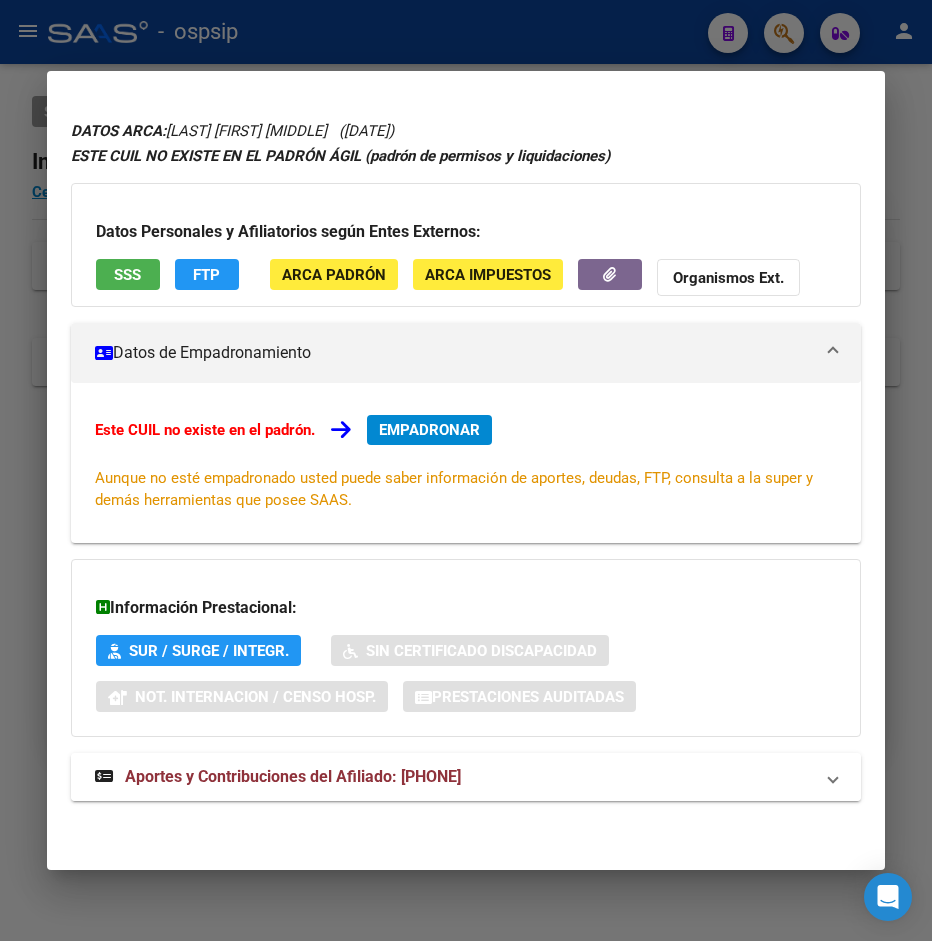 click on "Aportes y Contribuciones del Afiliado: [PHONE]" at bounding box center [293, 776] 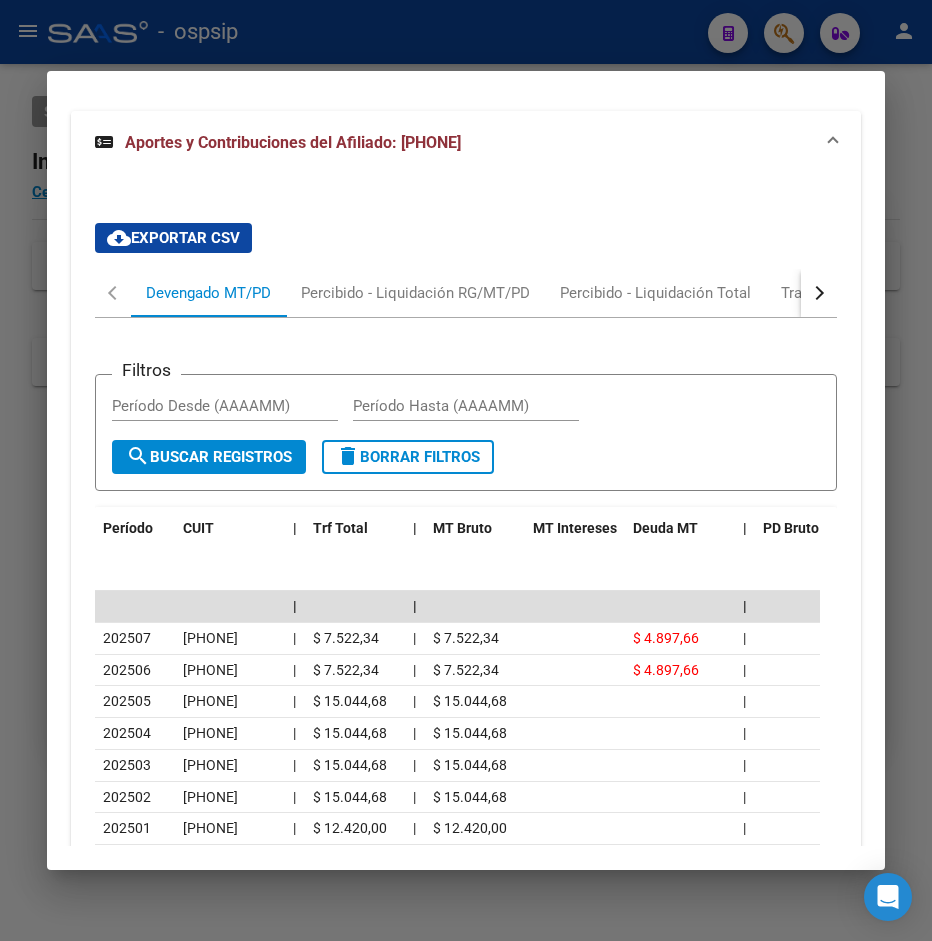 scroll, scrollTop: 697, scrollLeft: 0, axis: vertical 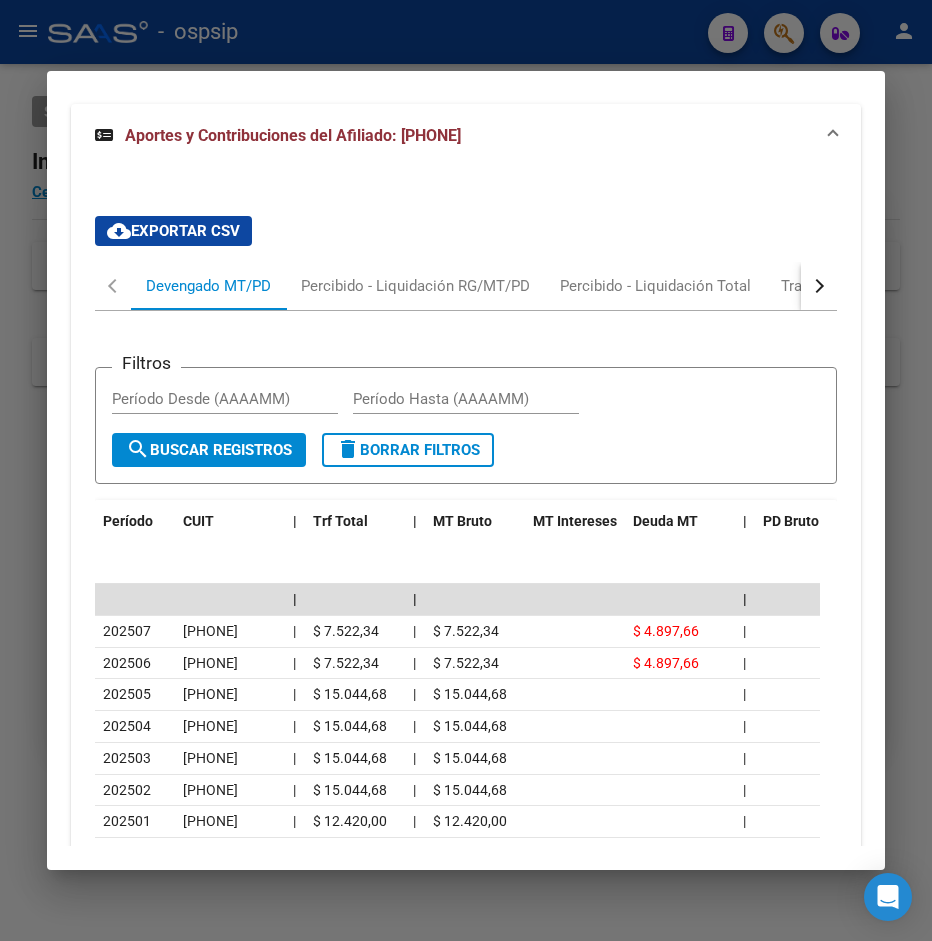 drag, startPoint x: 923, startPoint y: 270, endPoint x: 913, endPoint y: 296, distance: 27.856777 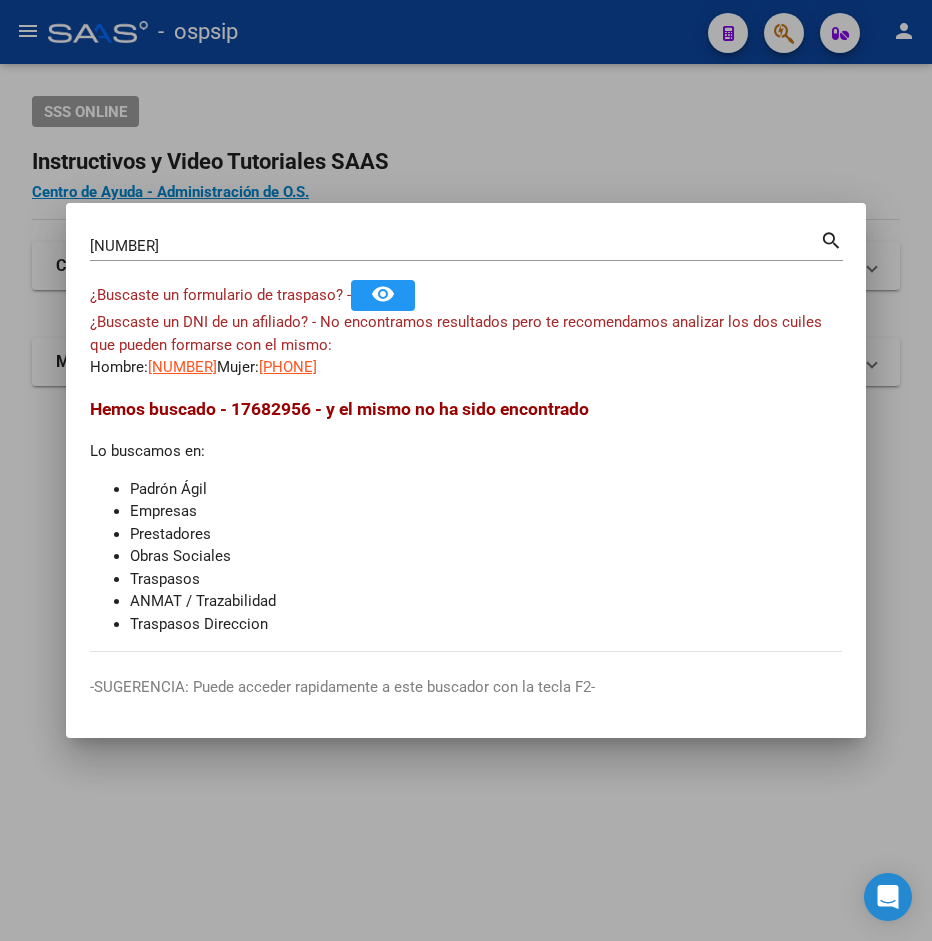 click at bounding box center [466, 470] 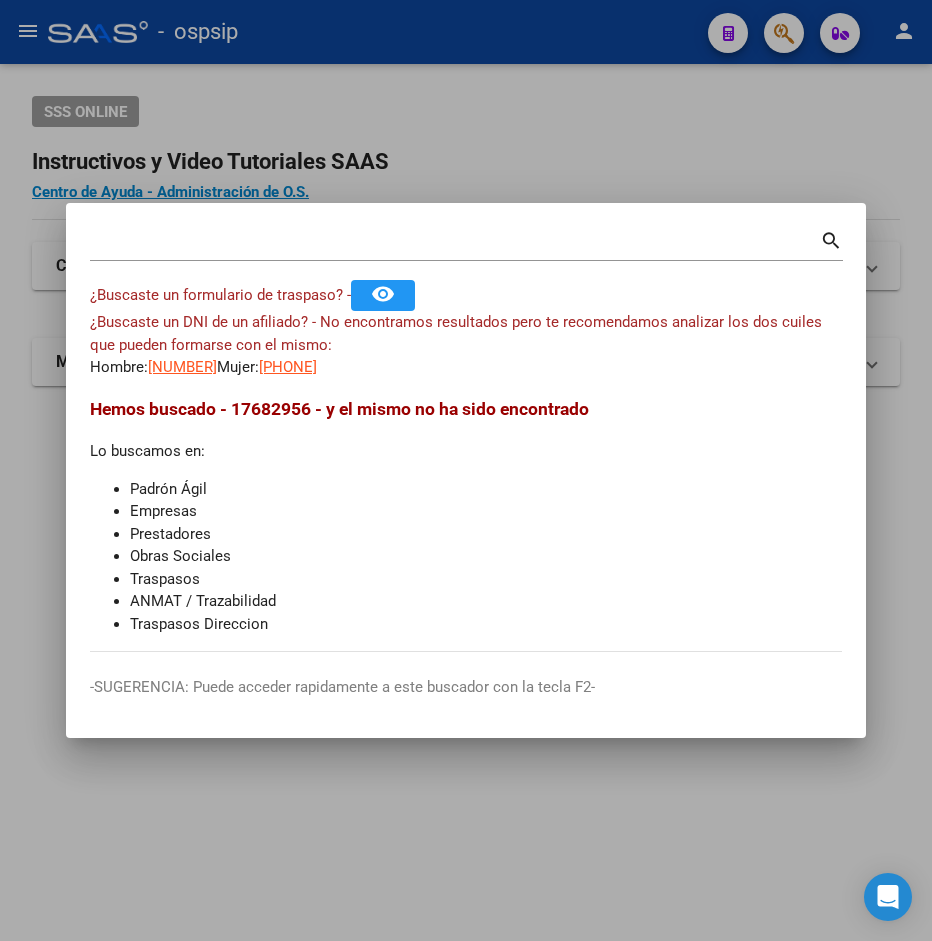 click on "Instructivos y Video Tutoriales SAAS" 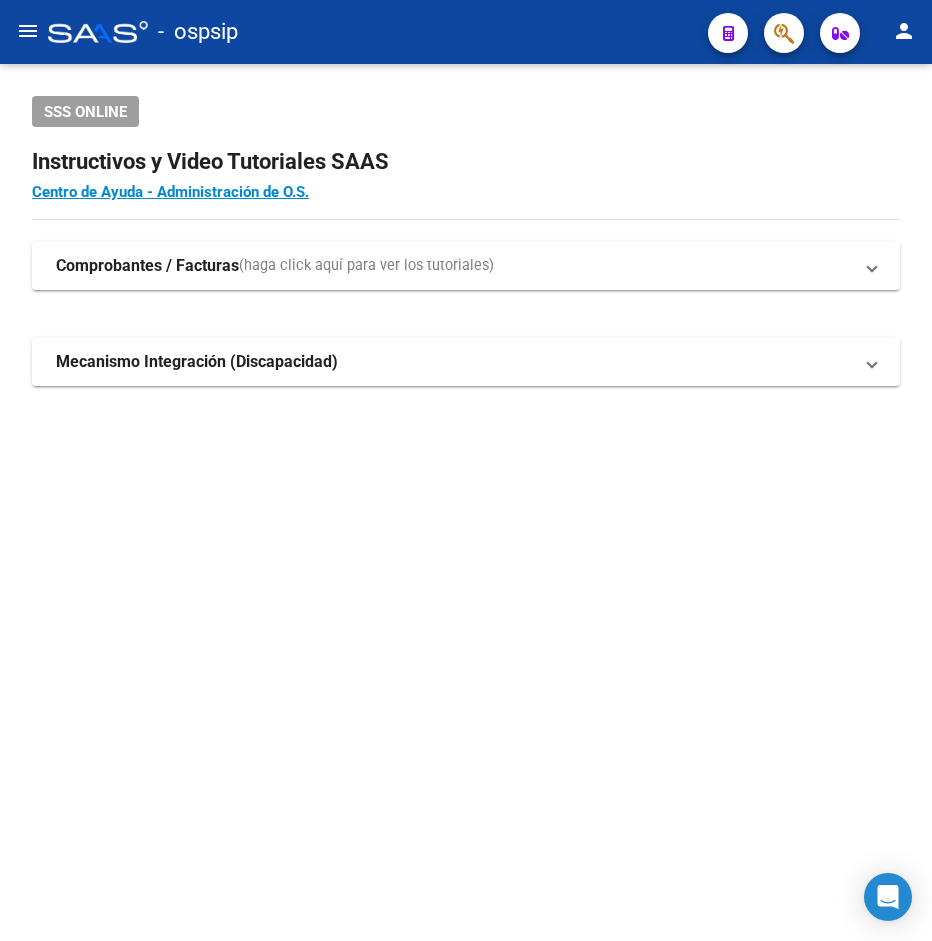 click on "Instructivos y Video Tutoriales SAAS" 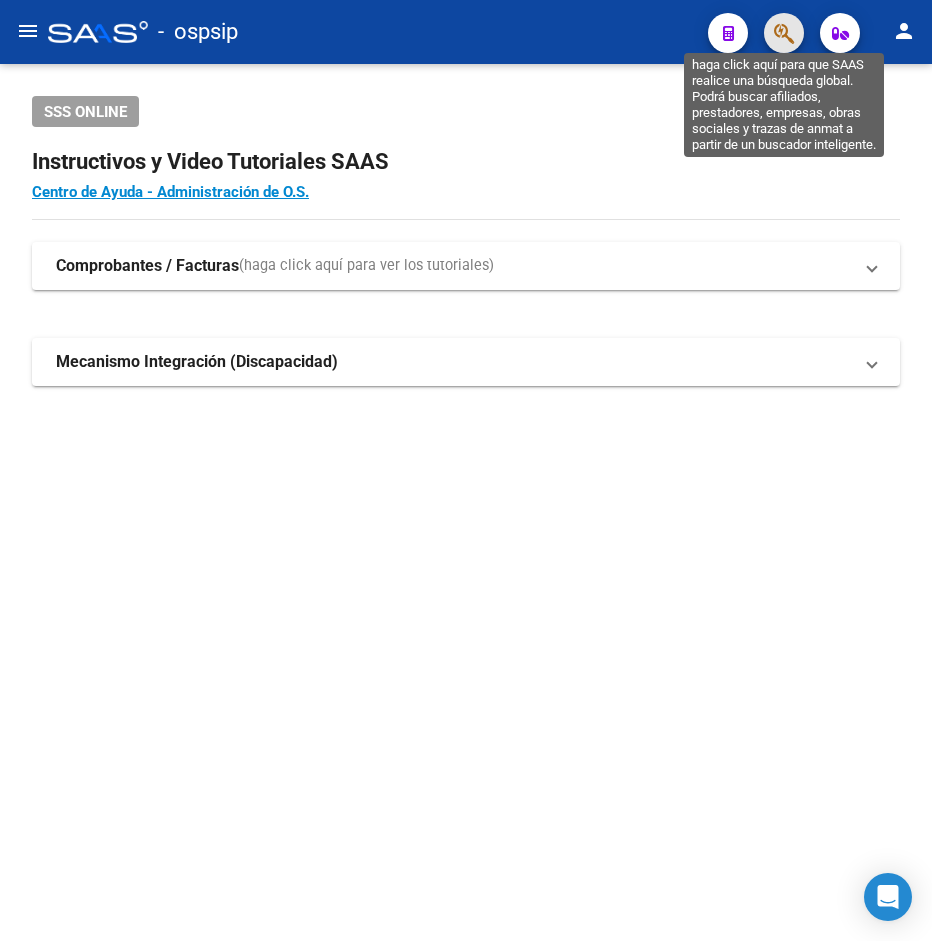 click 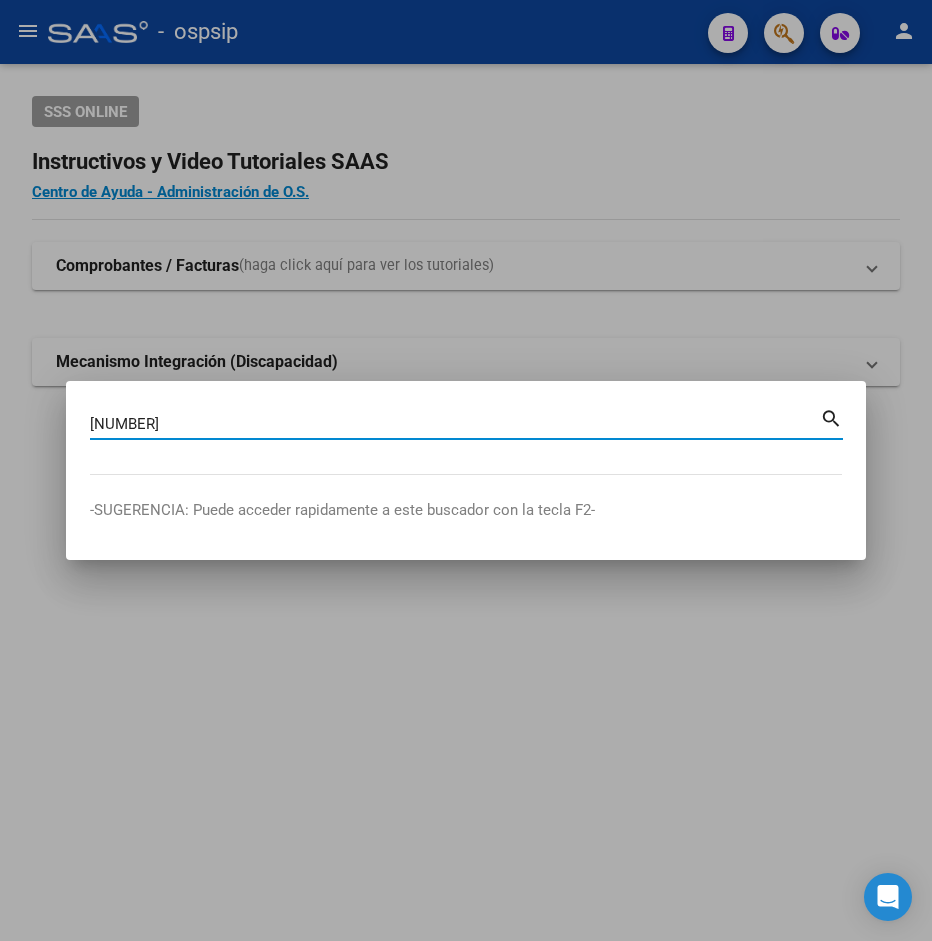type on "[NUMBER]" 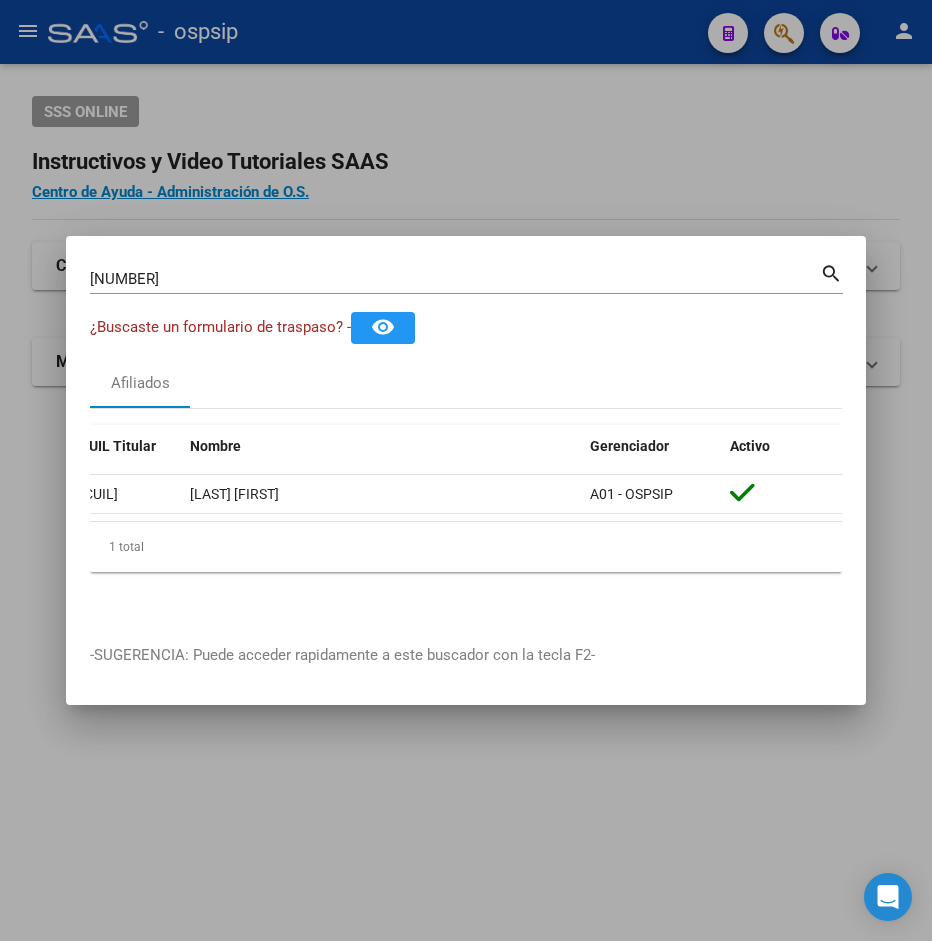scroll, scrollTop: 0, scrollLeft: 0, axis: both 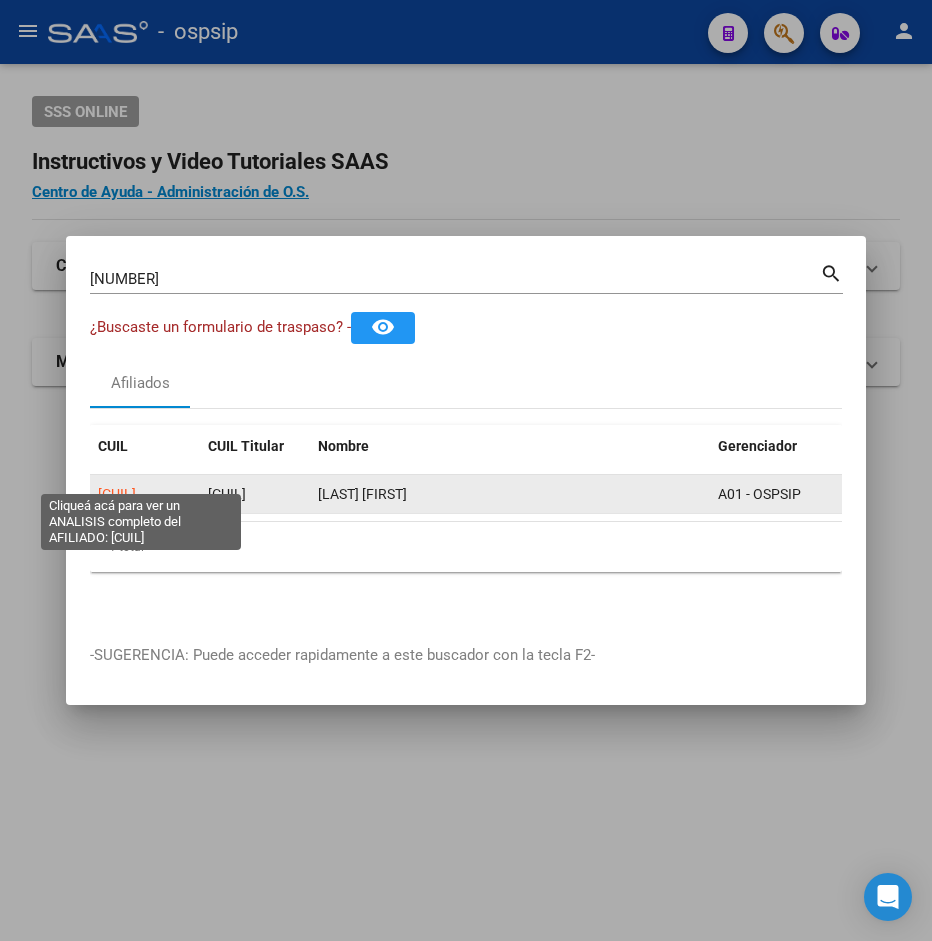 click on "[CUIL]" 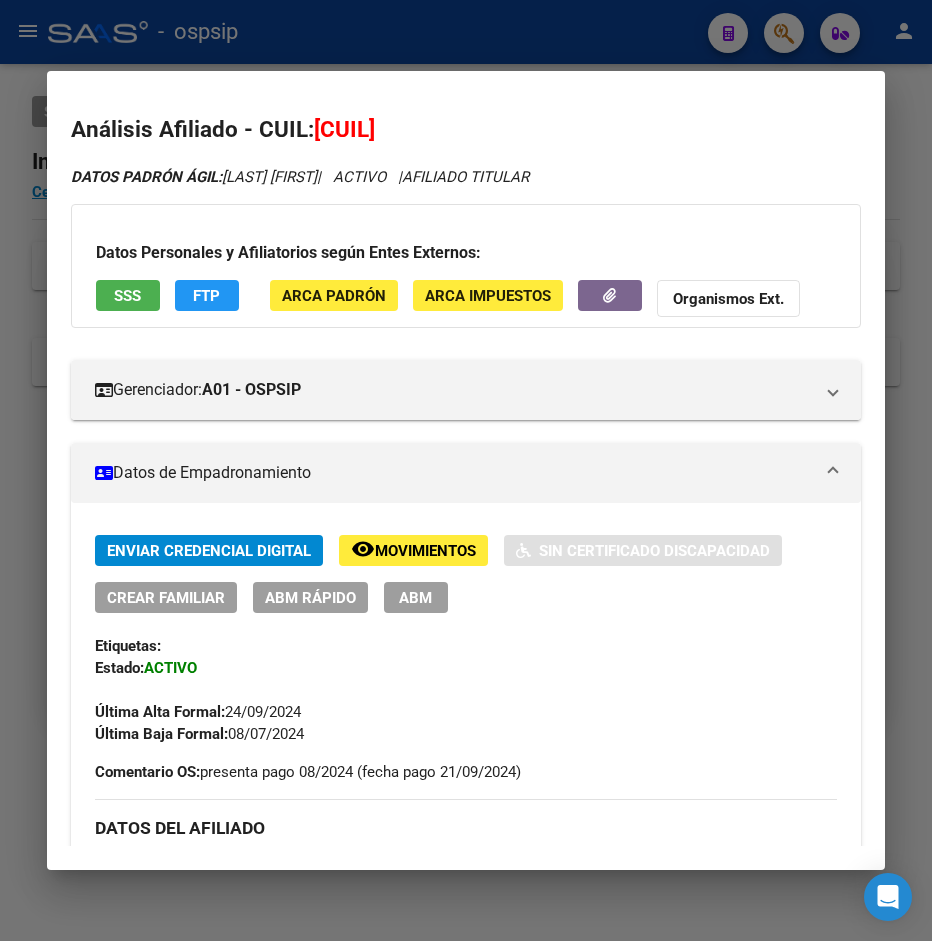 drag, startPoint x: 339, startPoint y: 129, endPoint x: 439, endPoint y: 119, distance: 100.49876 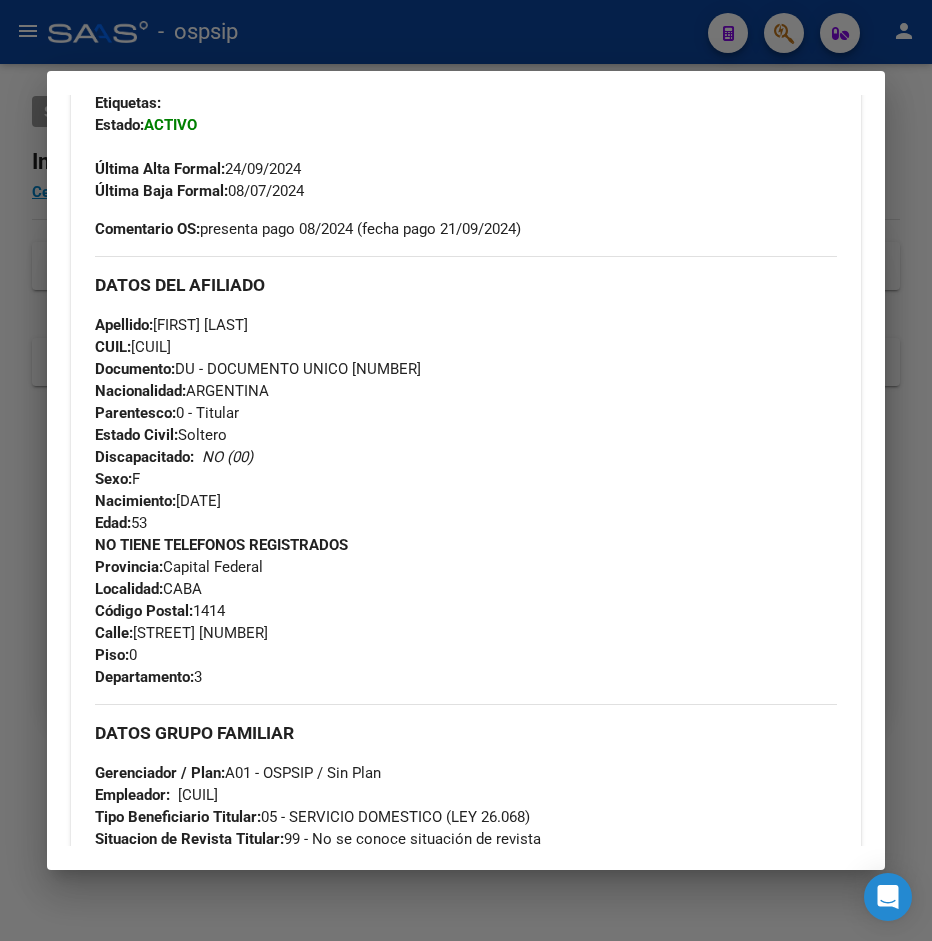 scroll, scrollTop: 648, scrollLeft: 0, axis: vertical 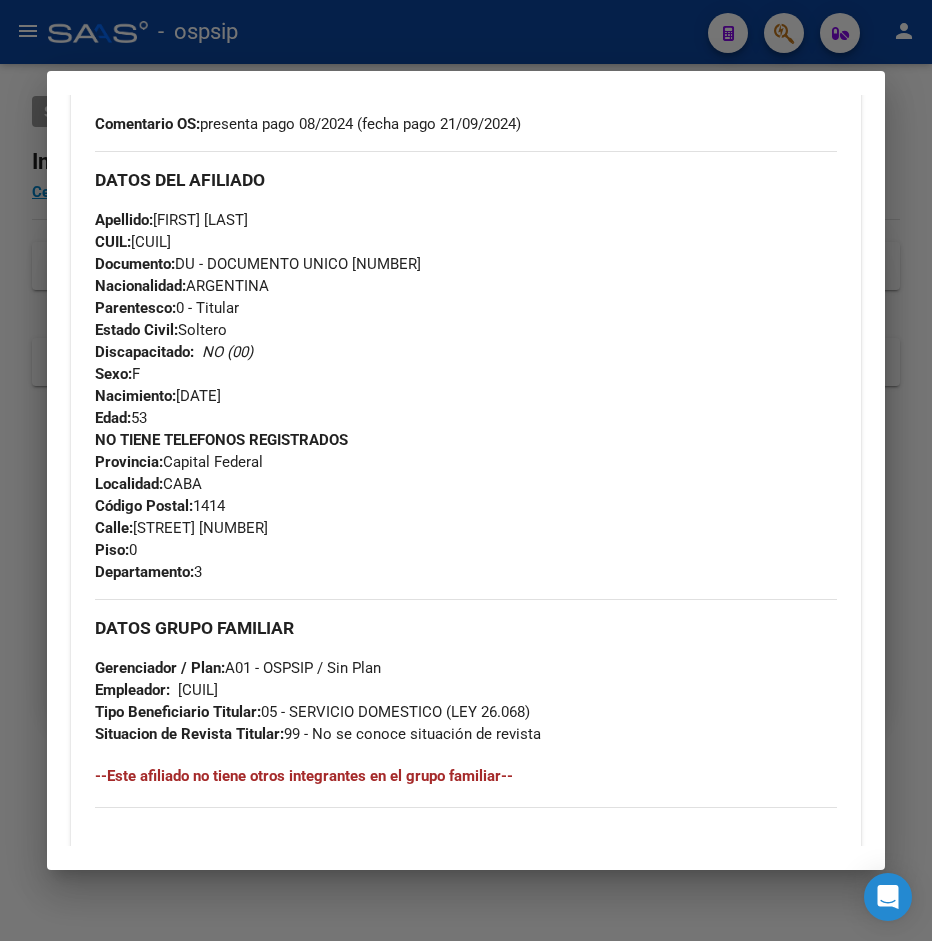 click at bounding box center [466, 470] 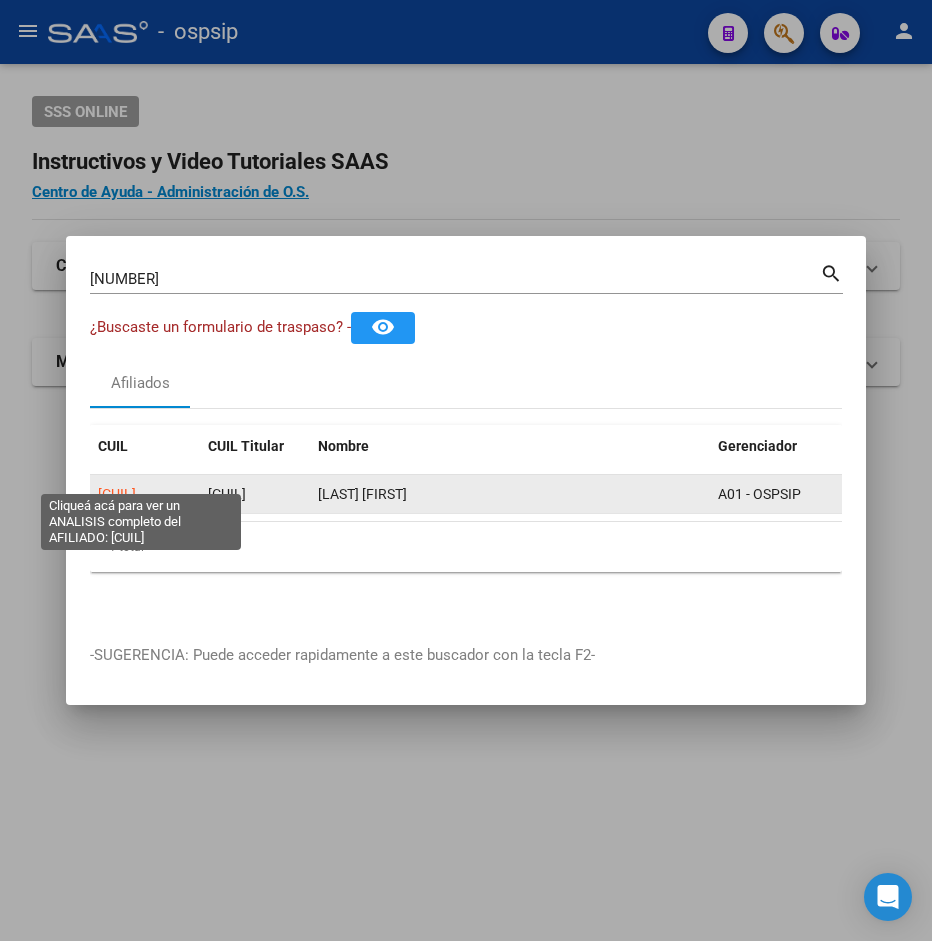click on "[CUIL]" 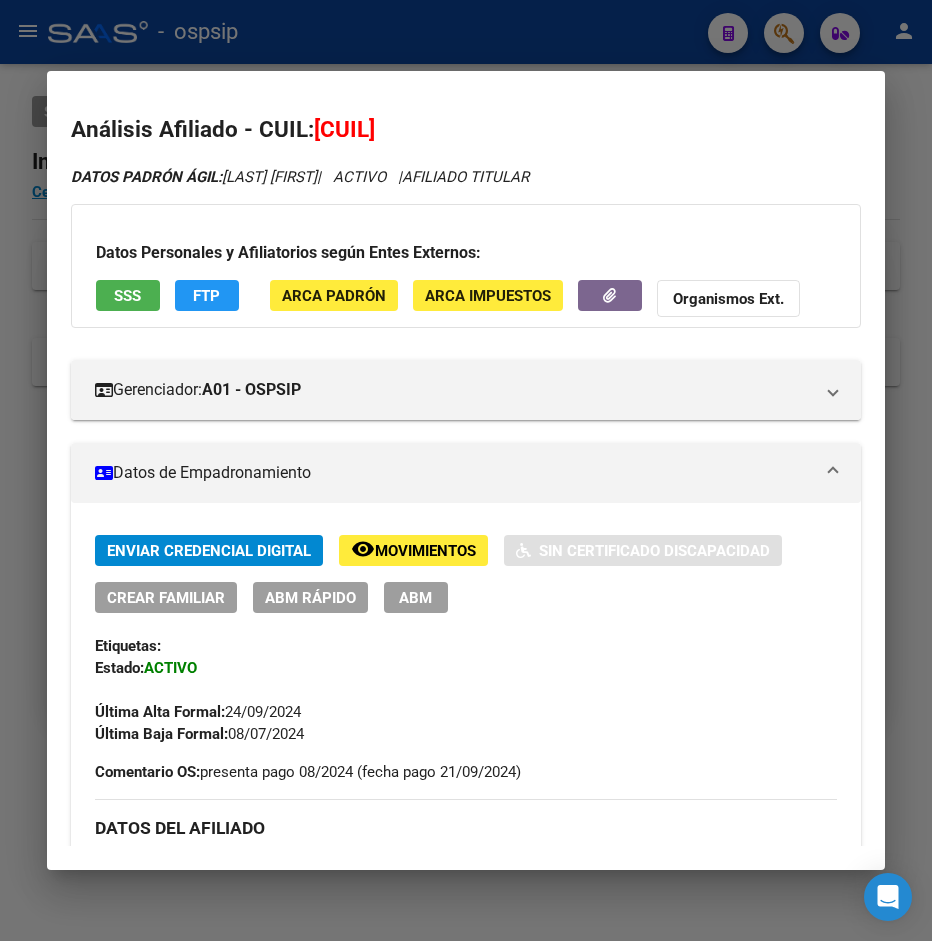 drag, startPoint x: 348, startPoint y: 127, endPoint x: 426, endPoint y: 121, distance: 78.23043 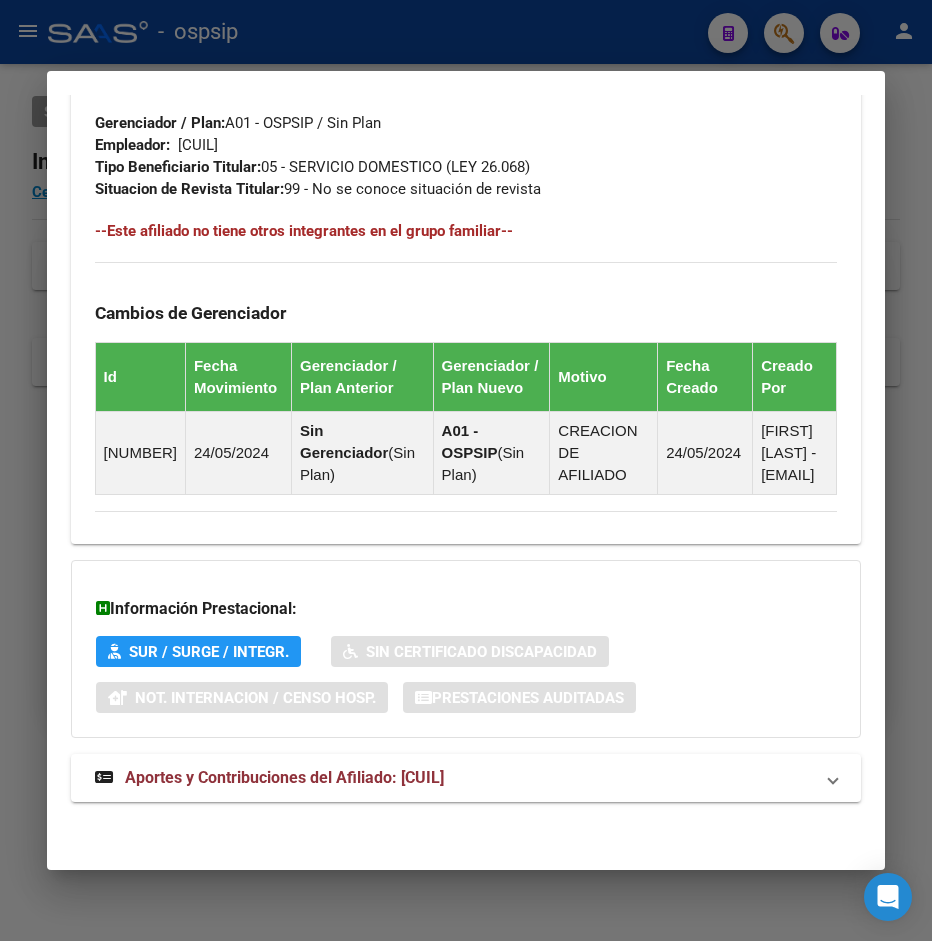 scroll, scrollTop: 1216, scrollLeft: 0, axis: vertical 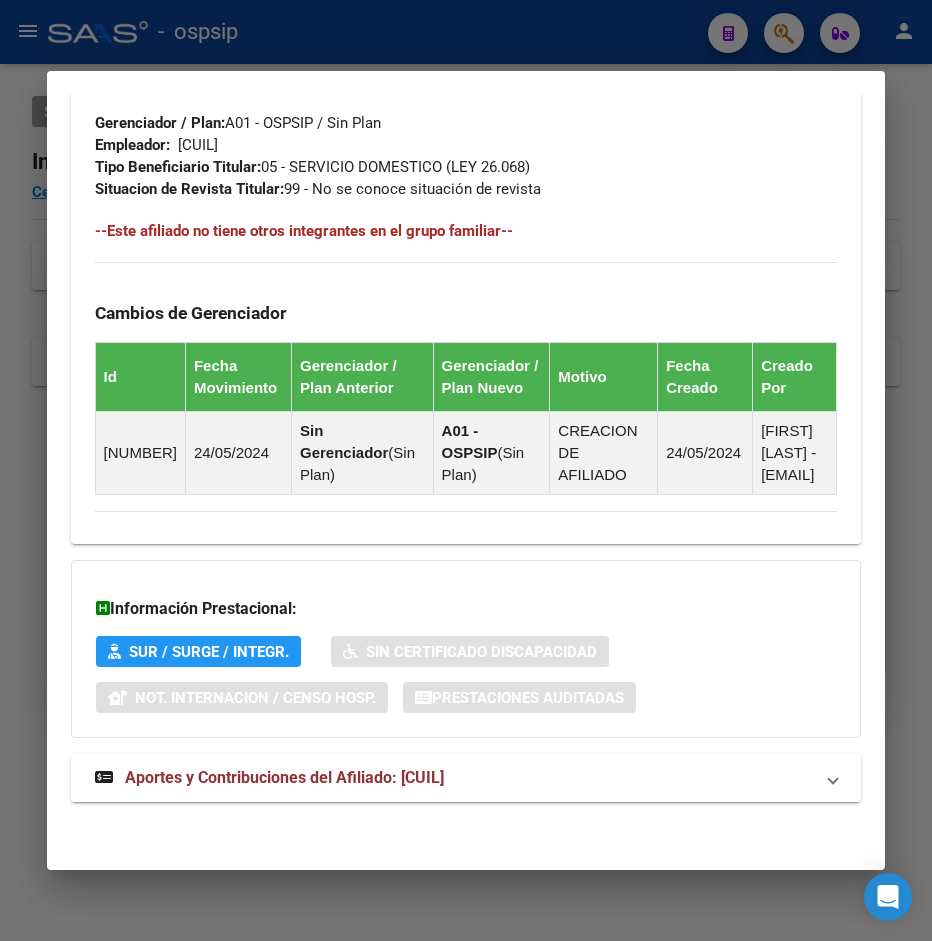 click on "Aportes y Contribuciones del Afiliado: [CUIL]" at bounding box center (284, 777) 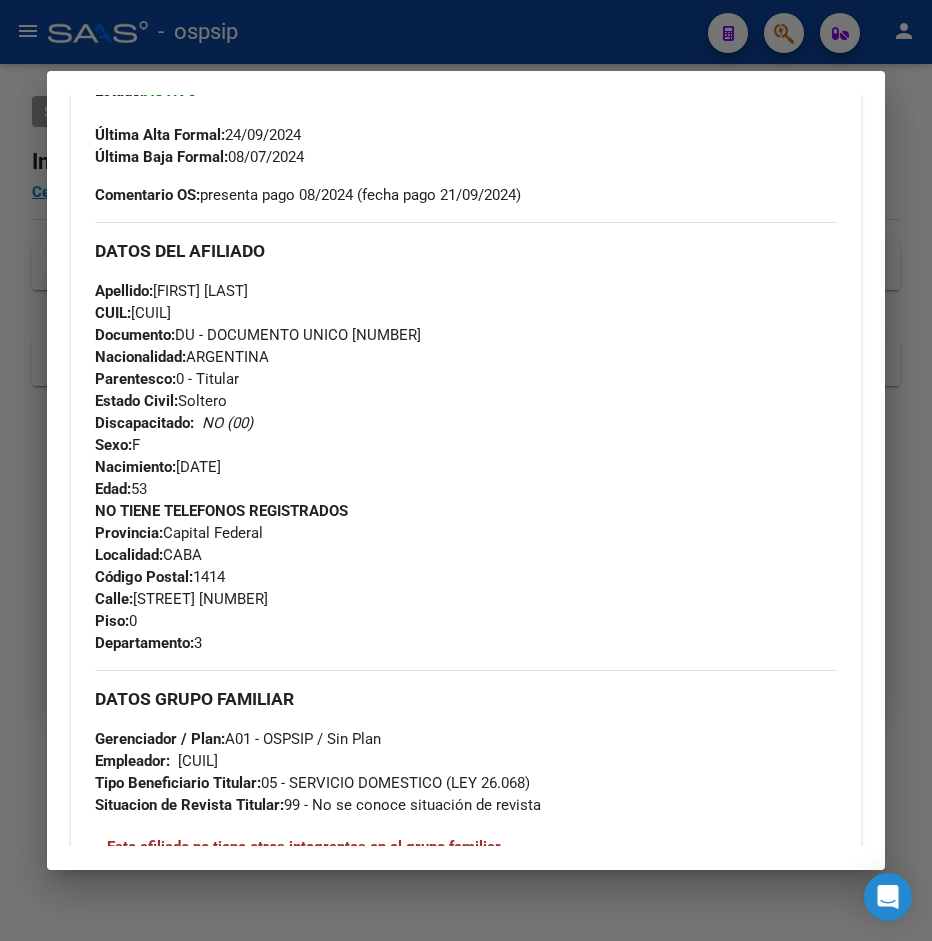 scroll, scrollTop: 0, scrollLeft: 0, axis: both 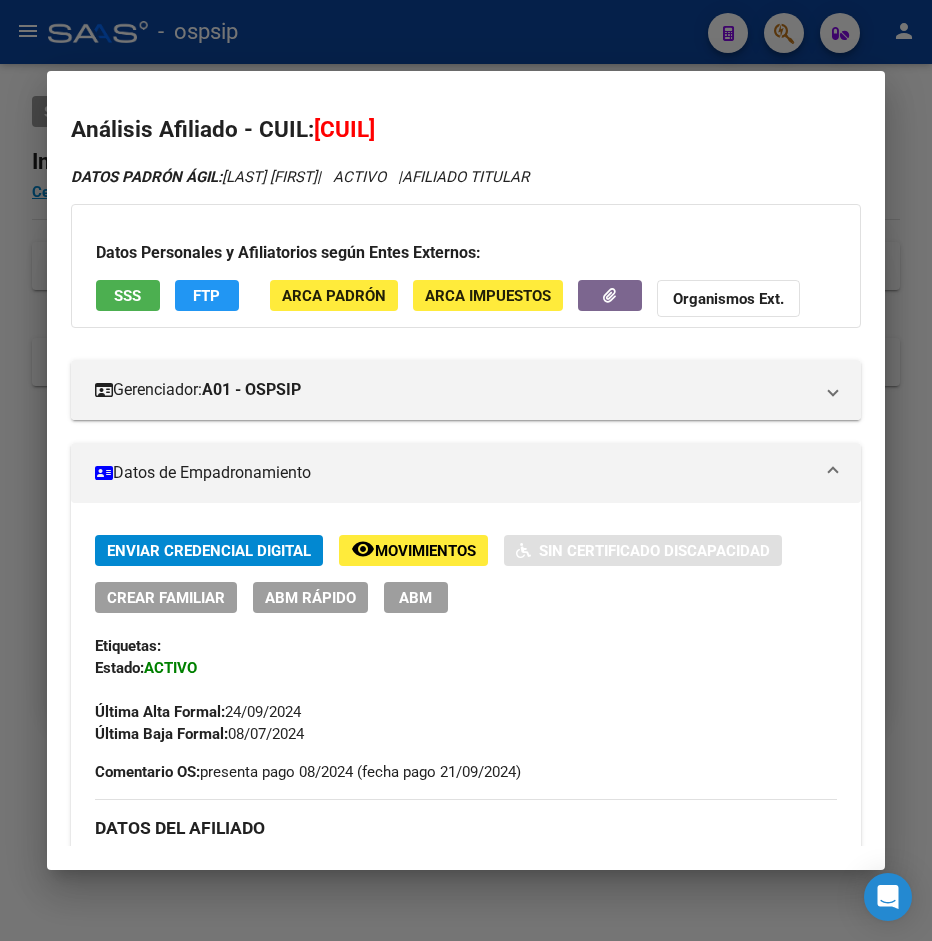 drag, startPoint x: 343, startPoint y: 127, endPoint x: 446, endPoint y: 125, distance: 103.01942 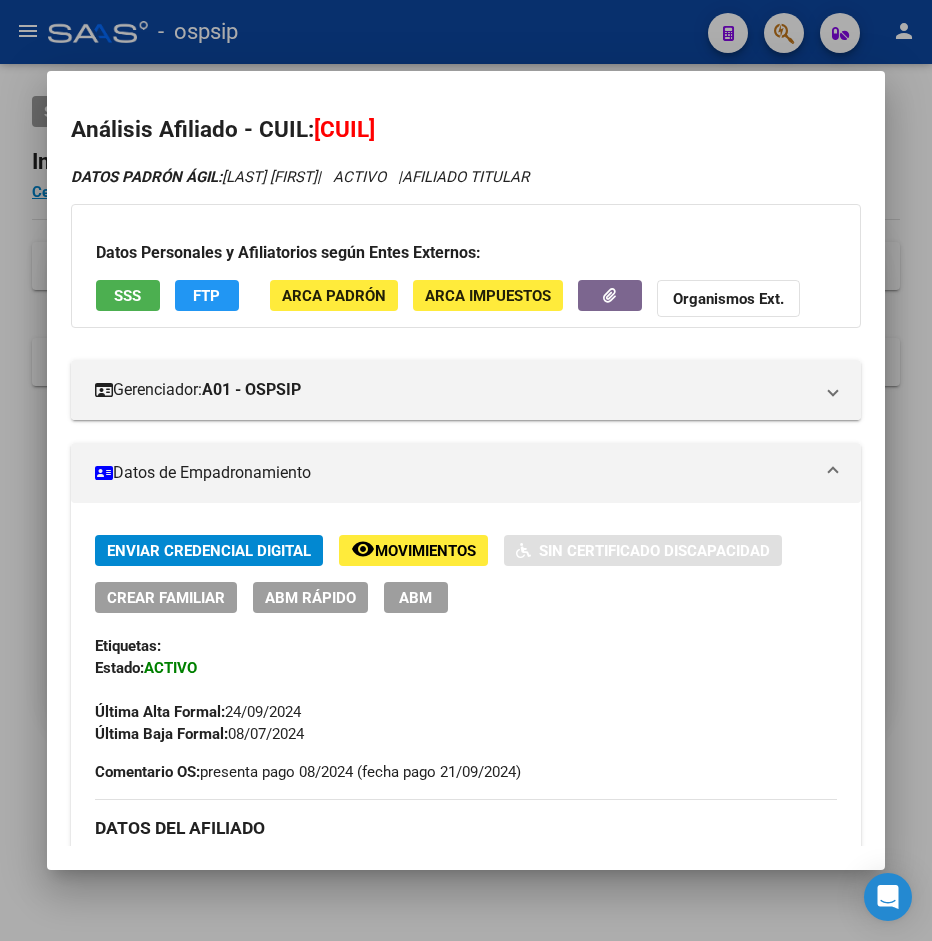 click at bounding box center [466, 470] 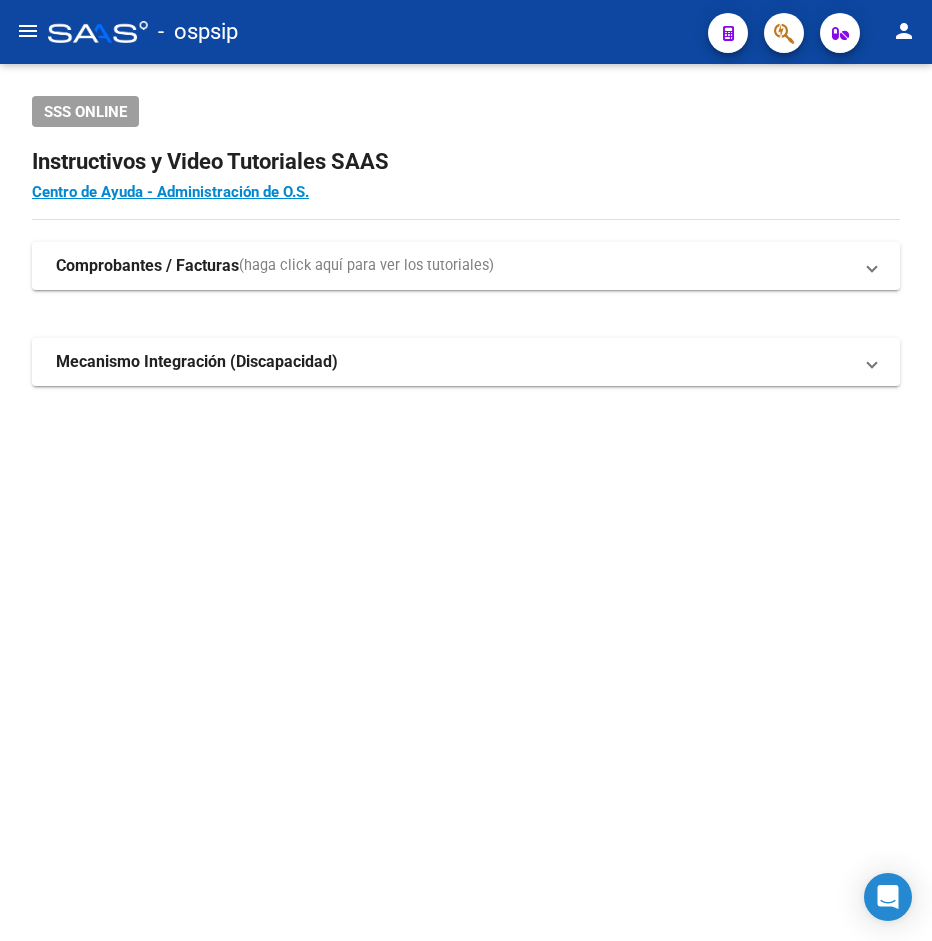 drag, startPoint x: 638, startPoint y: 20, endPoint x: 669, endPoint y: 24, distance: 31.257 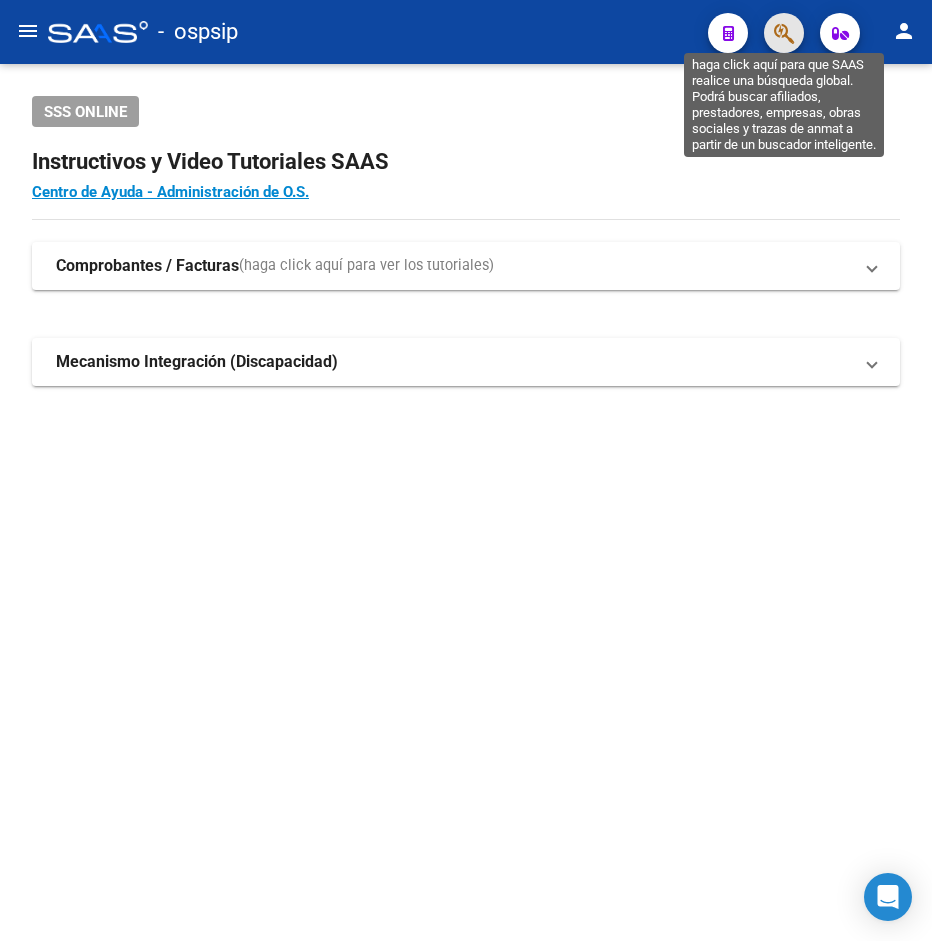 click 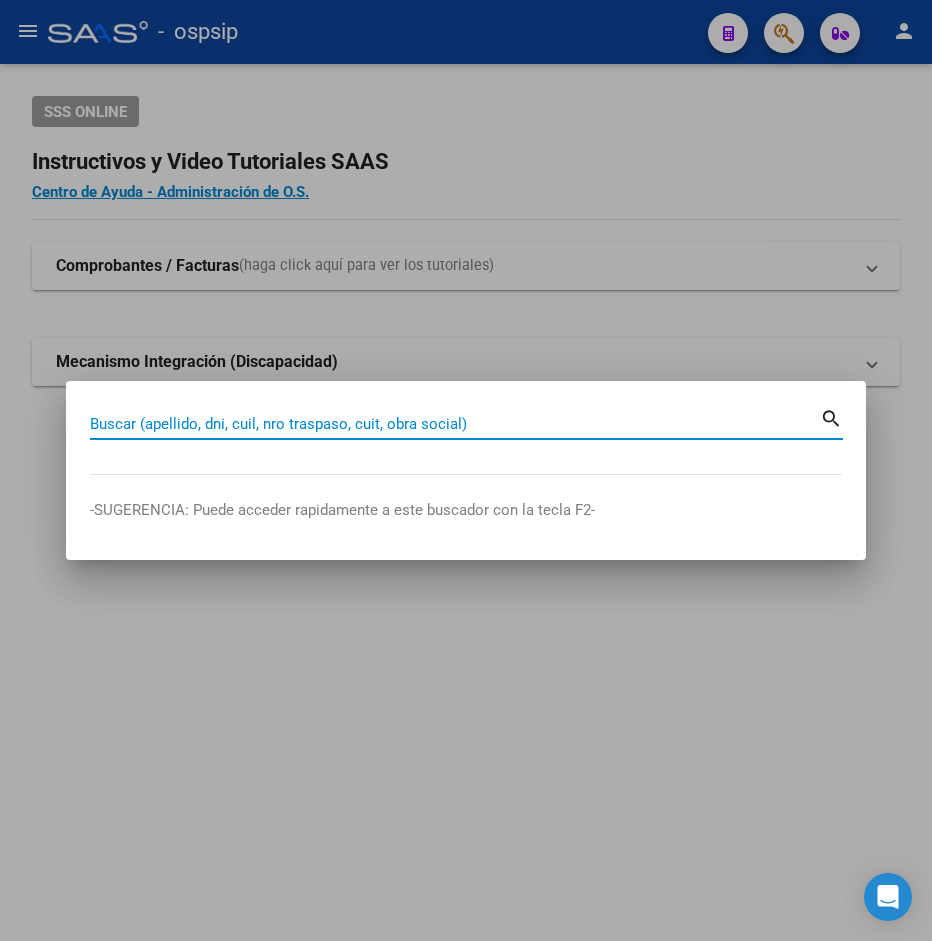 paste on "[NUMBER]" 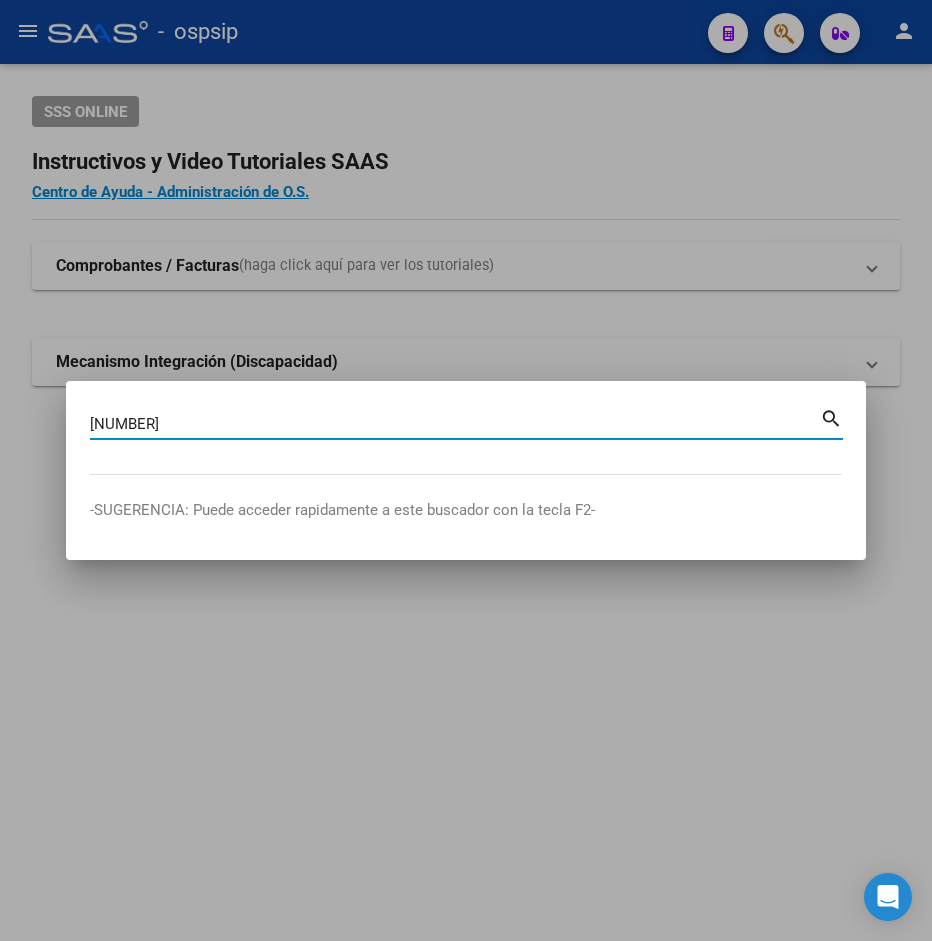 type on "[NUMBER]" 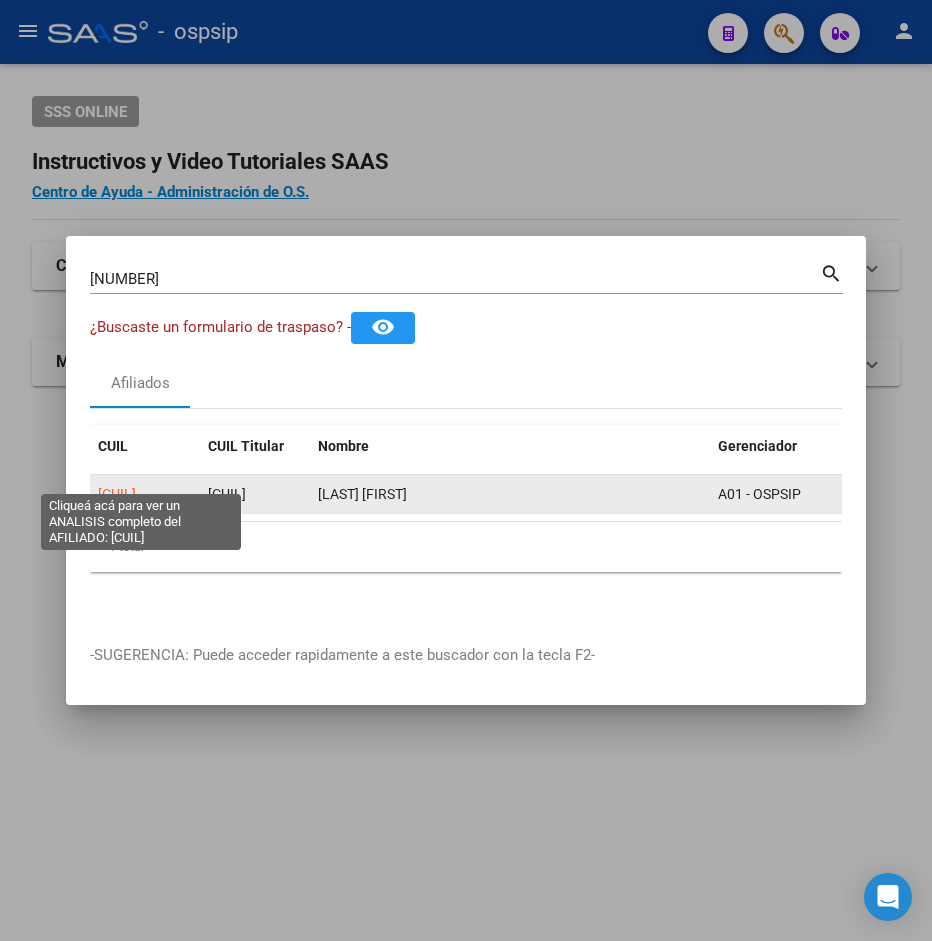 click on "[CUIL]" 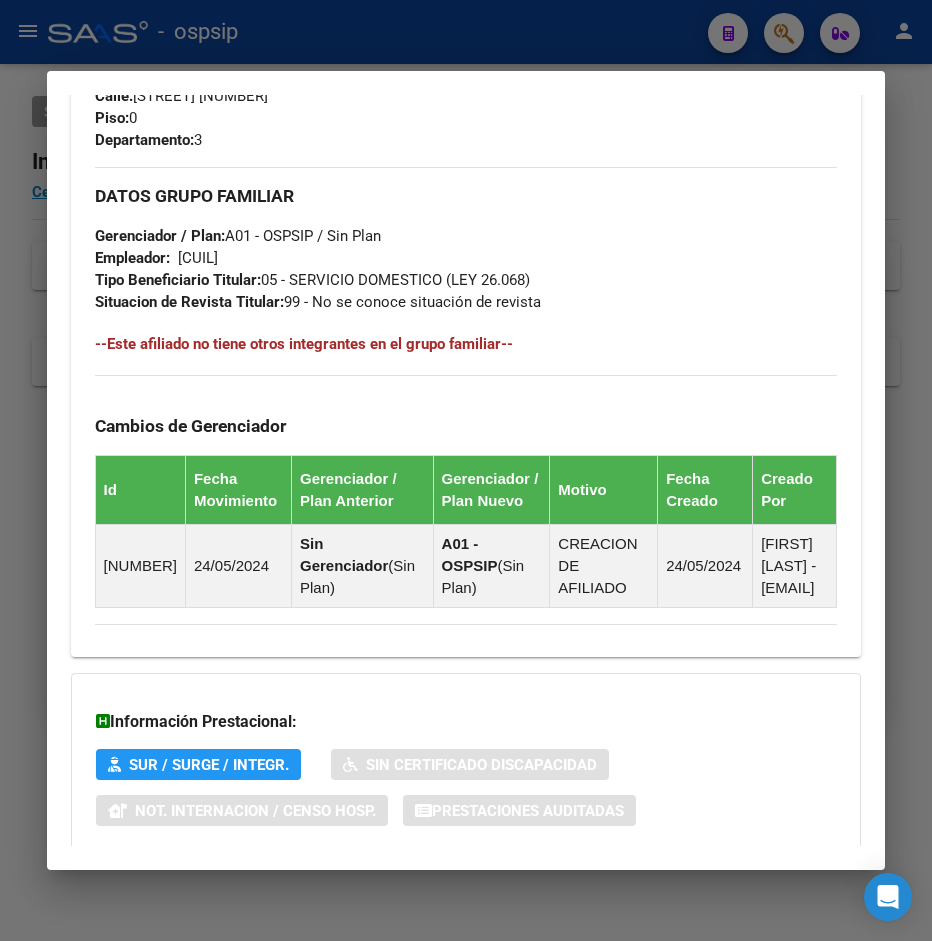 scroll, scrollTop: 1216, scrollLeft: 0, axis: vertical 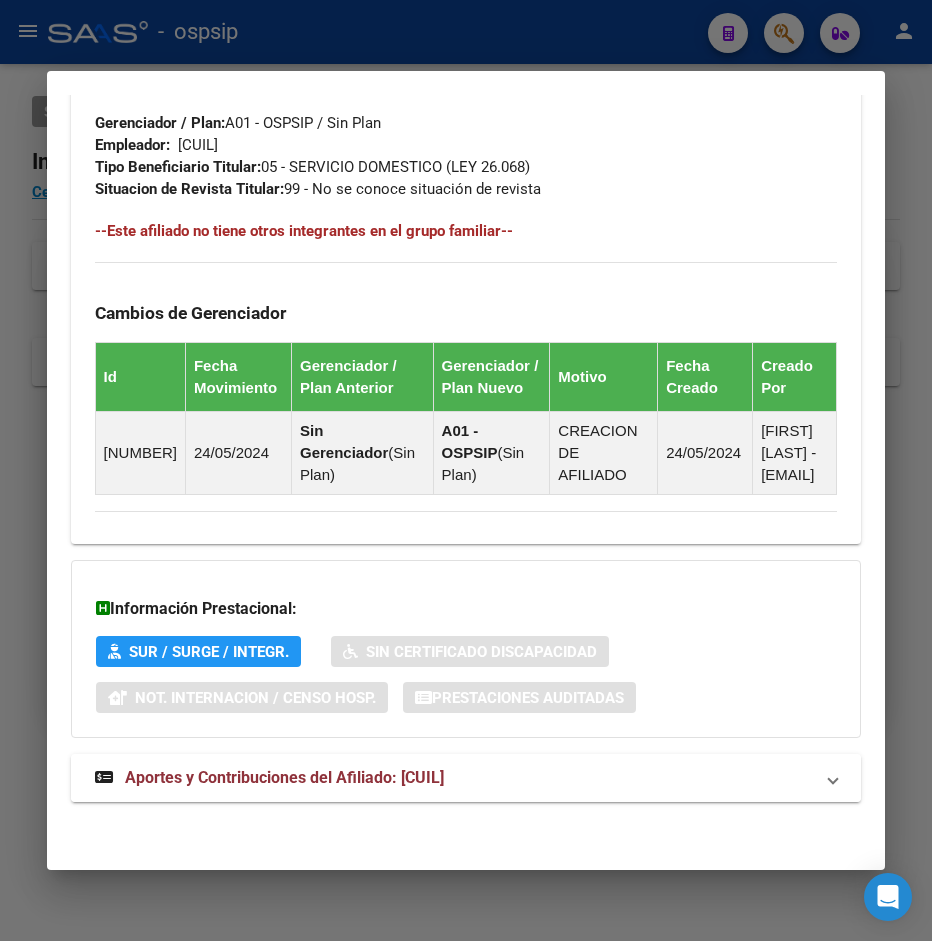 click on "Aportes y Contribuciones del Afiliado: [CUIL]" at bounding box center (284, 777) 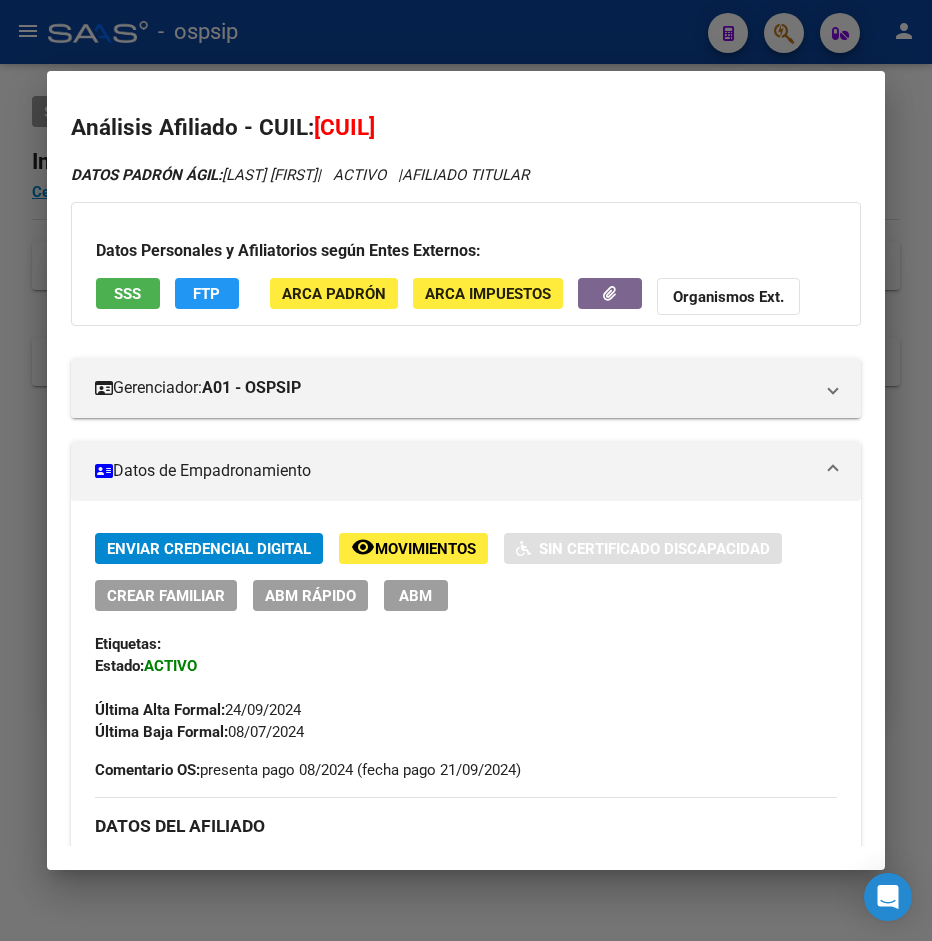 scroll, scrollTop: 0, scrollLeft: 0, axis: both 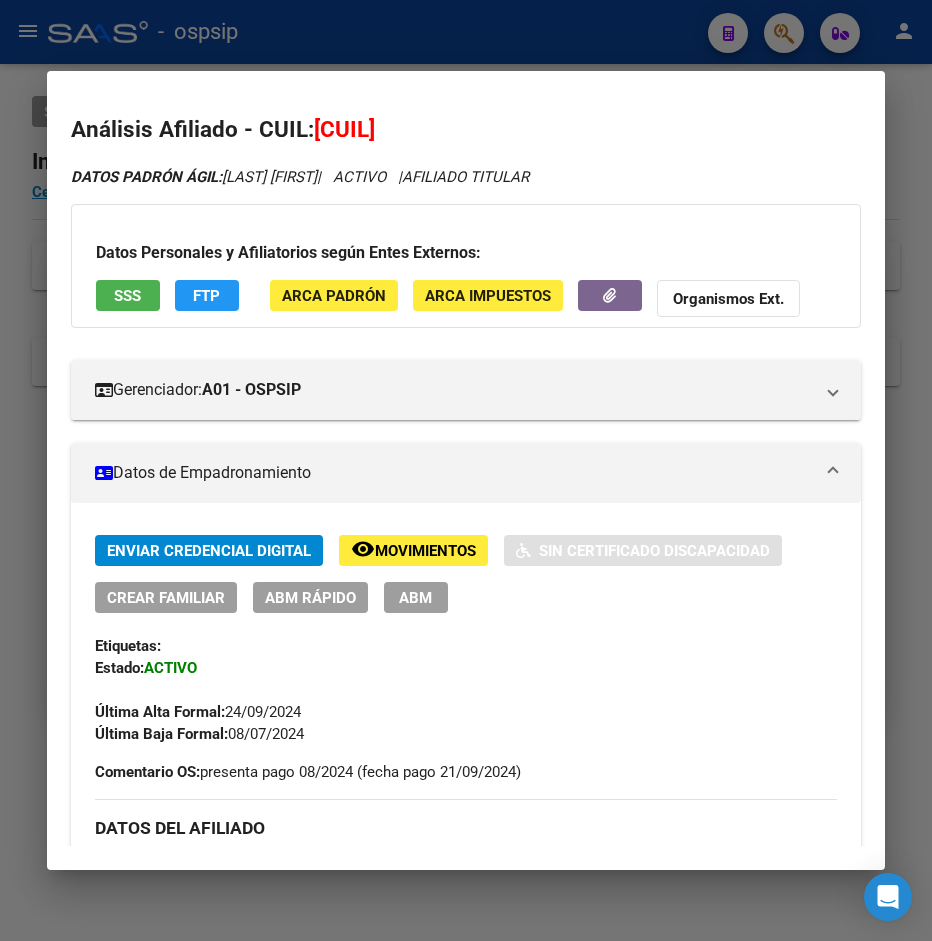 drag, startPoint x: 340, startPoint y: 134, endPoint x: 450, endPoint y: 127, distance: 110.2225 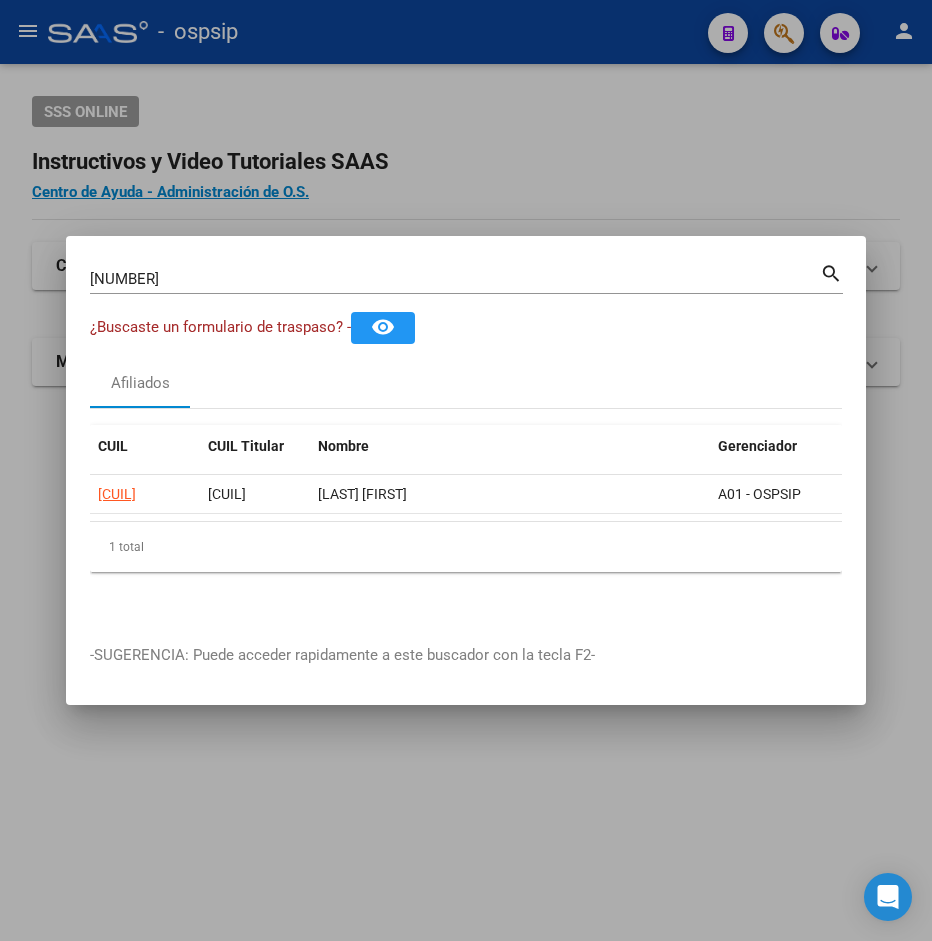 click at bounding box center [466, 470] 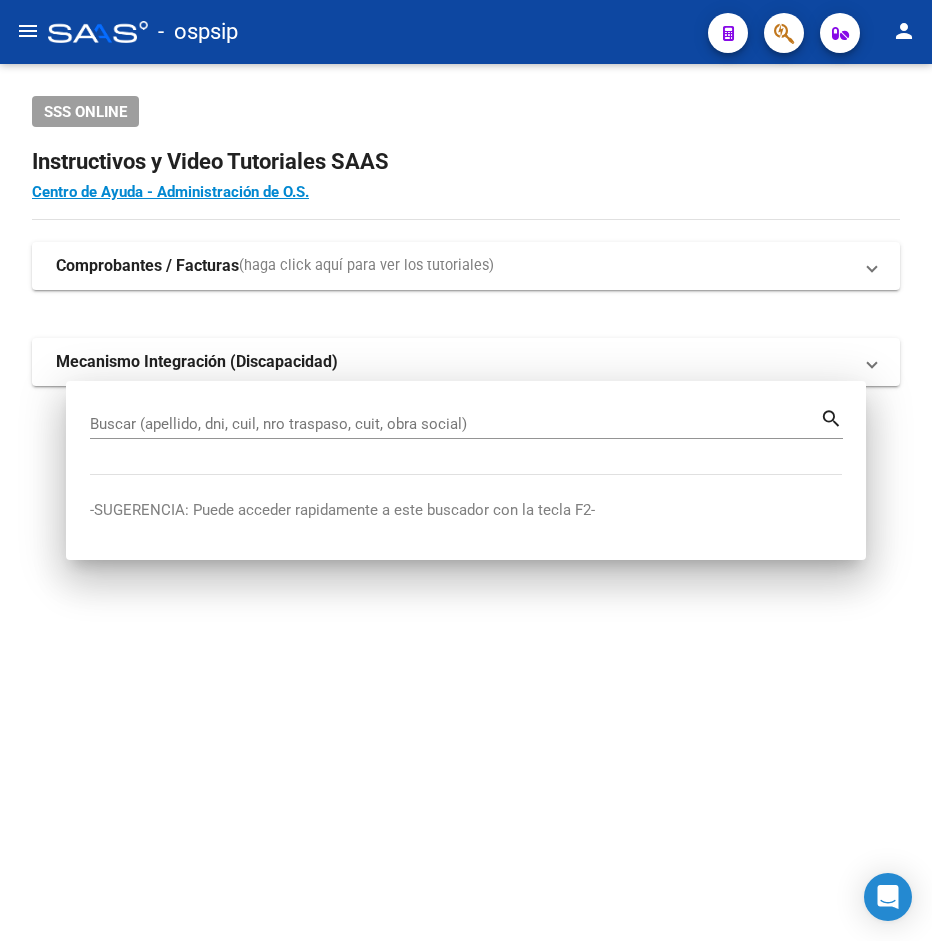 click on "Instructivos y Video Tutoriales SAAS" 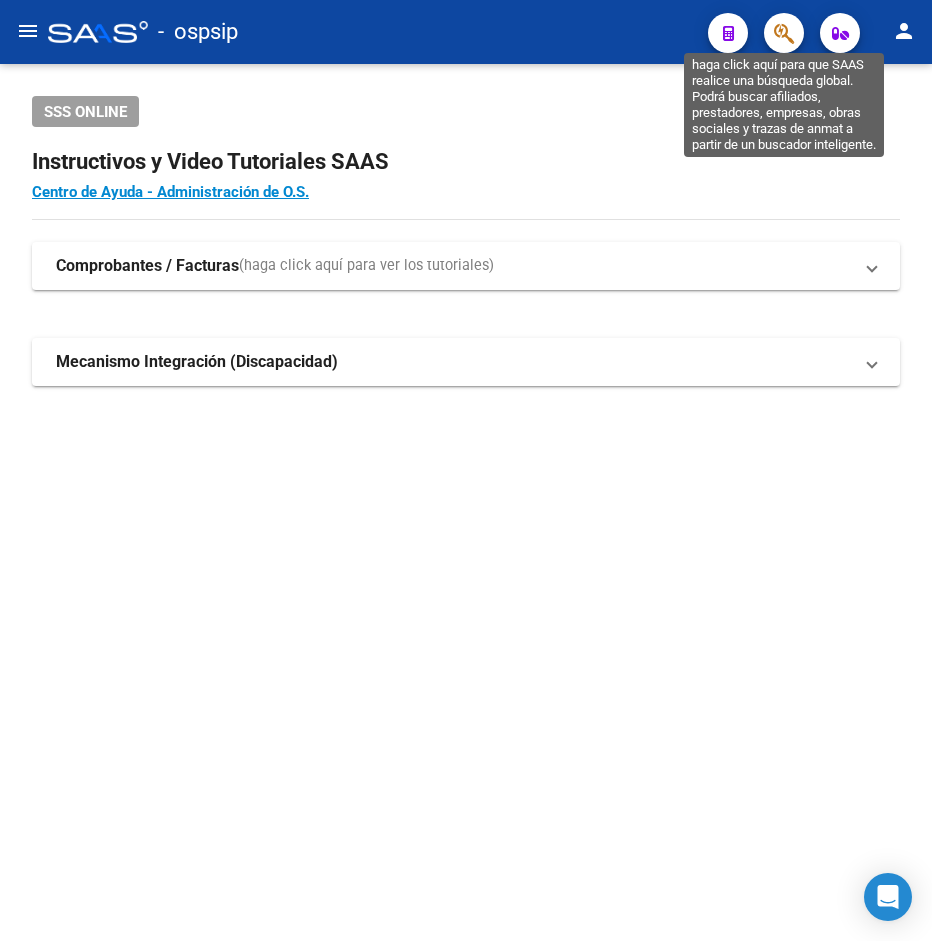 click 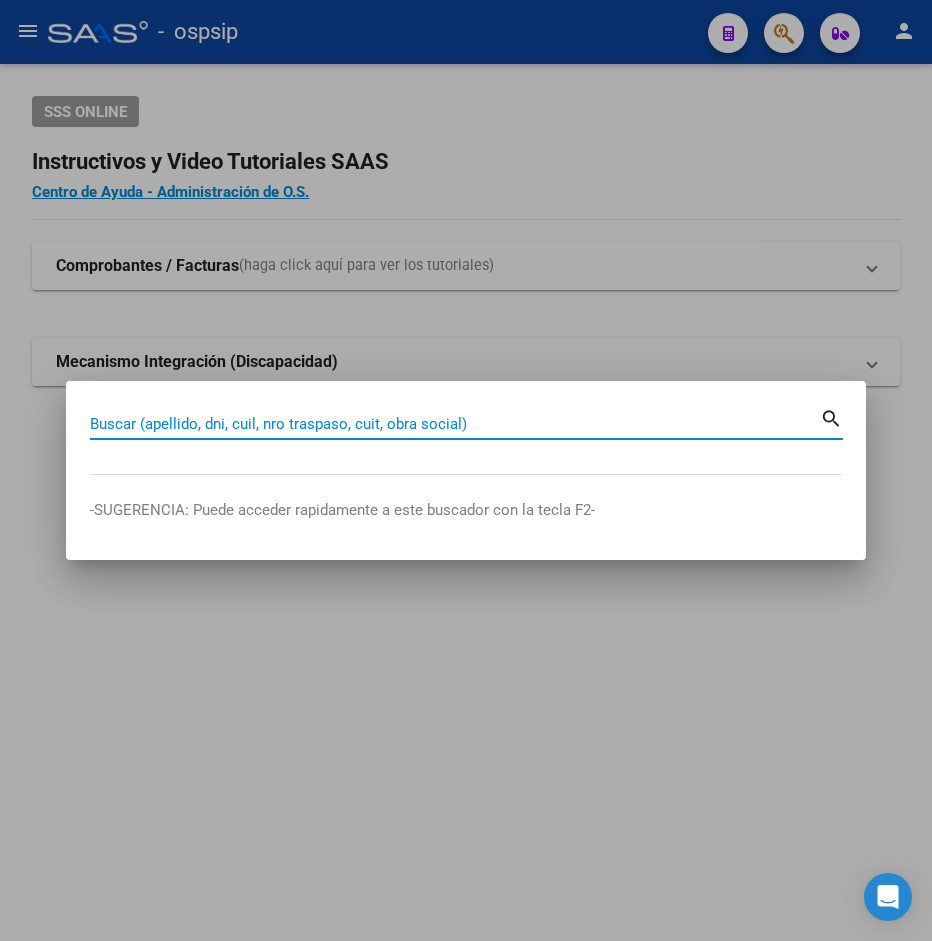 click on "Buscar (apellido, dni, cuil, nro traspaso, cuit, obra social)" at bounding box center [455, 424] 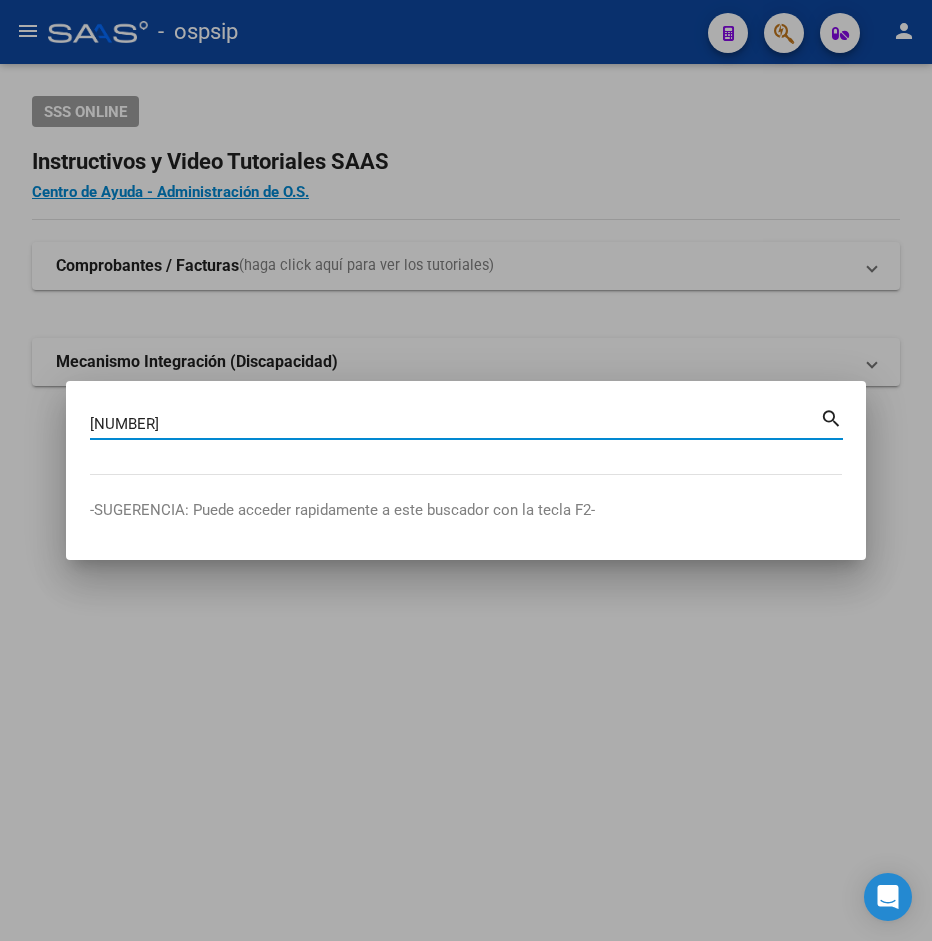 type on "[NUMBER]" 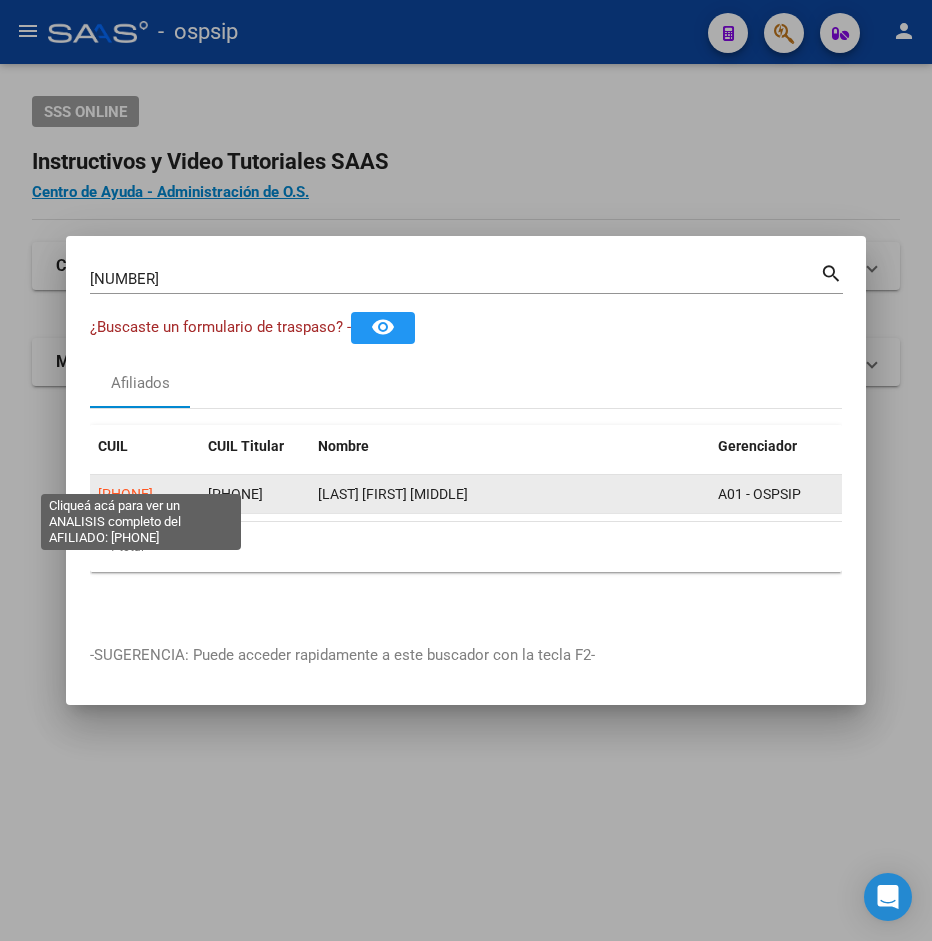 click on "[PHONE]" 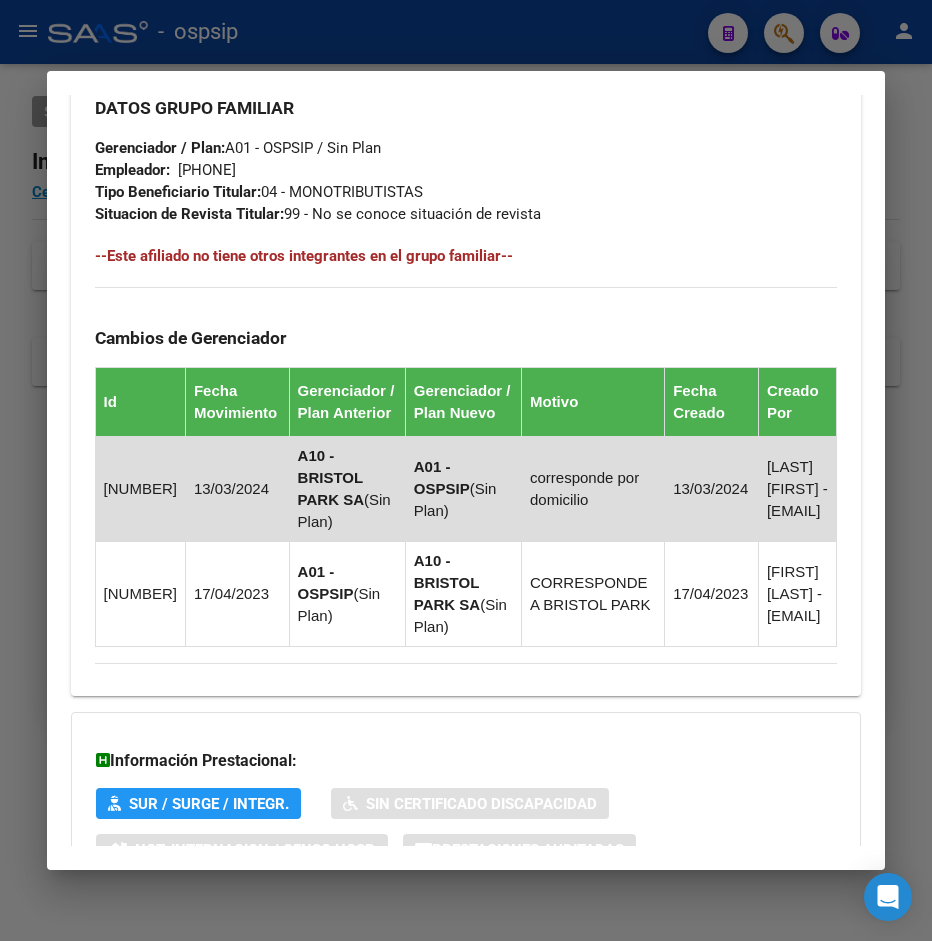 scroll, scrollTop: 1343, scrollLeft: 0, axis: vertical 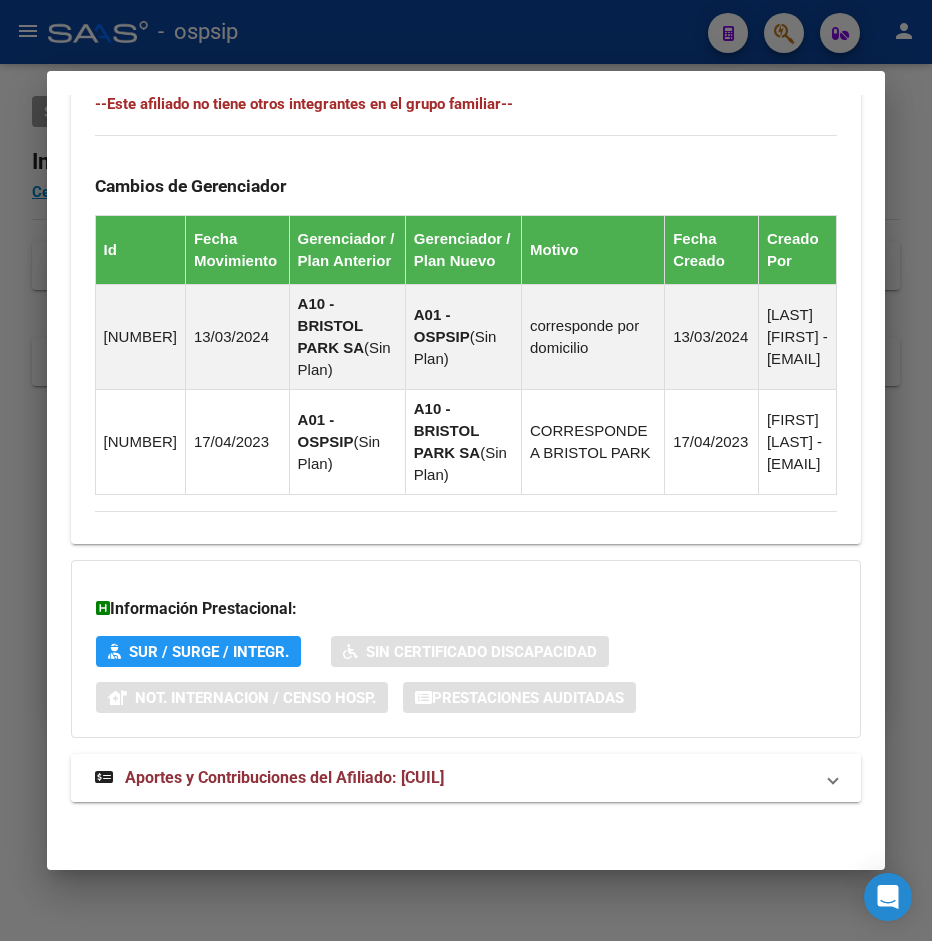 click on "Aportes y Contribuciones del Afiliado: [CUIL]" at bounding box center [284, 777] 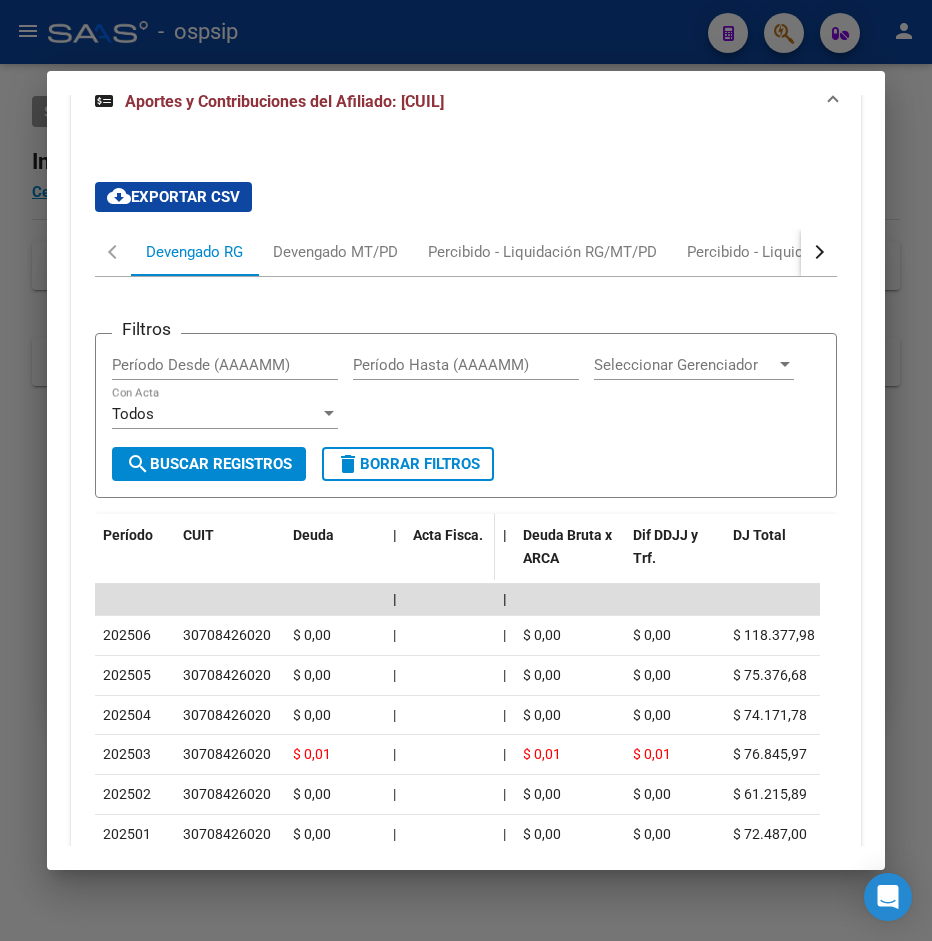 scroll, scrollTop: 1967, scrollLeft: 0, axis: vertical 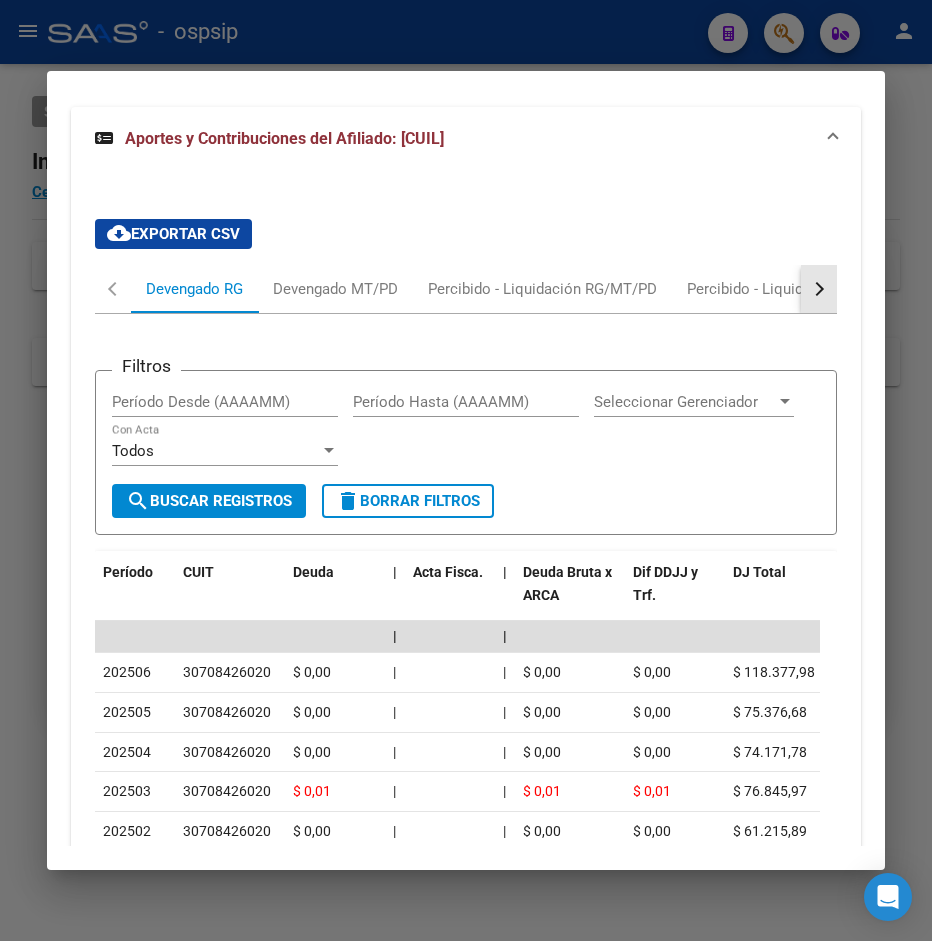 click at bounding box center [819, 289] 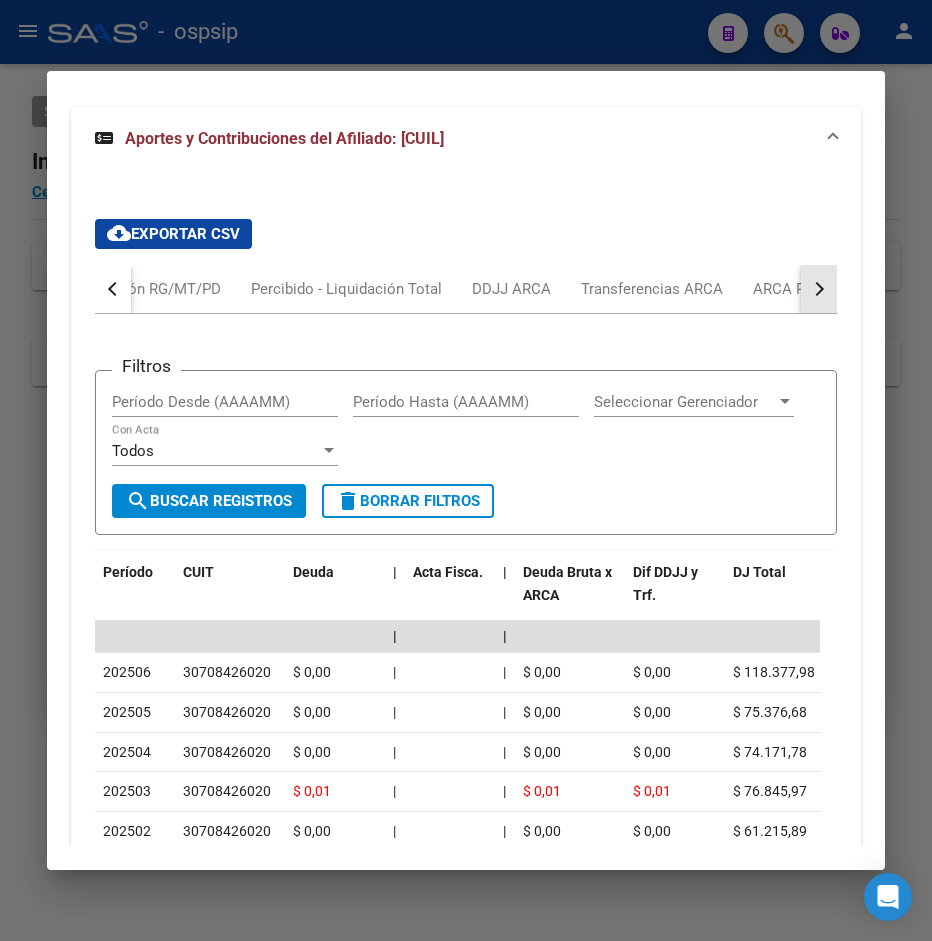 click at bounding box center (819, 289) 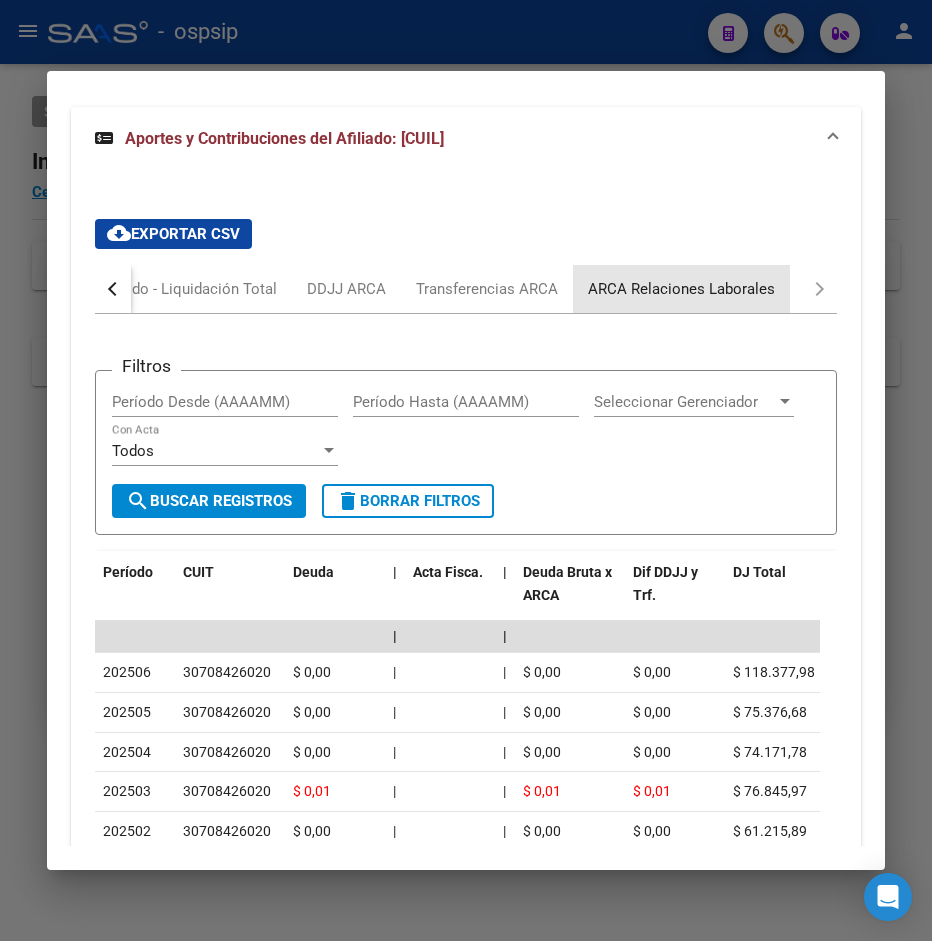 click on "ARCA Relaciones Laborales" at bounding box center (681, 289) 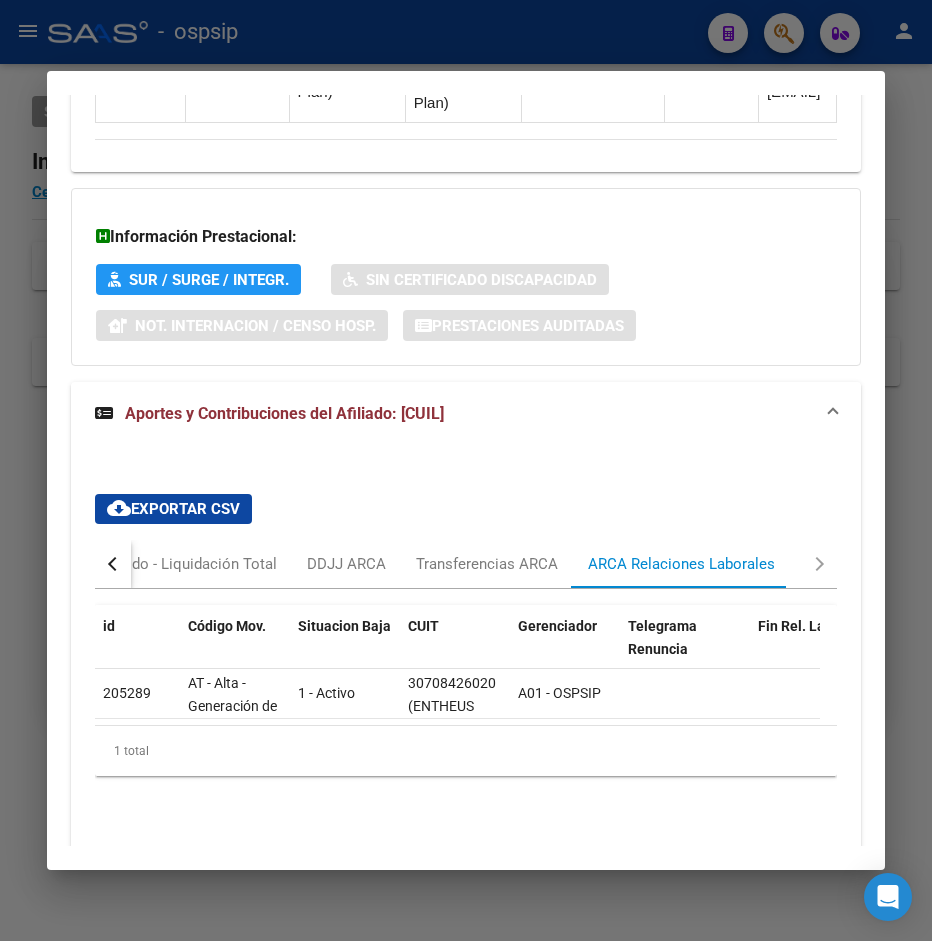 scroll, scrollTop: 1786, scrollLeft: 0, axis: vertical 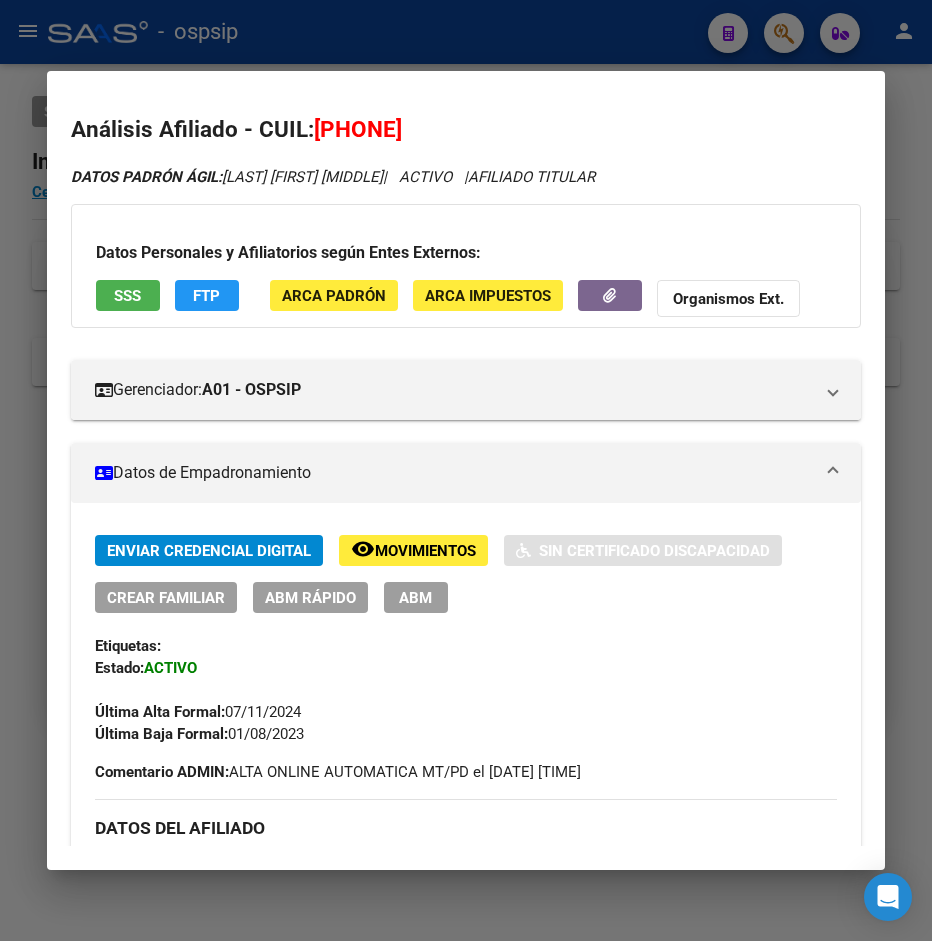 drag, startPoint x: 346, startPoint y: 126, endPoint x: 442, endPoint y: 130, distance: 96.0833 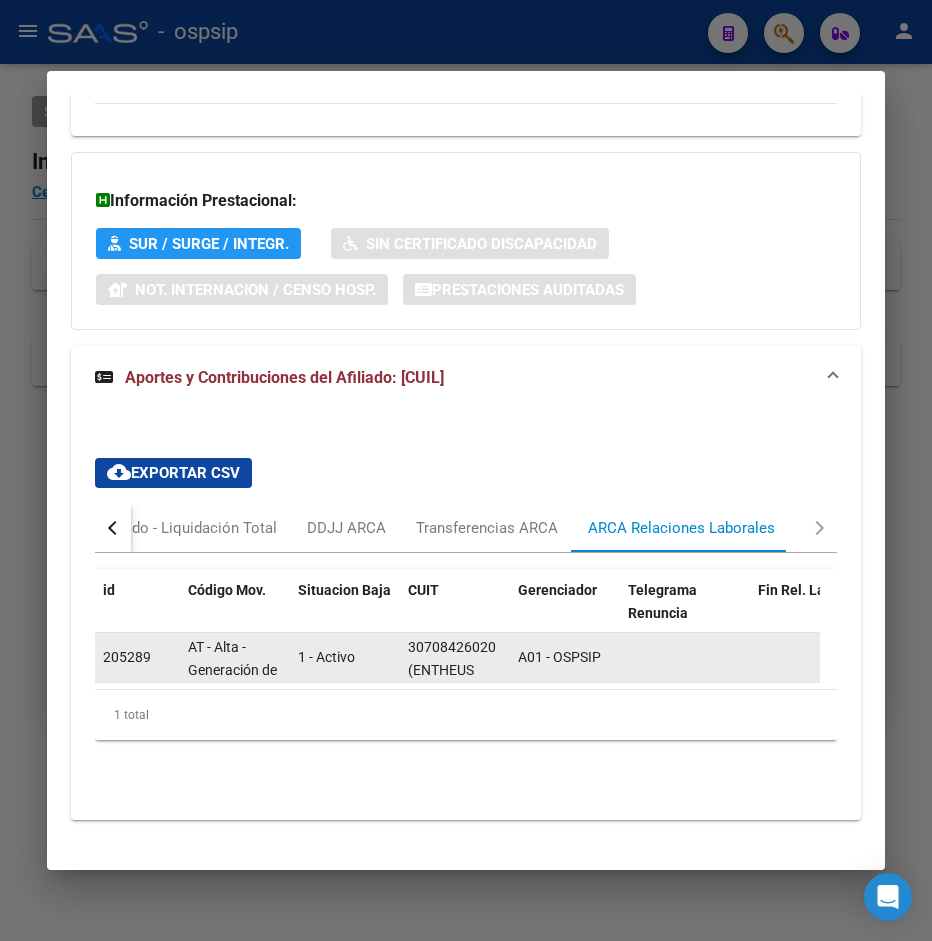 scroll, scrollTop: 1786, scrollLeft: 0, axis: vertical 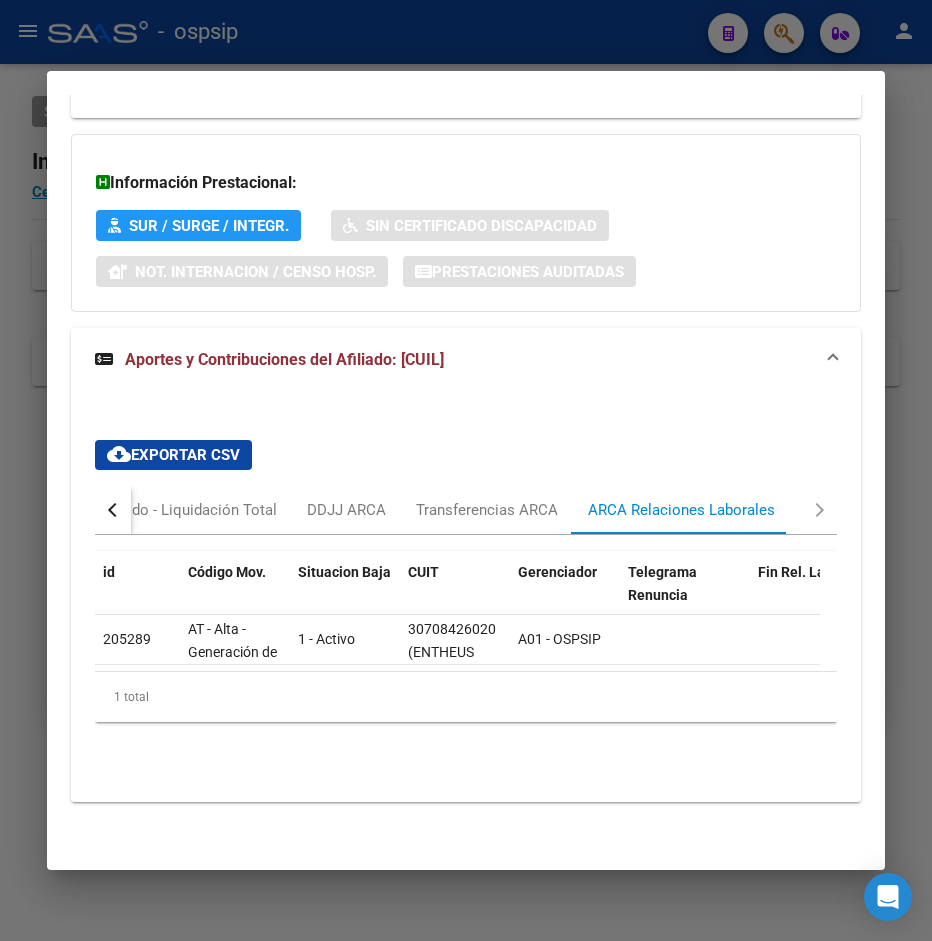 drag, startPoint x: 262, startPoint y: 652, endPoint x: 395, endPoint y: 655, distance: 133.03383 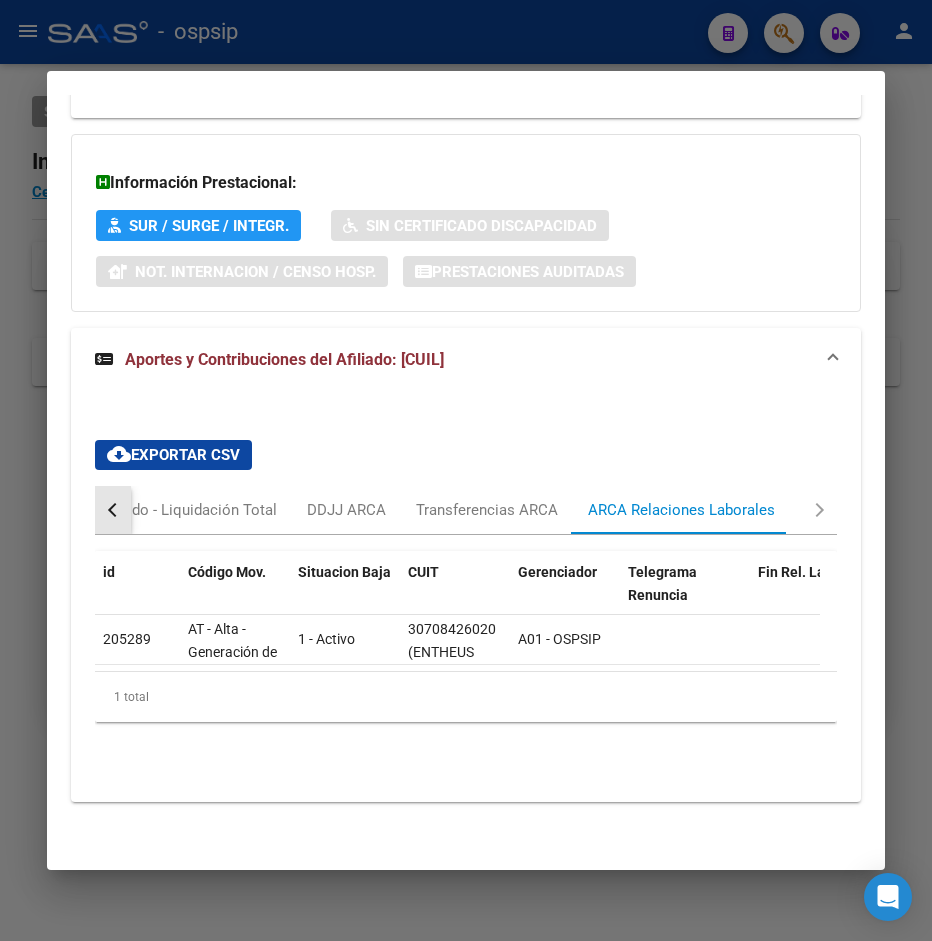 click at bounding box center (115, 510) 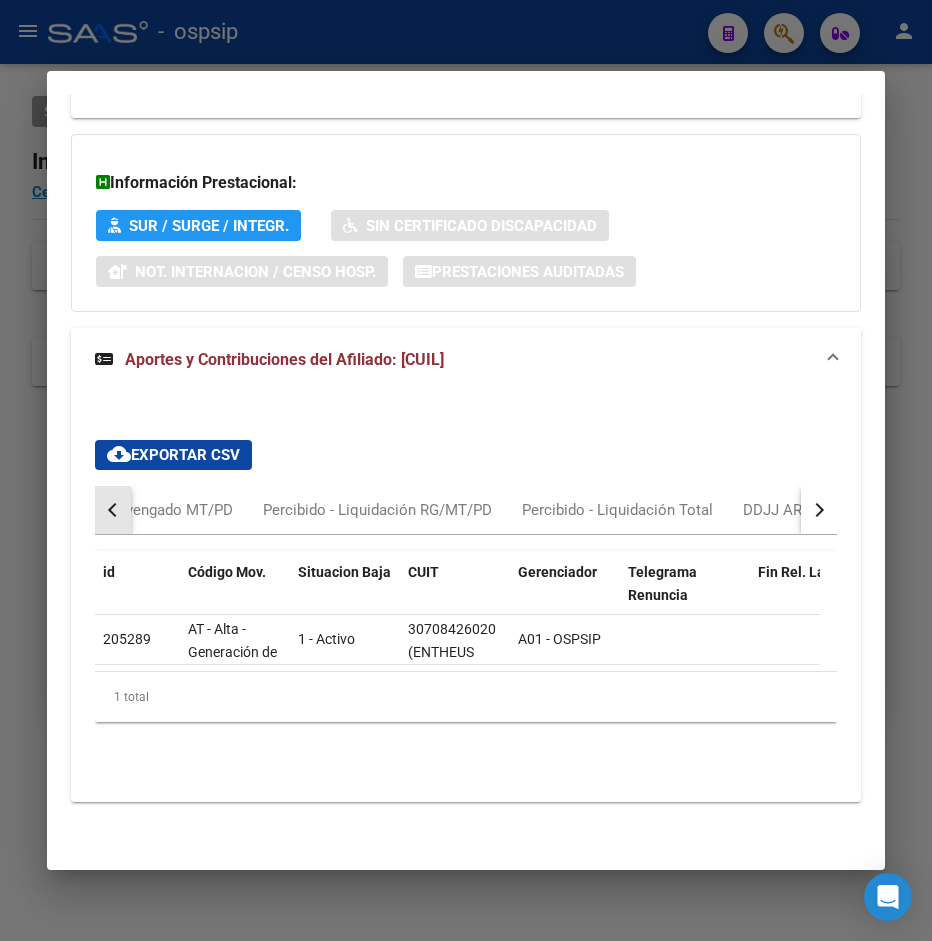 click at bounding box center [115, 510] 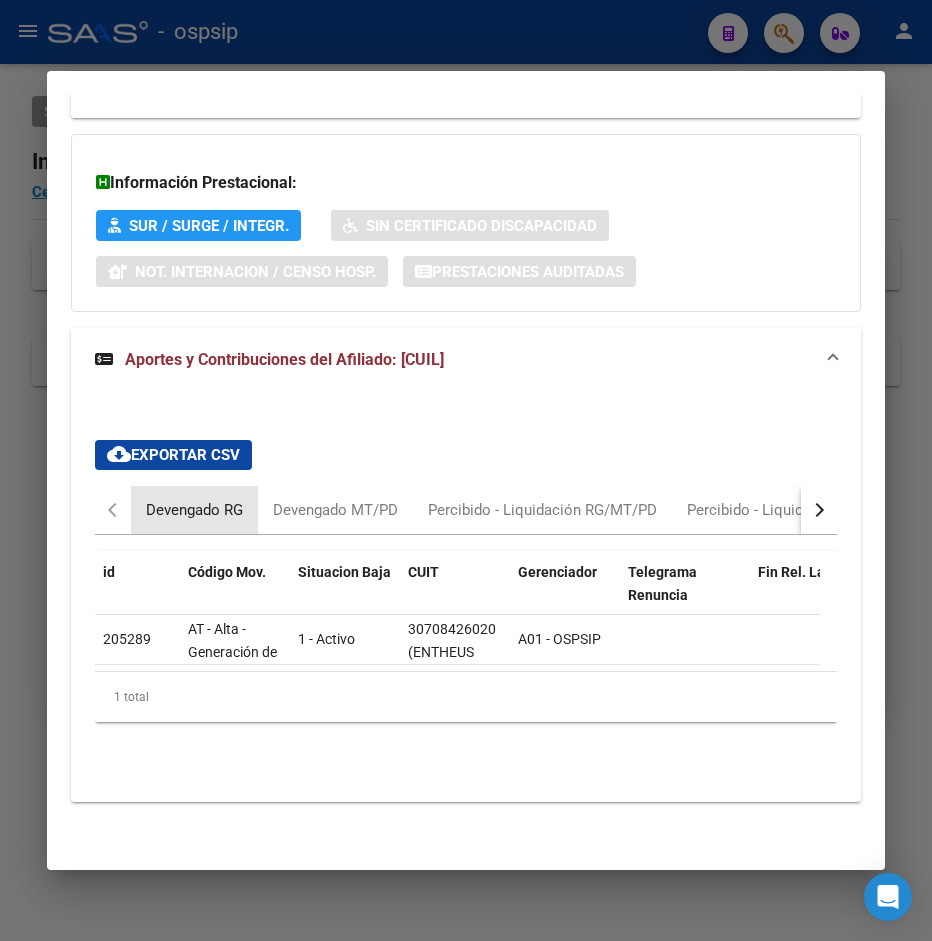 click on "Devengado RG" at bounding box center (194, 510) 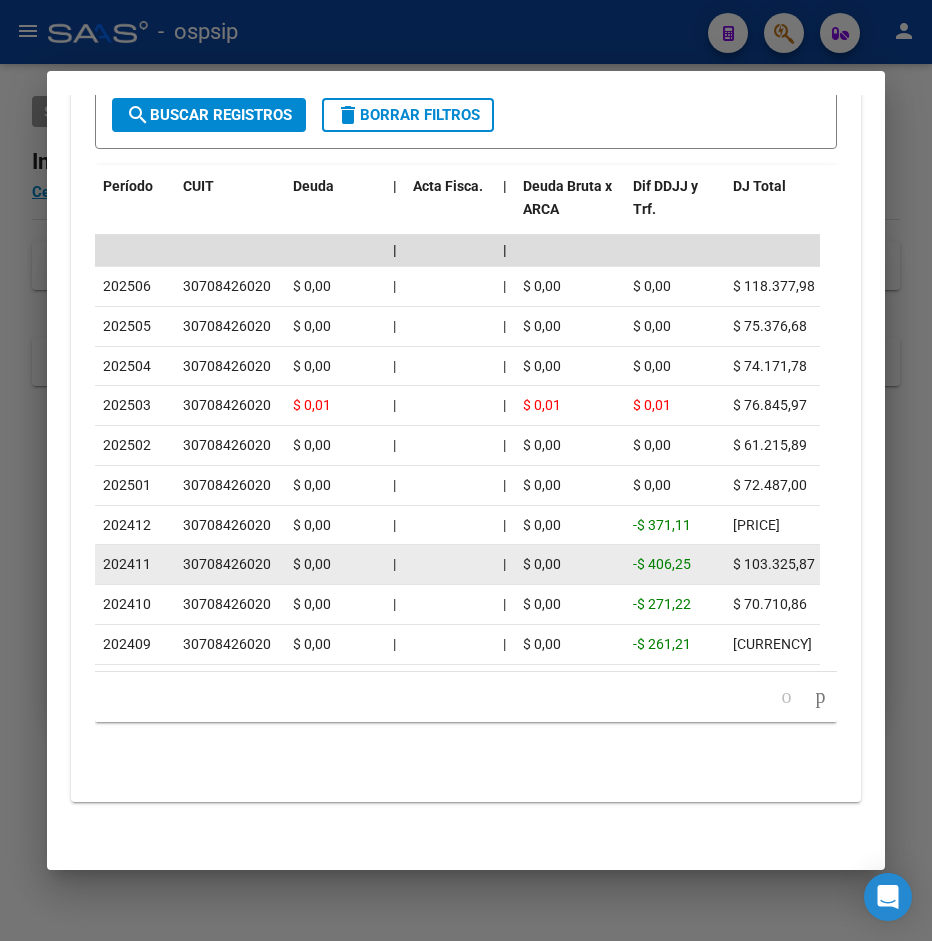 scroll, scrollTop: 2398, scrollLeft: 0, axis: vertical 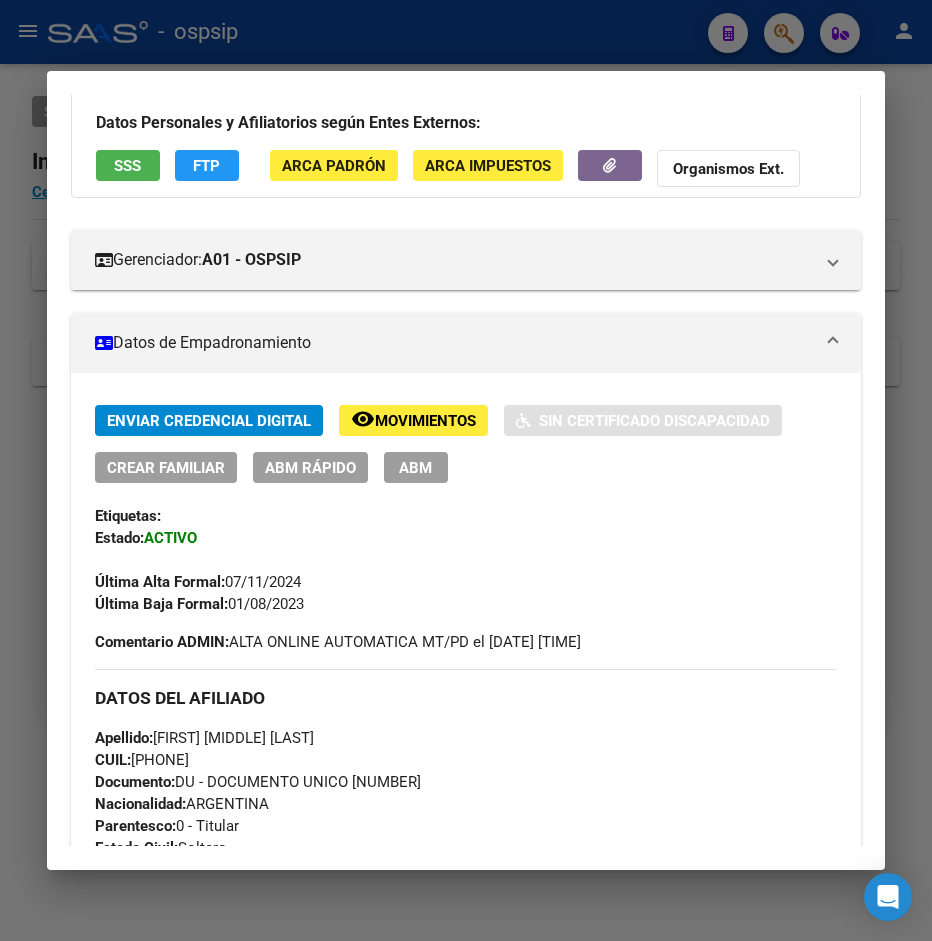 click on "SSS" at bounding box center (127, 166) 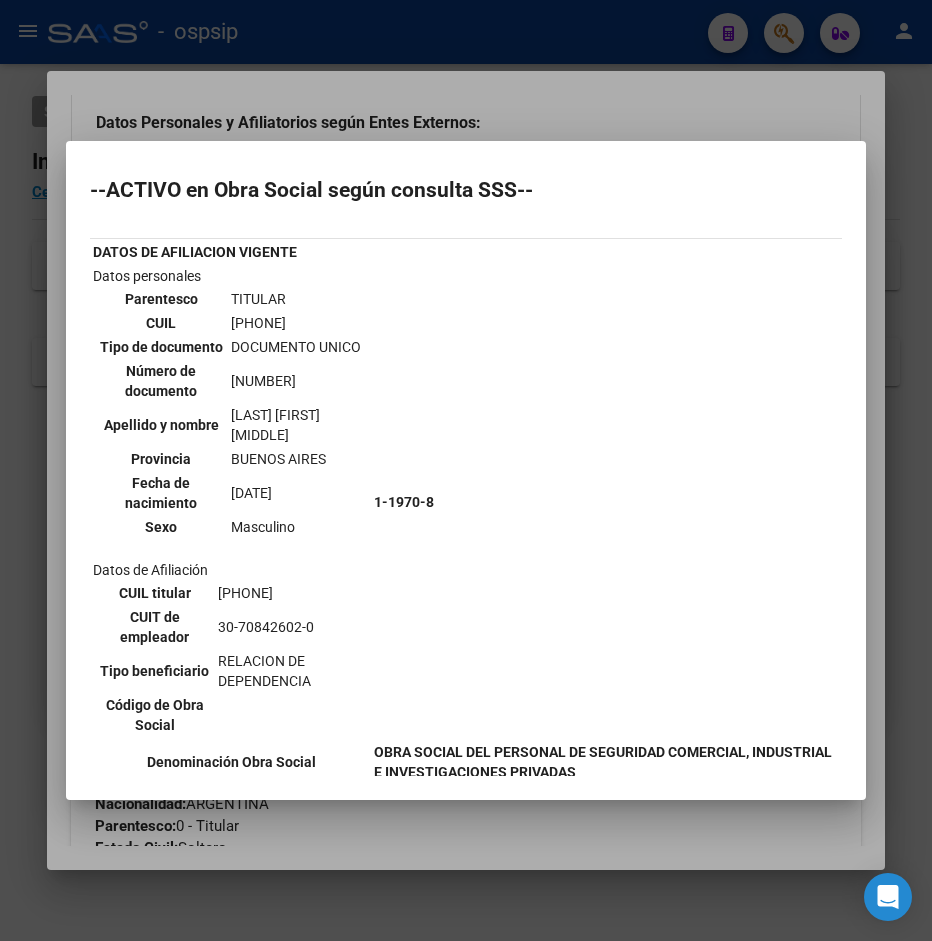 scroll, scrollTop: 0, scrollLeft: 0, axis: both 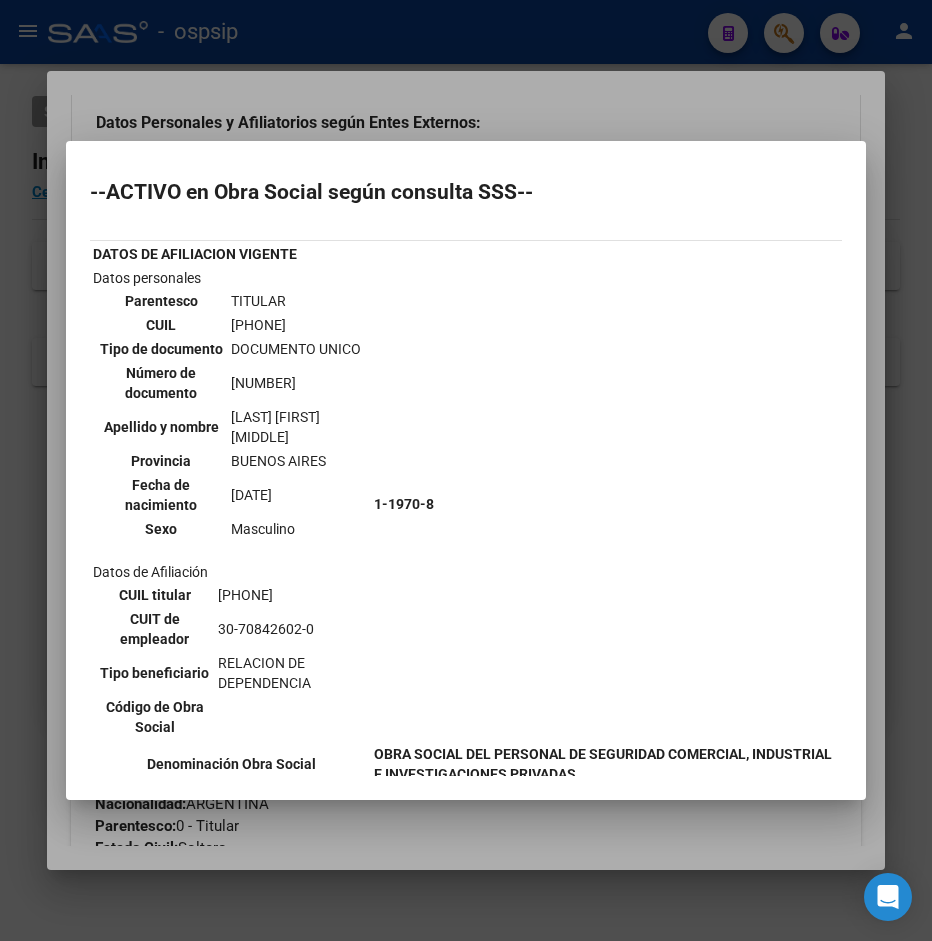 click on "[PHONE]" at bounding box center (299, 325) 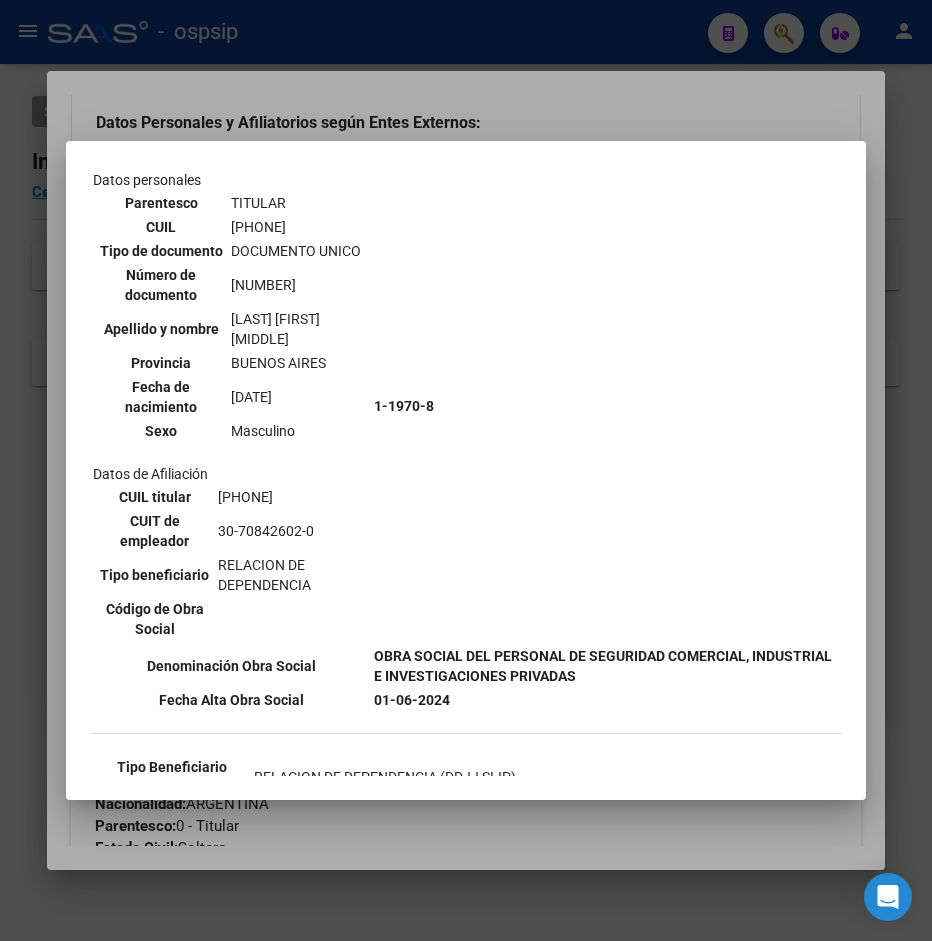 scroll, scrollTop: 0, scrollLeft: 0, axis: both 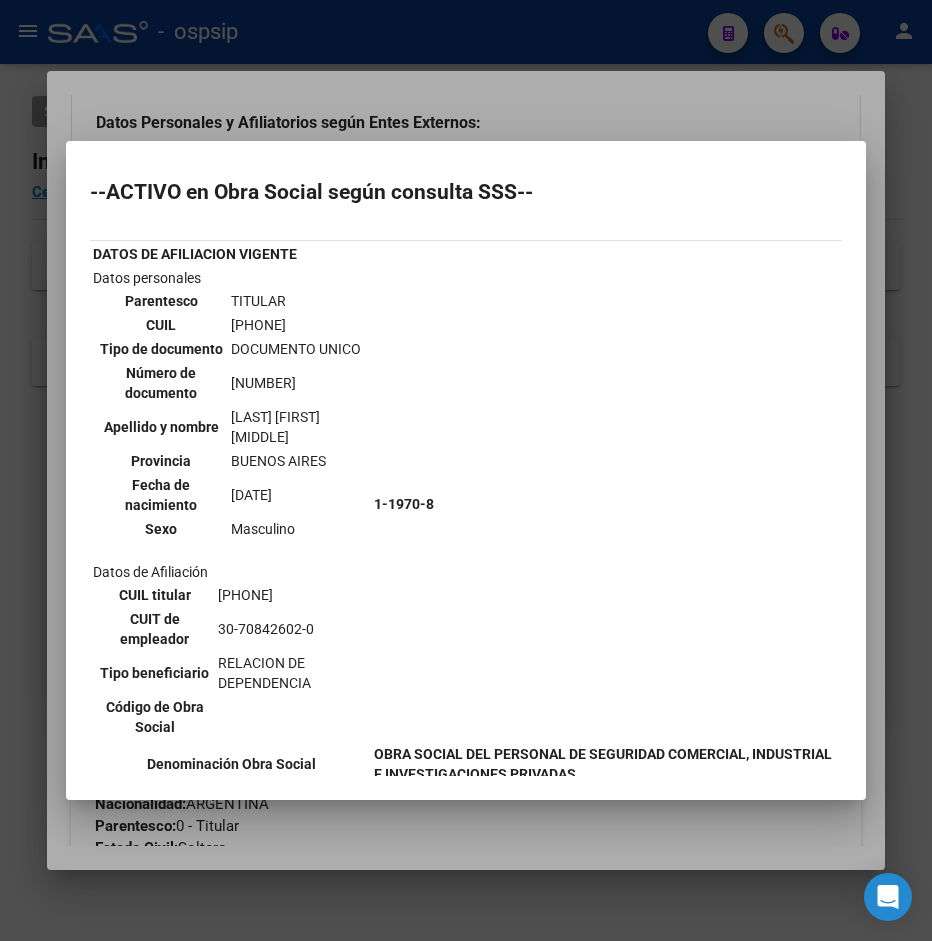 click on "[PHONE]" at bounding box center [299, 325] 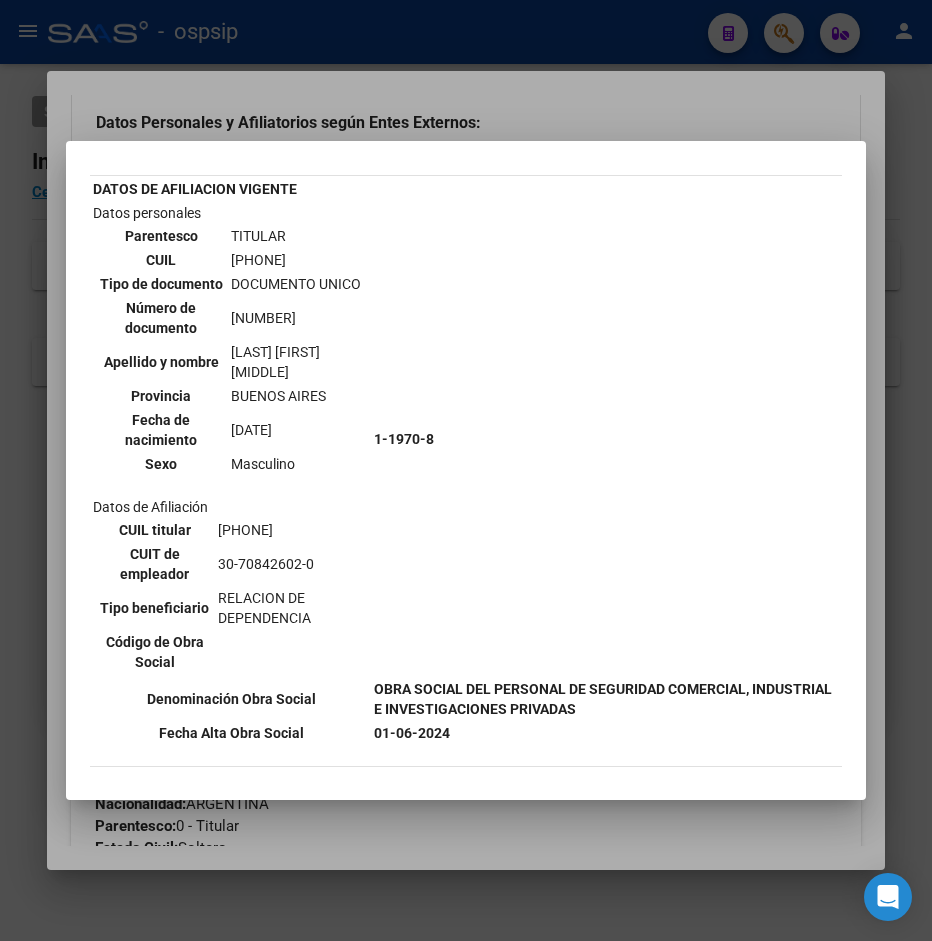 scroll, scrollTop: 108, scrollLeft: 0, axis: vertical 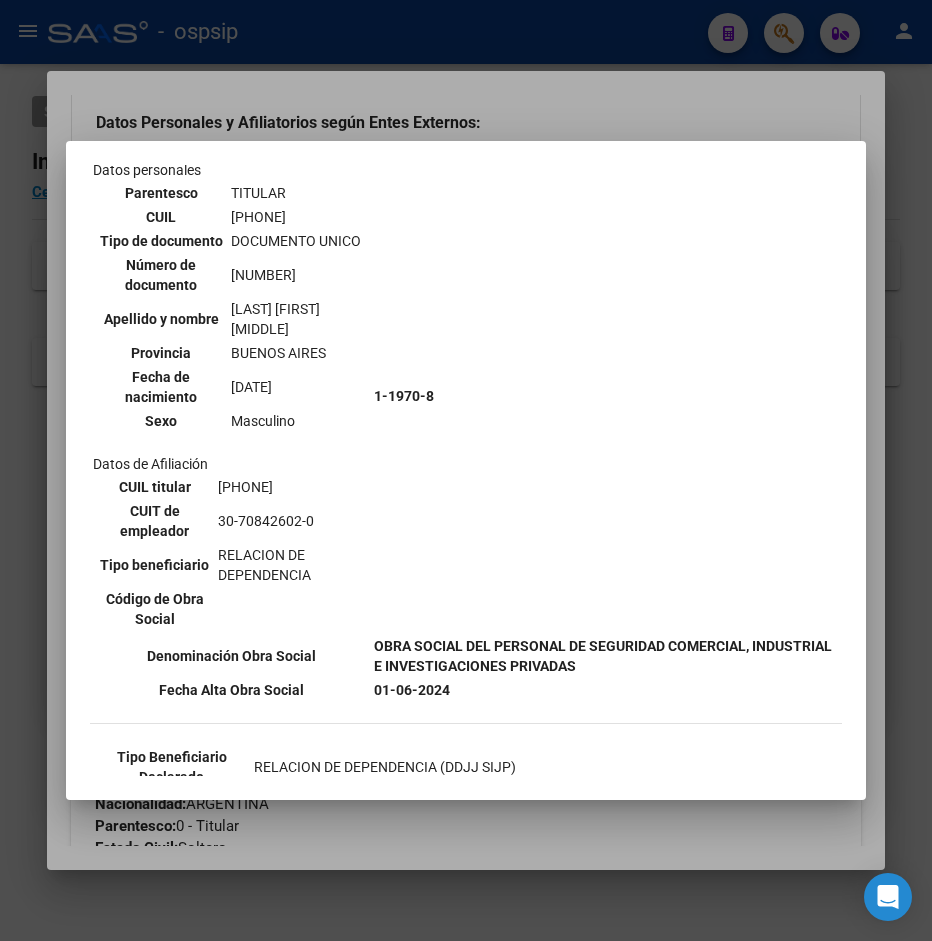 click at bounding box center [466, 470] 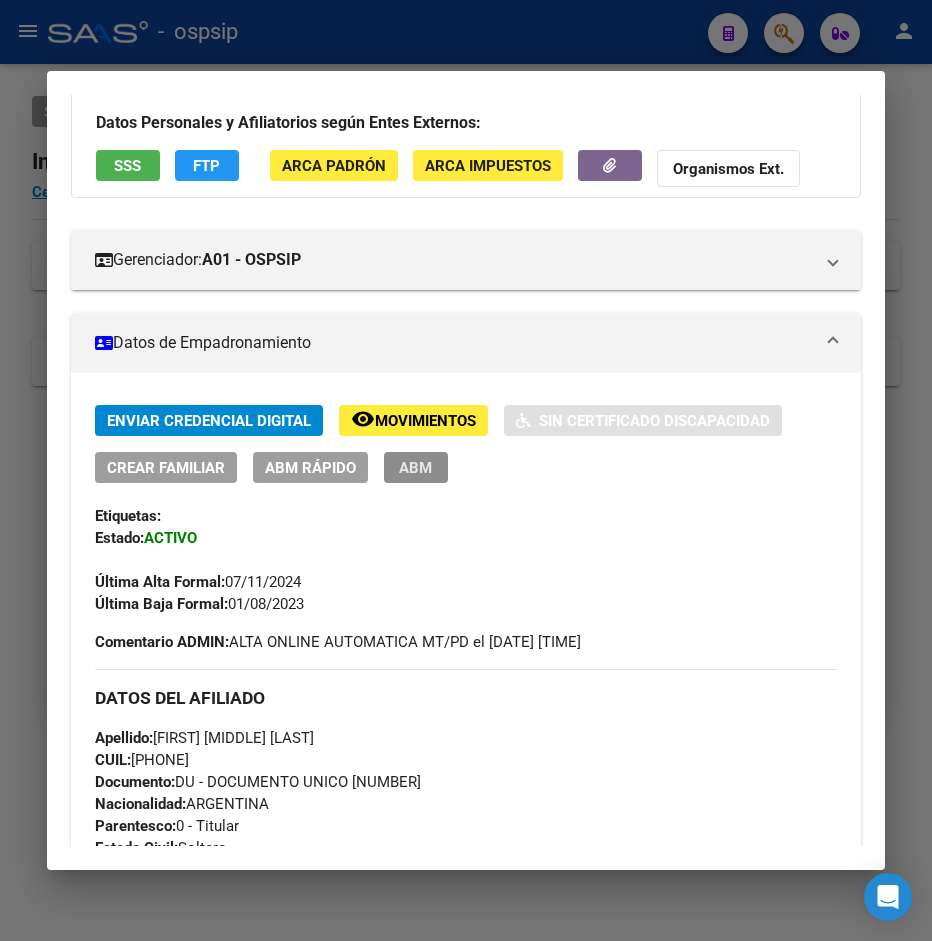 click on "ABM" at bounding box center [416, 467] 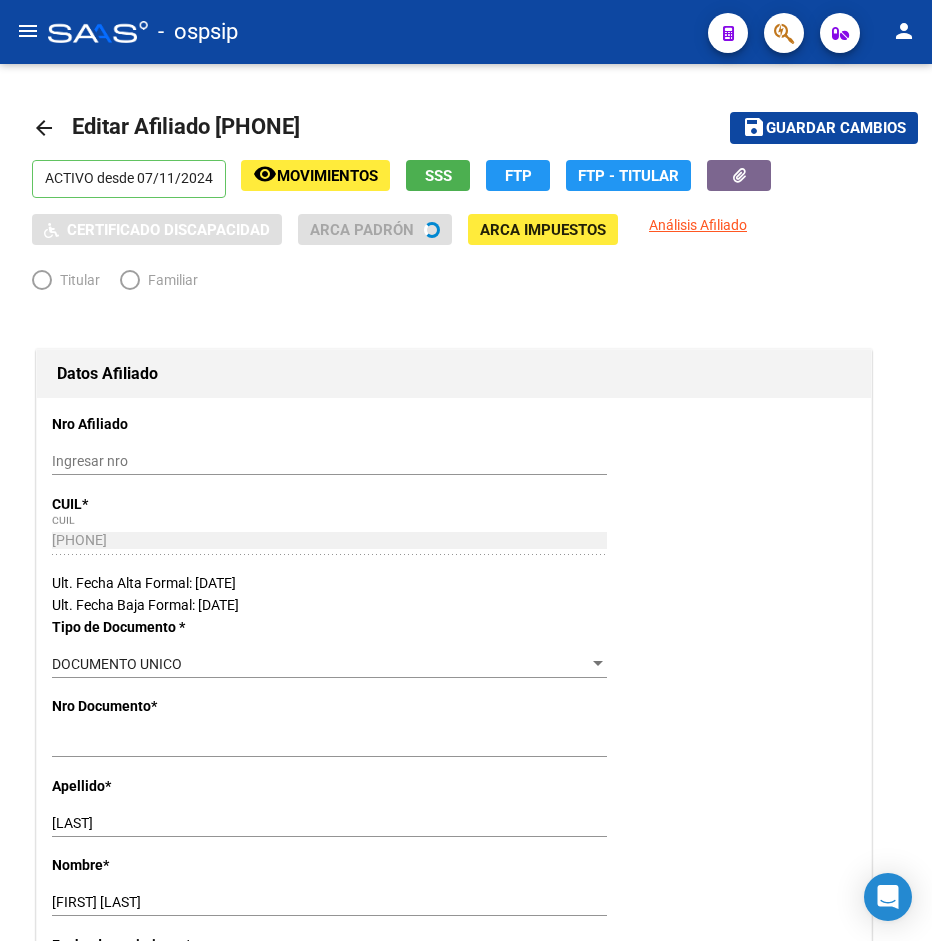 radio on "true" 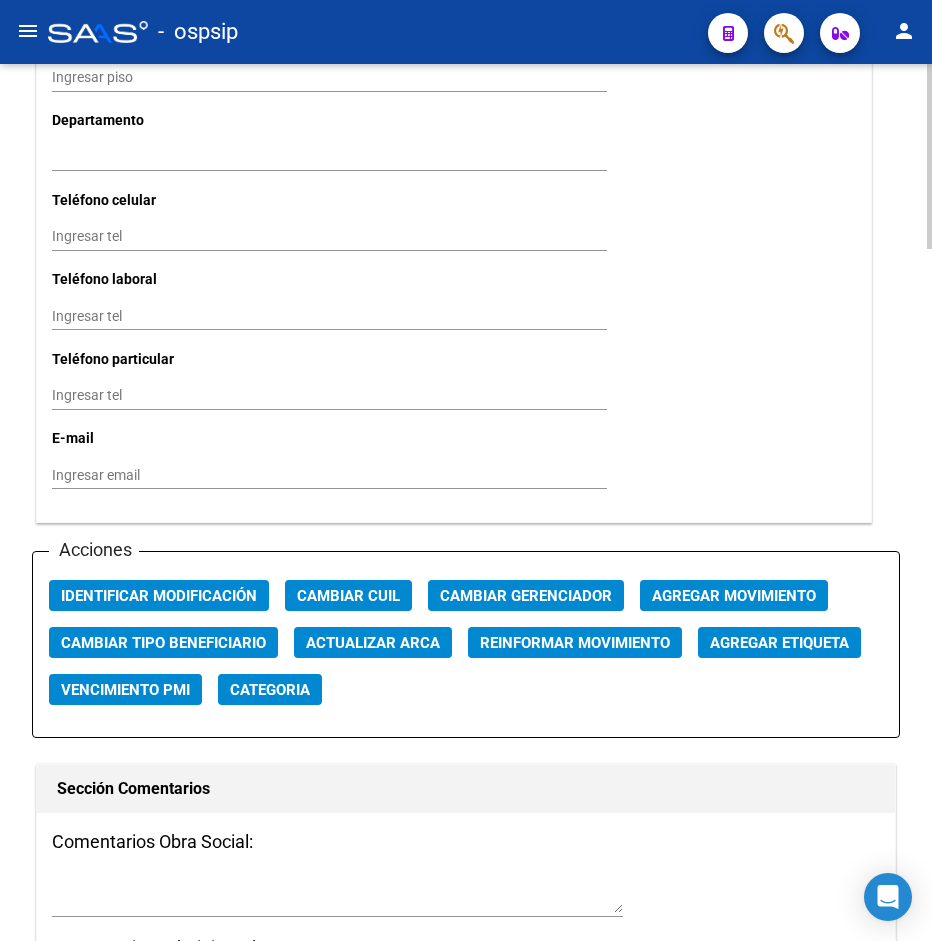 scroll, scrollTop: 2040, scrollLeft: 0, axis: vertical 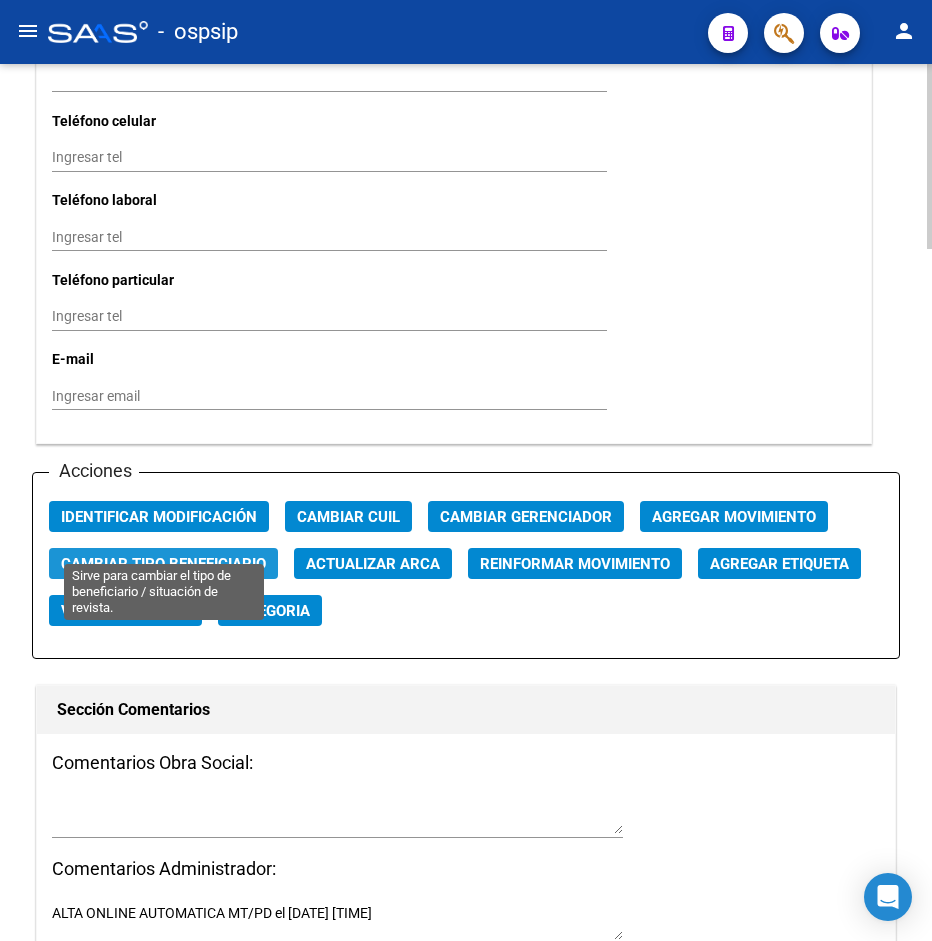 click on "Cambiar Tipo Beneficiario" 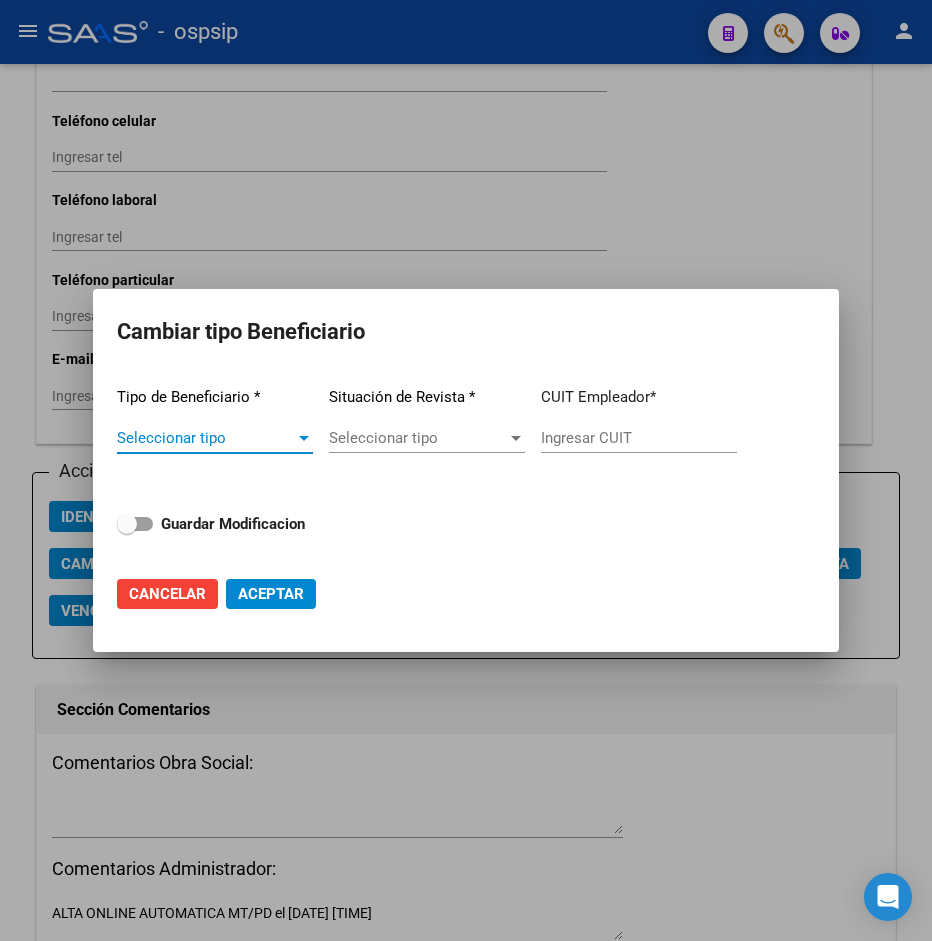 click on "Seleccionar tipo" at bounding box center [206, 438] 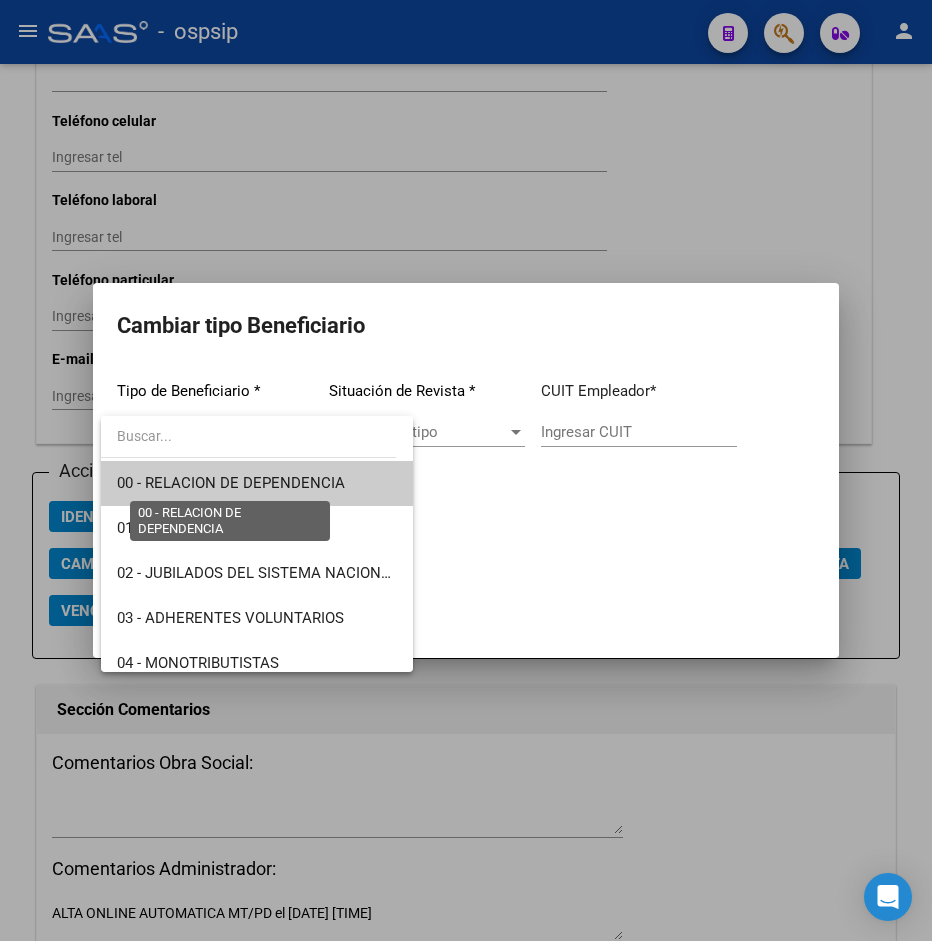 click on "00 - RELACION DE DEPENDENCIA" at bounding box center (231, 483) 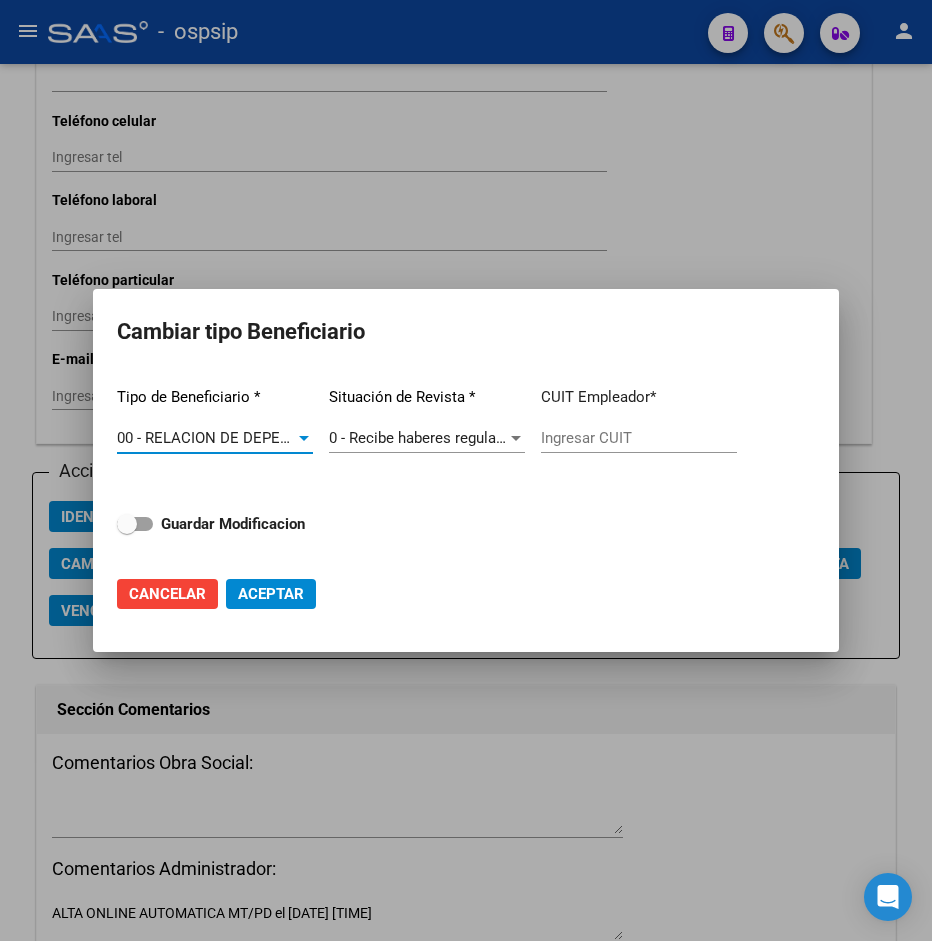 type on "30-70842602-0" 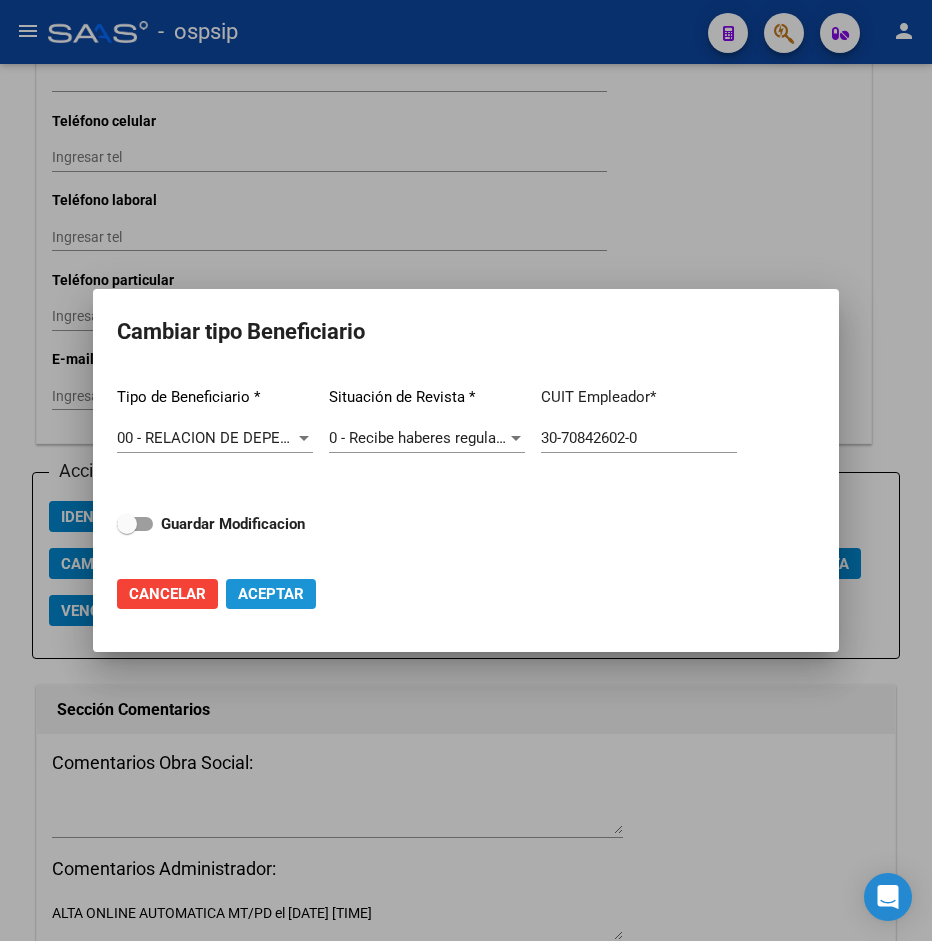 click on "Aceptar" 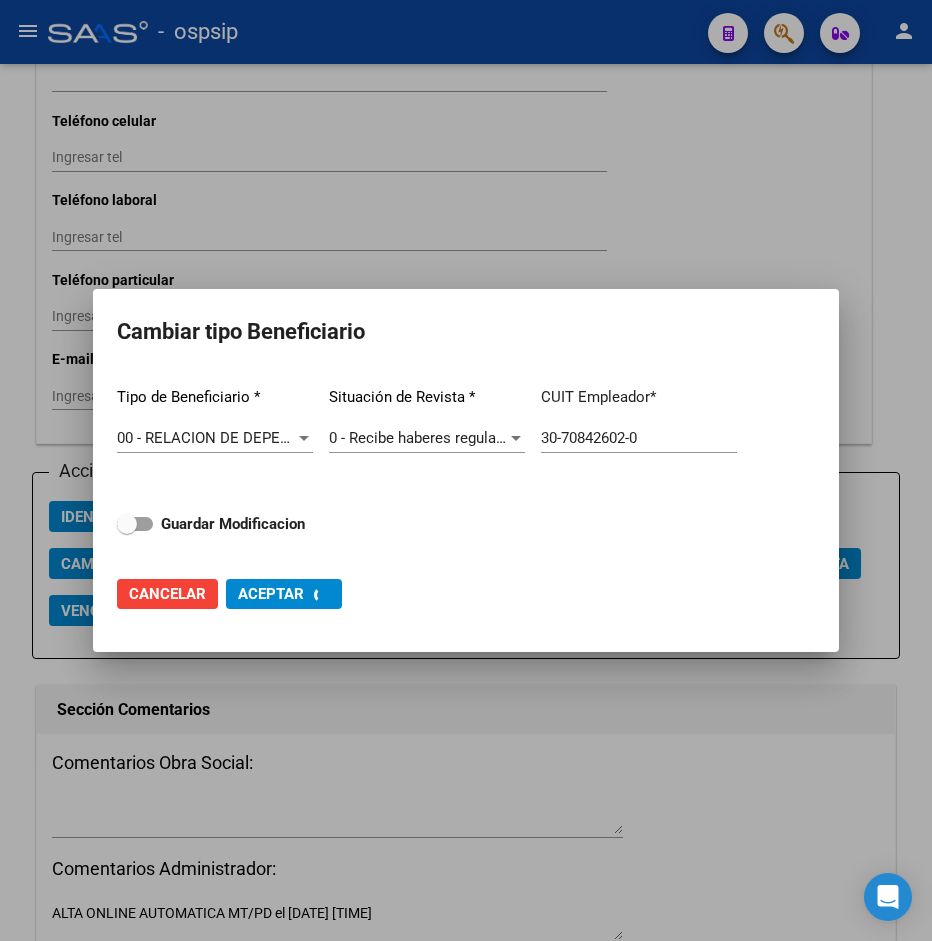 type on "30-70842602-0" 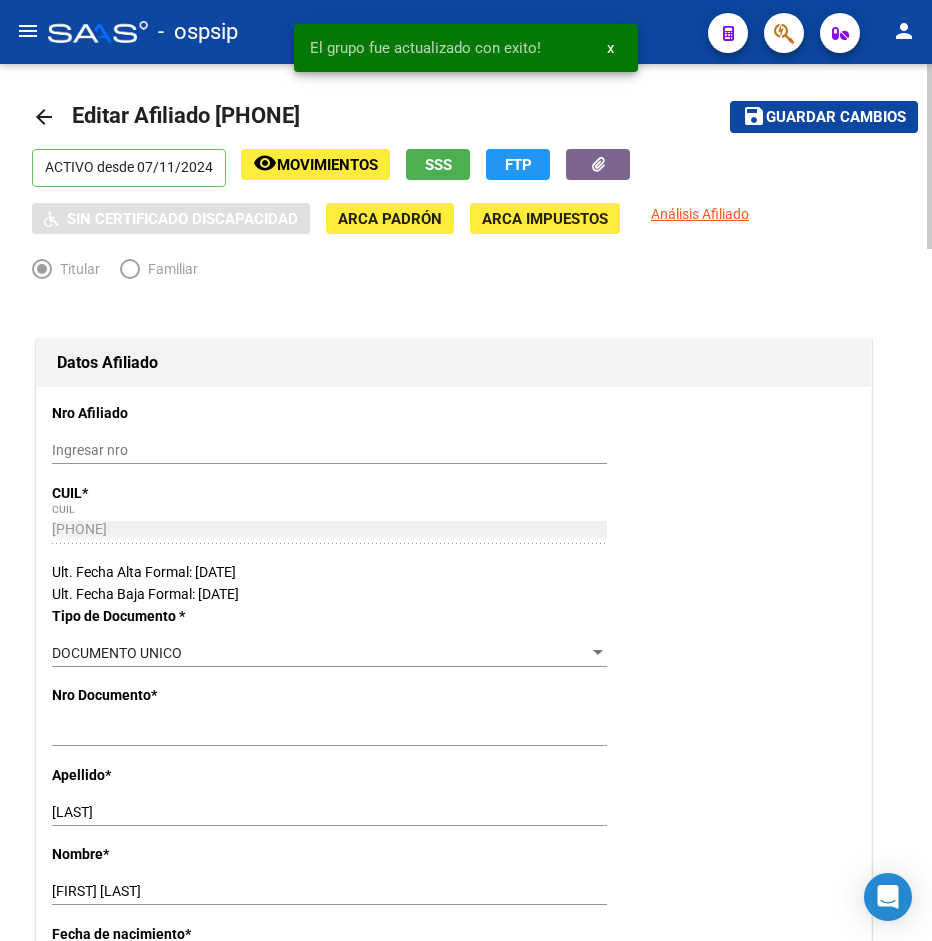 scroll, scrollTop: 0, scrollLeft: 0, axis: both 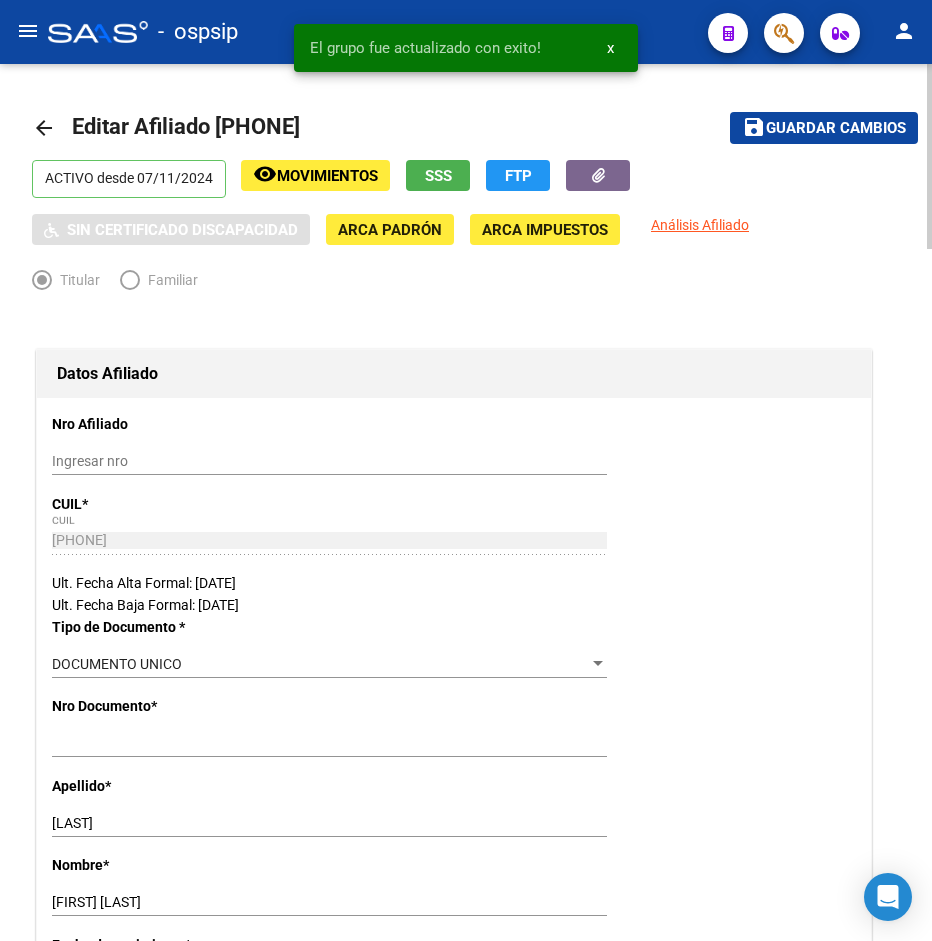 click on "Guardar cambios" 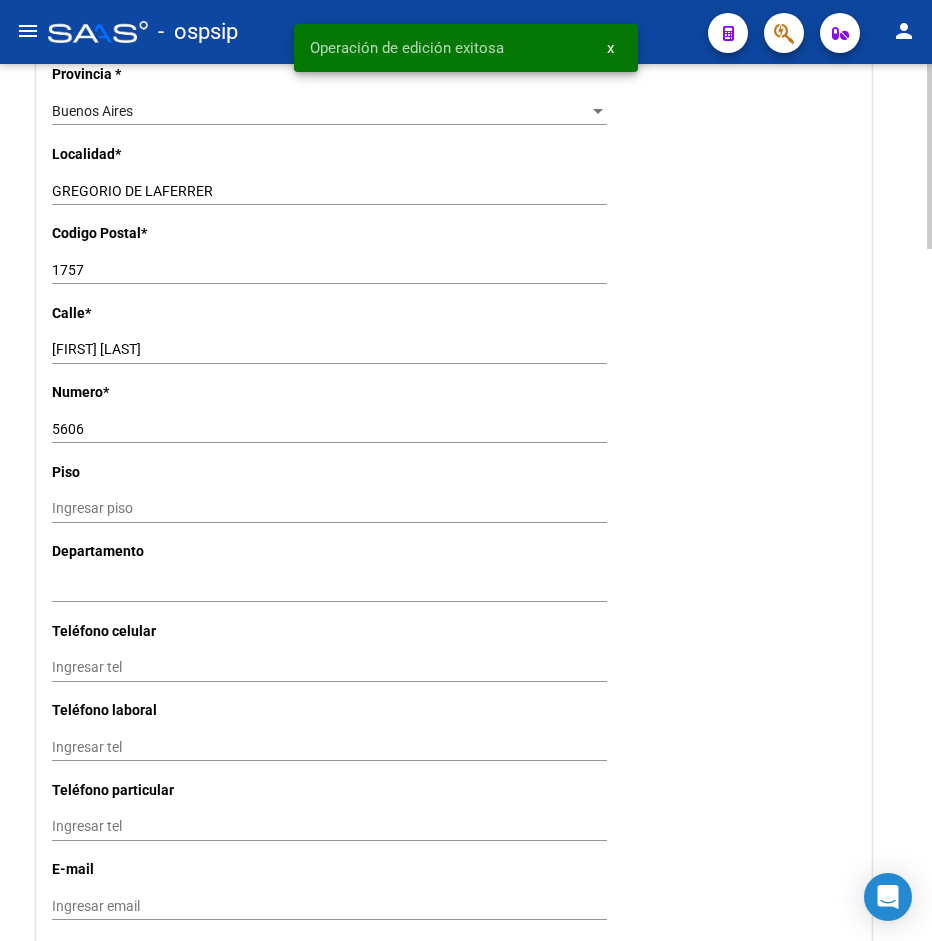 scroll, scrollTop: 1836, scrollLeft: 0, axis: vertical 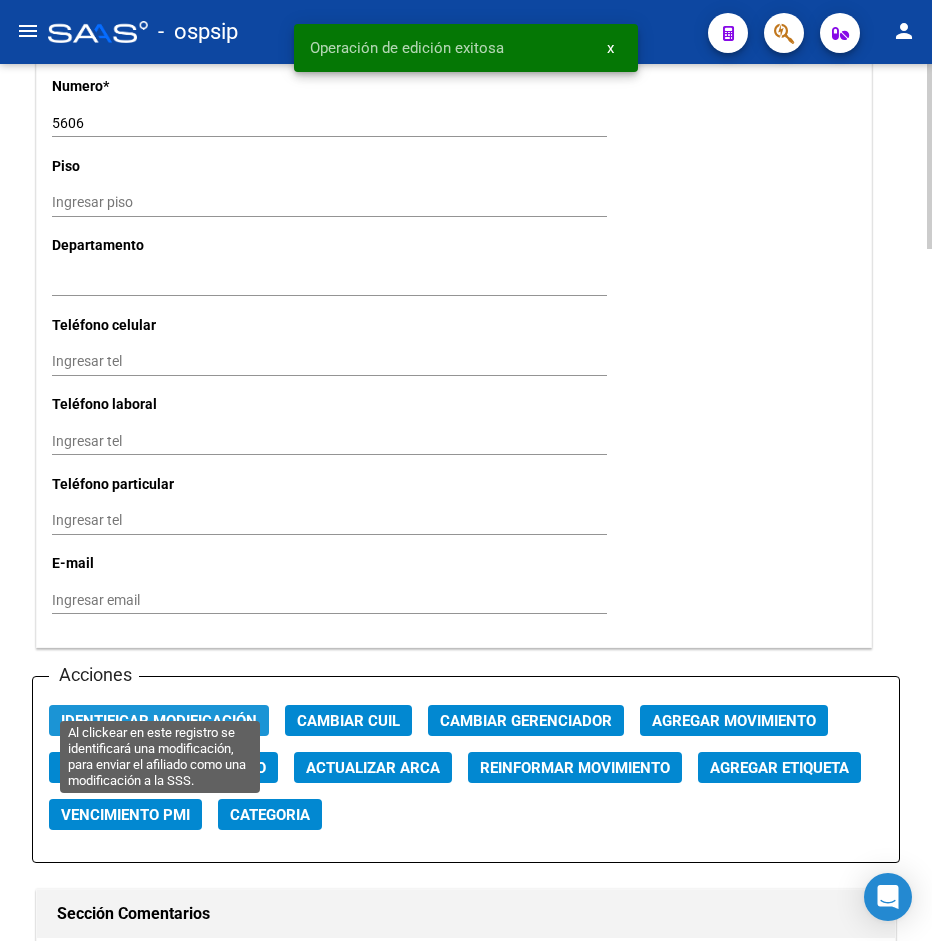 click on "Identificar Modificación" 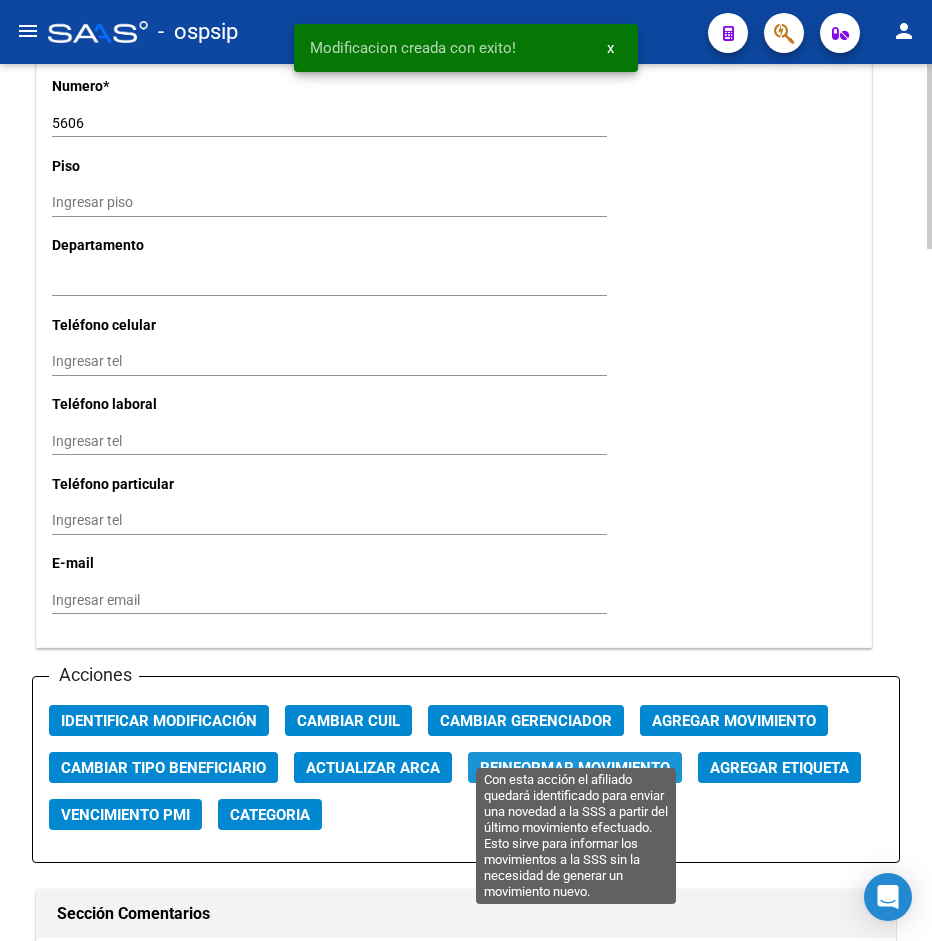 click on "Reinformar Movimiento" 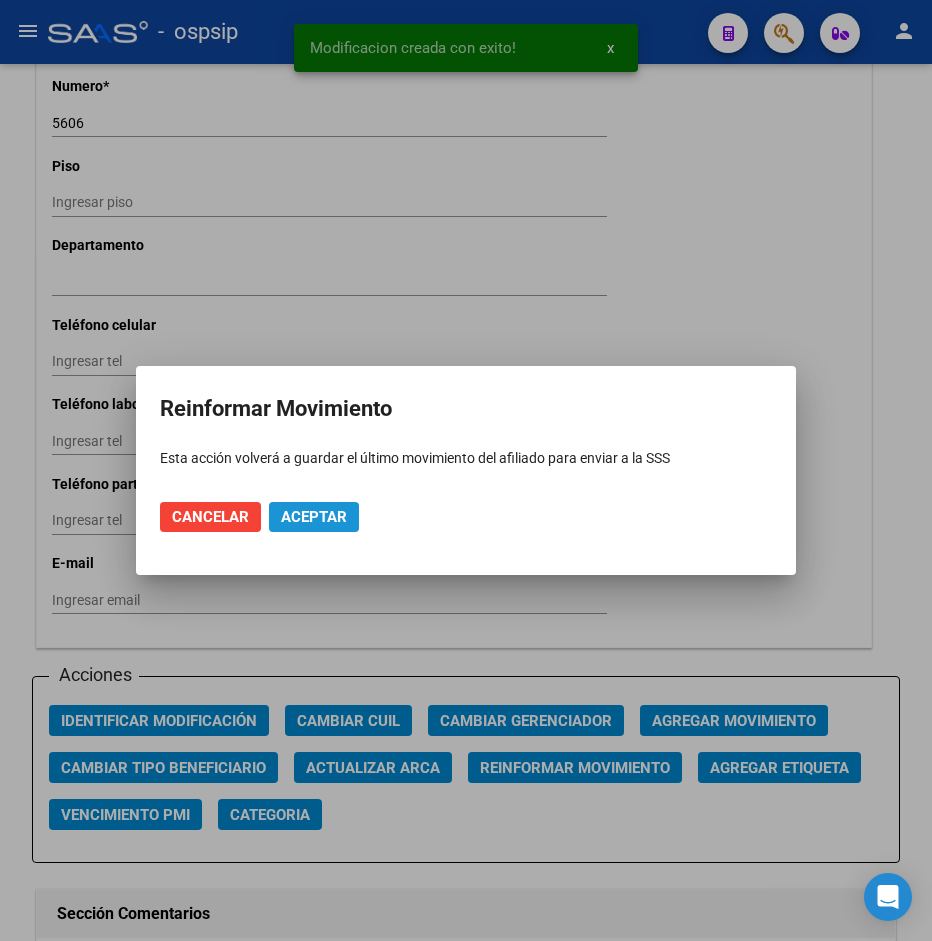 click on "Aceptar" at bounding box center [314, 517] 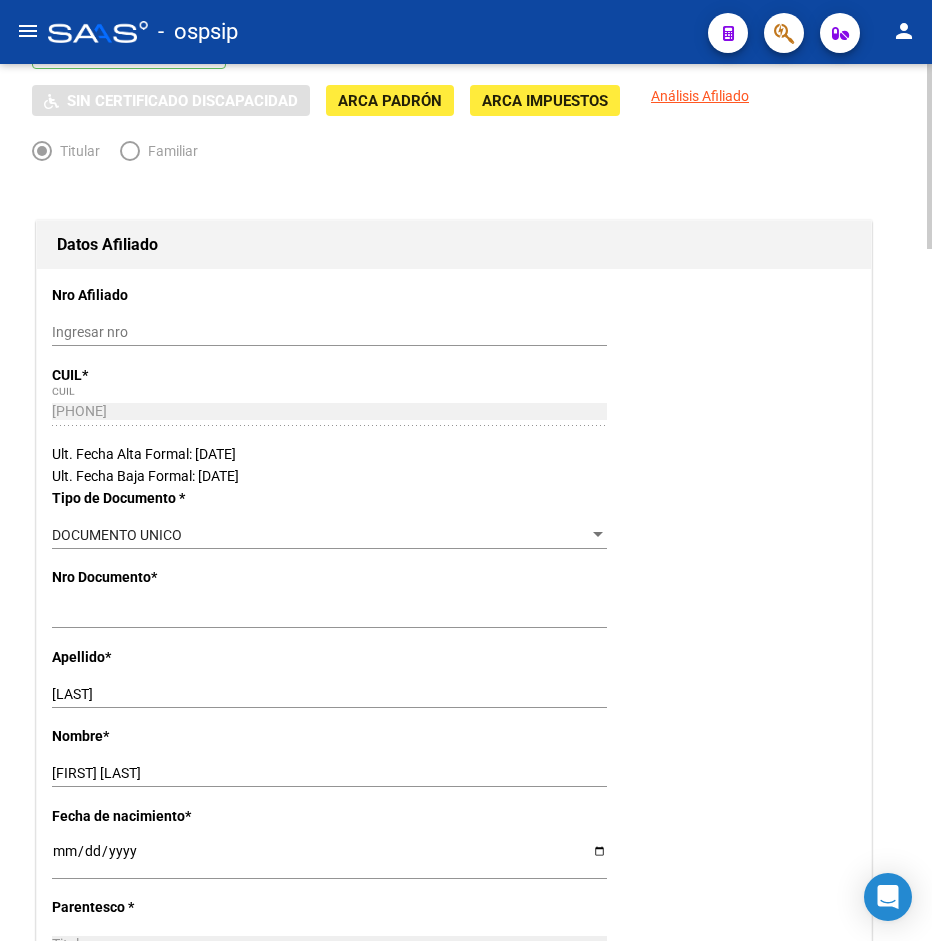 scroll, scrollTop: 0, scrollLeft: 0, axis: both 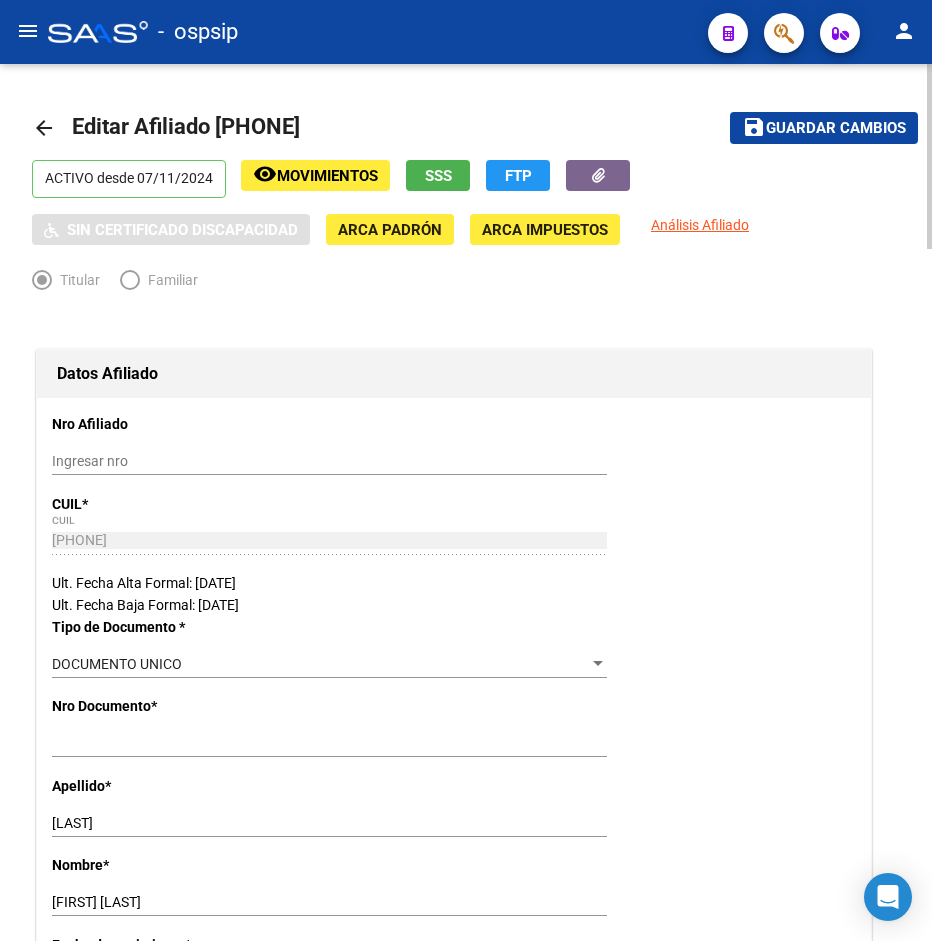 drag, startPoint x: 244, startPoint y: 124, endPoint x: 344, endPoint y: 121, distance: 100.04499 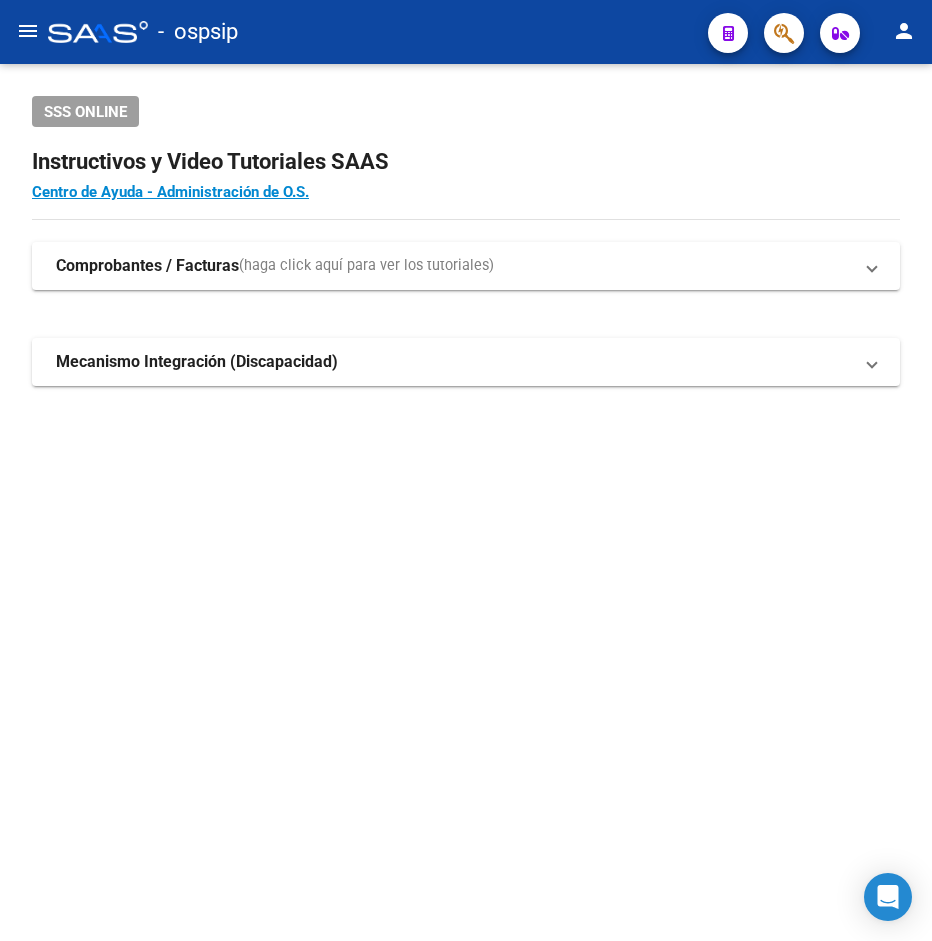 click on "menu -   ospsip  person" 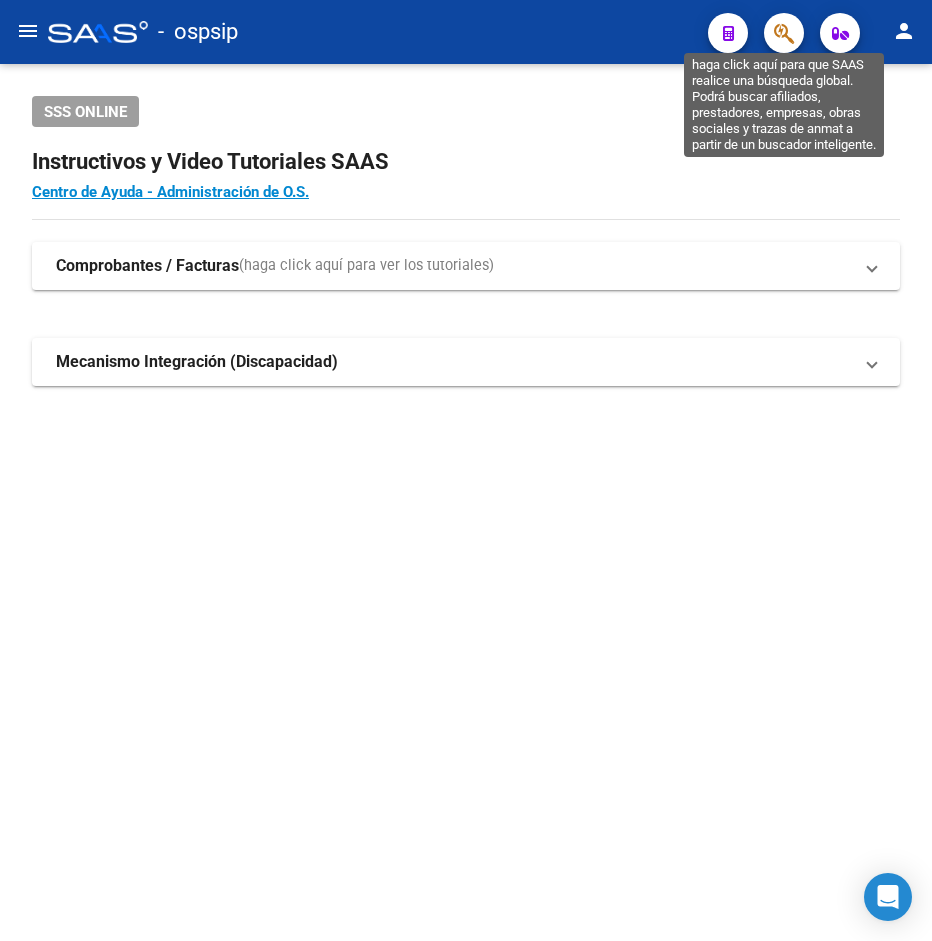 click 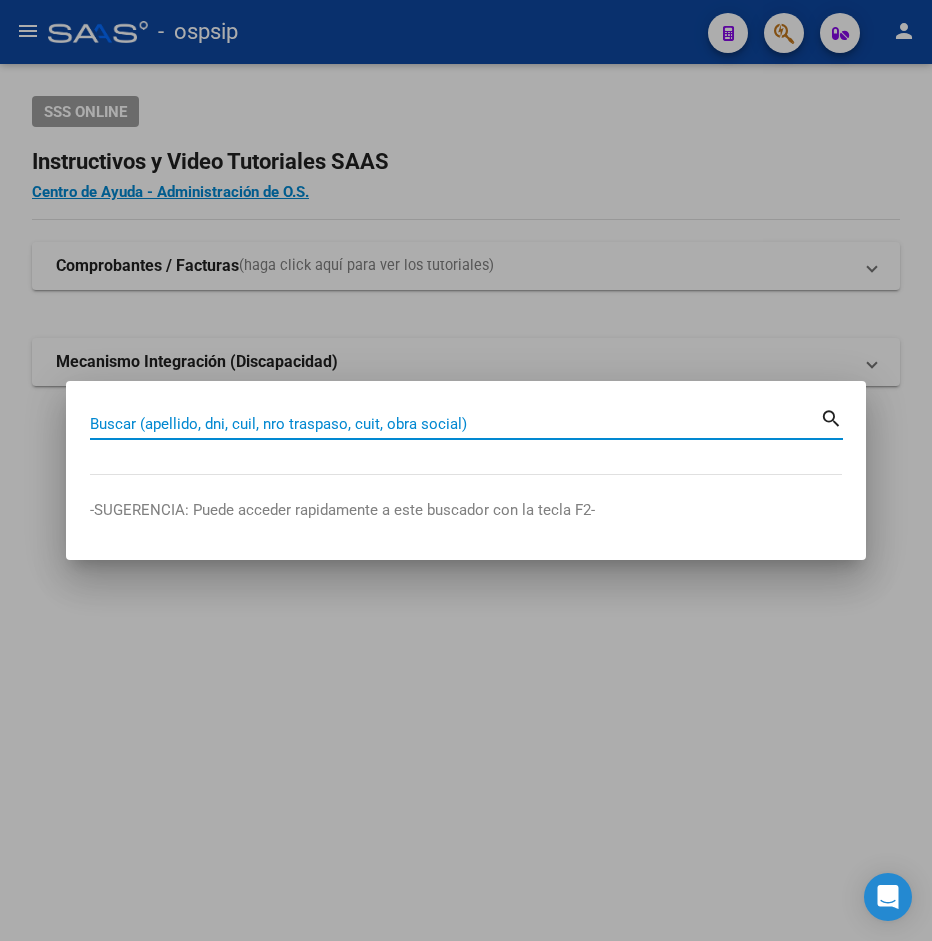 paste on "[NUMBER]" 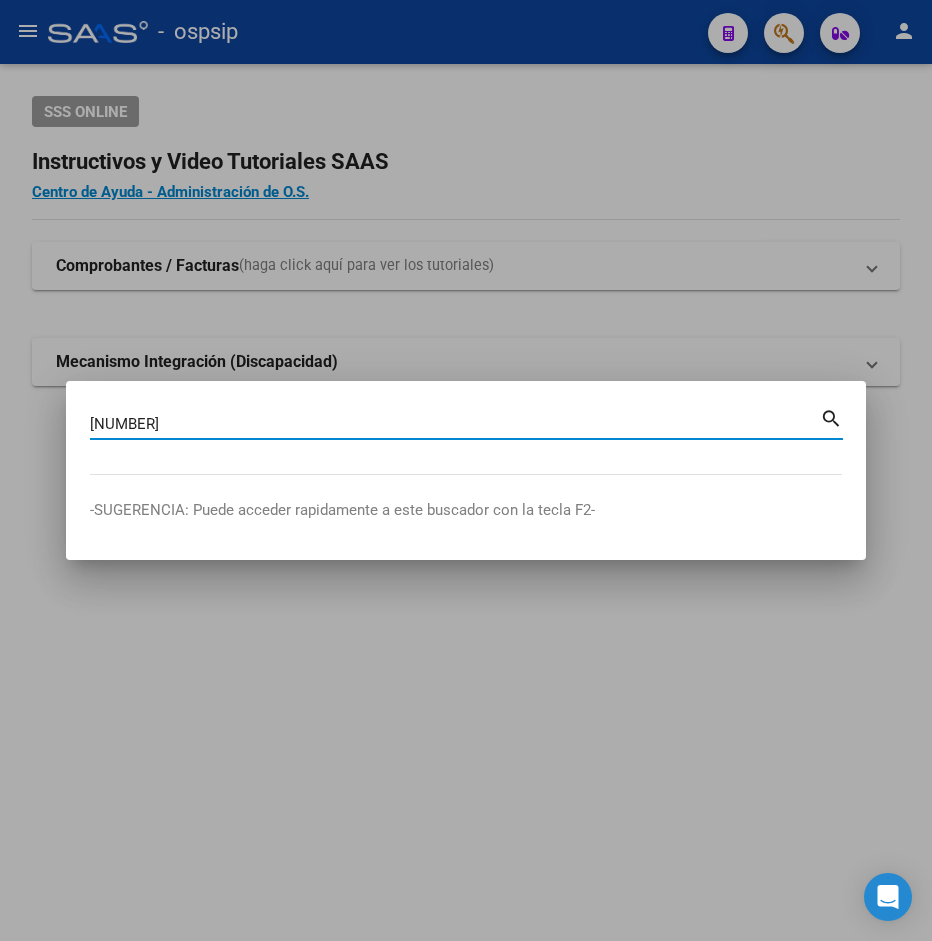 type on "[NUMBER]" 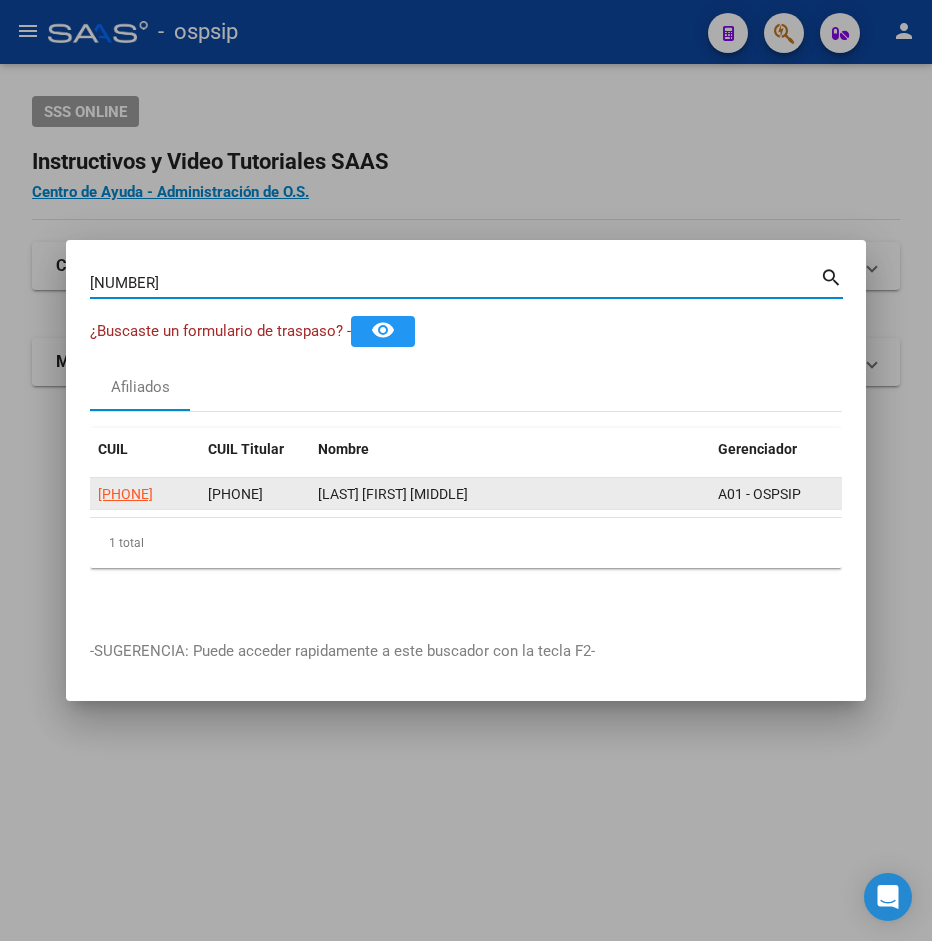 click on "[PHONE]" 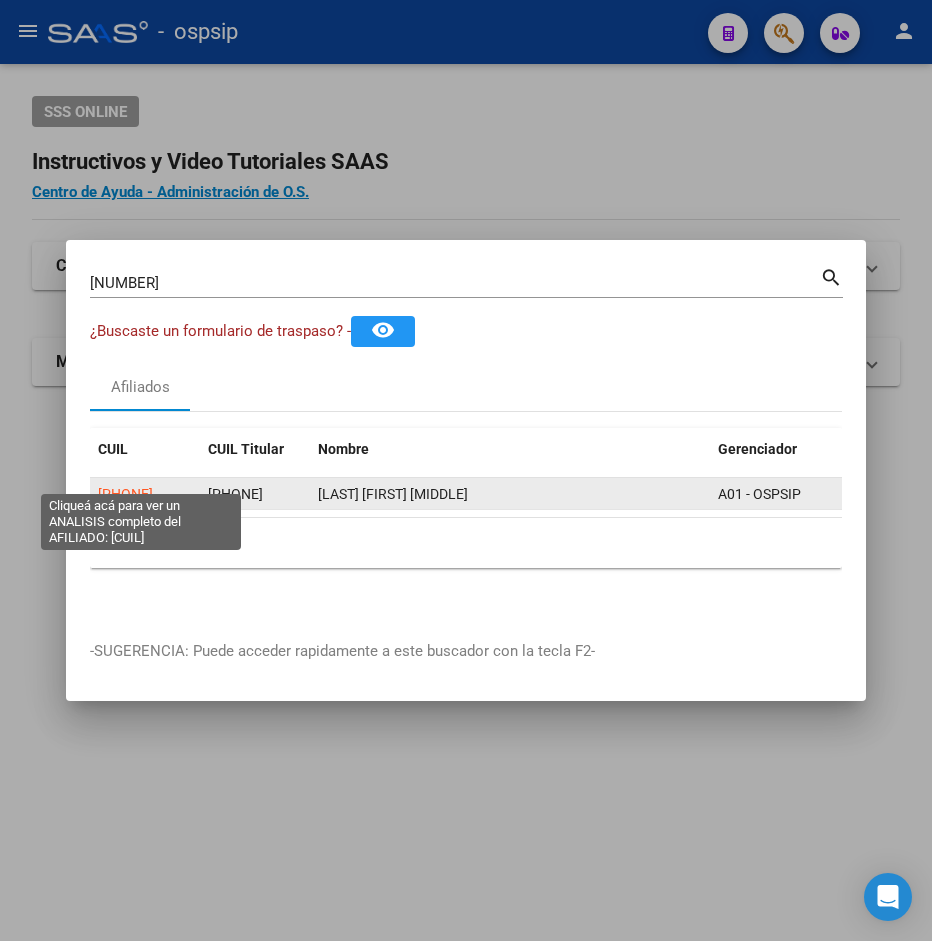 click on "[PHONE]" 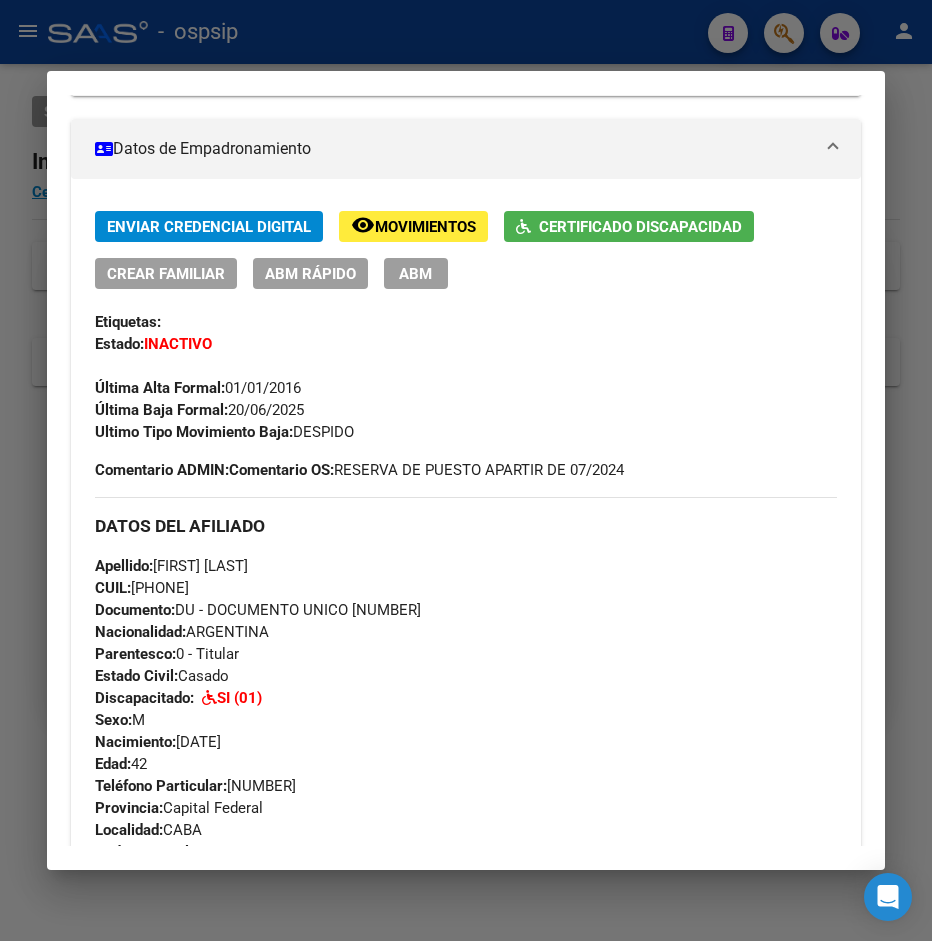scroll, scrollTop: 216, scrollLeft: 0, axis: vertical 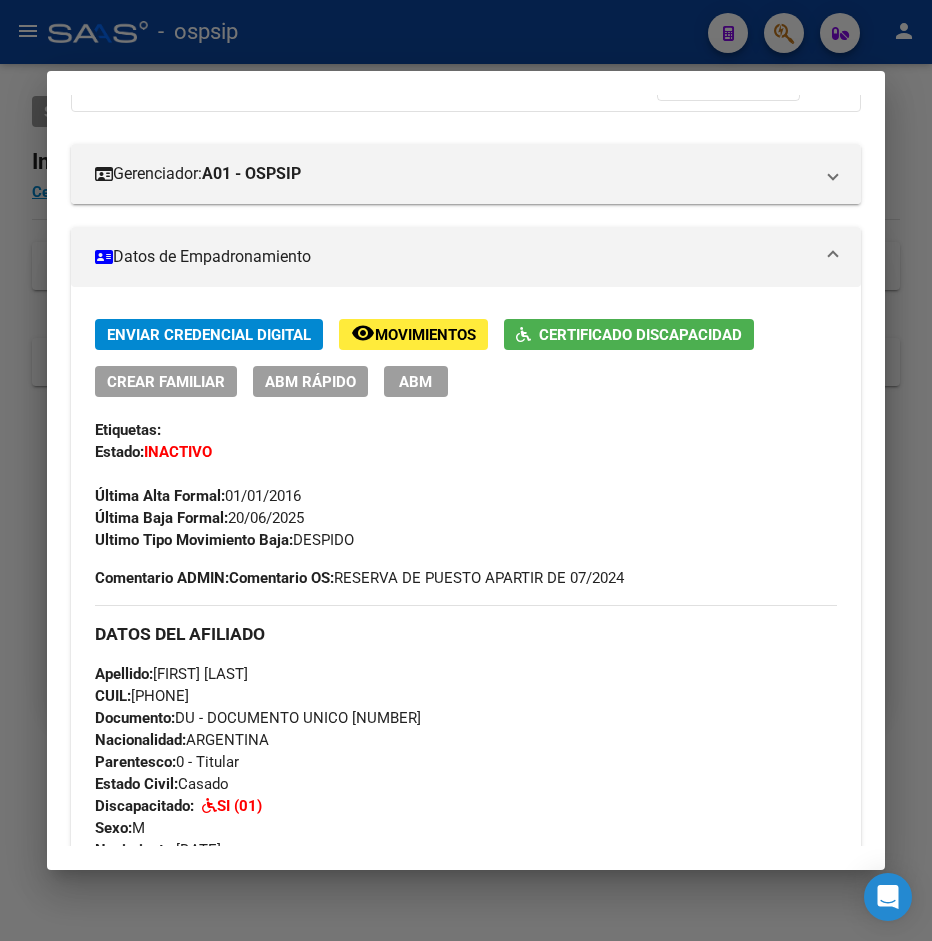 click on "ABM" at bounding box center [415, 382] 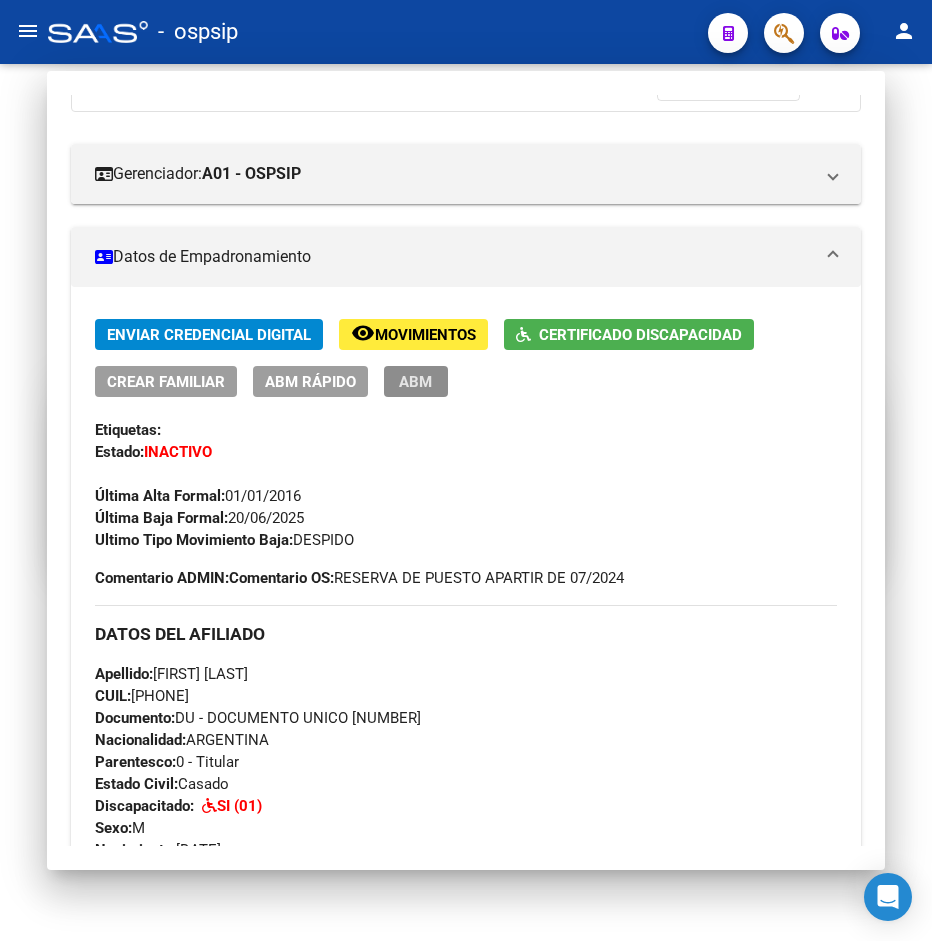 type 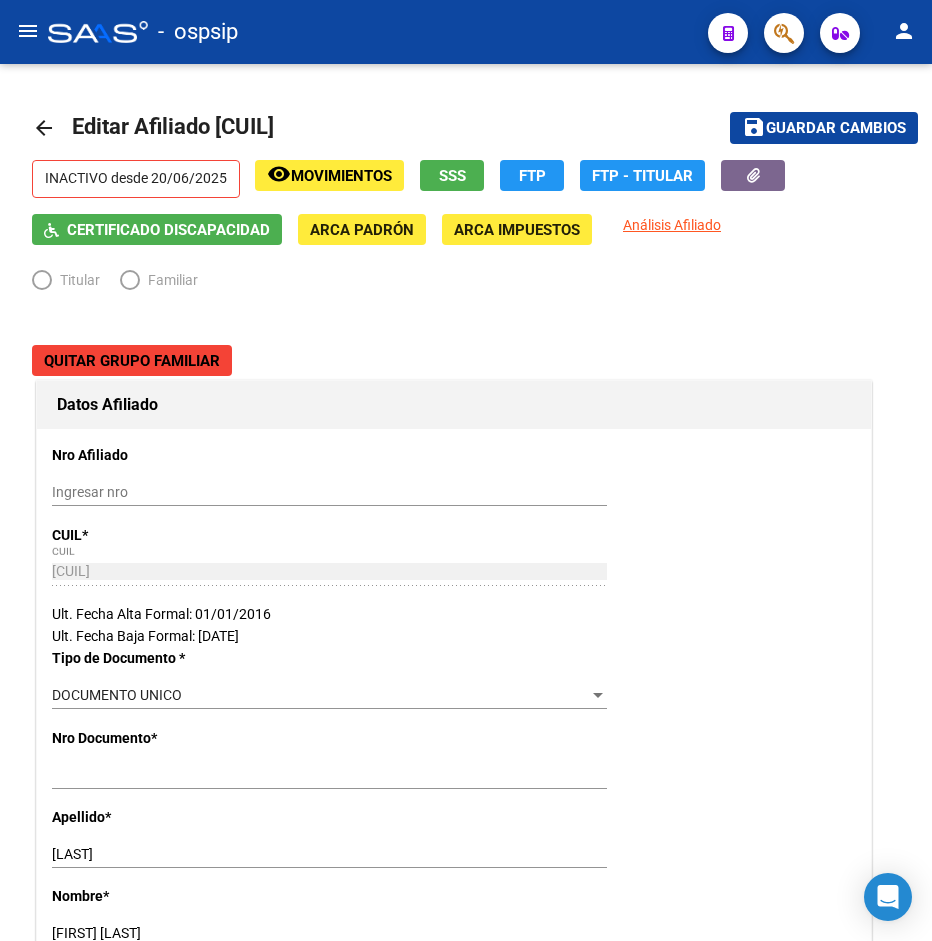 radio on "true" 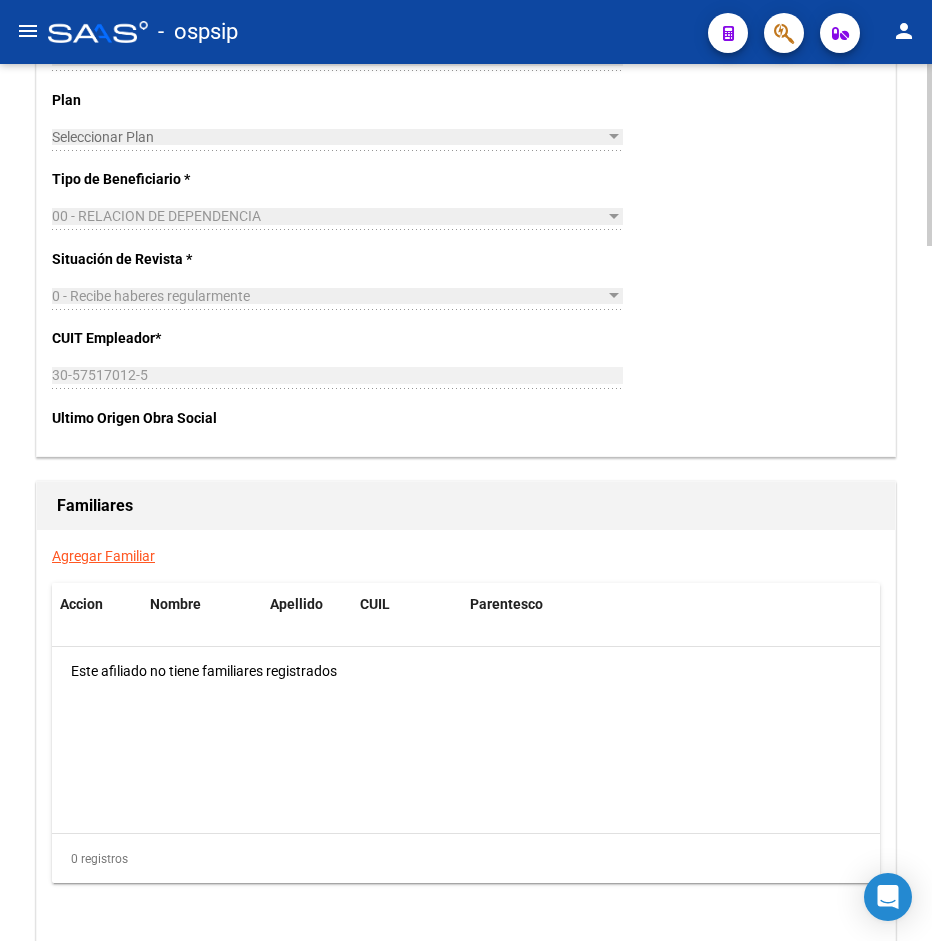 scroll, scrollTop: 3338, scrollLeft: 0, axis: vertical 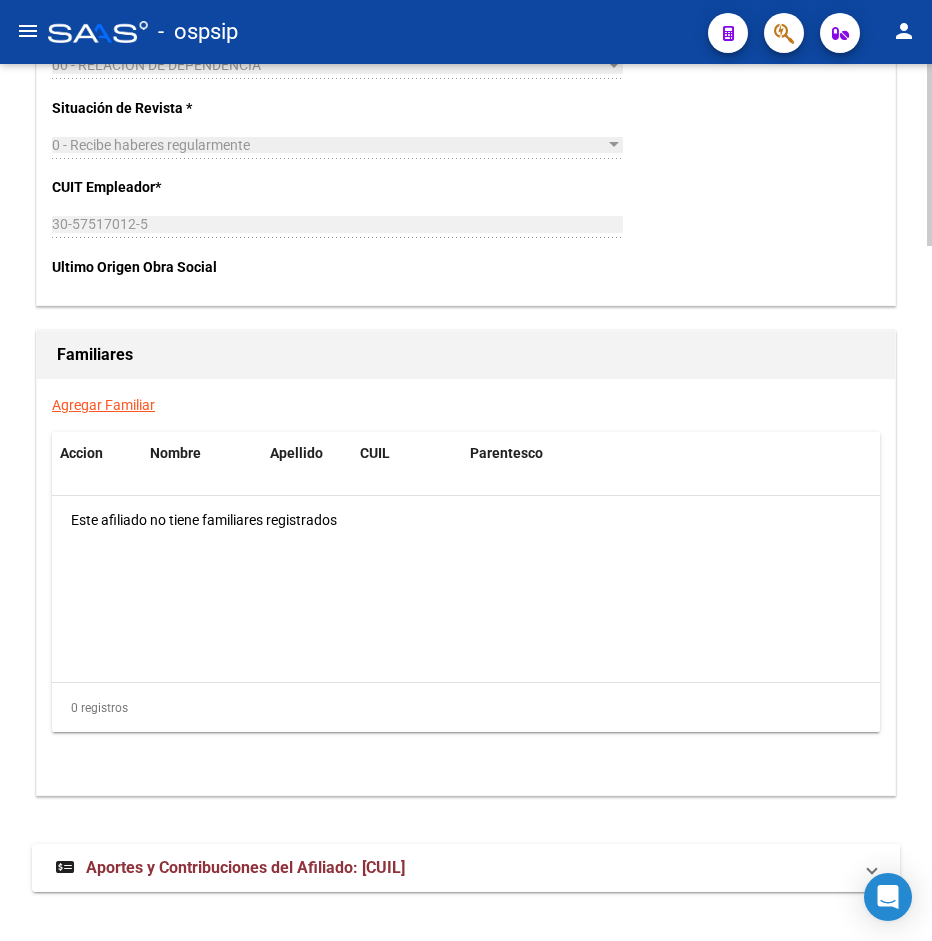 click on "Aportes y Contribuciones del Afiliado: [CUIL]" at bounding box center (245, 867) 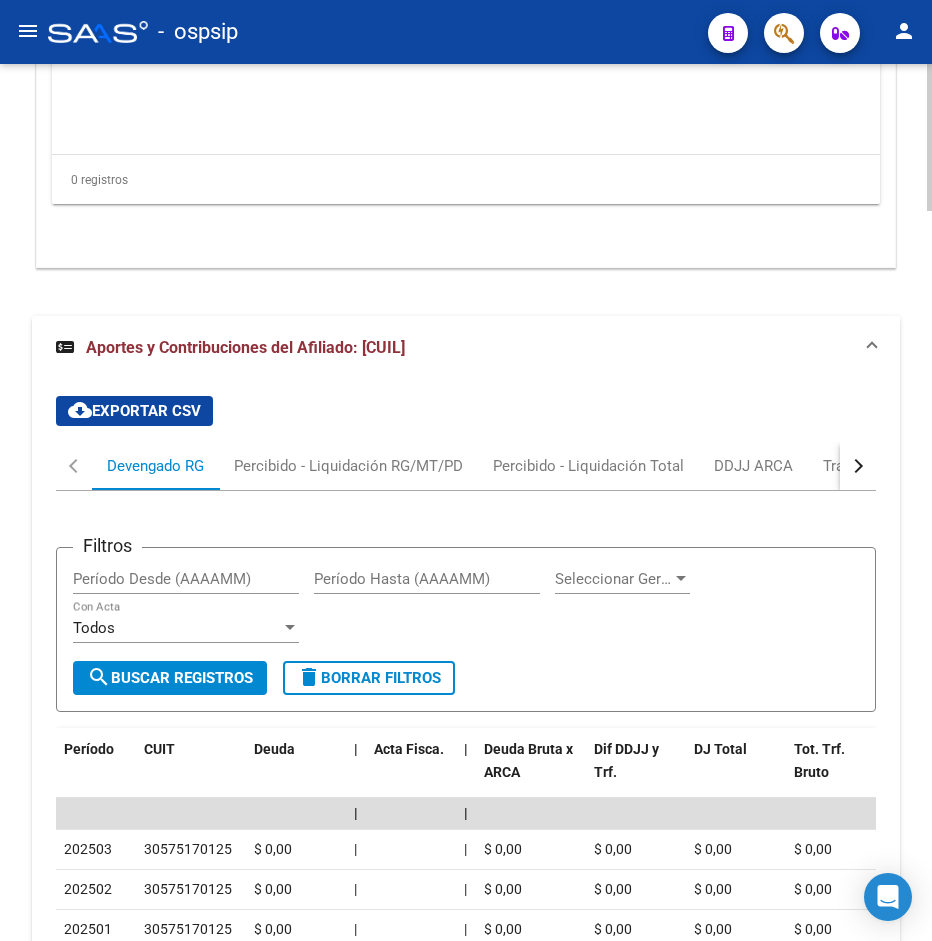 scroll, scrollTop: 3662, scrollLeft: 0, axis: vertical 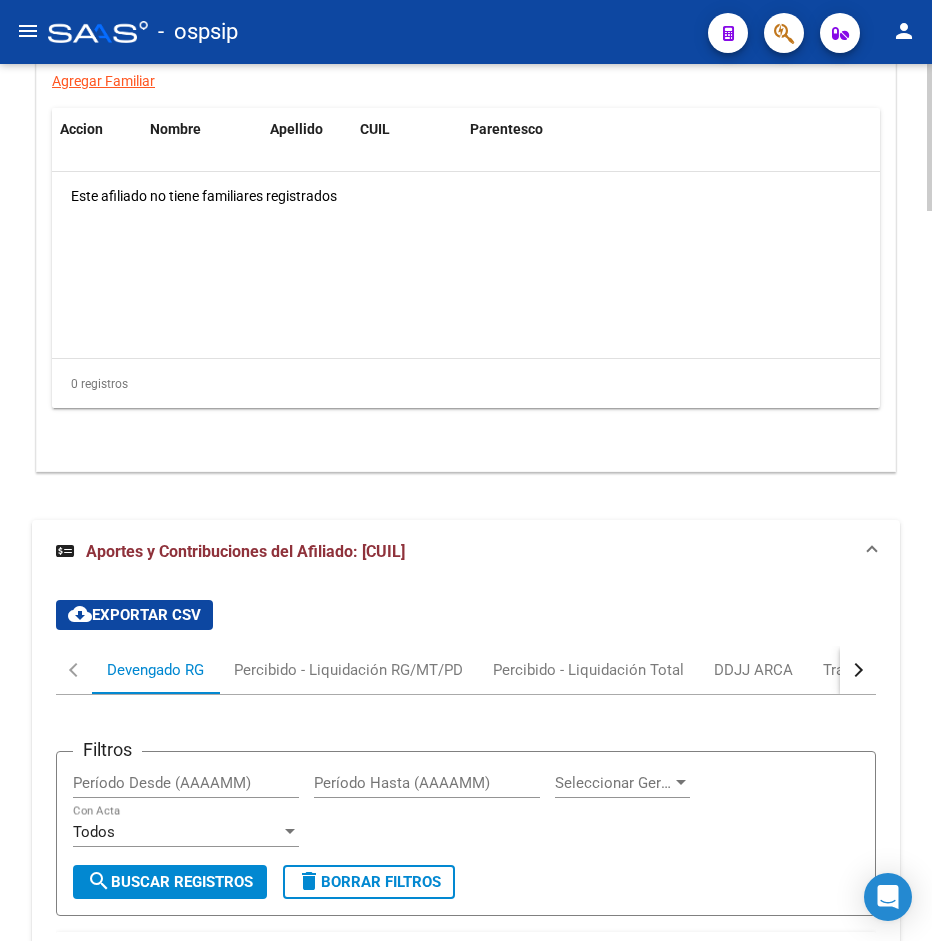 click at bounding box center [856, 670] 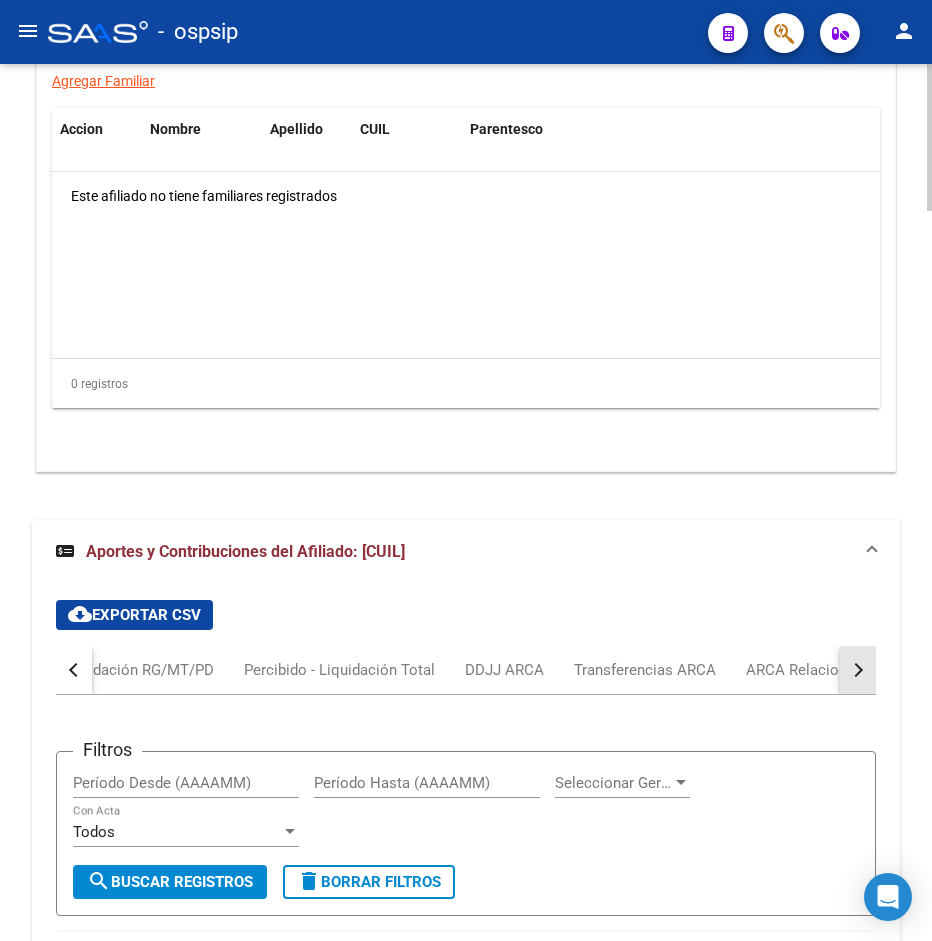 click at bounding box center [856, 670] 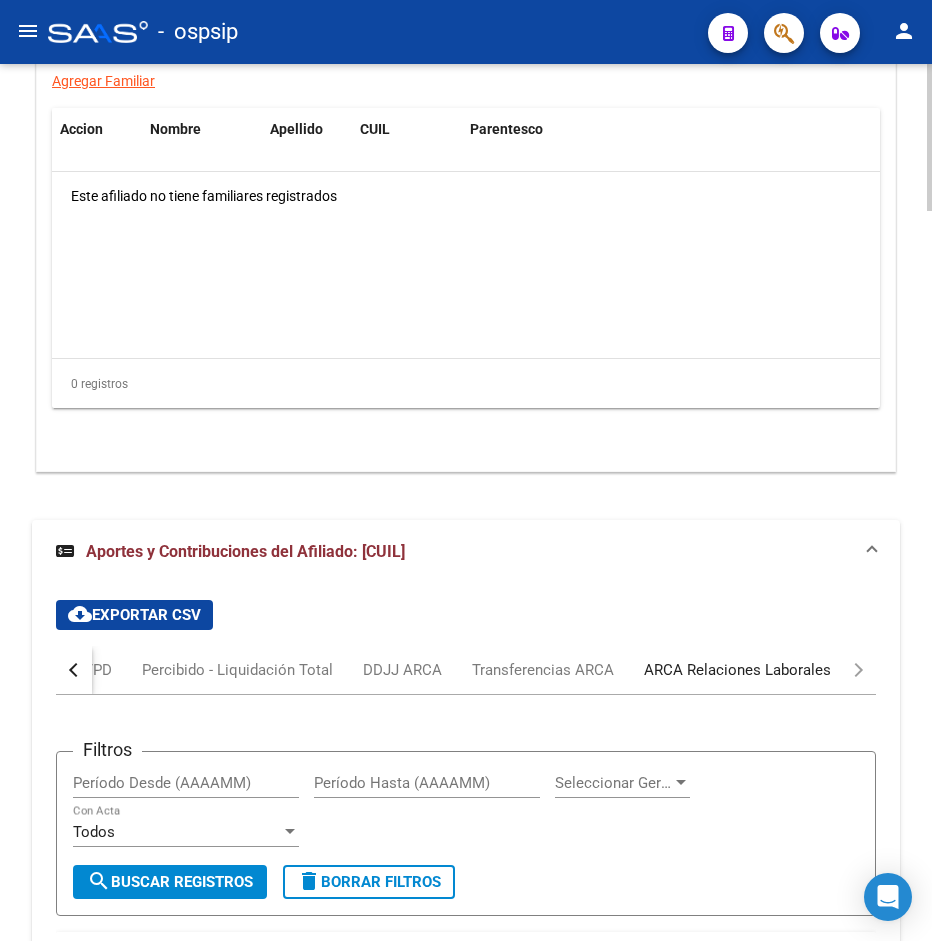 click on "ARCA Relaciones Laborales" at bounding box center (737, 670) 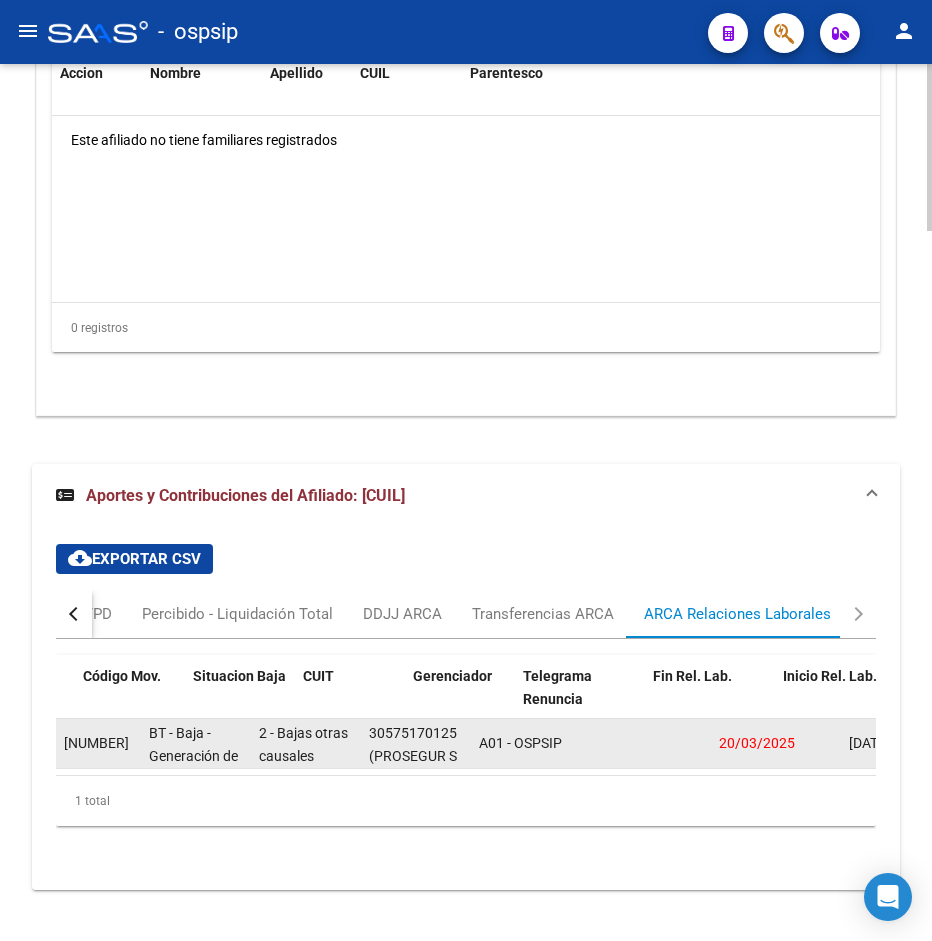 scroll, scrollTop: 3733, scrollLeft: 0, axis: vertical 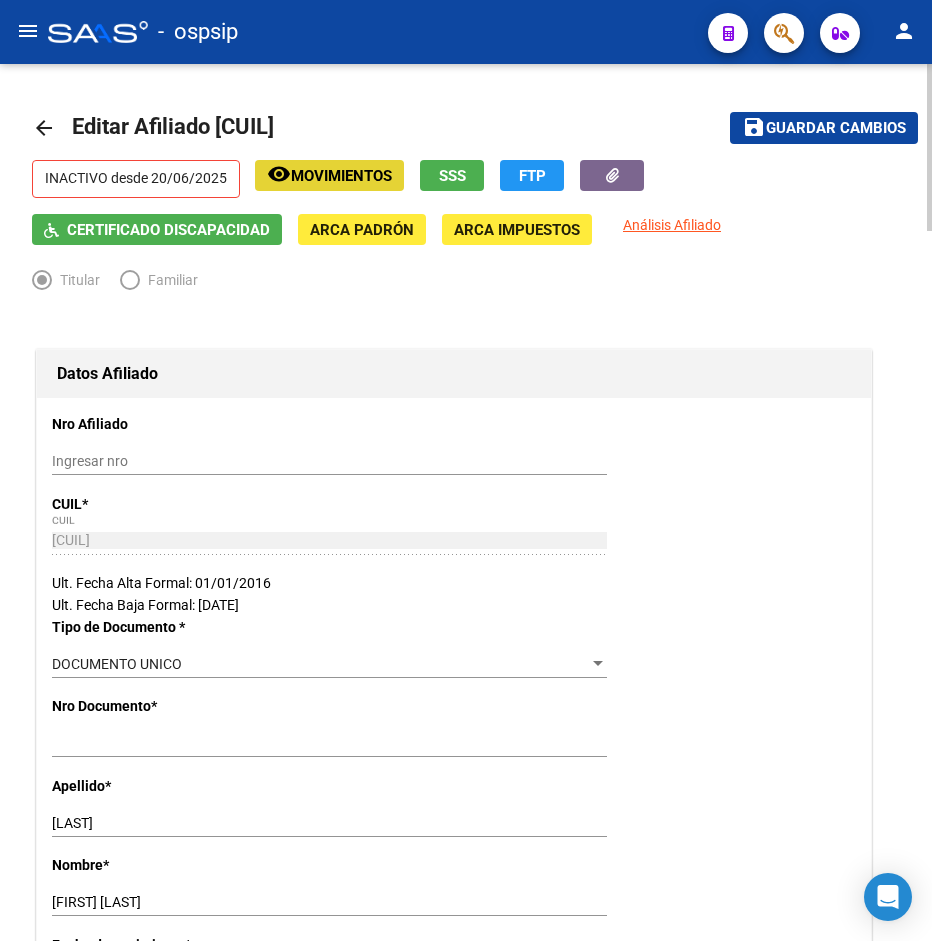 click on "Movimientos" 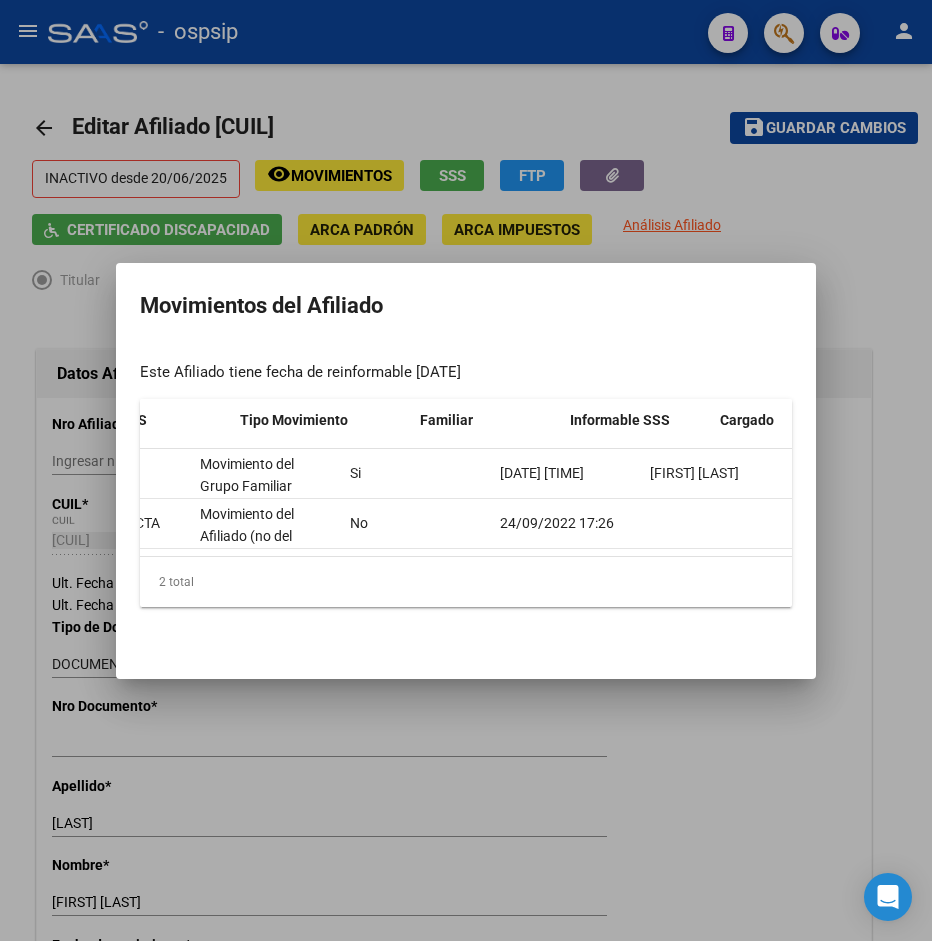 scroll, scrollTop: 0, scrollLeft: 0, axis: both 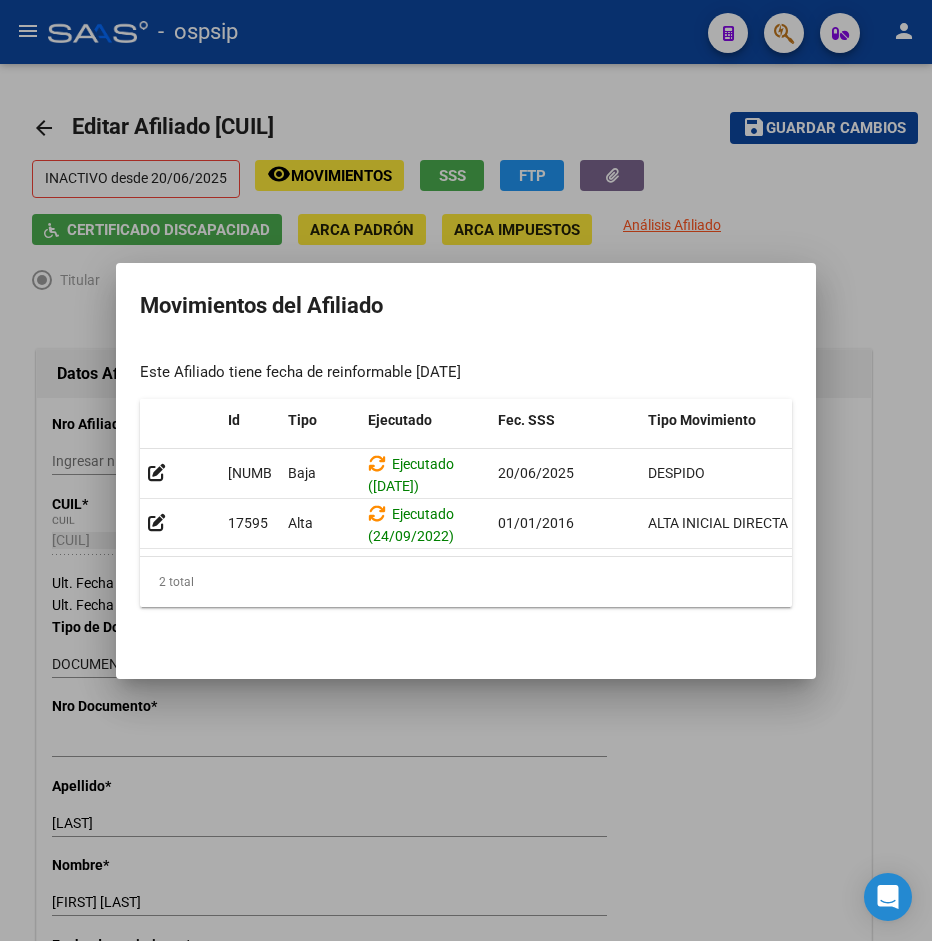 click at bounding box center (466, 470) 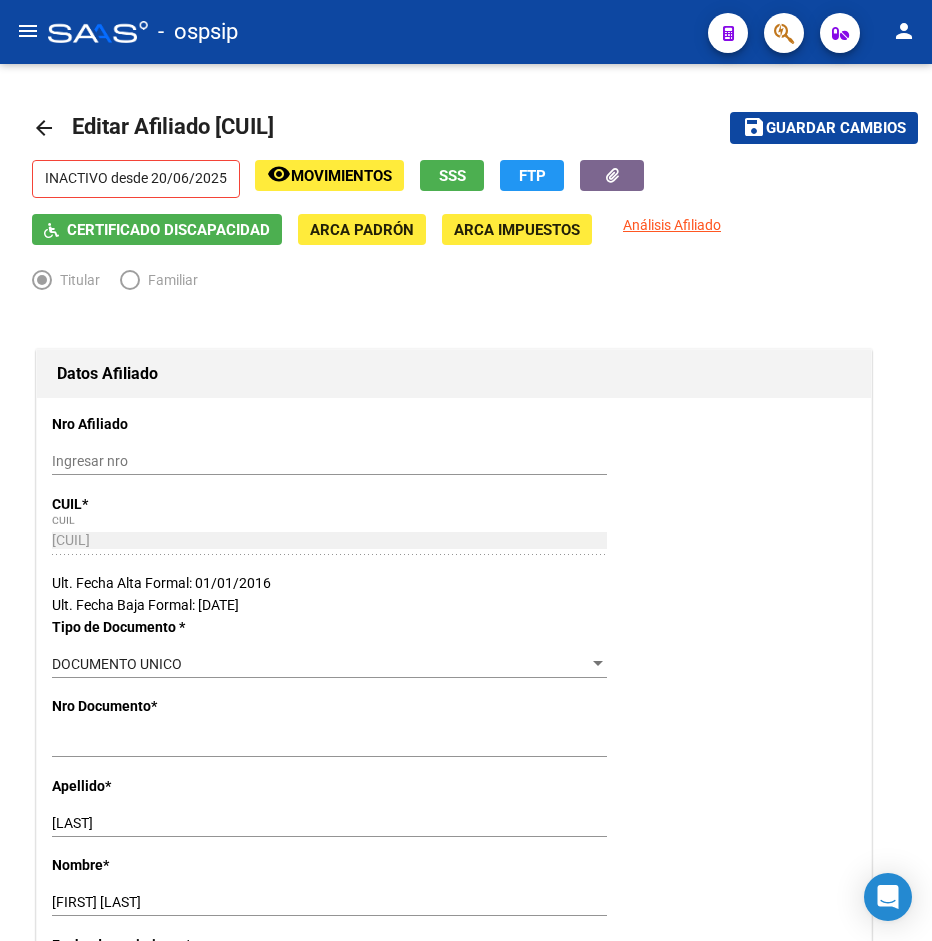 click on "-   ospsip" 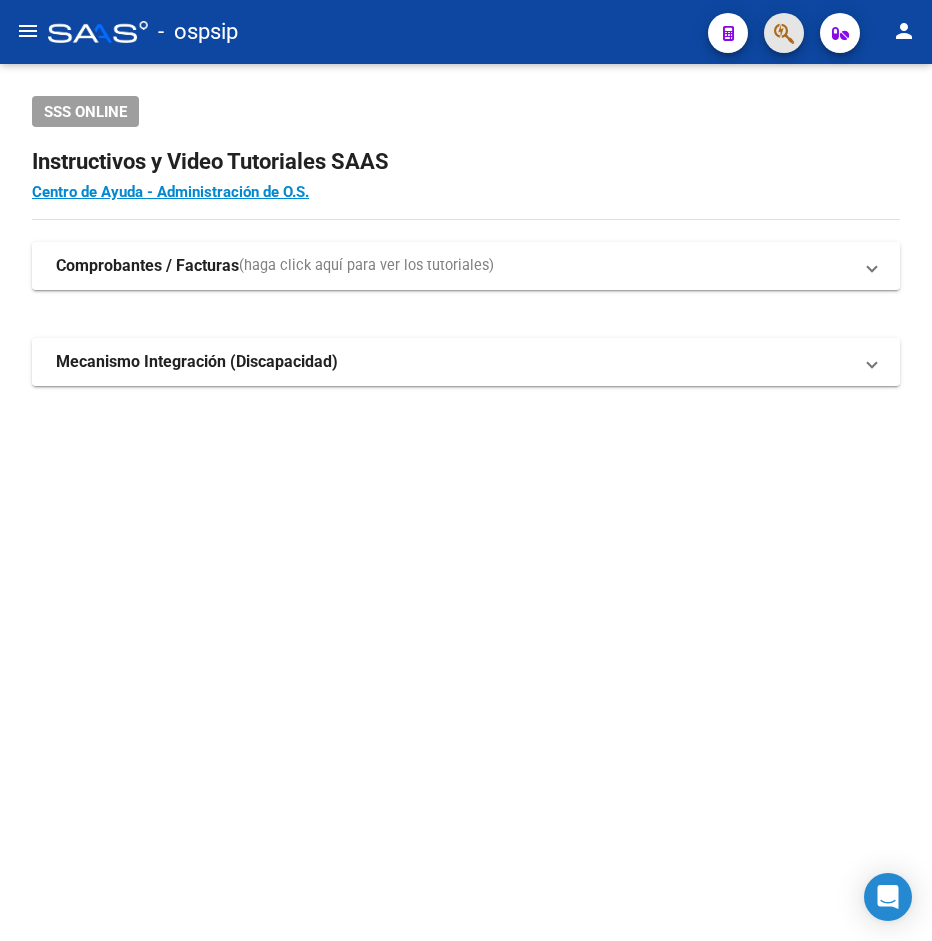 click 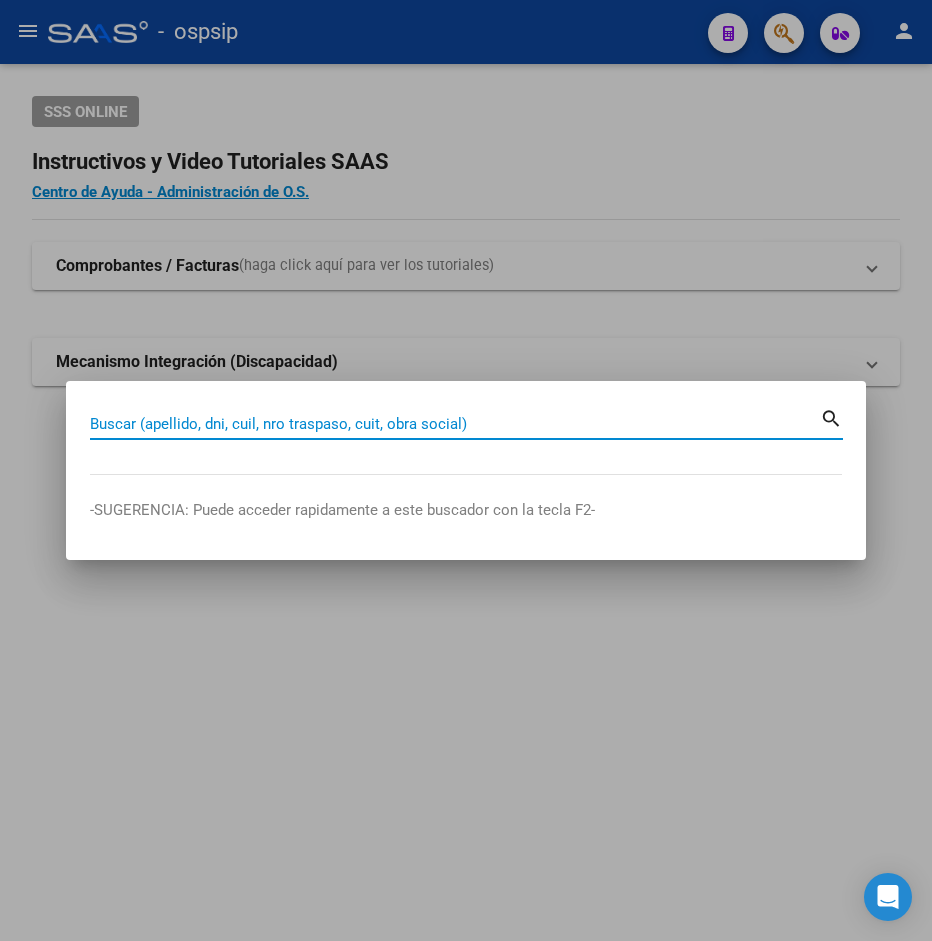 click on "Buscar (apellido, dni, cuil, nro traspaso, cuit, obra social)" at bounding box center (455, 424) 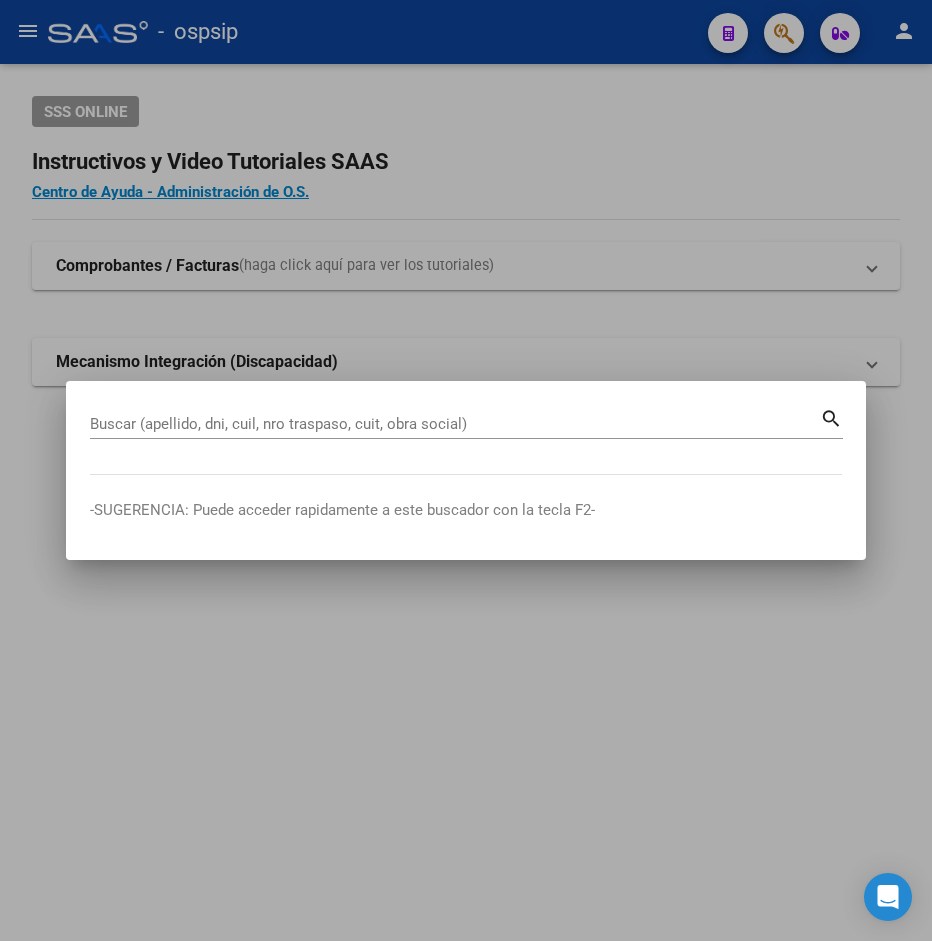 click on "Buscar (apellido, dni, cuil, nro traspaso, cuit, obra social)" at bounding box center [455, 424] 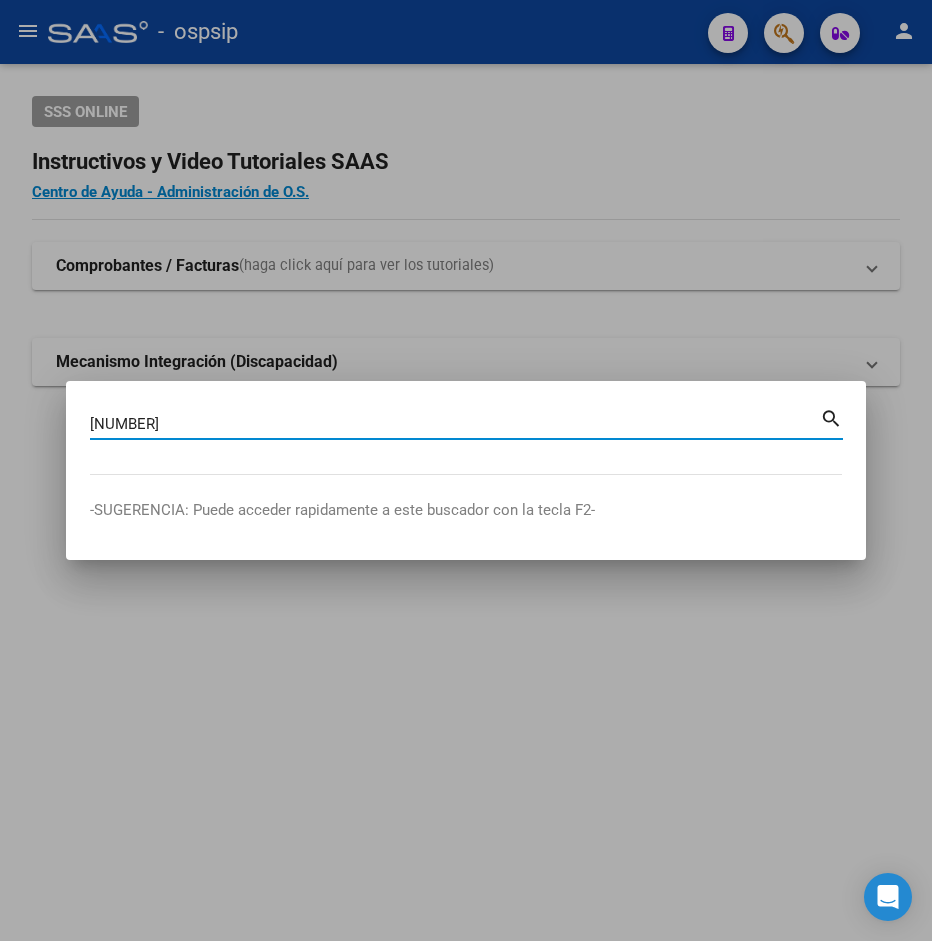 type on "[NUMBER]" 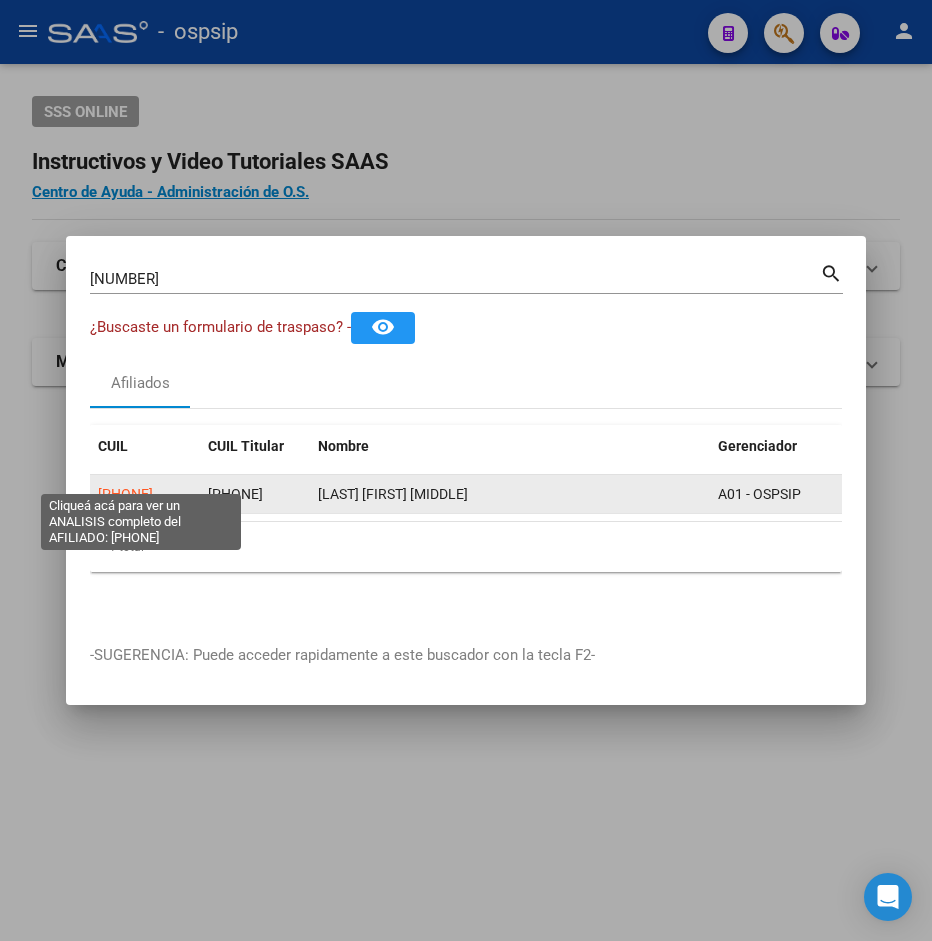 click on "[PHONE]" 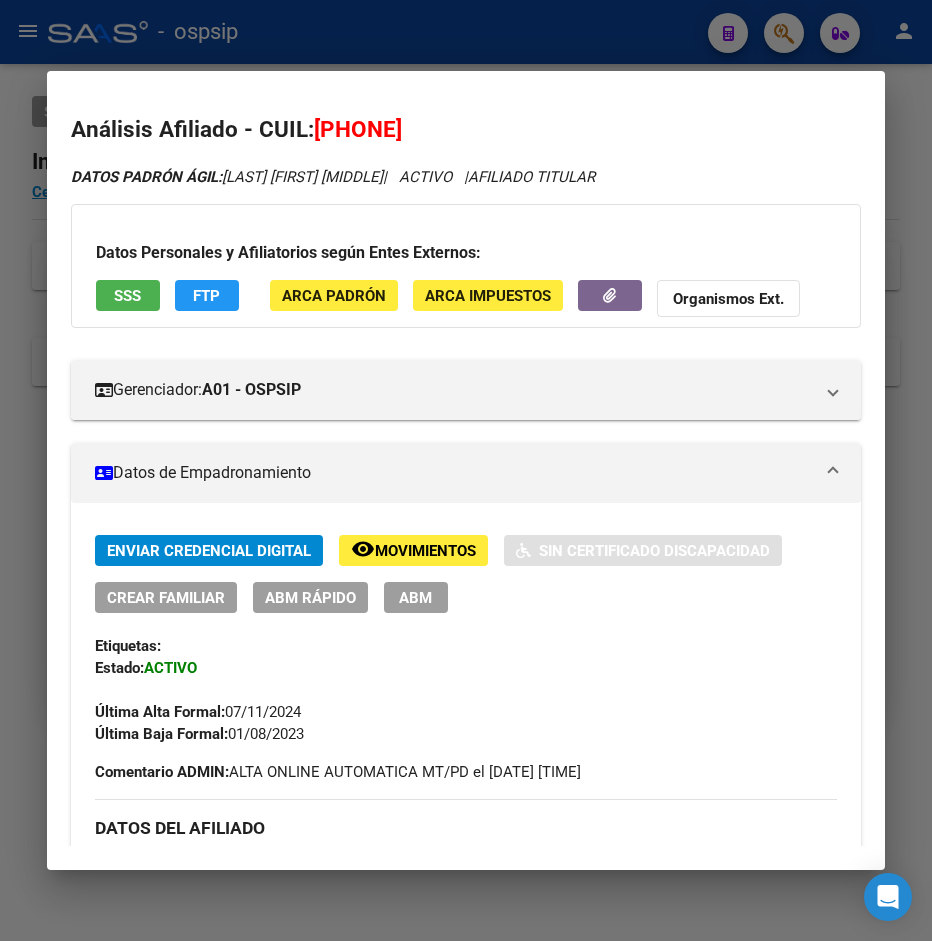 drag, startPoint x: 345, startPoint y: 123, endPoint x: 439, endPoint y: 126, distance: 94.04786 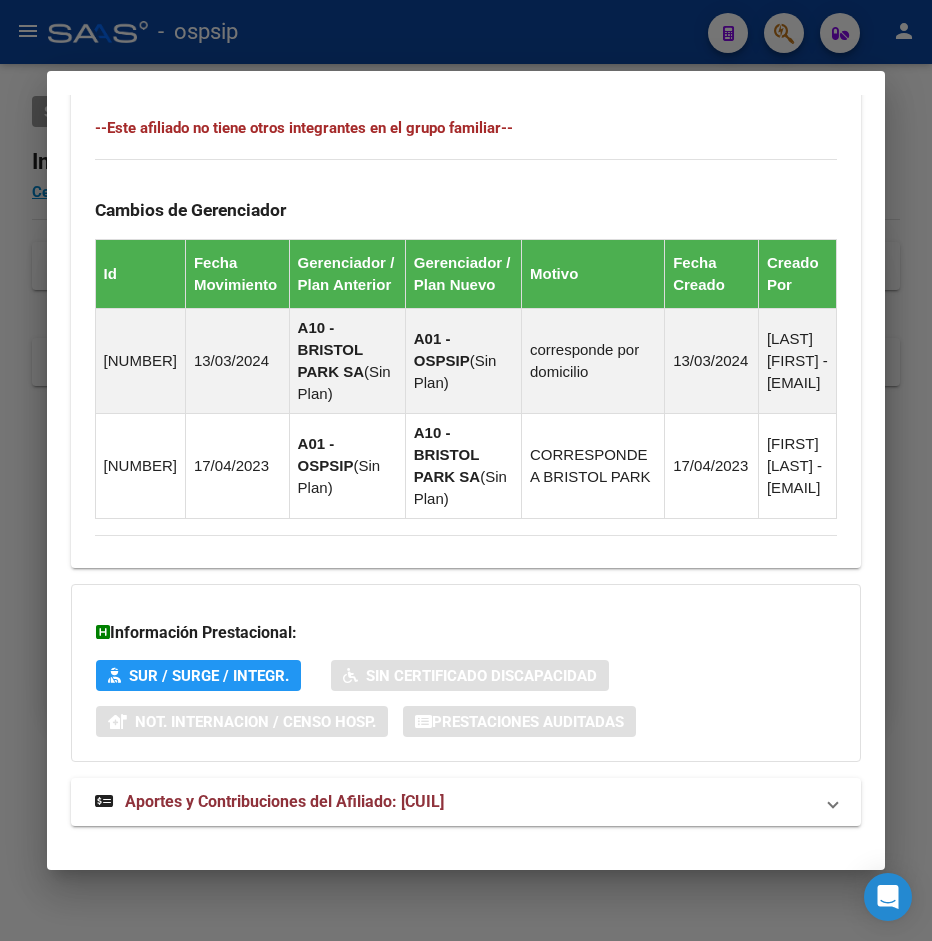 scroll, scrollTop: 1343, scrollLeft: 0, axis: vertical 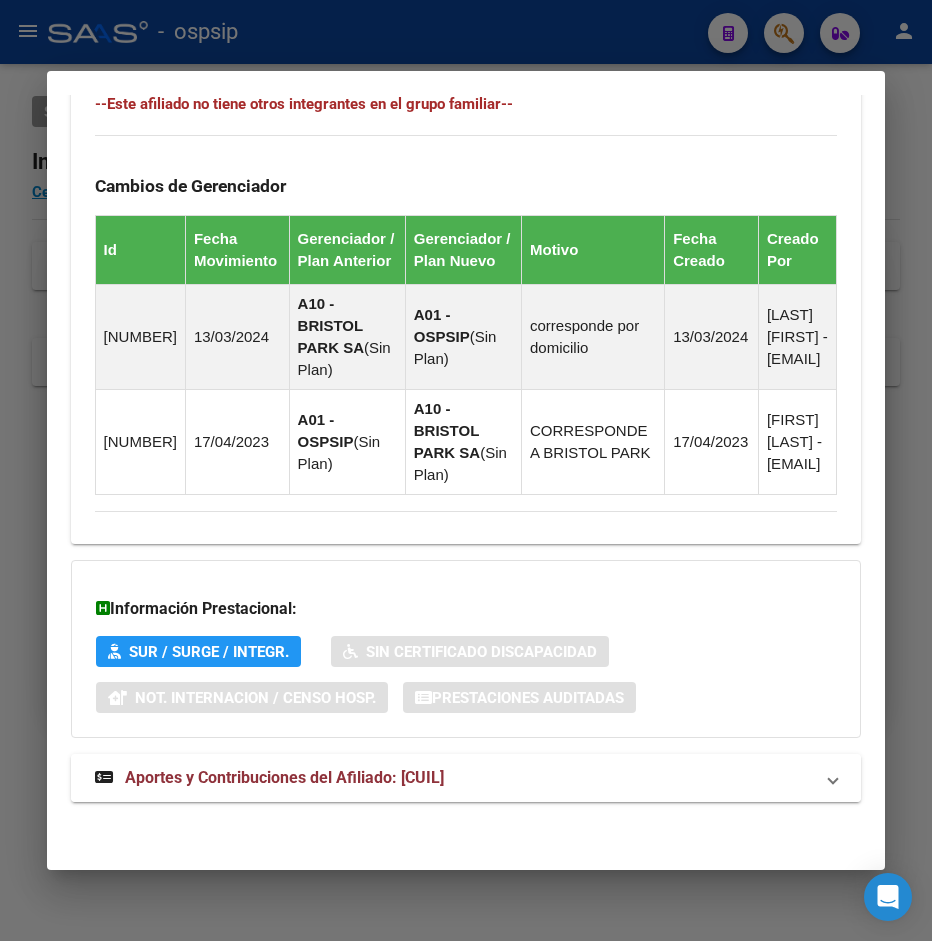 click on "Aportes y Contribuciones del Afiliado: [CUIL]" at bounding box center (284, 777) 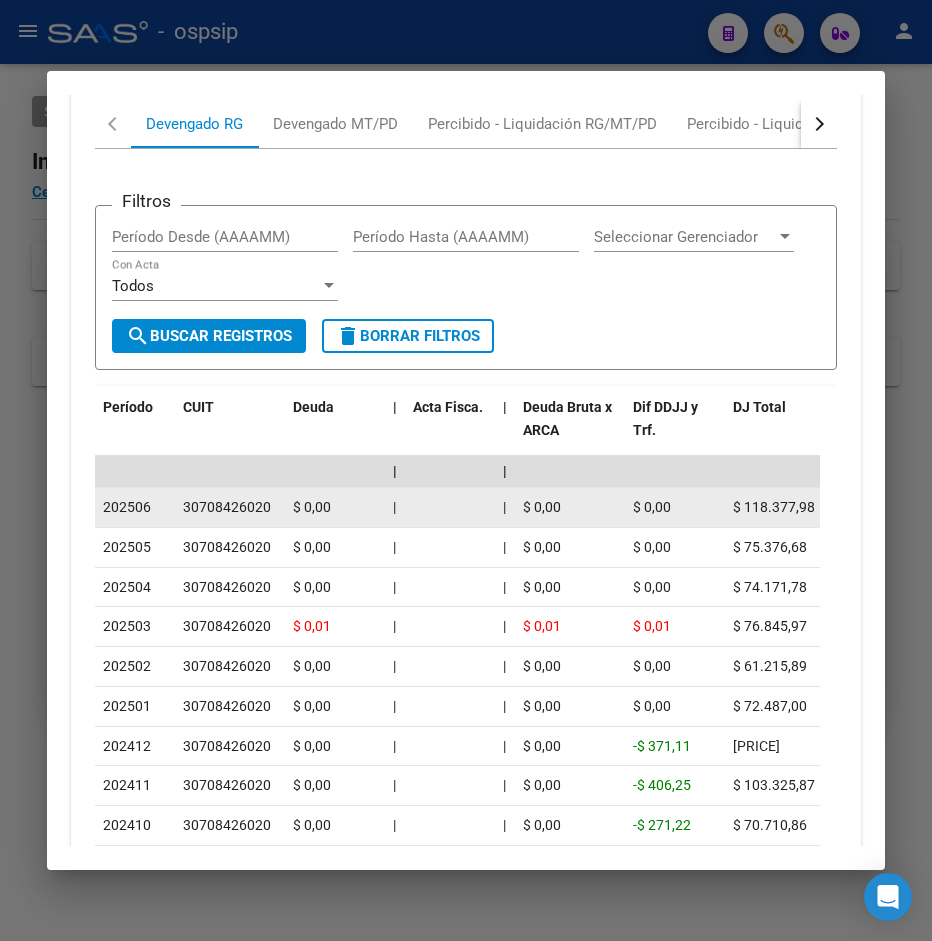 scroll, scrollTop: 2136, scrollLeft: 0, axis: vertical 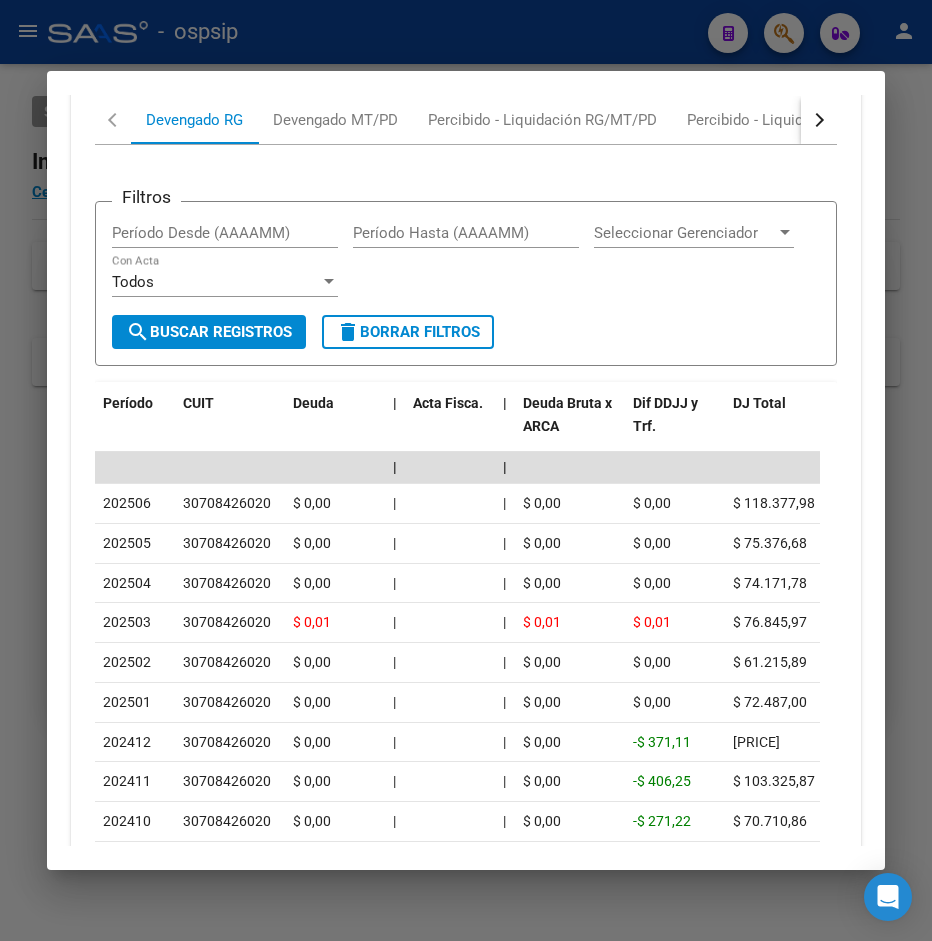 click at bounding box center (819, 120) 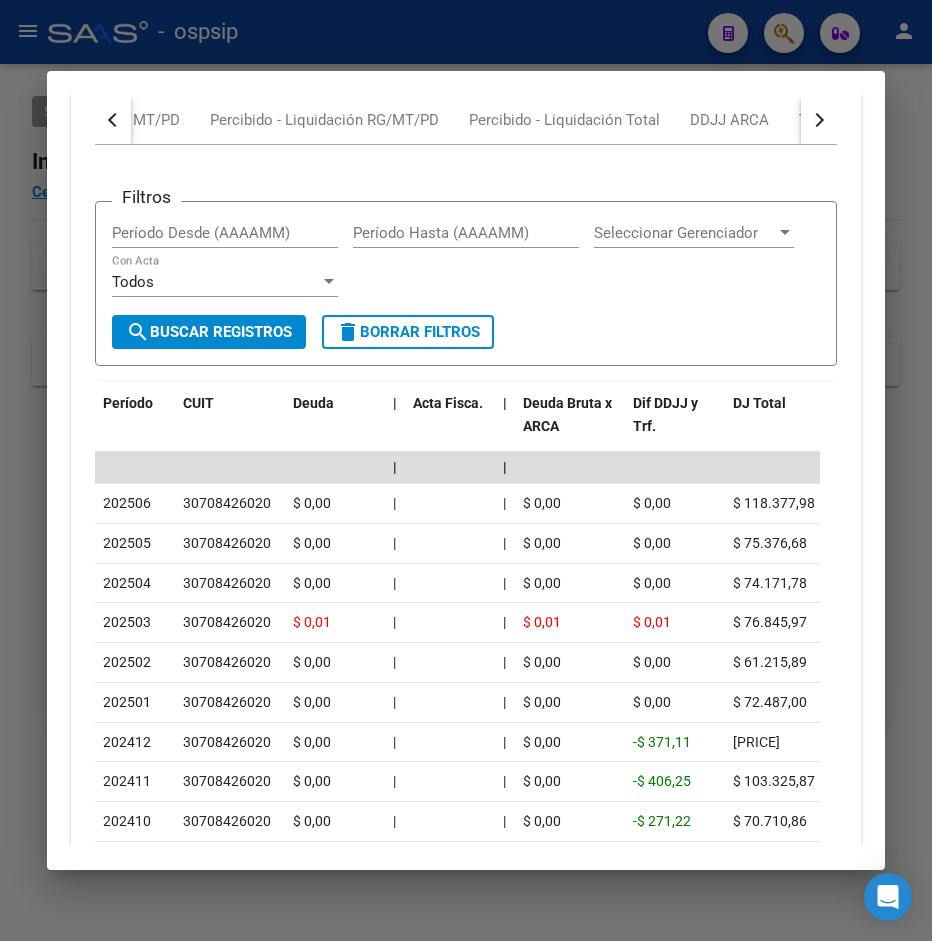 click at bounding box center [819, 120] 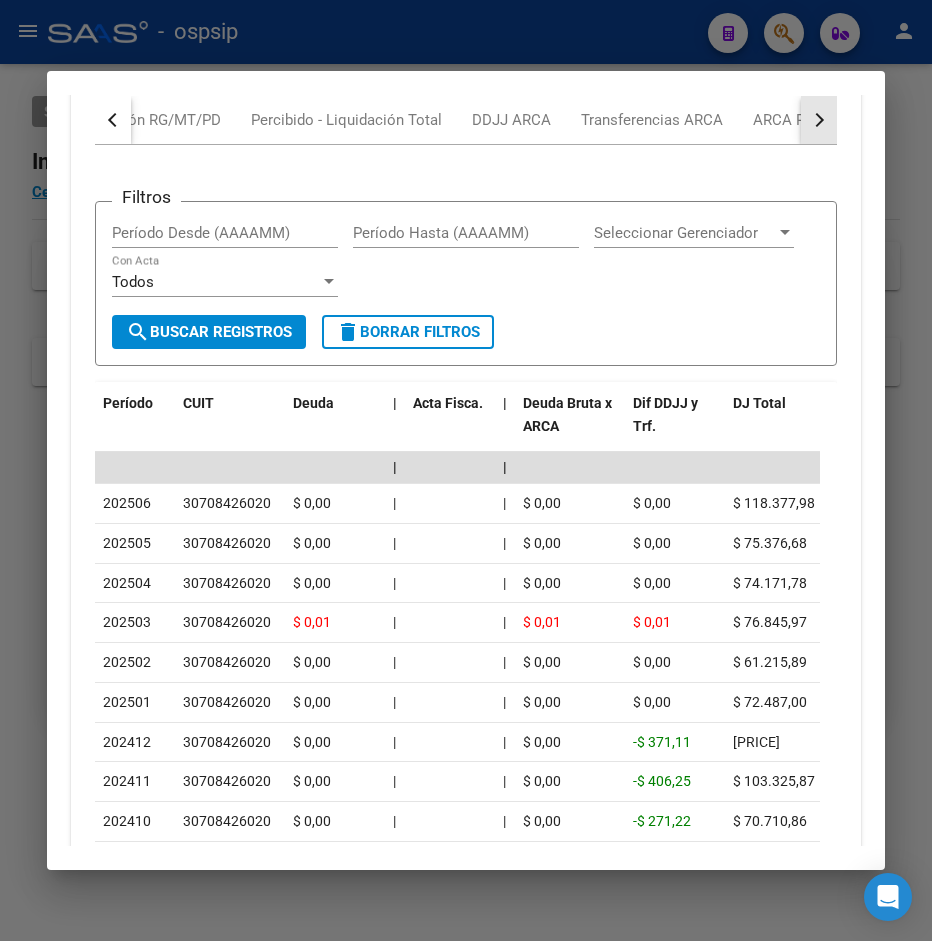 click at bounding box center [819, 120] 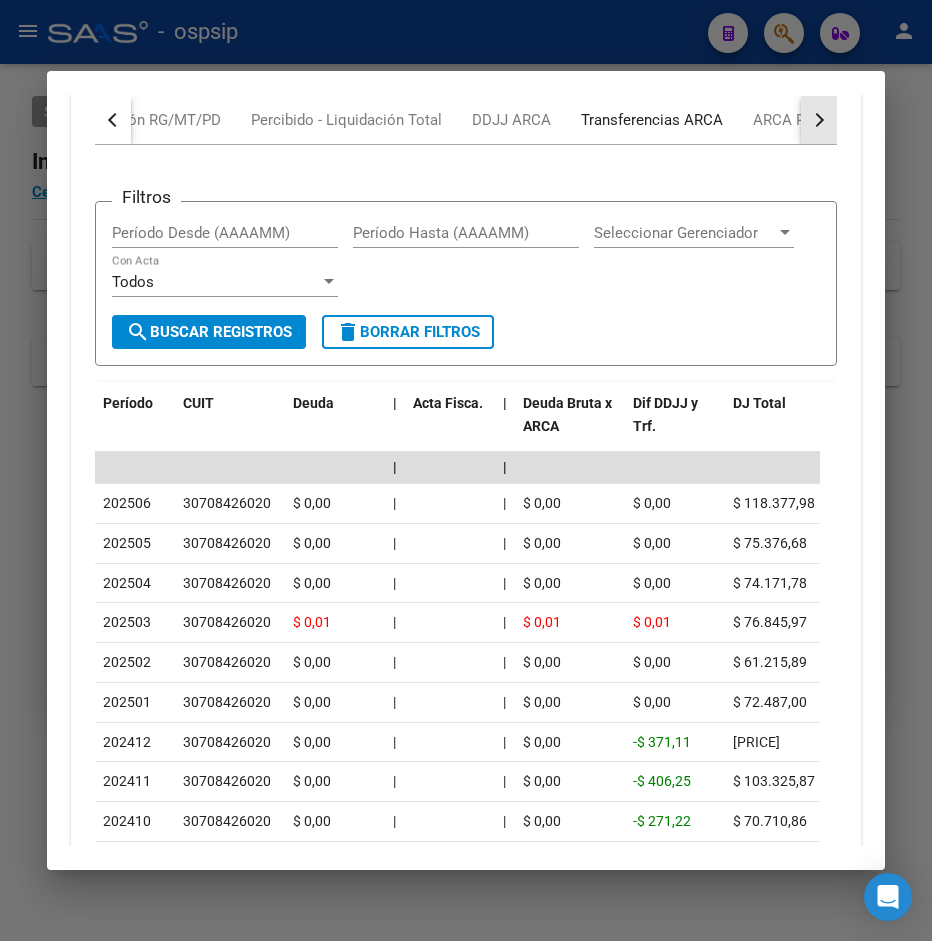 click on "Transferencias ARCA" at bounding box center (652, 120) 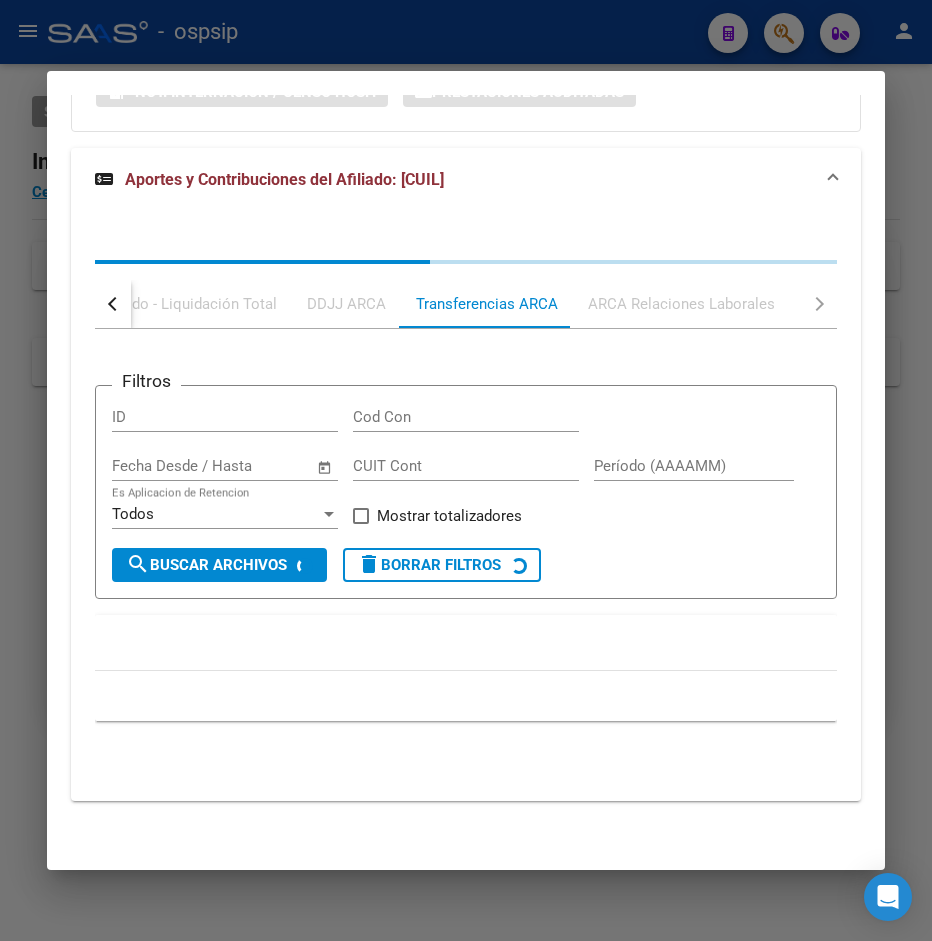 scroll, scrollTop: 1534, scrollLeft: 0, axis: vertical 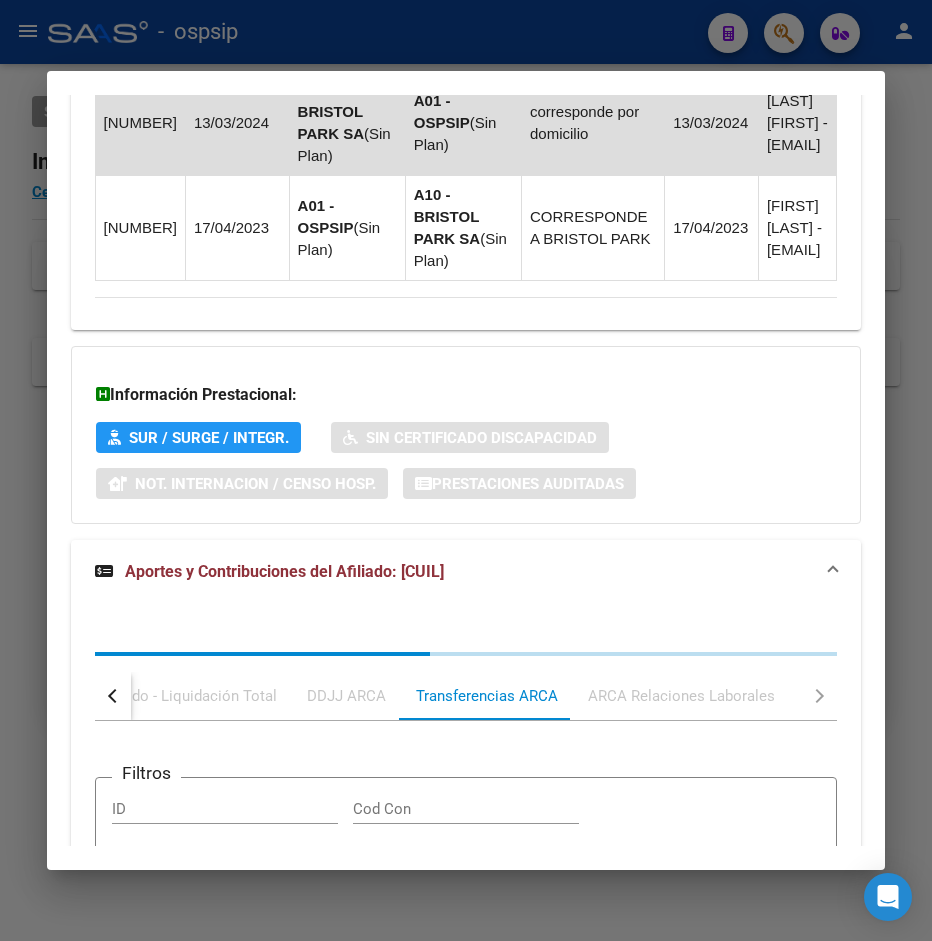 click on "[LAST] [FIRST] - [EMAIL]" at bounding box center [797, 122] 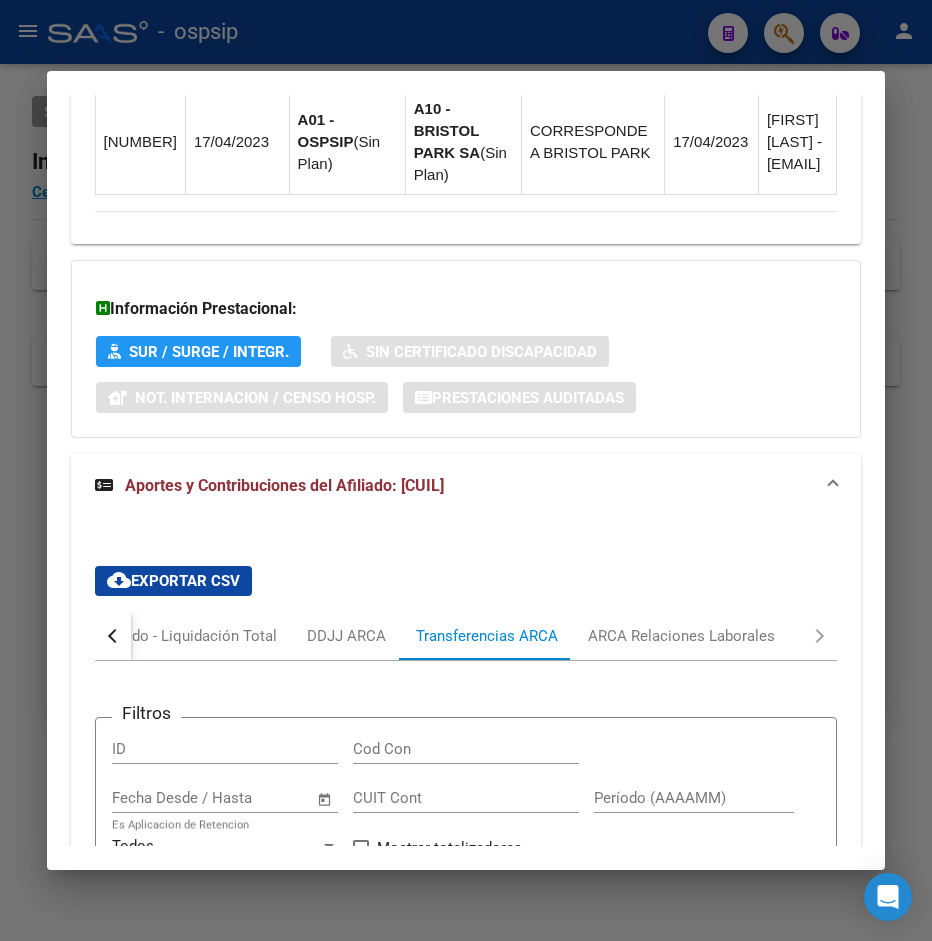 scroll, scrollTop: 2052, scrollLeft: 0, axis: vertical 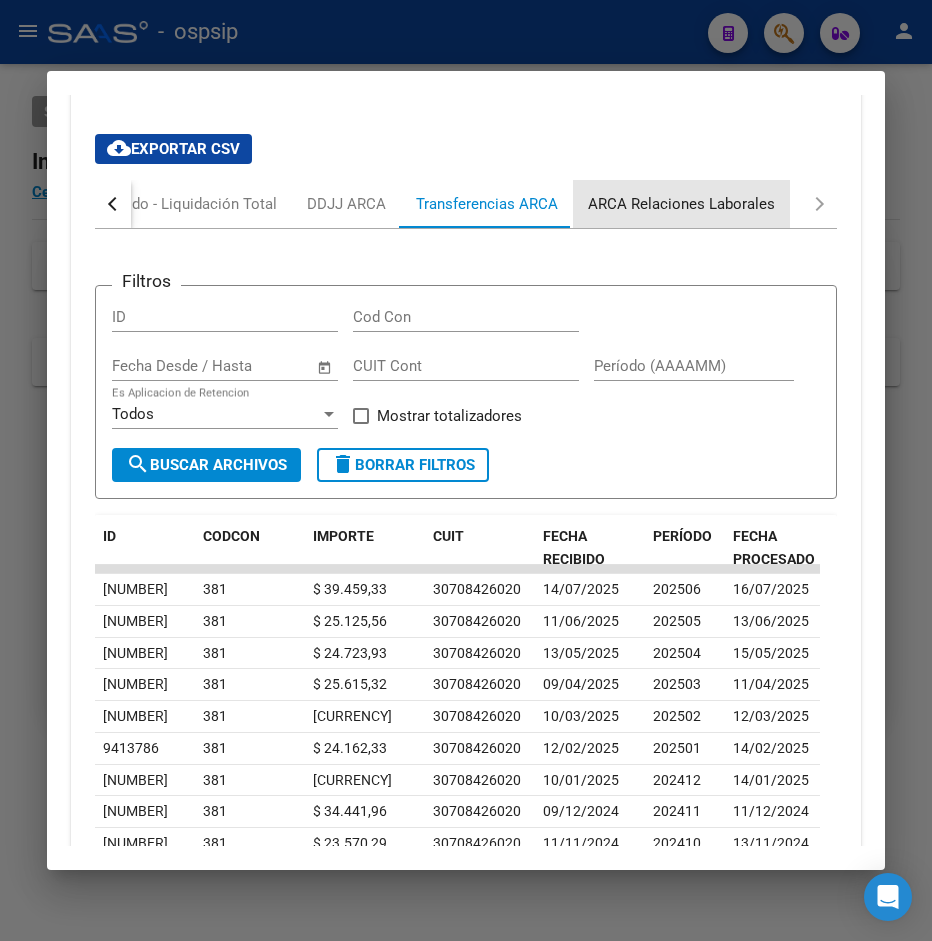 click on "ARCA Relaciones Laborales" at bounding box center [681, 204] 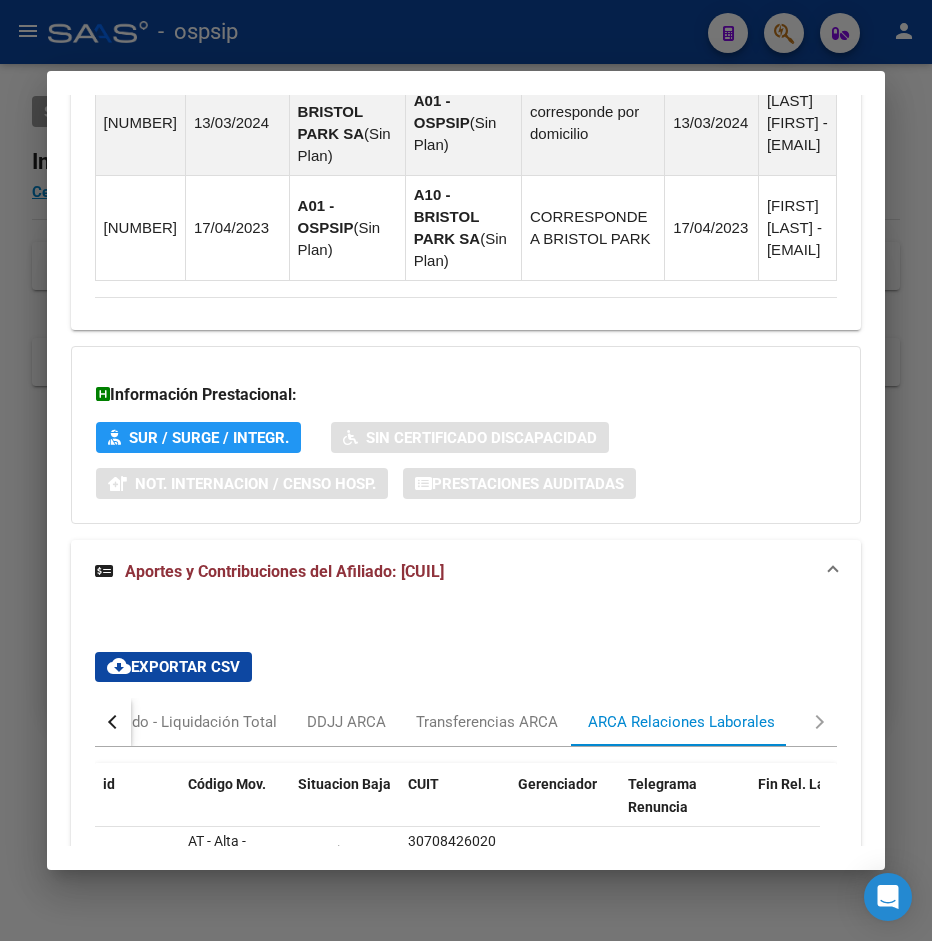 scroll, scrollTop: 1786, scrollLeft: 0, axis: vertical 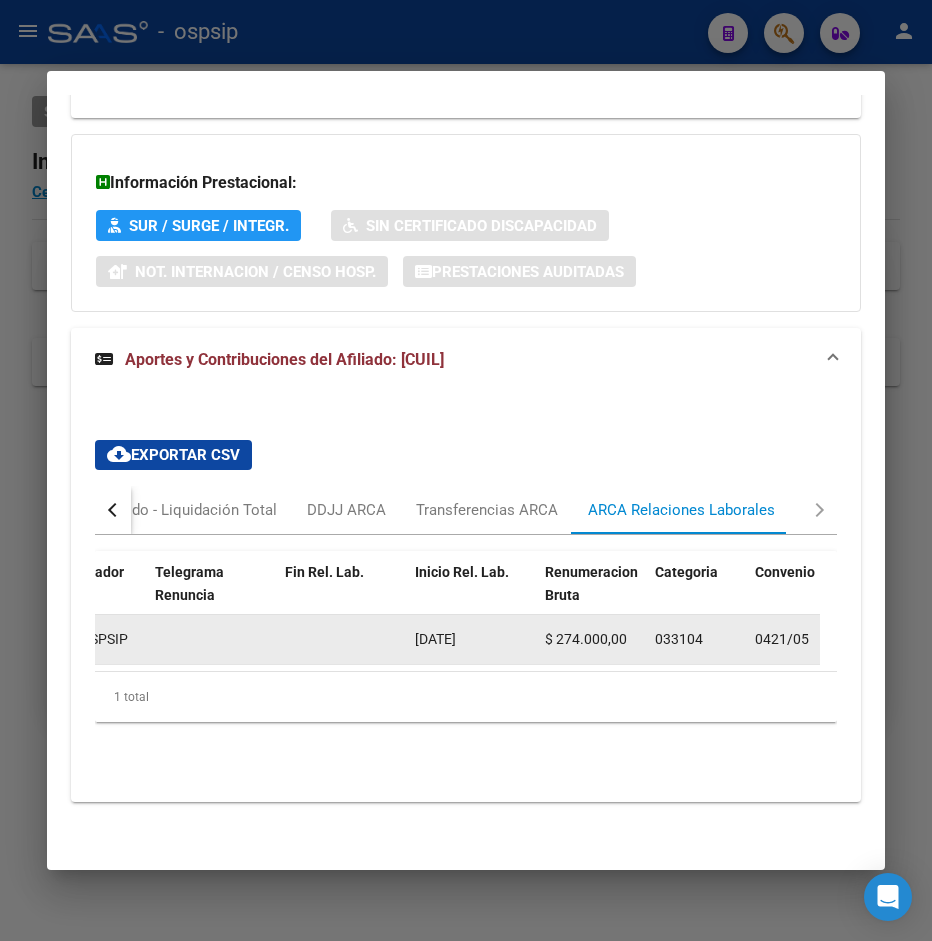 drag, startPoint x: 414, startPoint y: 619, endPoint x: 490, endPoint y: 614, distance: 76.1643 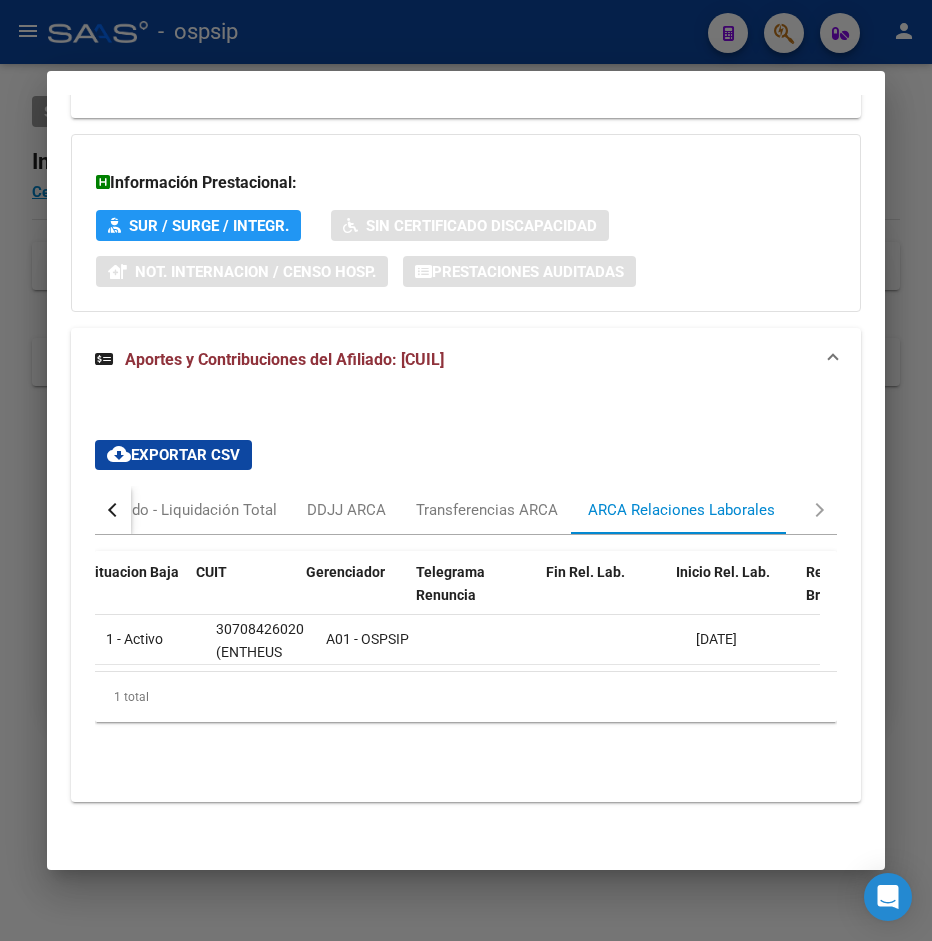 scroll, scrollTop: 0, scrollLeft: 185, axis: horizontal 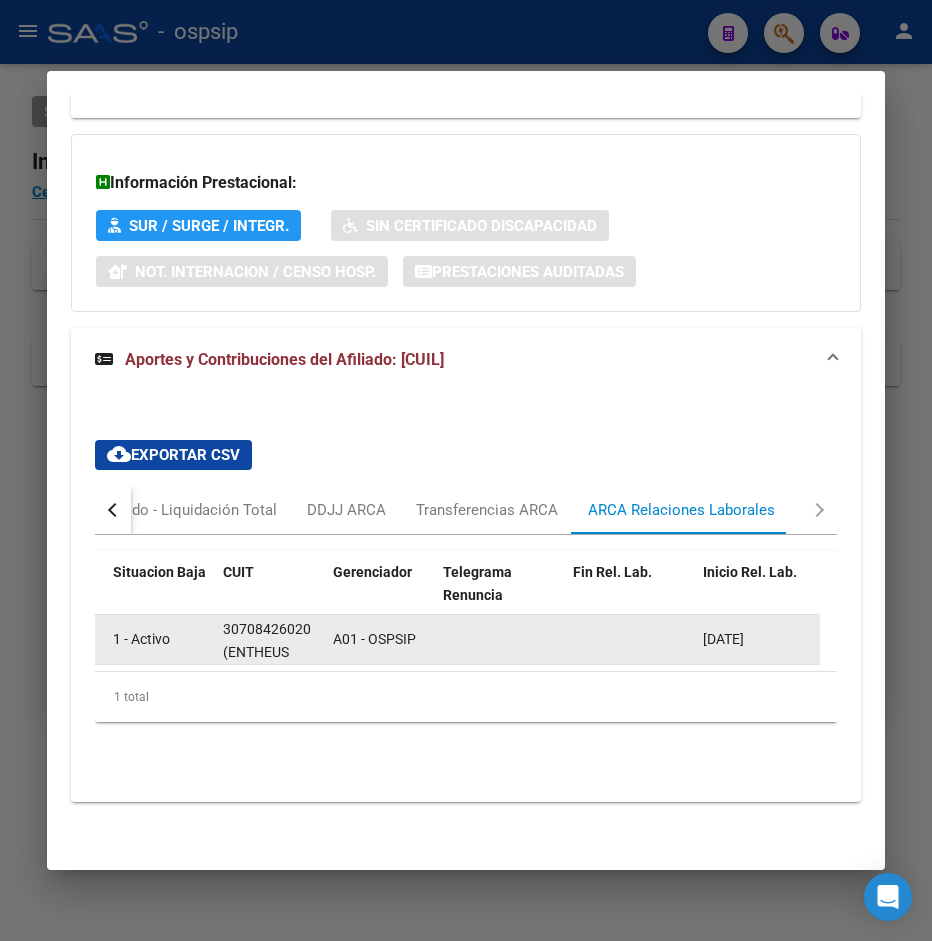 drag, startPoint x: 227, startPoint y: 608, endPoint x: 319, endPoint y: 608, distance: 92 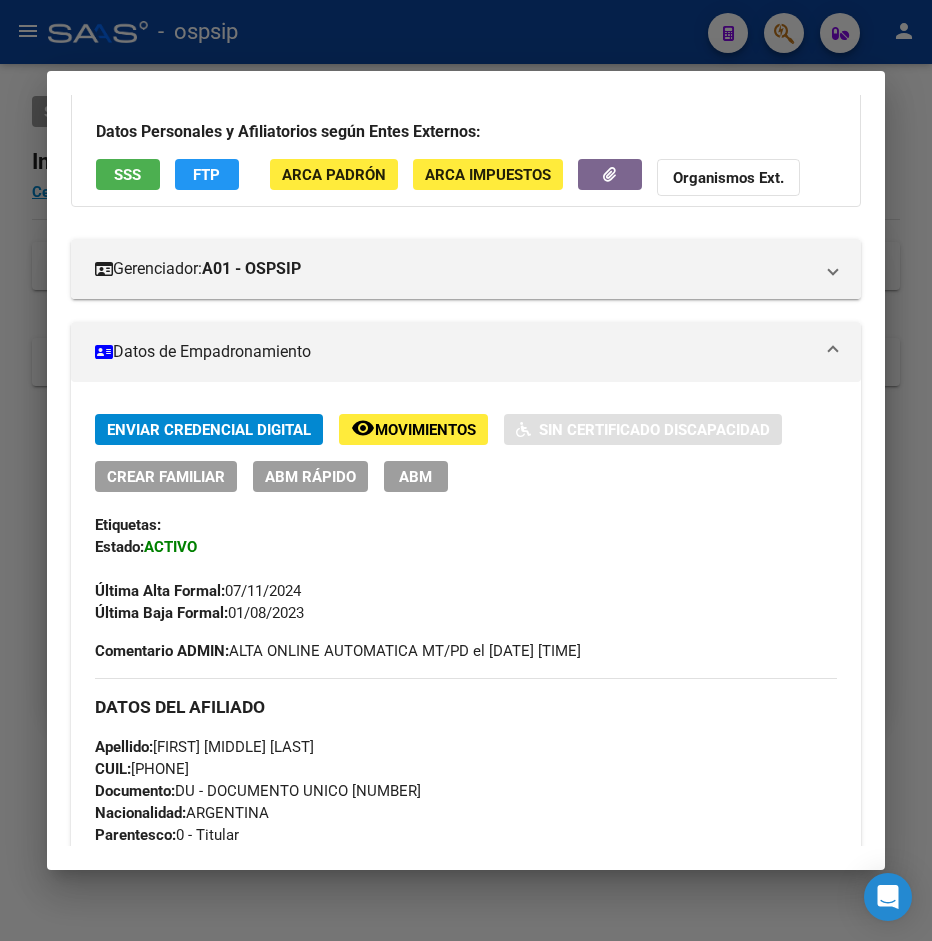 scroll, scrollTop: 0, scrollLeft: 0, axis: both 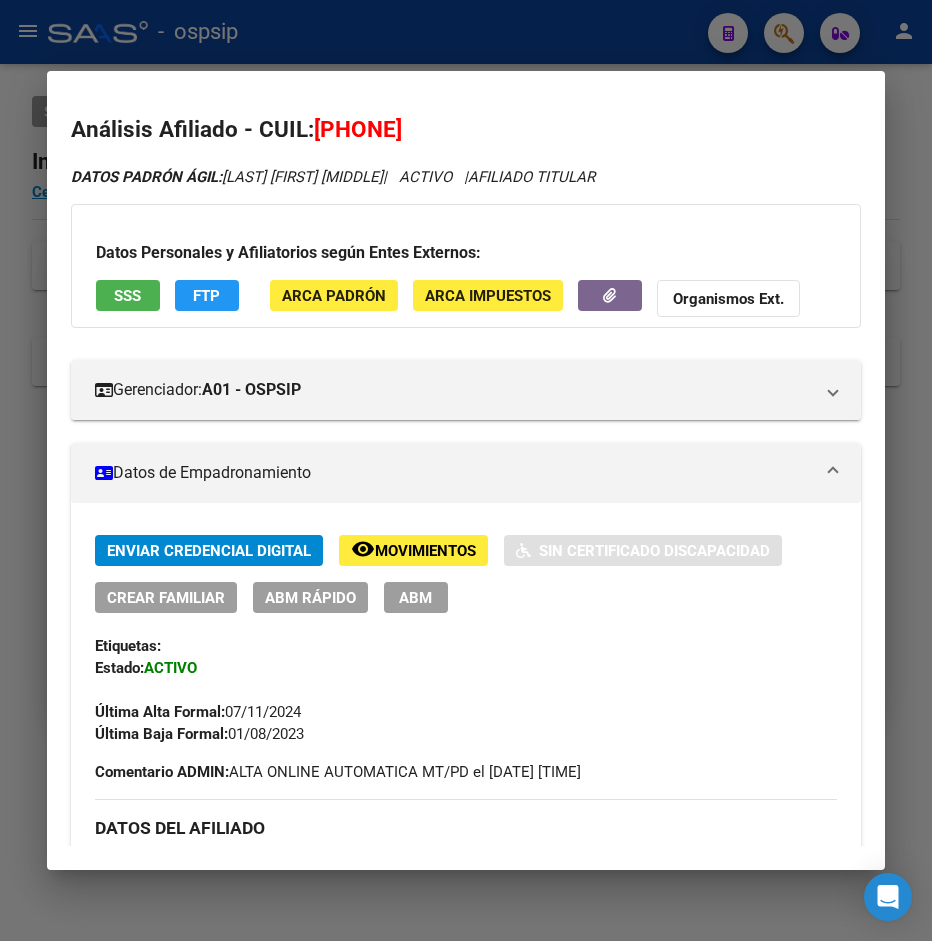 drag, startPoint x: 344, startPoint y: 126, endPoint x: 447, endPoint y: 128, distance: 103.01942 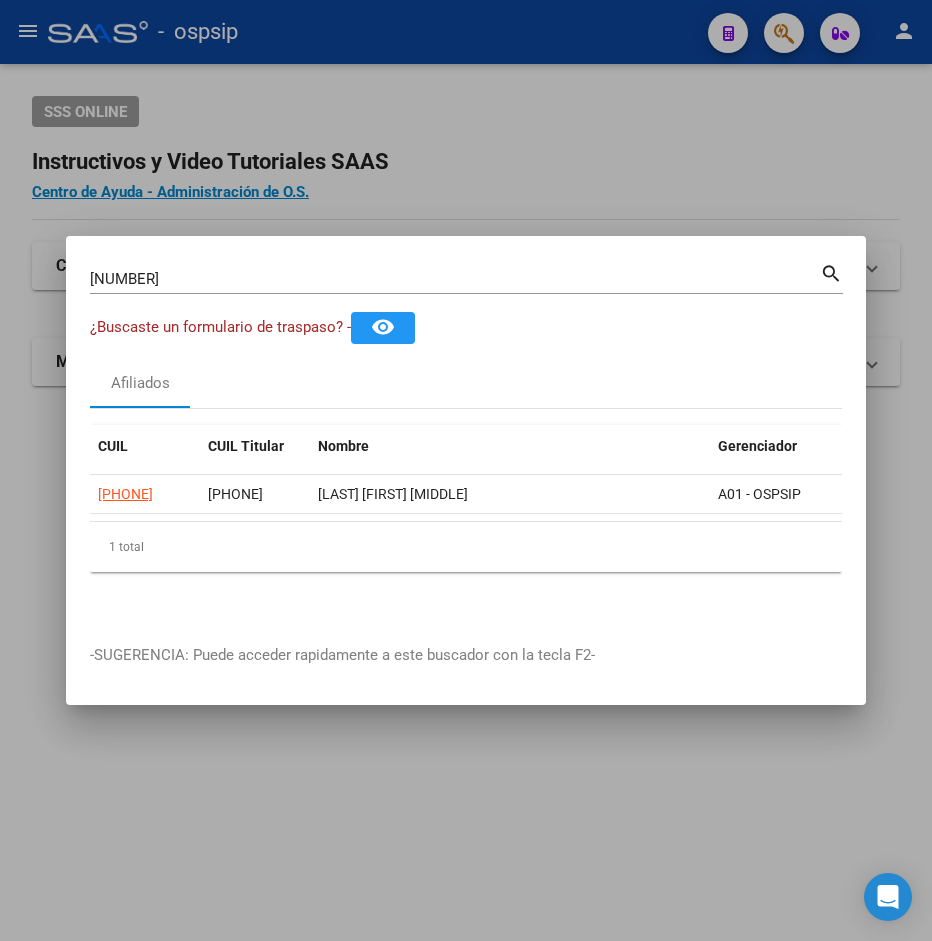 click at bounding box center [466, 470] 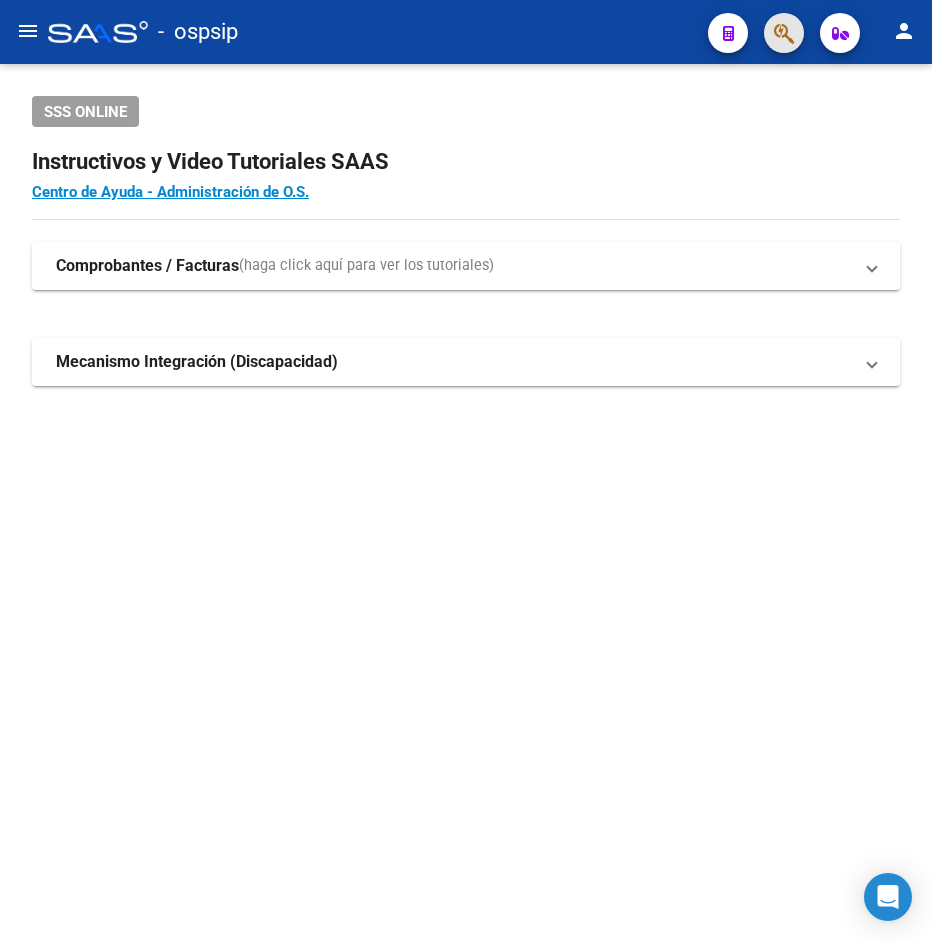 click 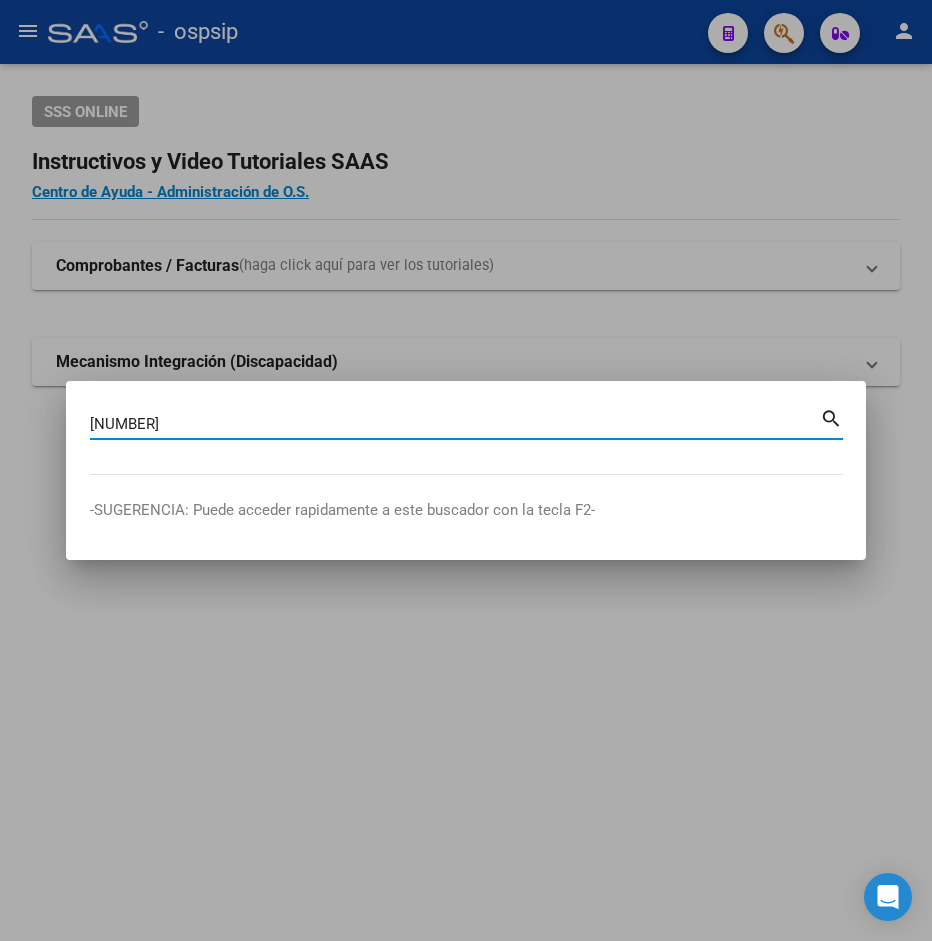 type on "[NUMBER]" 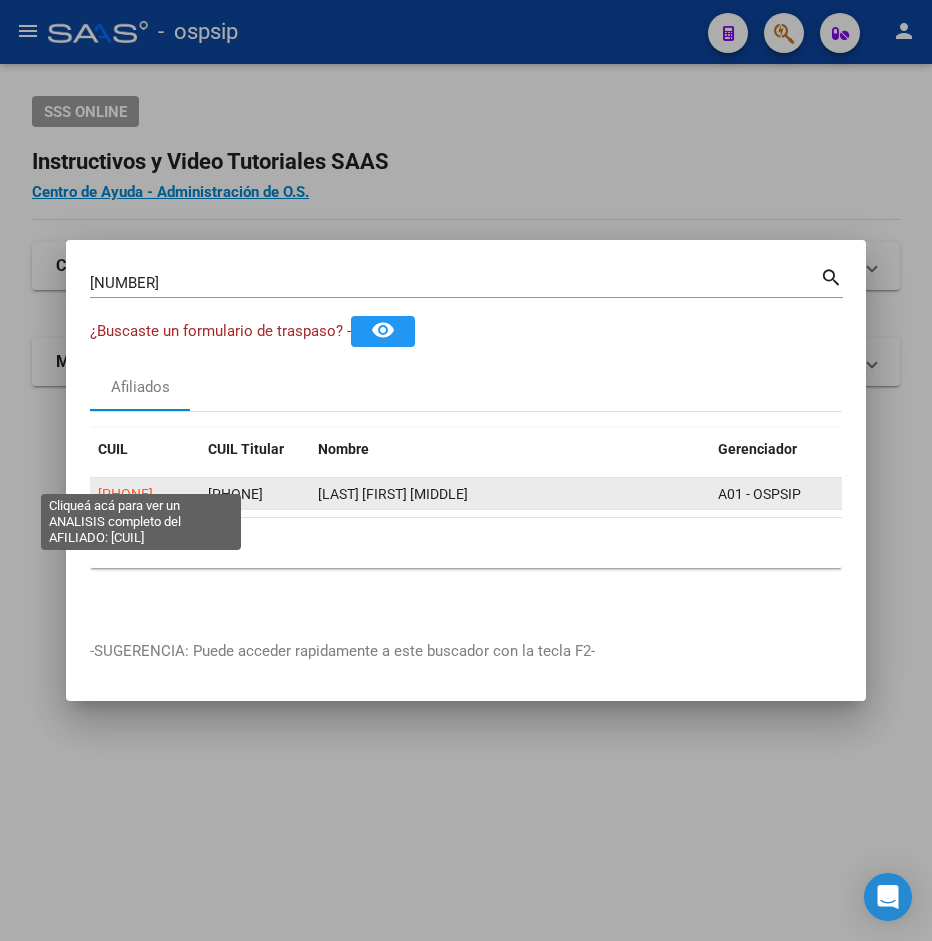 click on "[PHONE]" 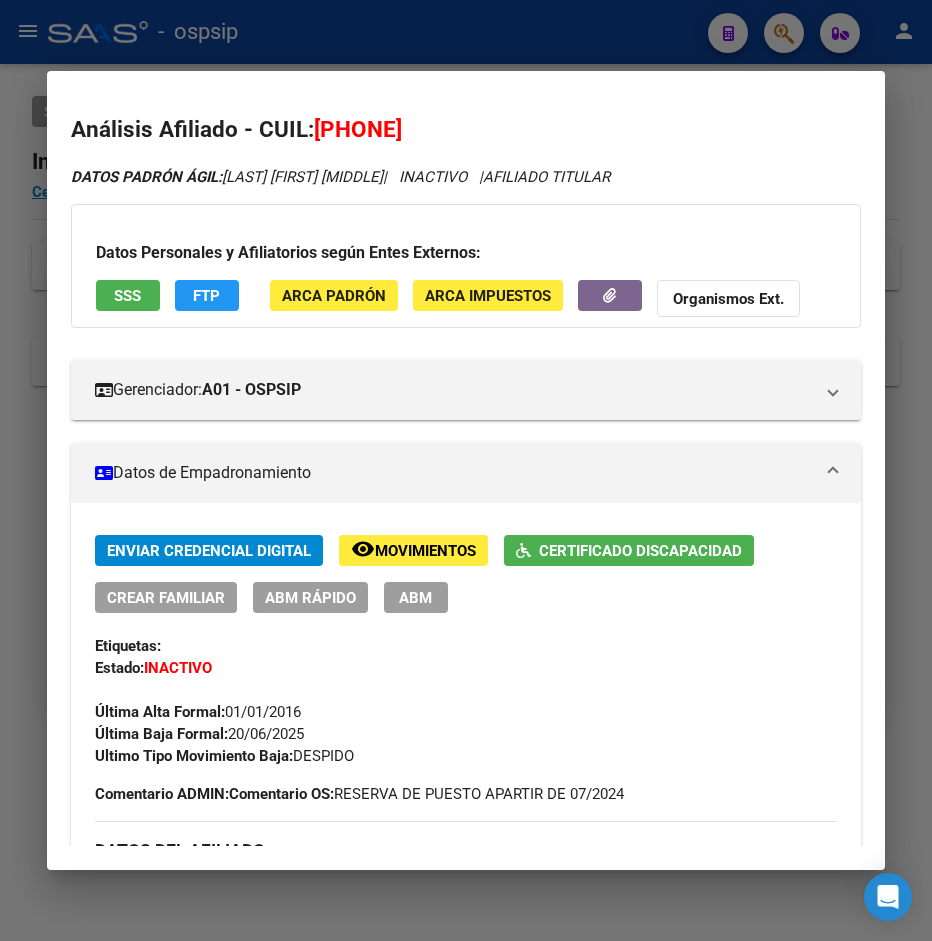 drag, startPoint x: 345, startPoint y: 129, endPoint x: 443, endPoint y: 131, distance: 98.02041 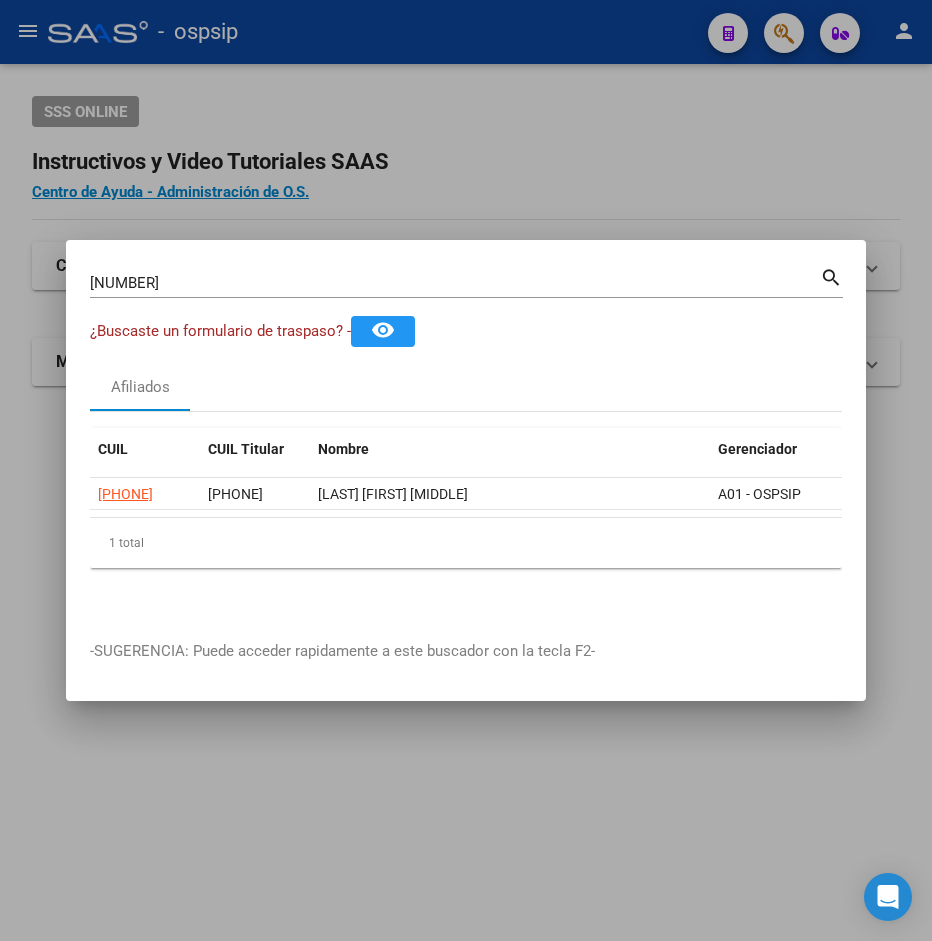 click at bounding box center (466, 470) 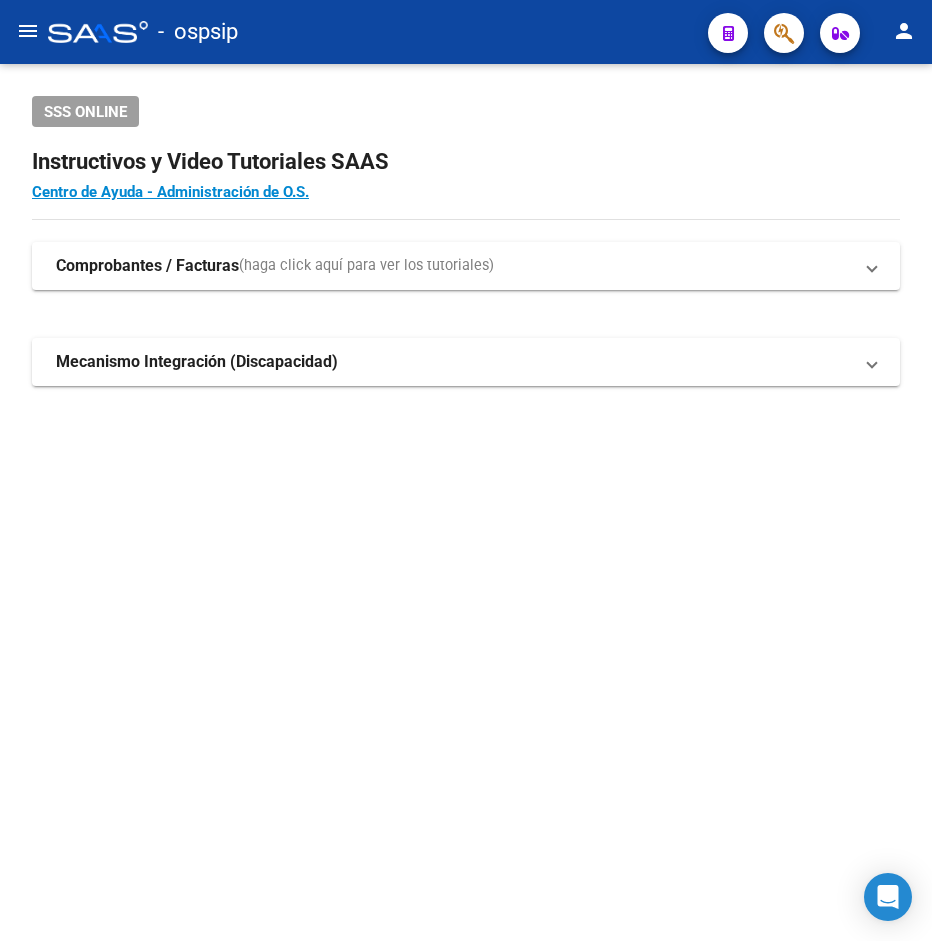 click on "-   ospsip" 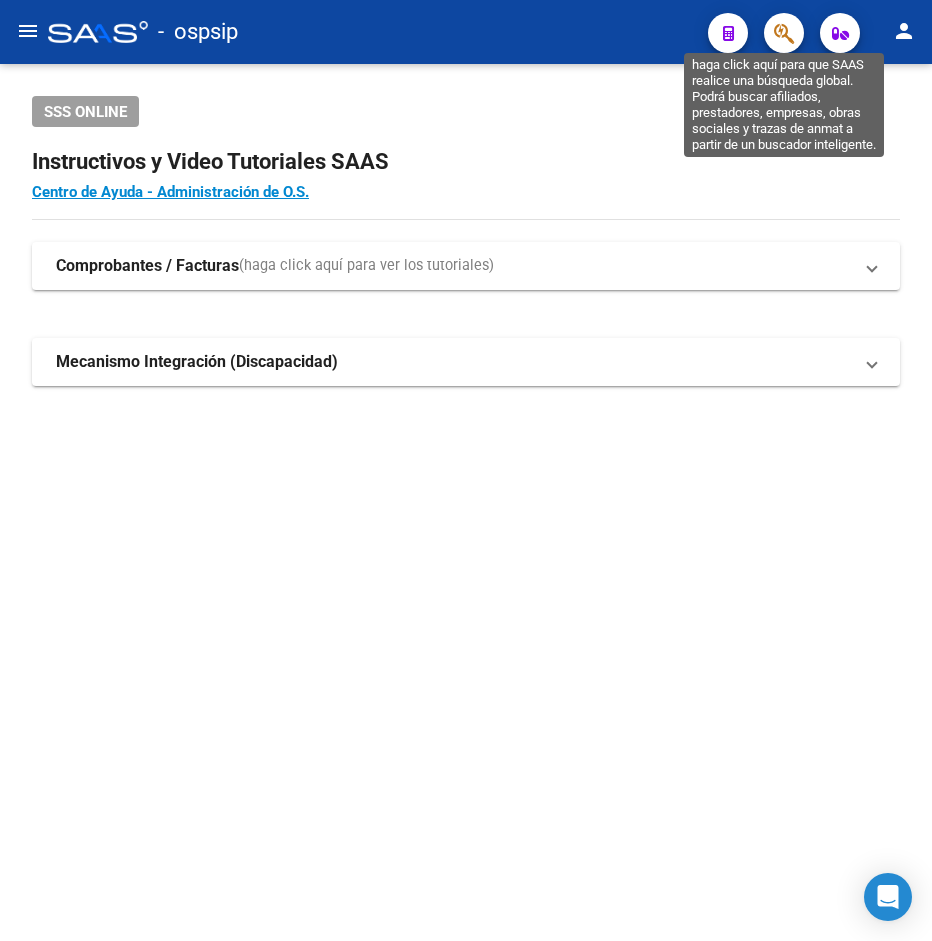 click 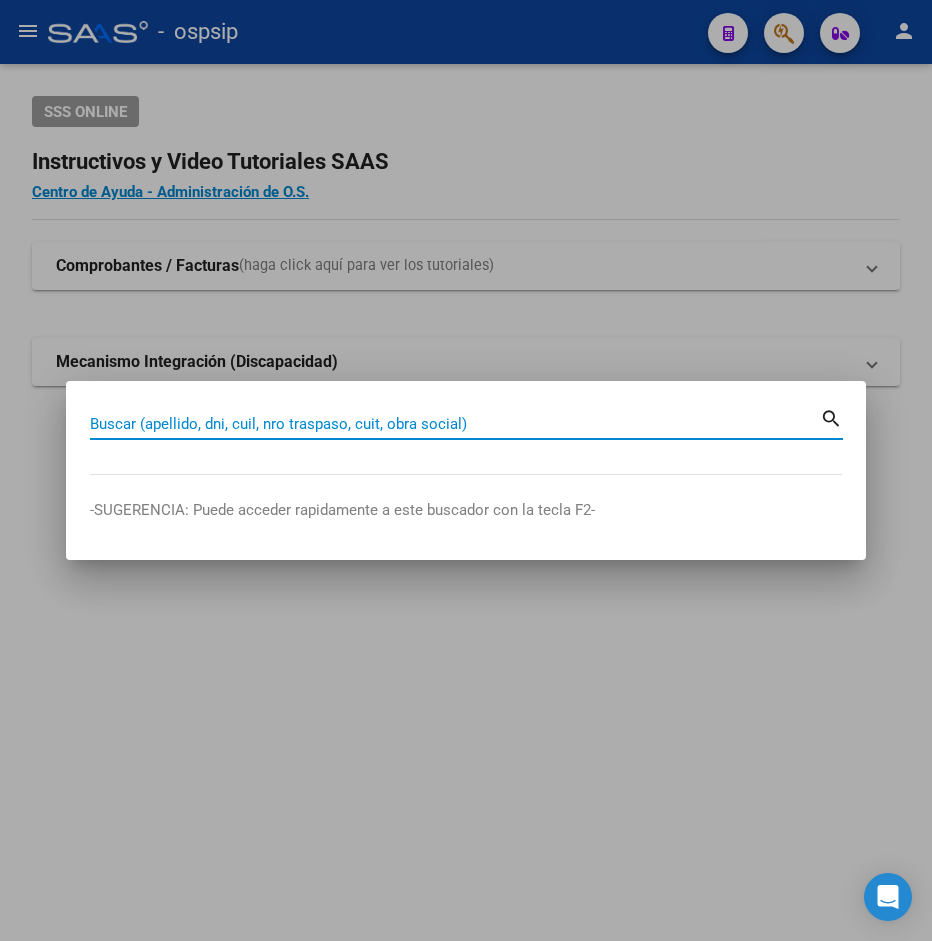 paste on "[NUMBER]" 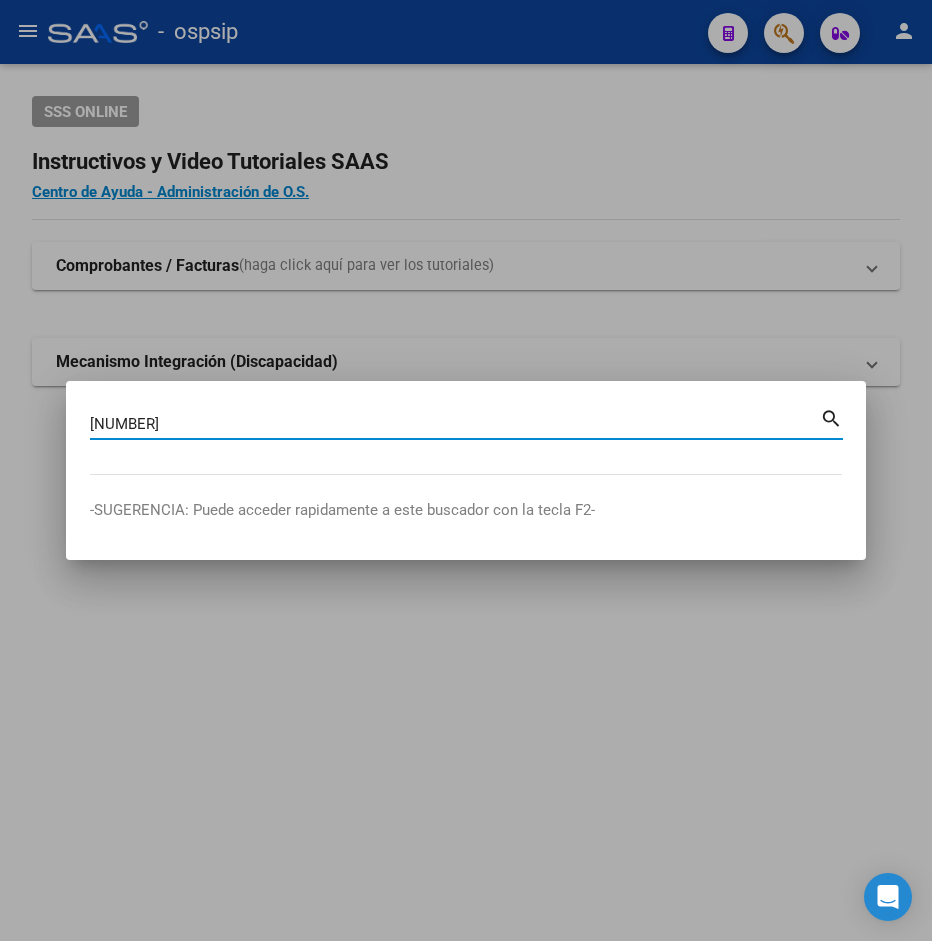 type on "[NUMBER]" 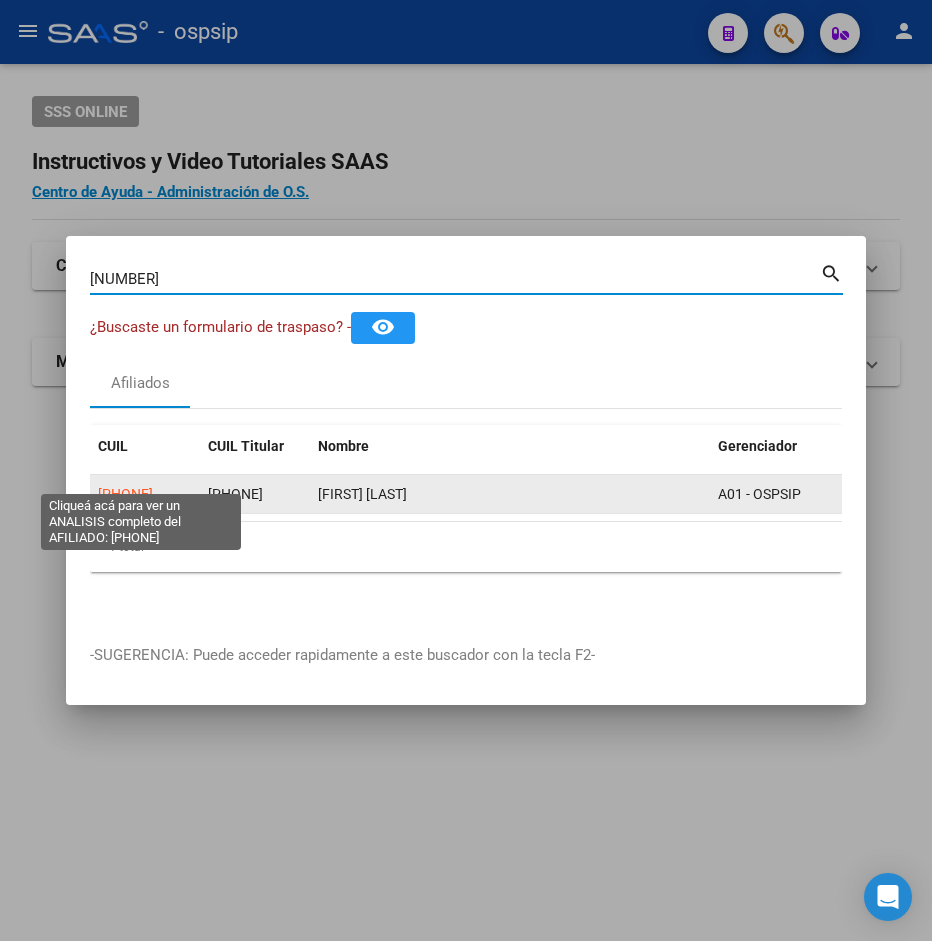 click on "[PHONE]" 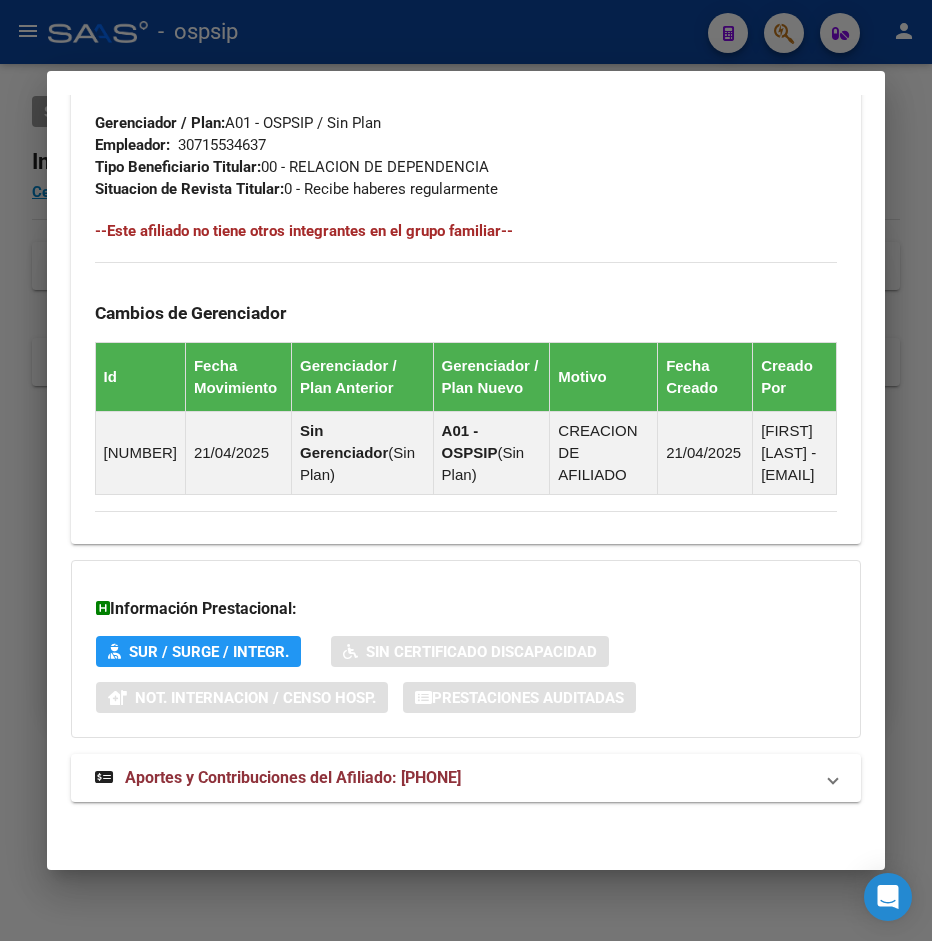 scroll, scrollTop: 1134, scrollLeft: 0, axis: vertical 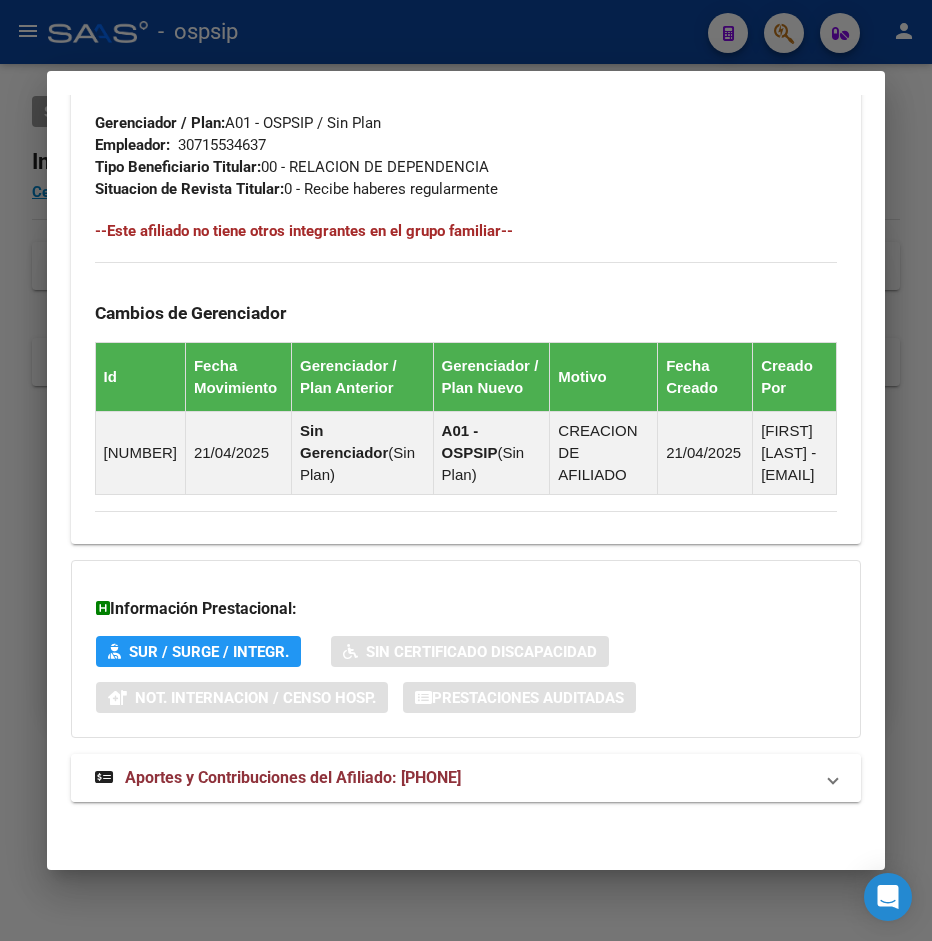 click on "Aportes y Contribuciones del Afiliado: [PHONE]" at bounding box center (466, 778) 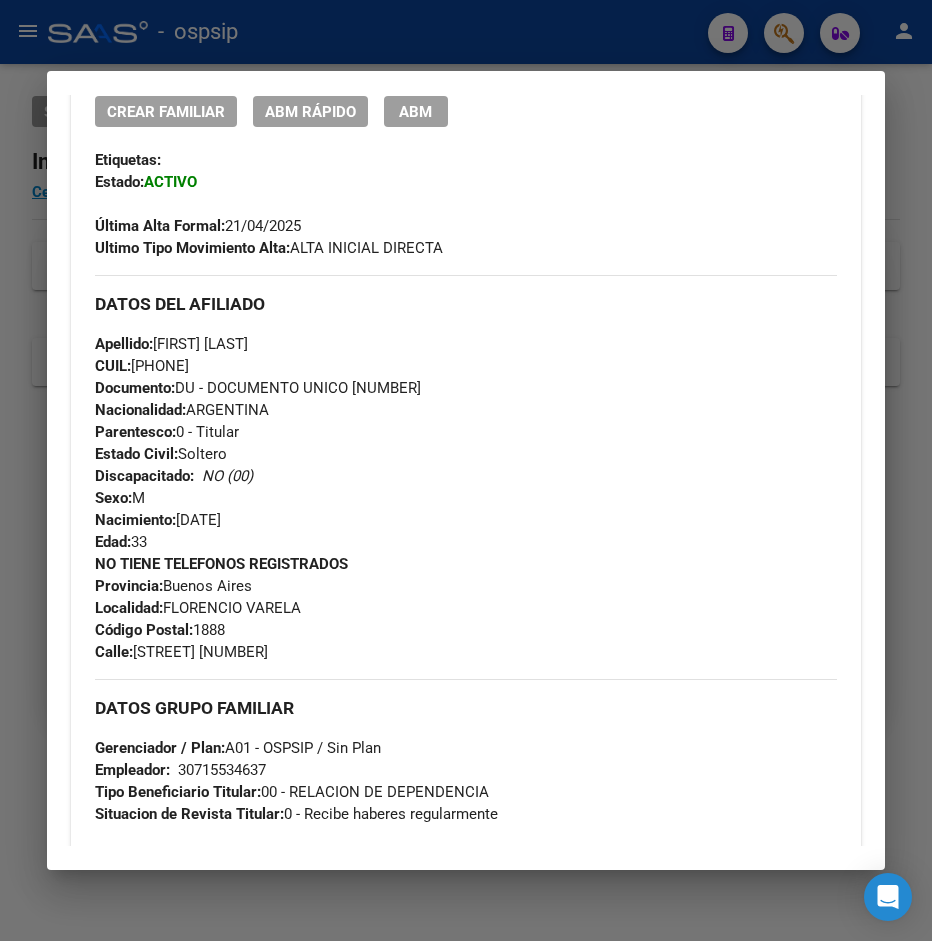 scroll, scrollTop: 0, scrollLeft: 0, axis: both 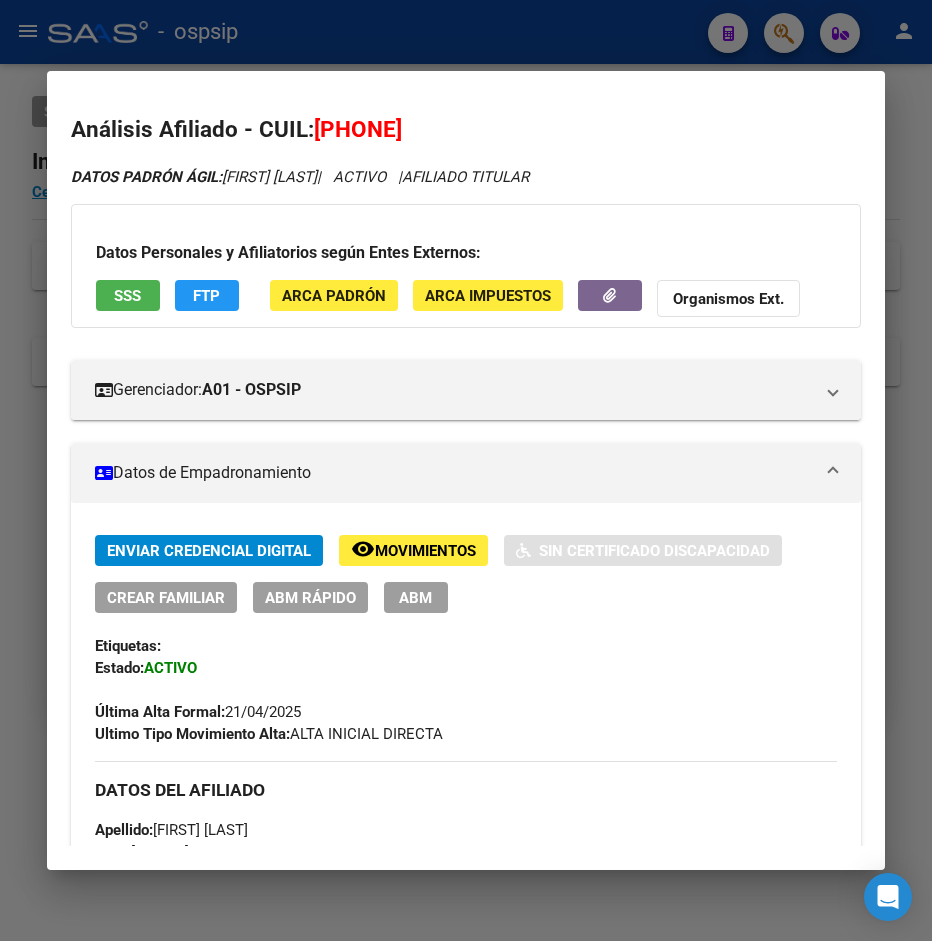 click at bounding box center (466, 470) 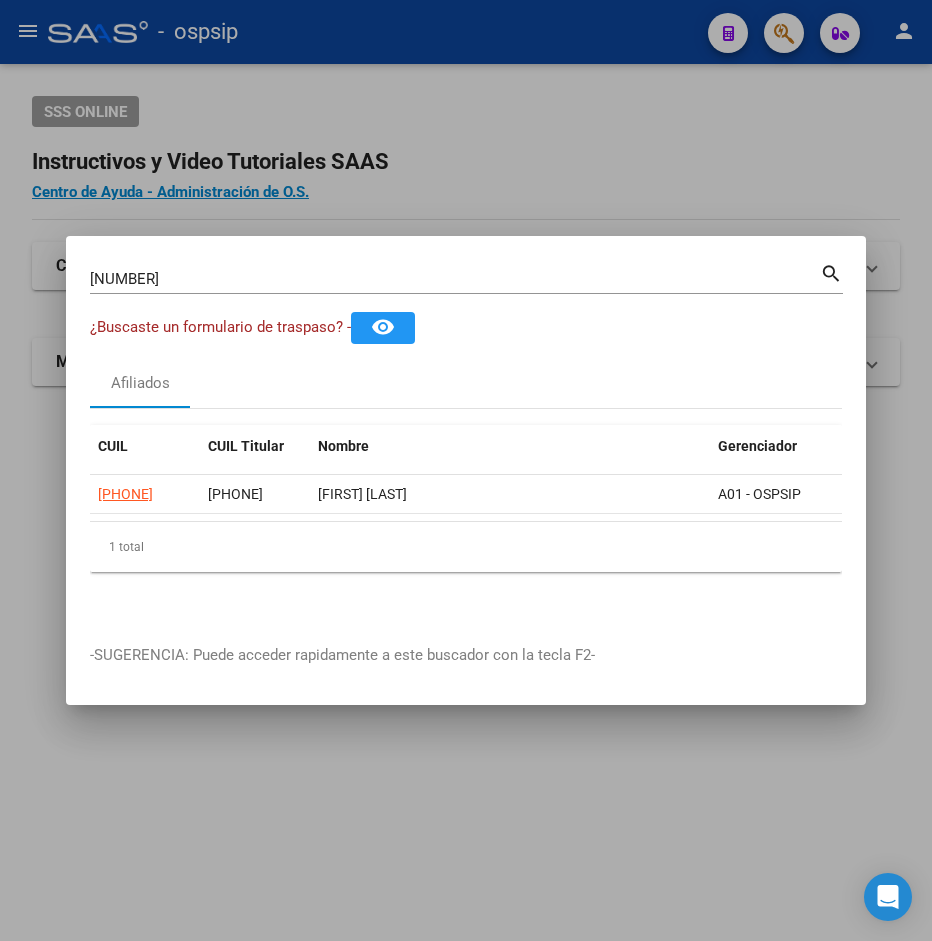 click at bounding box center [466, 470] 